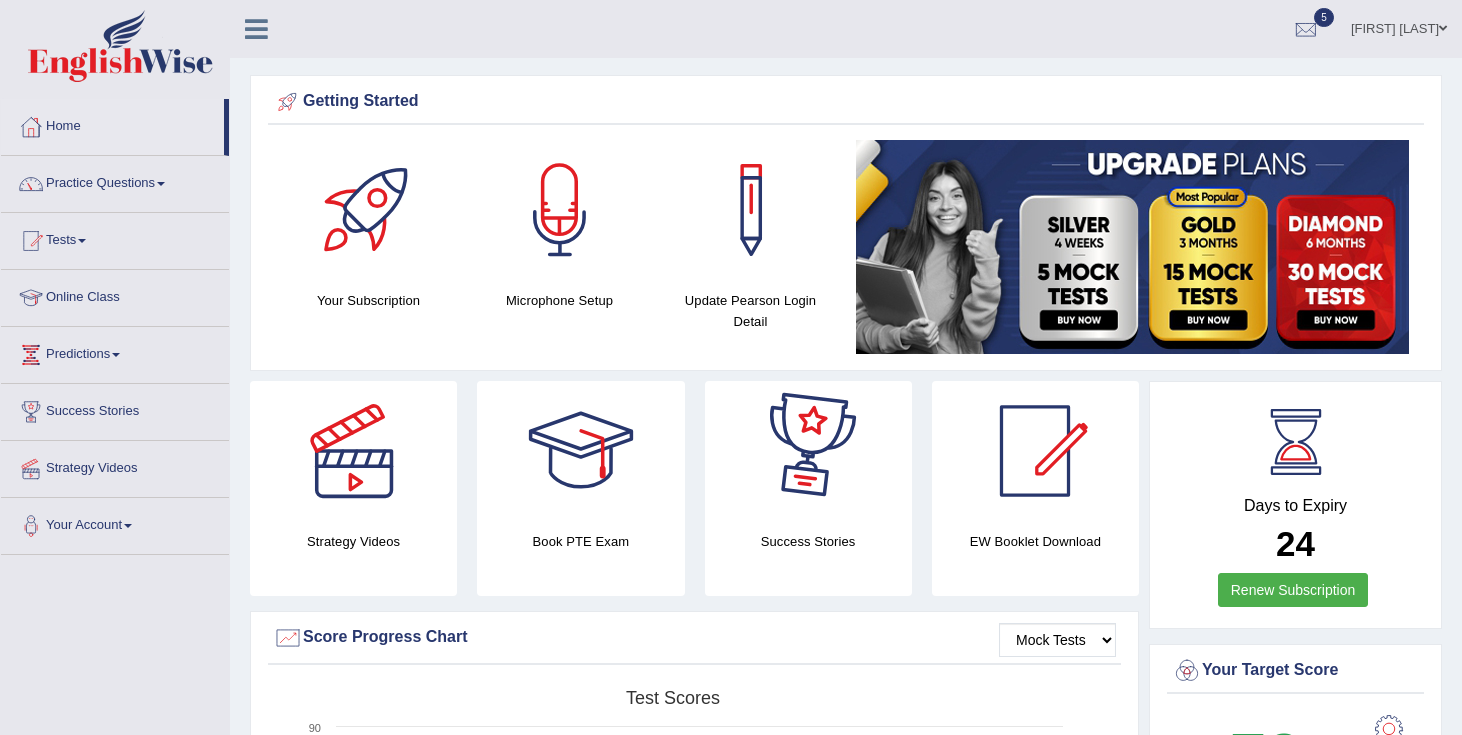 scroll, scrollTop: 0, scrollLeft: 0, axis: both 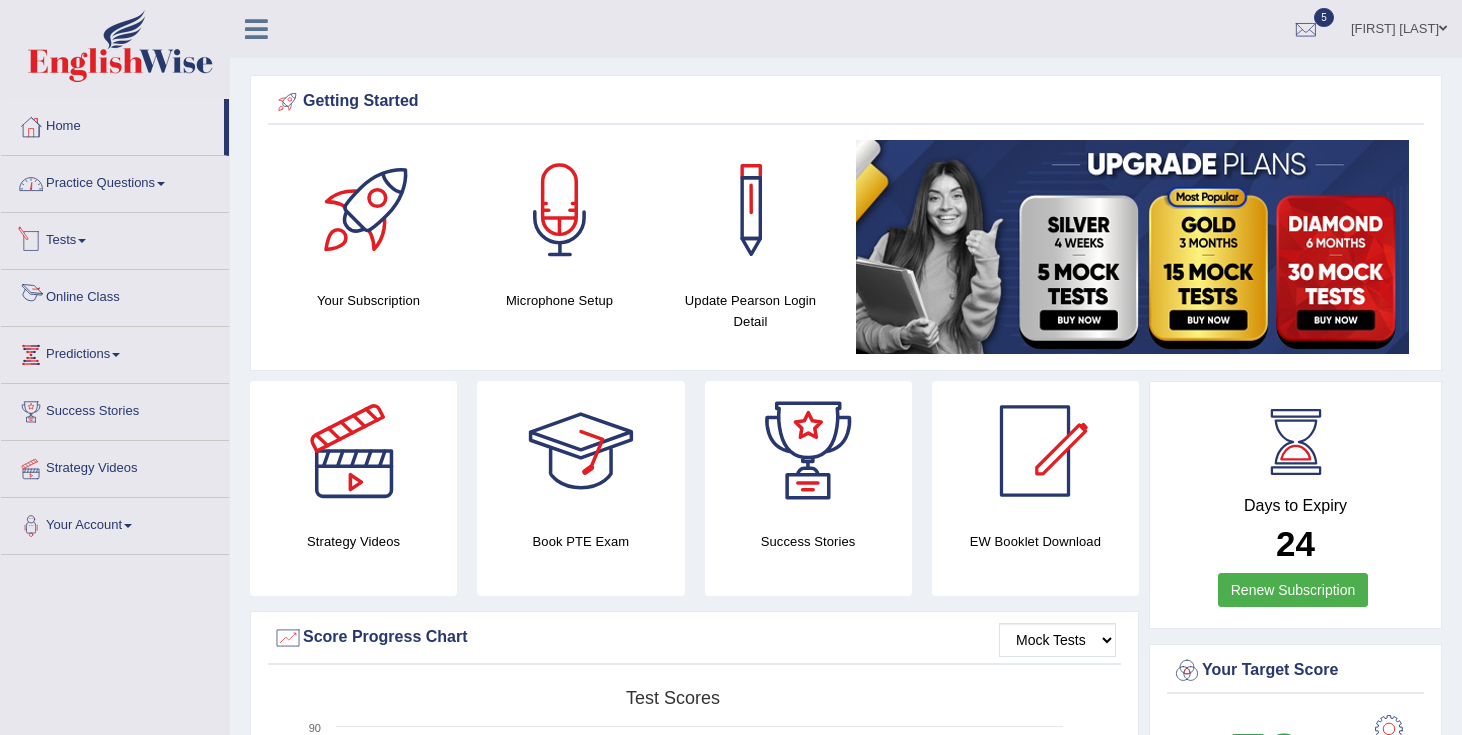 click on "Practice Questions" at bounding box center [115, 181] 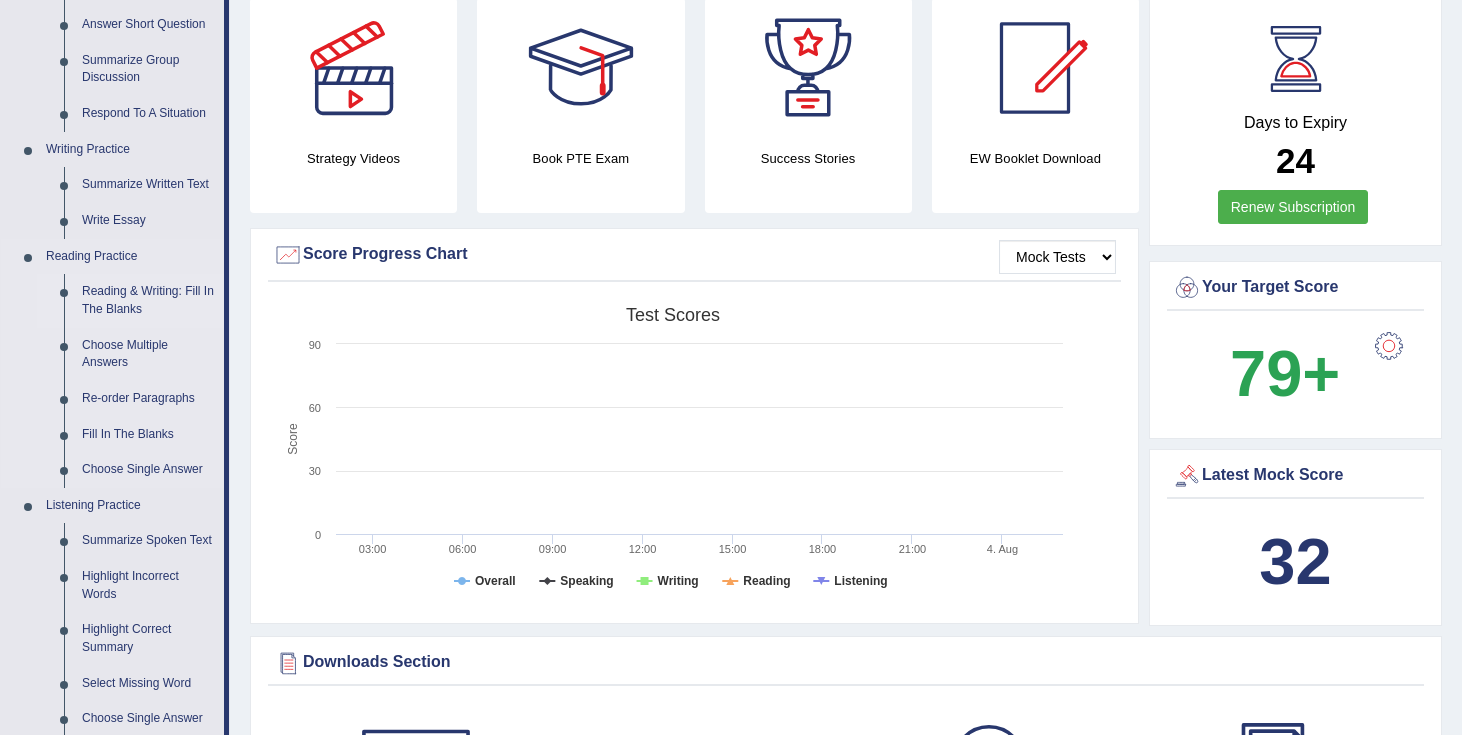 scroll, scrollTop: 384, scrollLeft: 0, axis: vertical 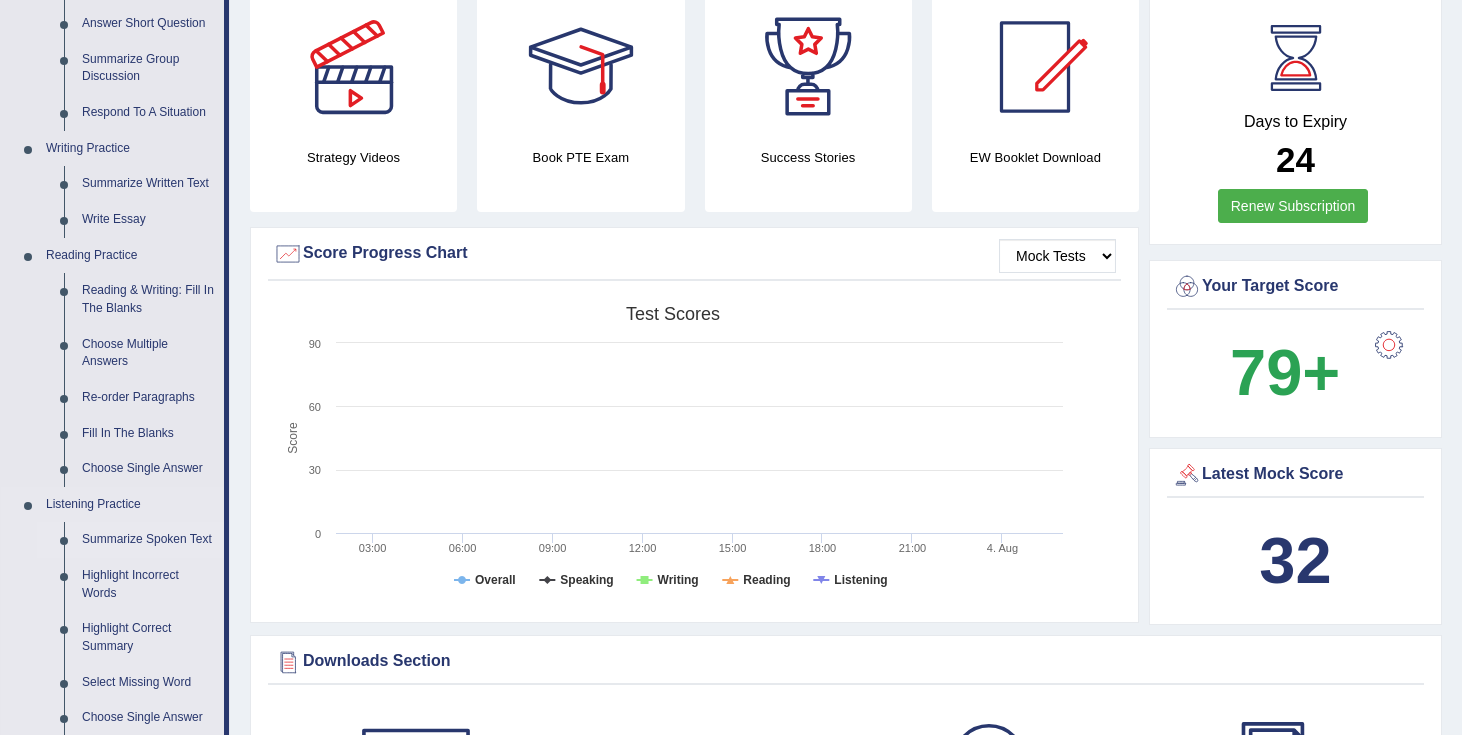click on "Summarize Spoken Text" at bounding box center (148, 540) 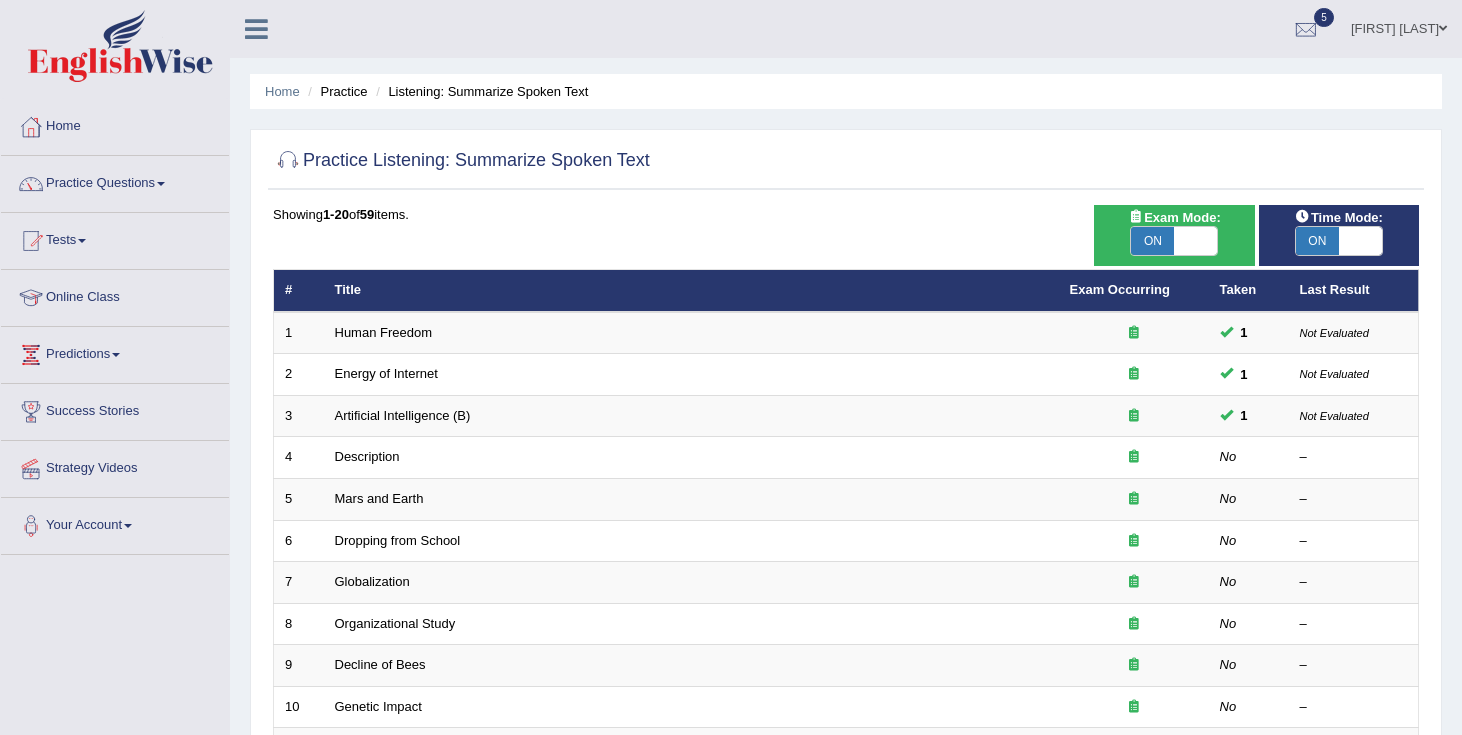 scroll, scrollTop: 0, scrollLeft: 0, axis: both 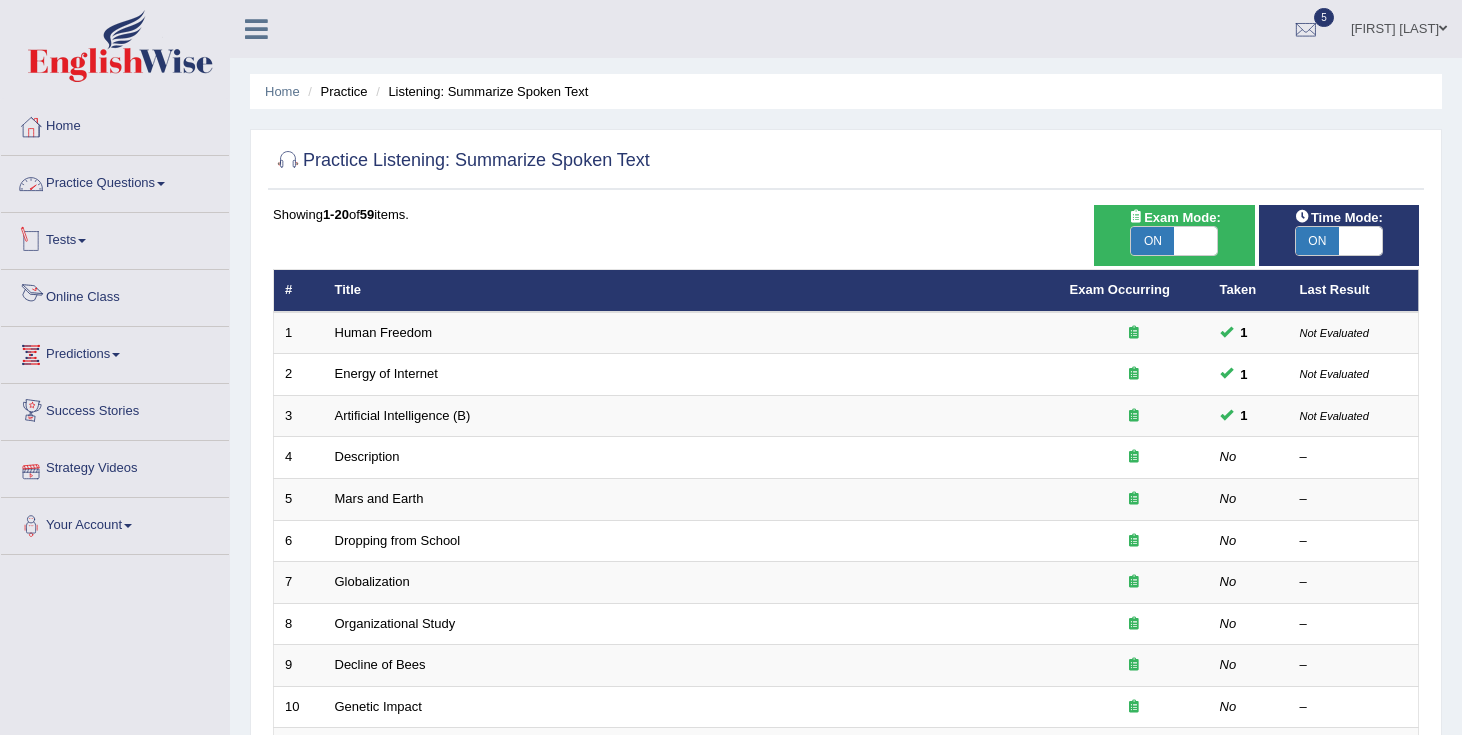 click on "Practice Questions" at bounding box center [115, 181] 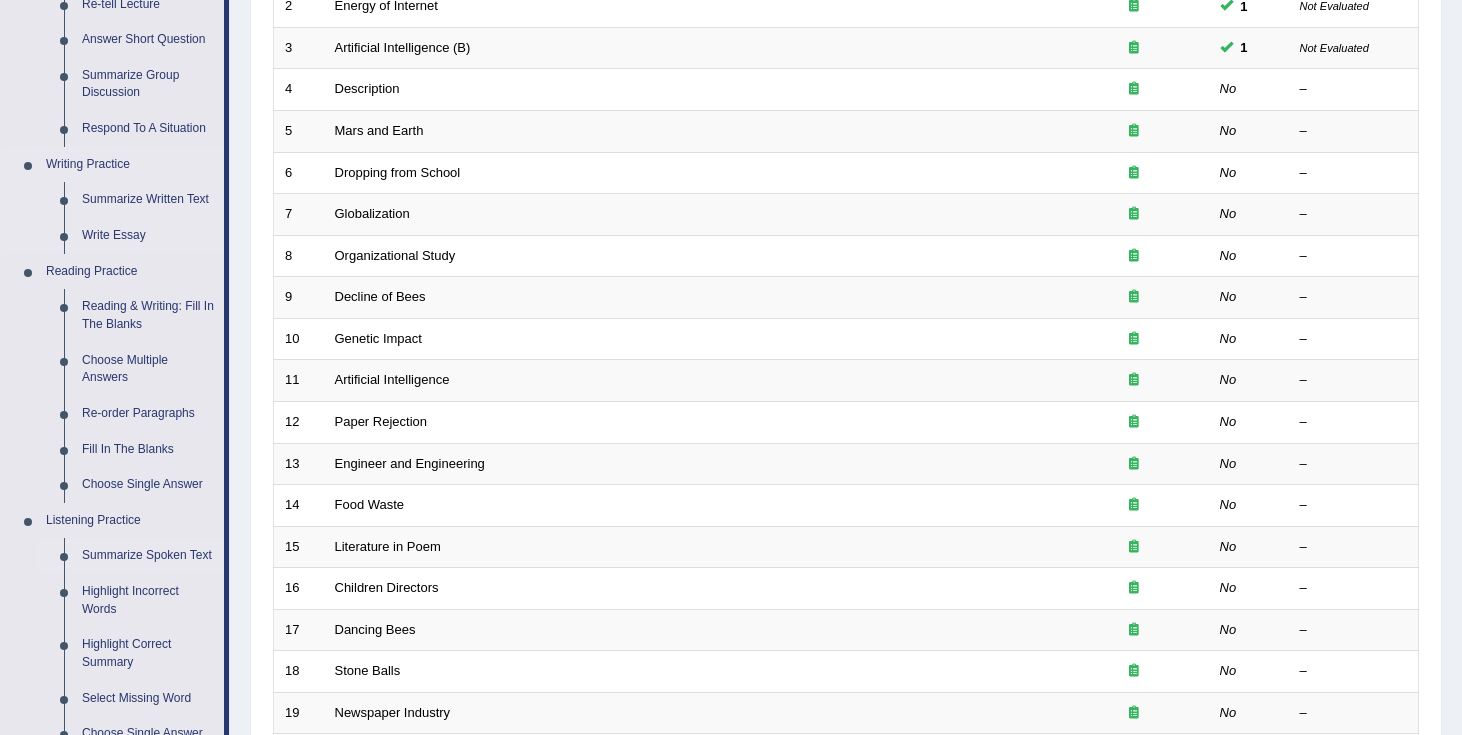 scroll, scrollTop: 370, scrollLeft: 0, axis: vertical 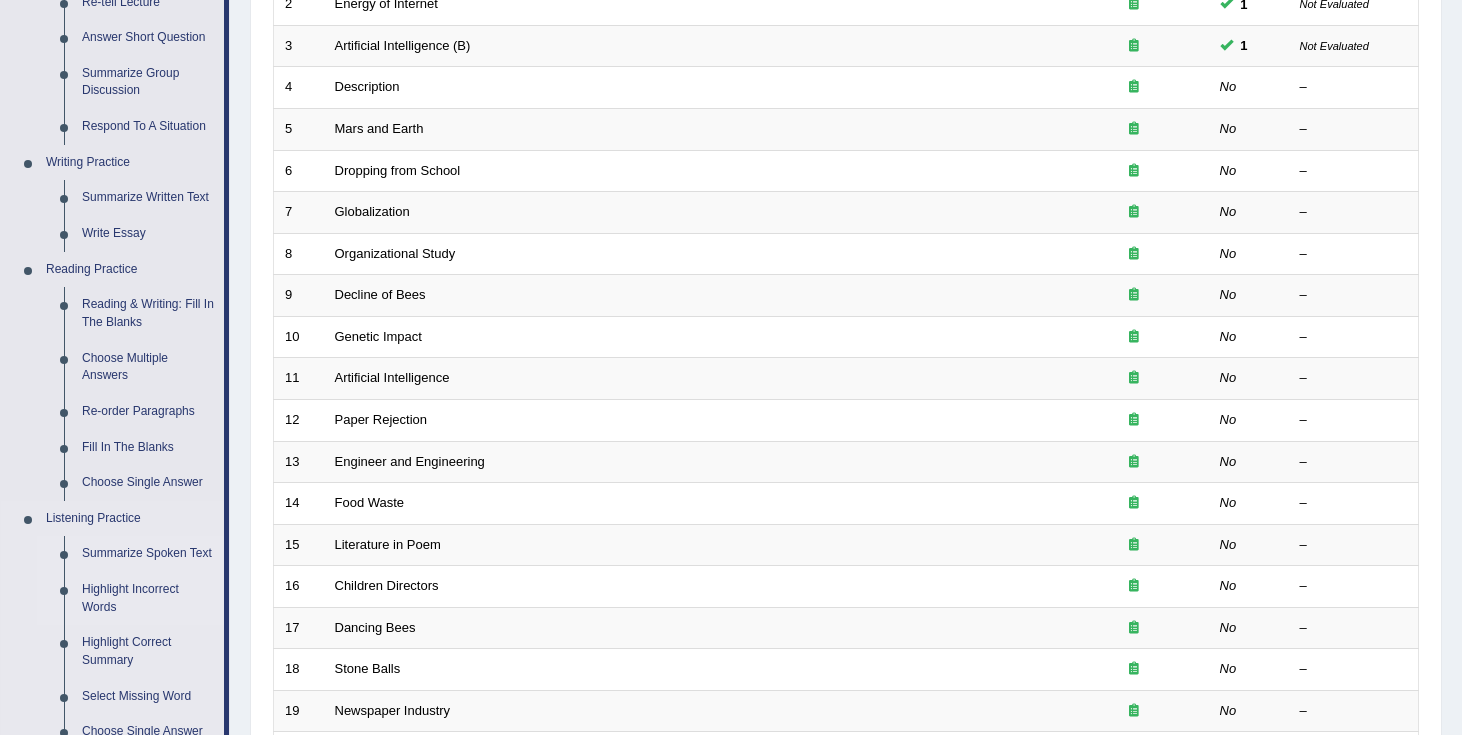 click on "Highlight Incorrect Words" at bounding box center (148, 598) 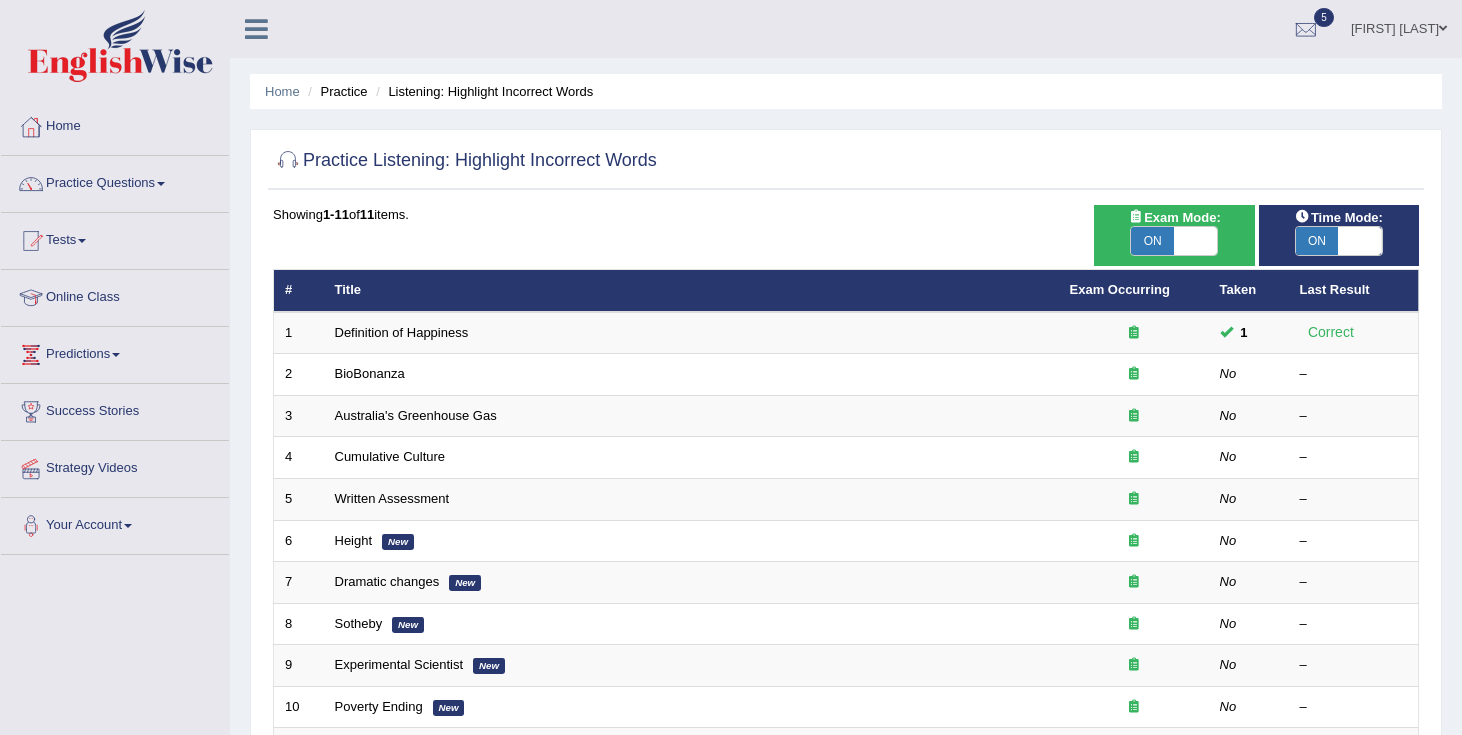 scroll, scrollTop: 0, scrollLeft: 0, axis: both 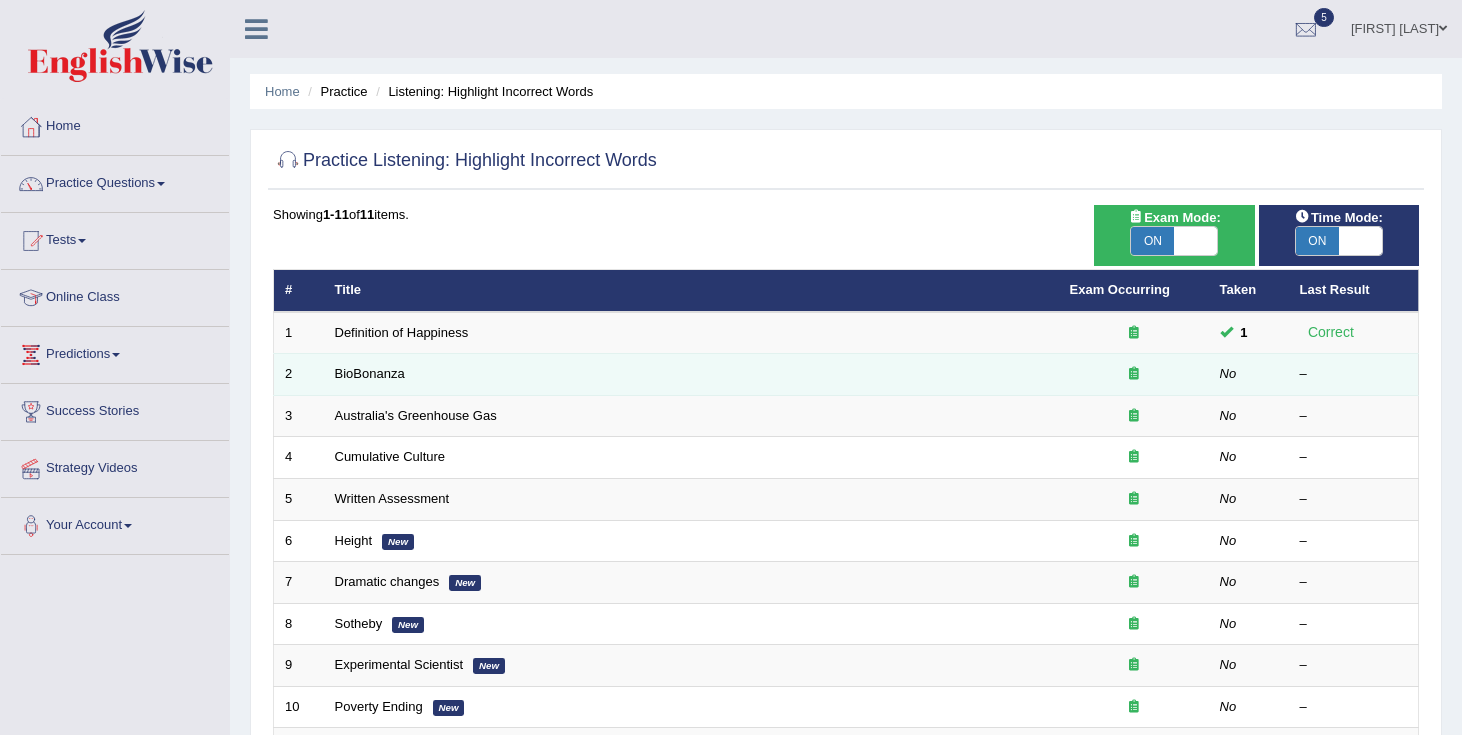 click on "BioBonanza" at bounding box center (691, 375) 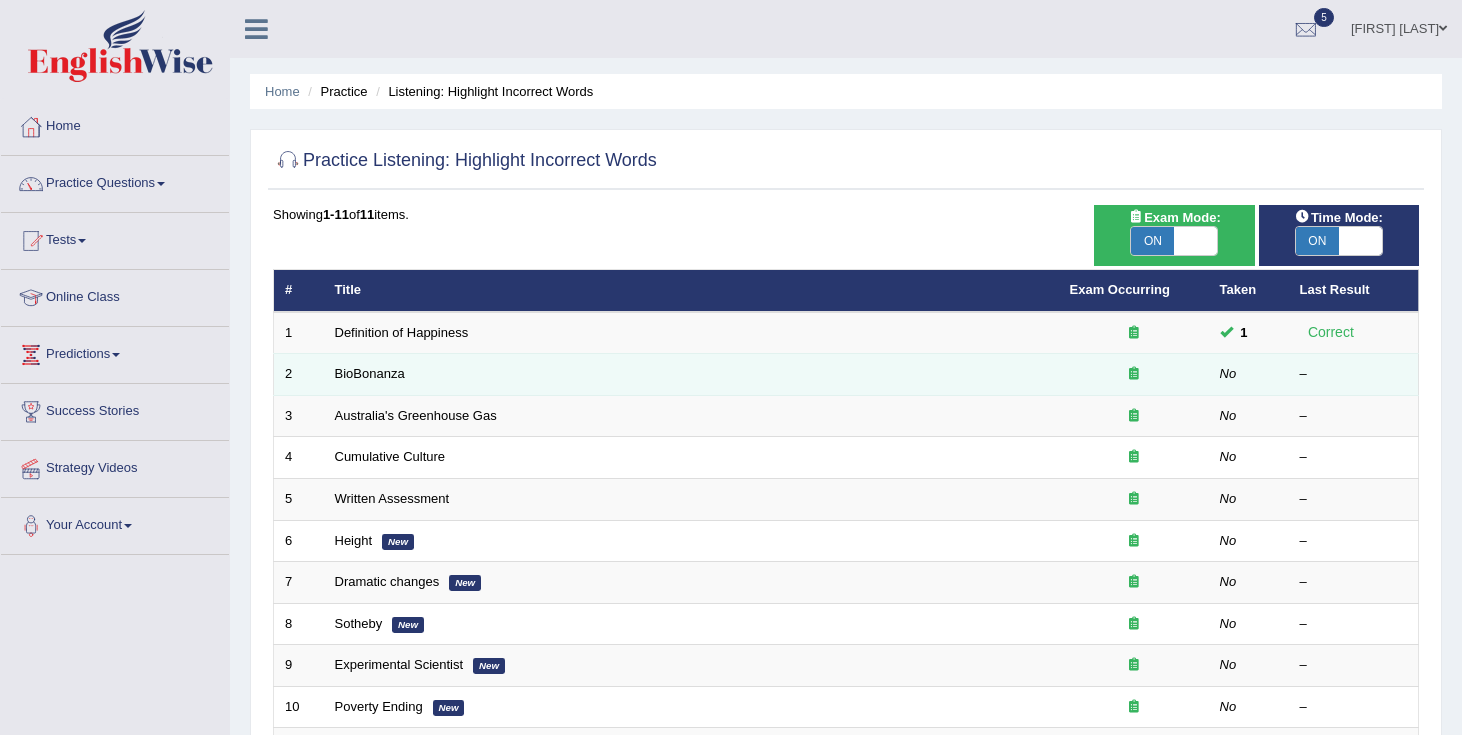 click on "BioBonanza" at bounding box center (691, 375) 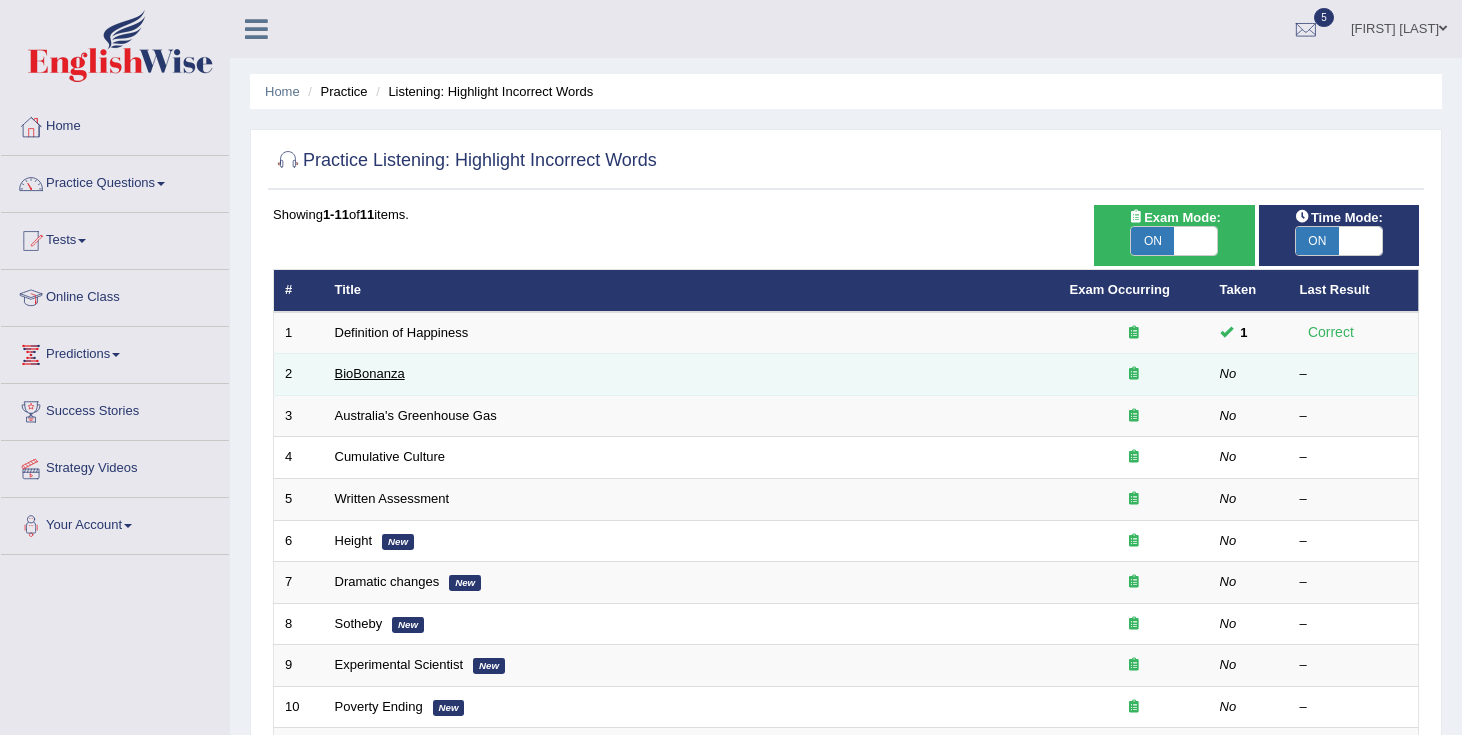 click on "BioBonanza" at bounding box center (370, 373) 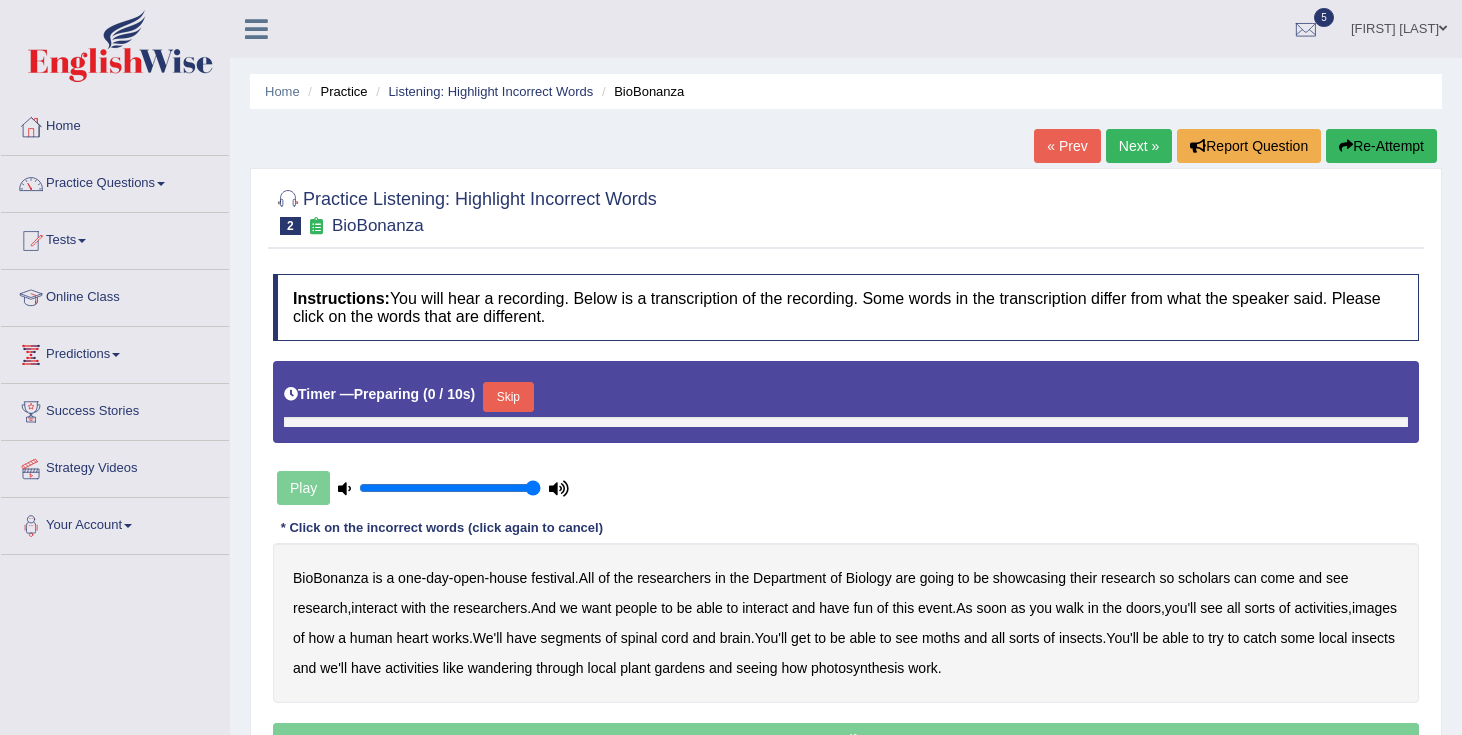 scroll, scrollTop: 0, scrollLeft: 0, axis: both 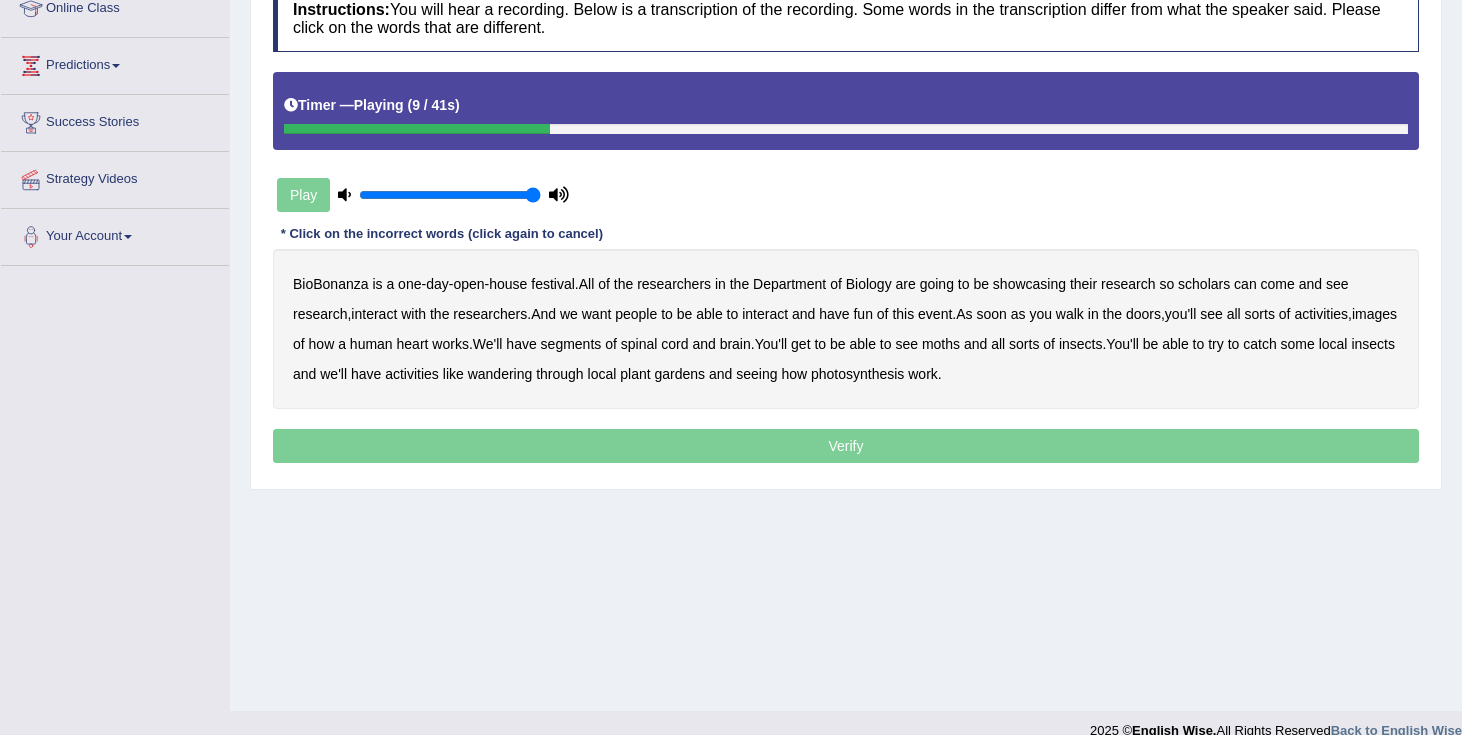 click on "scholars" at bounding box center [1204, 284] 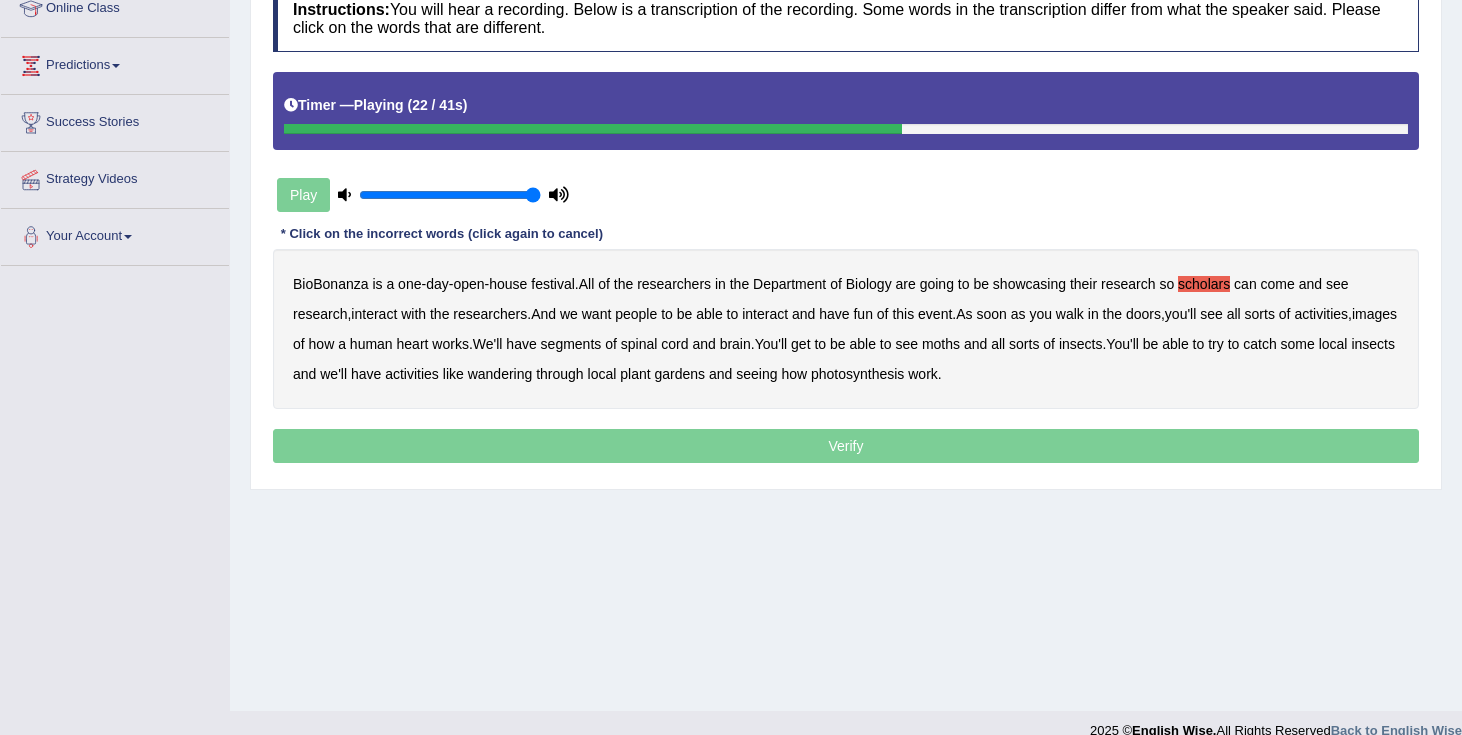 click on "images" at bounding box center [1374, 314] 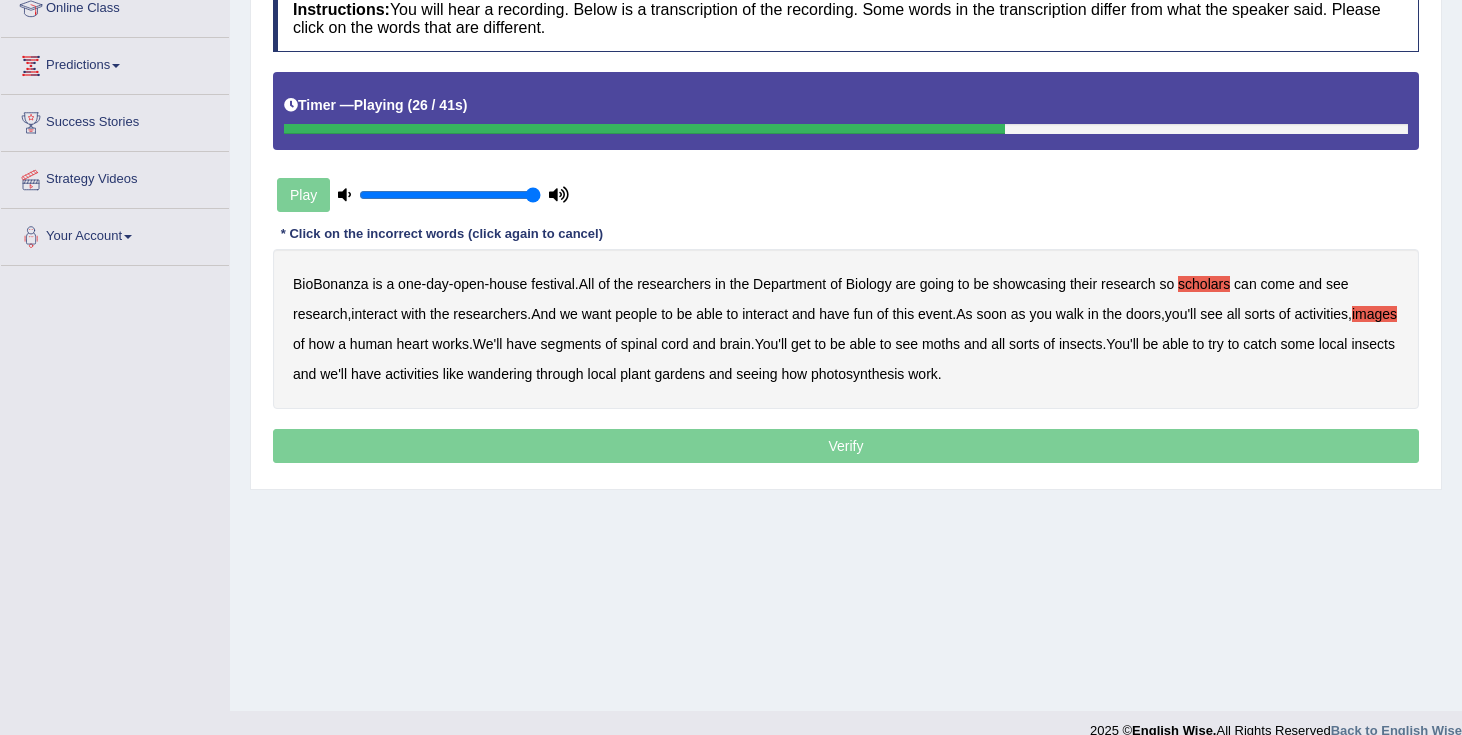 click on "segments" at bounding box center (571, 344) 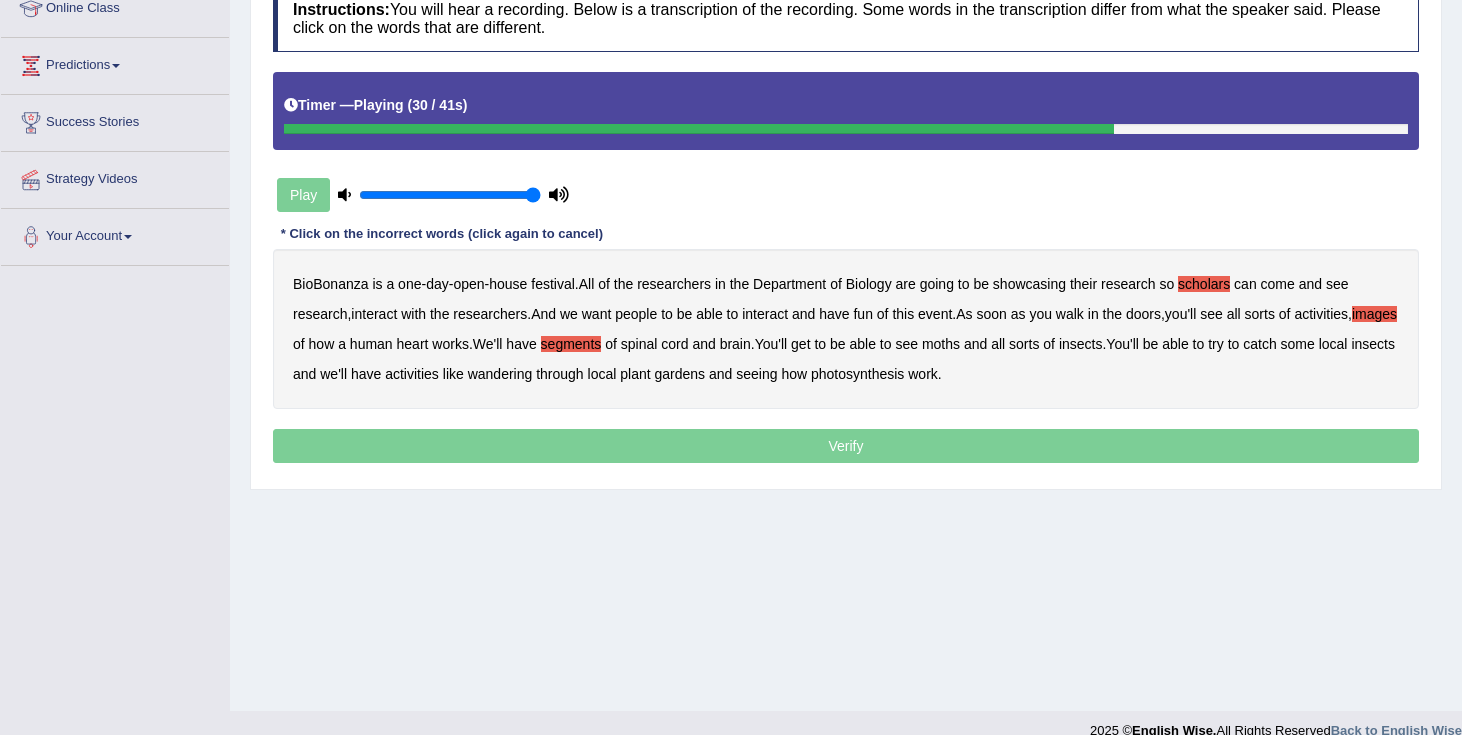 click on "moths" at bounding box center (941, 344) 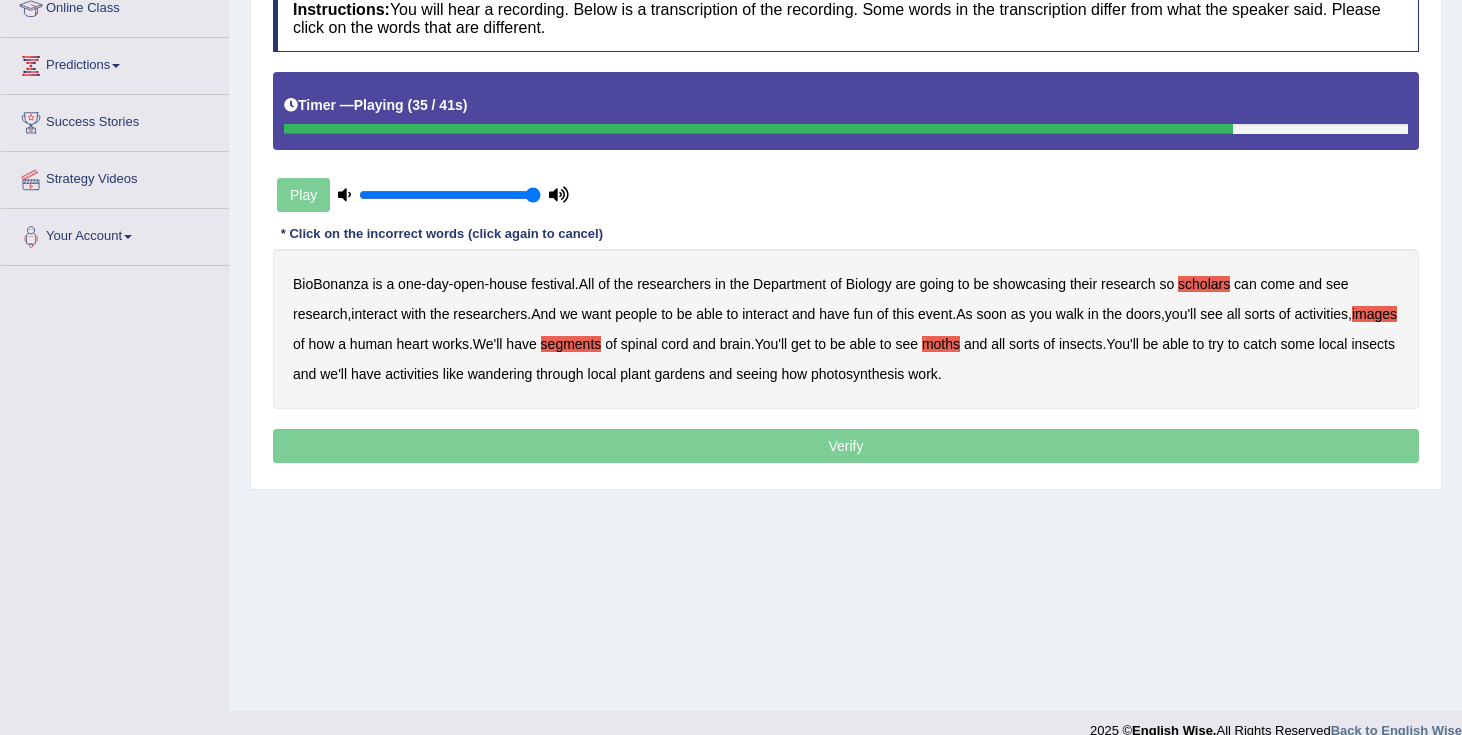 drag, startPoint x: 1341, startPoint y: 344, endPoint x: 1370, endPoint y: 344, distance: 29 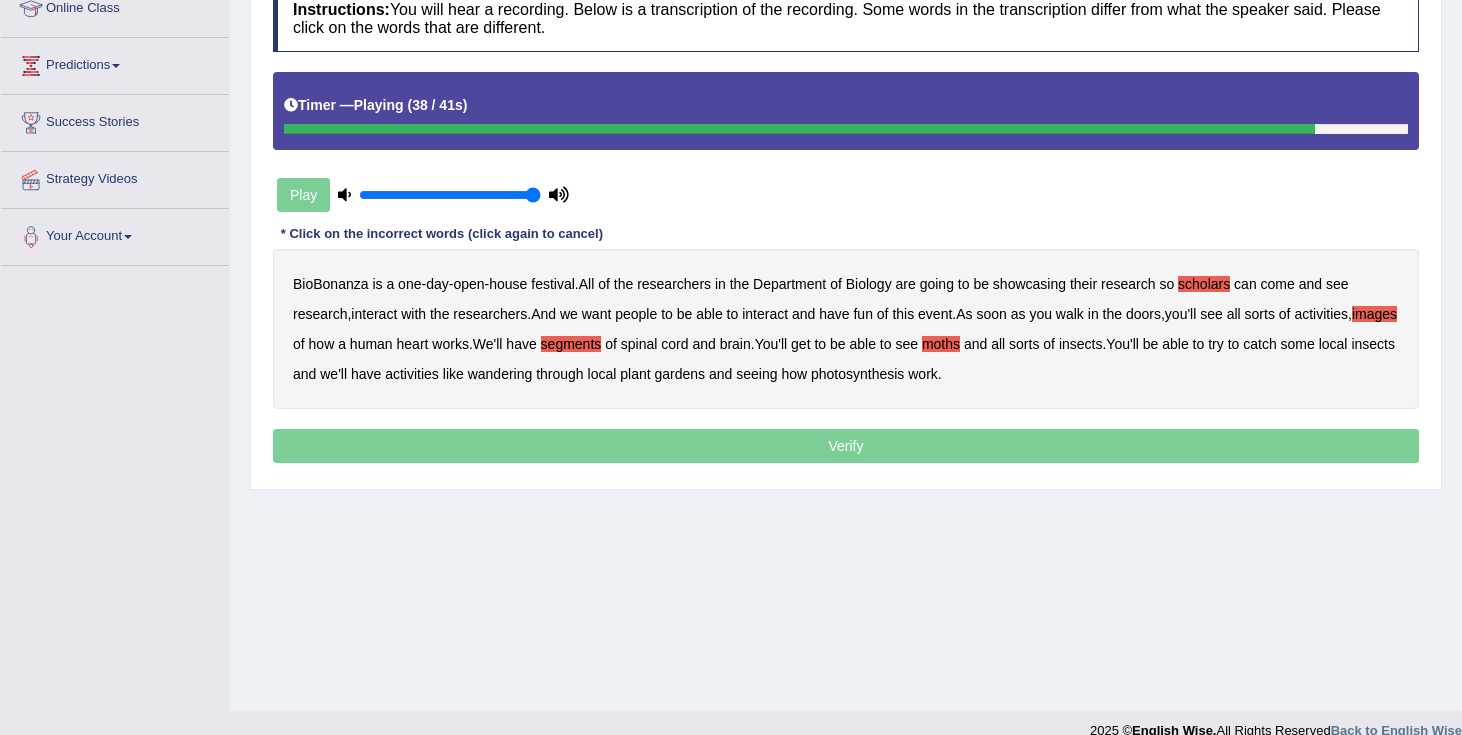 click on "wandering" at bounding box center [500, 374] 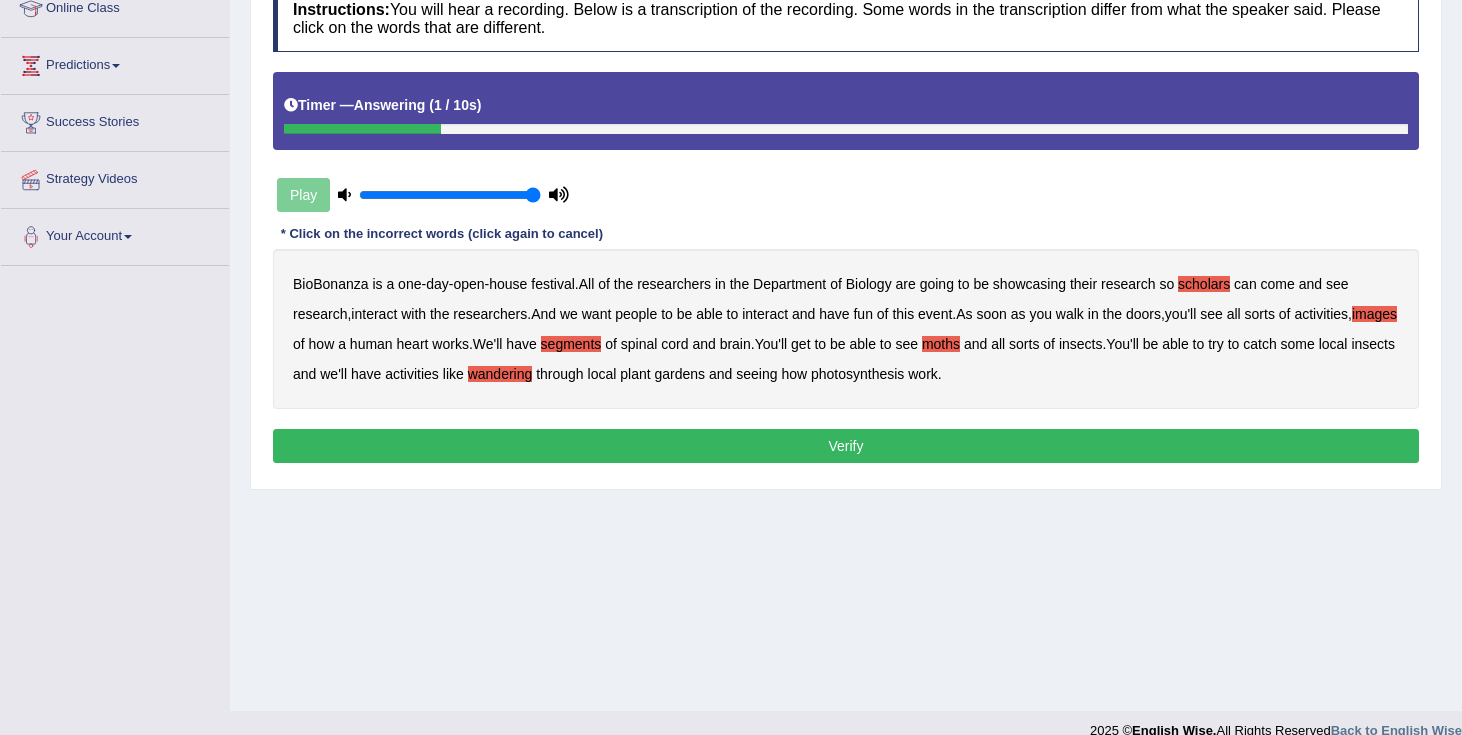 click on "Verify" at bounding box center [846, 446] 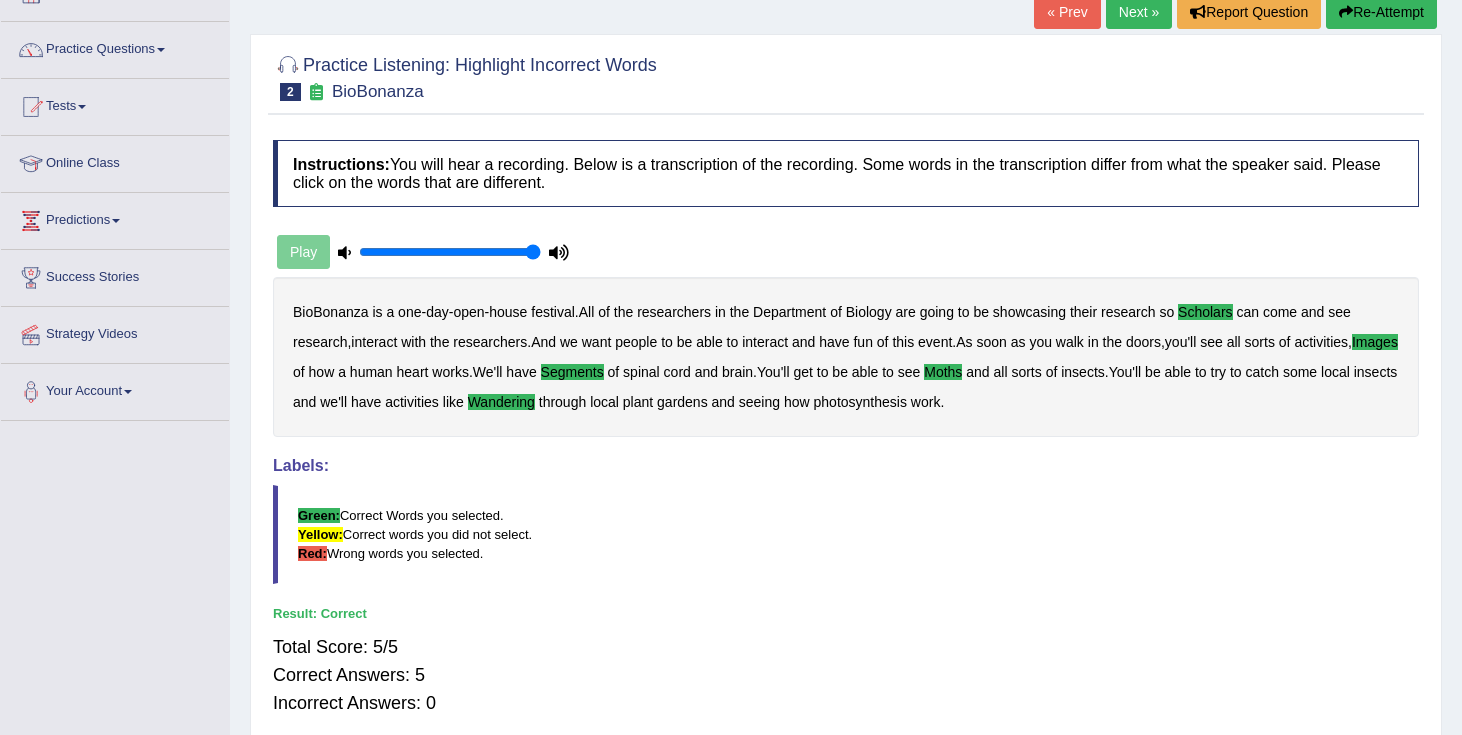 scroll, scrollTop: 128, scrollLeft: 0, axis: vertical 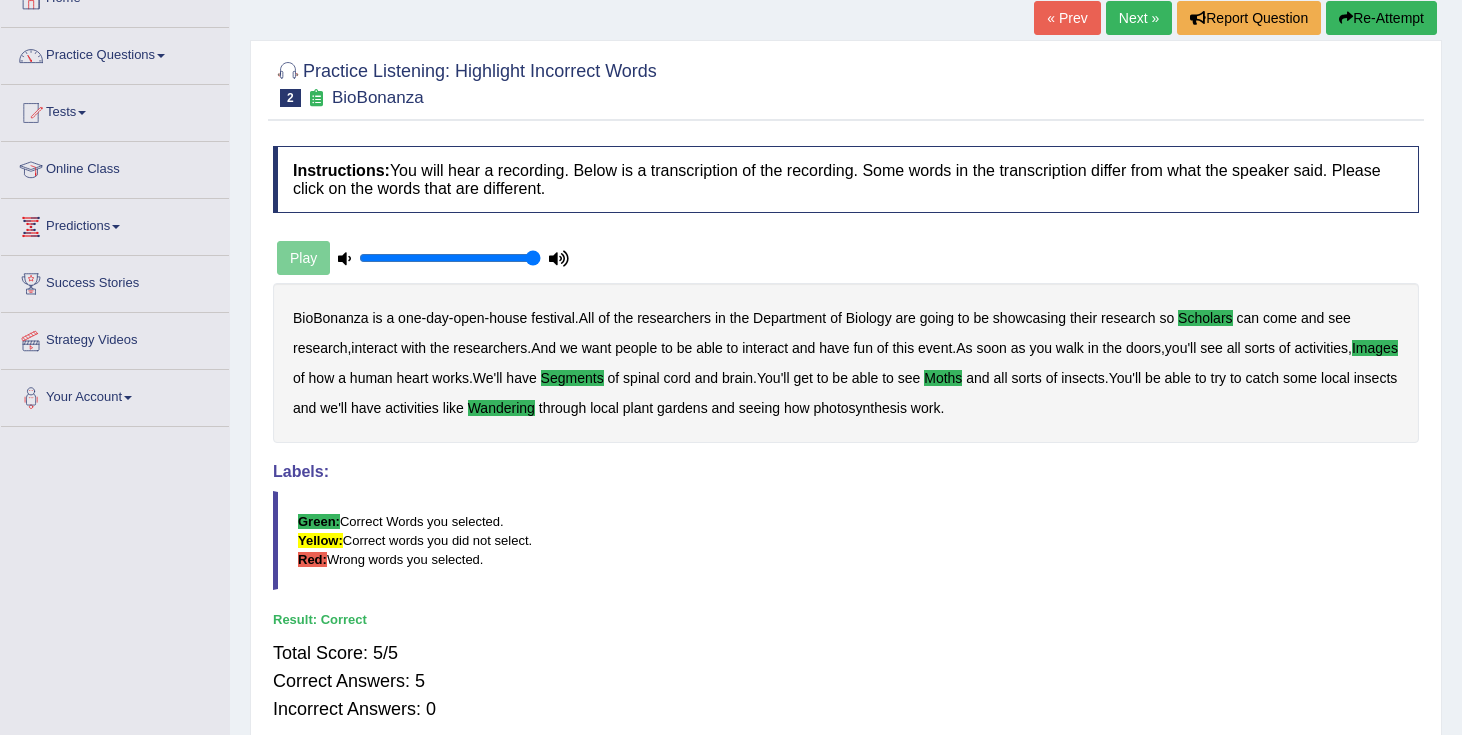 click on "Next »" at bounding box center [1139, 18] 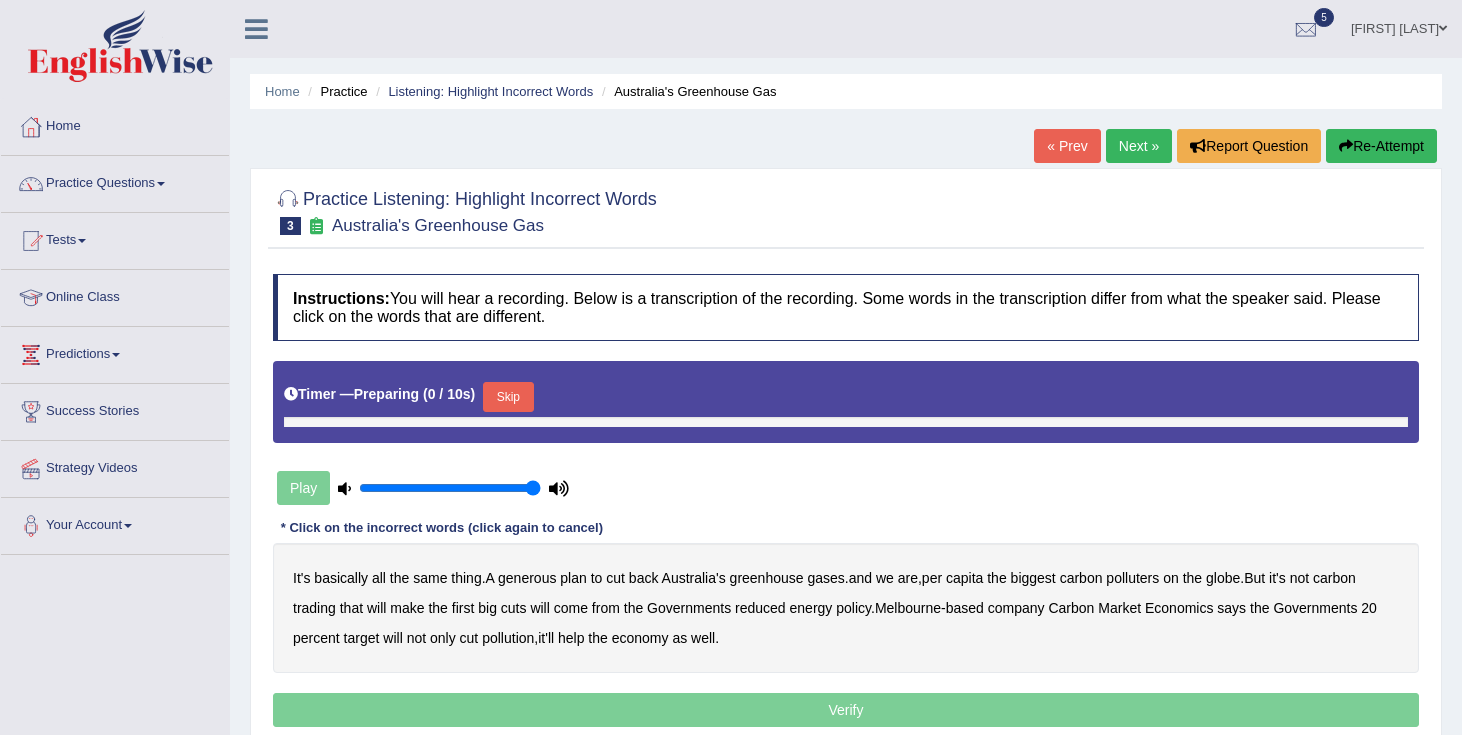 scroll, scrollTop: 0, scrollLeft: 0, axis: both 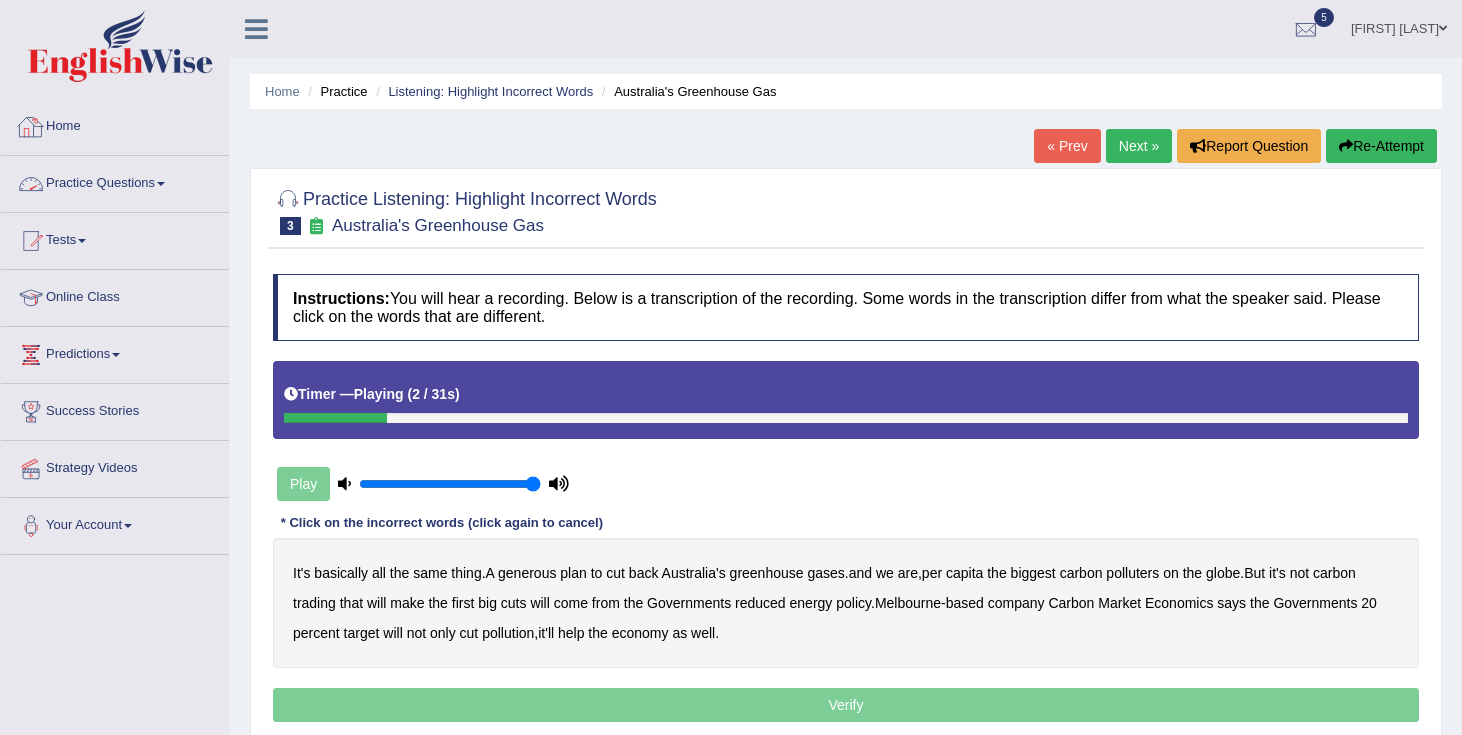 click on "Home" at bounding box center (115, 124) 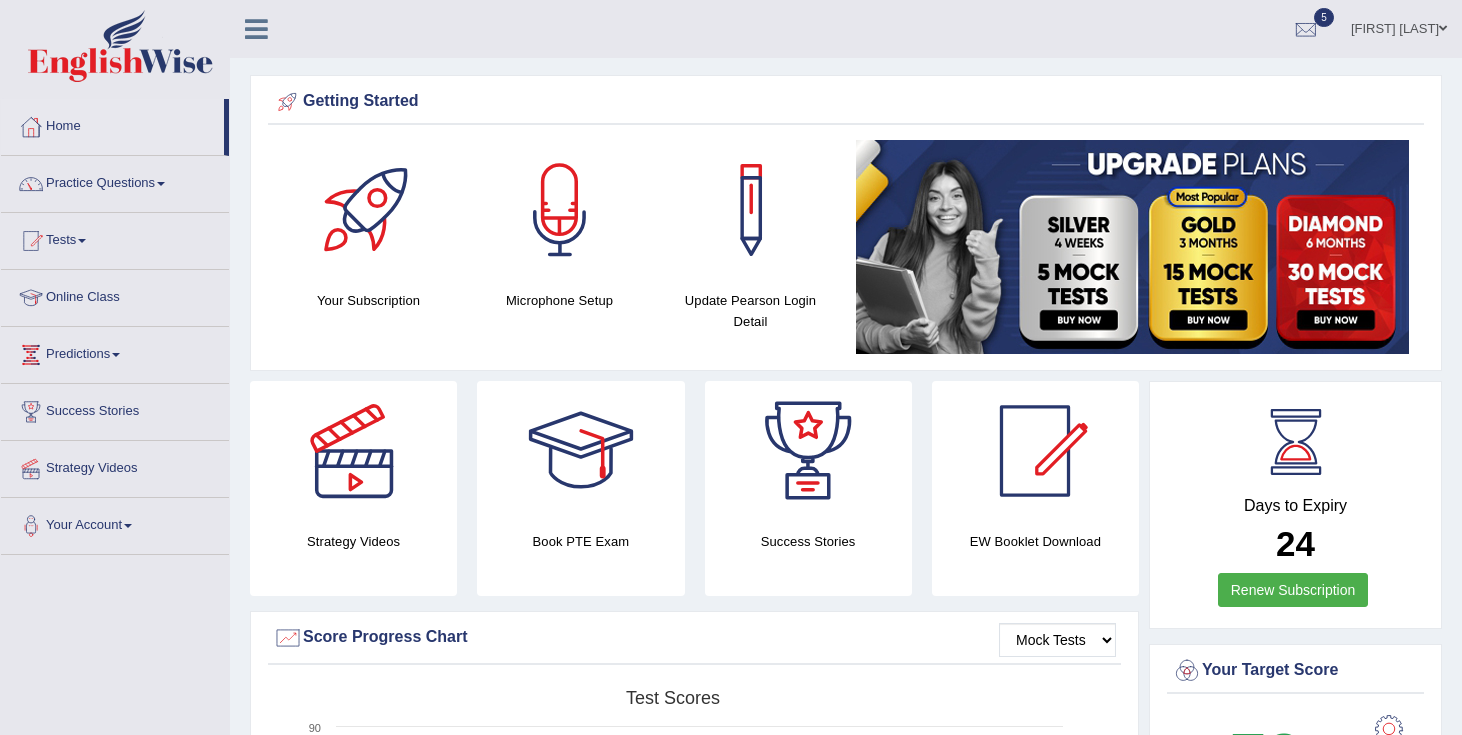 scroll, scrollTop: 0, scrollLeft: 0, axis: both 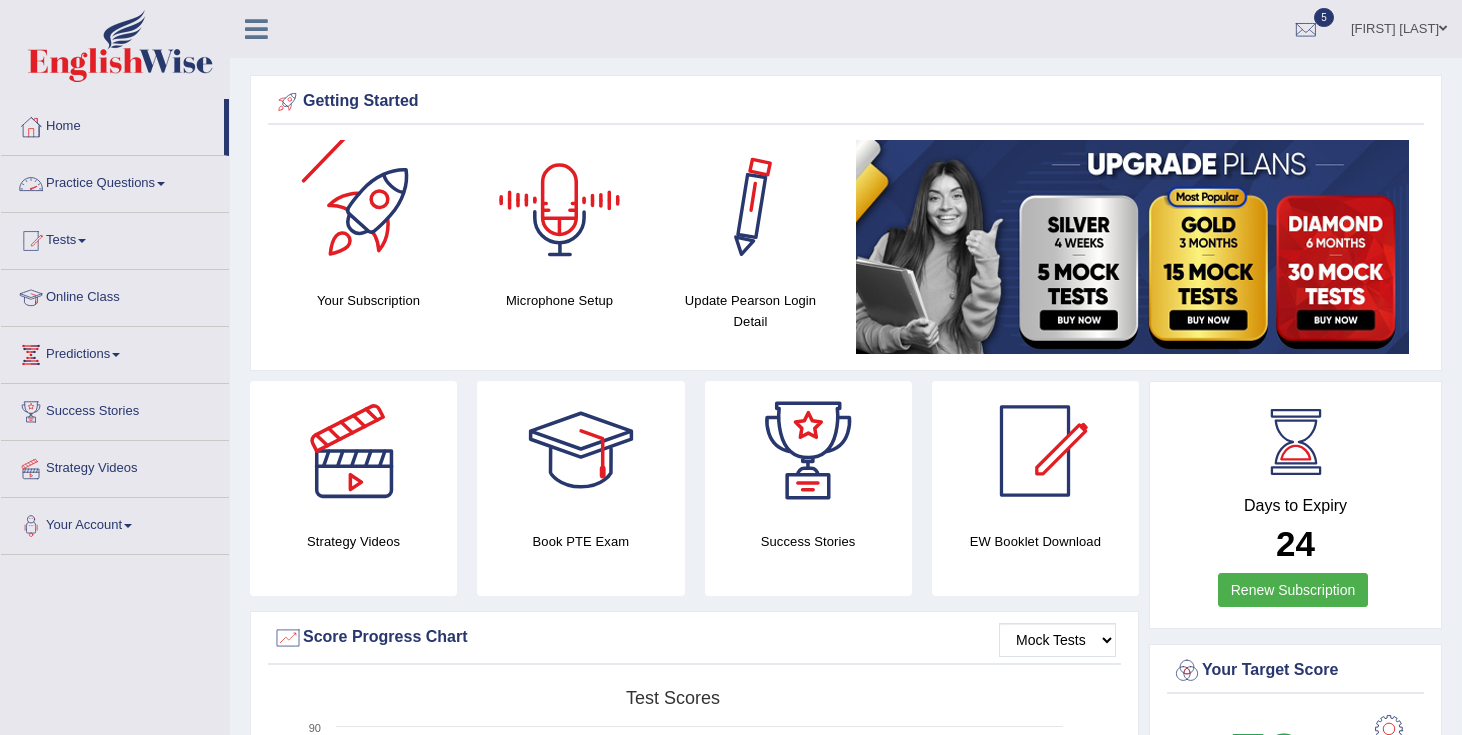 click on "Practice Questions" at bounding box center (115, 181) 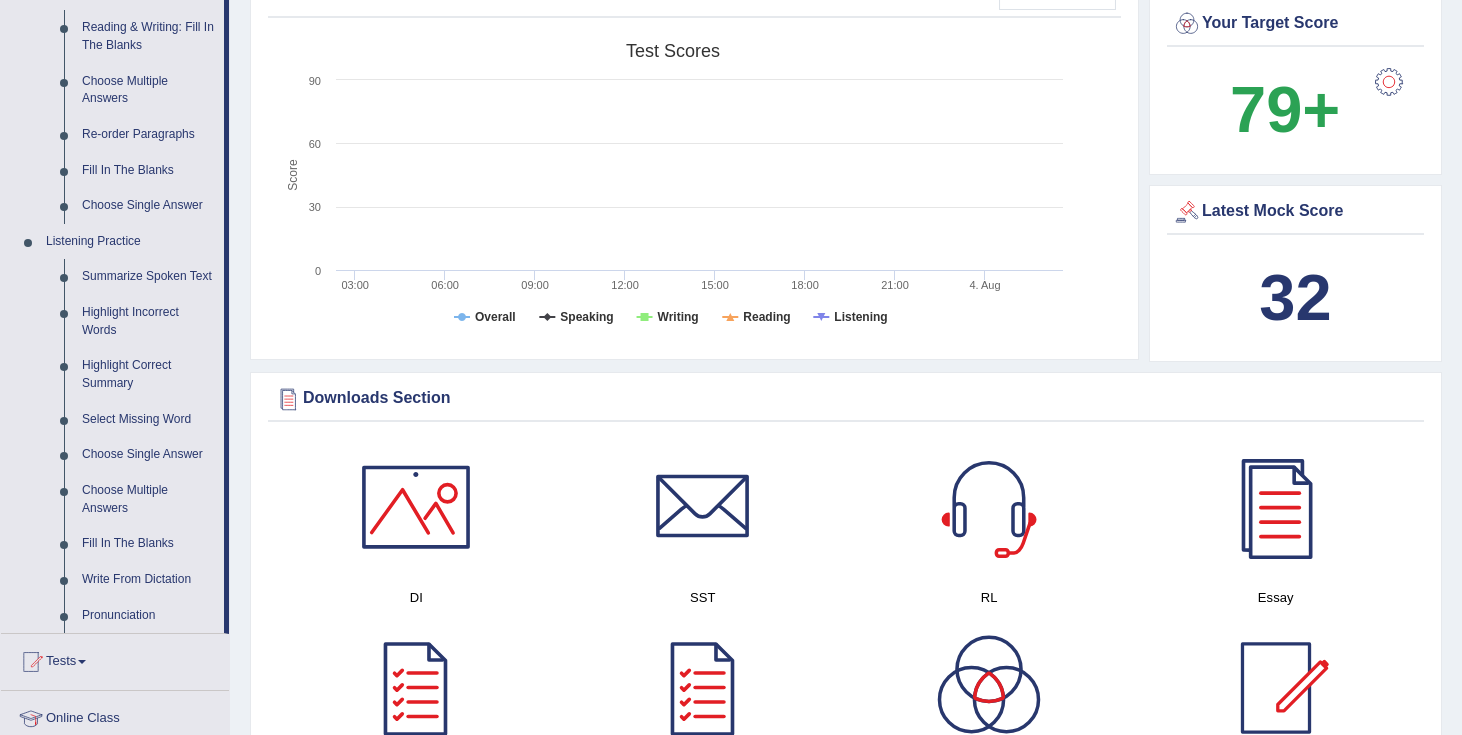 scroll, scrollTop: 660, scrollLeft: 0, axis: vertical 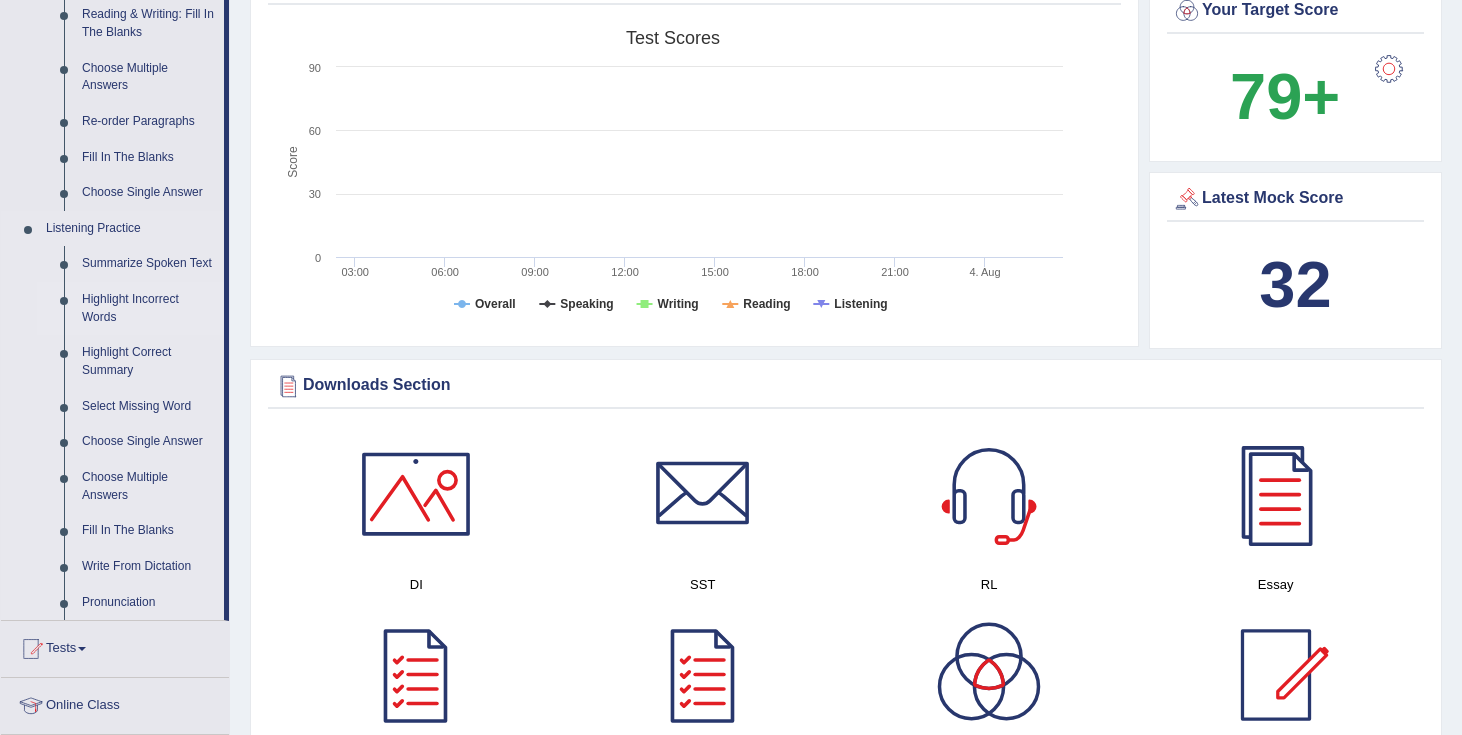 click on "Highlight Incorrect Words" at bounding box center (148, 308) 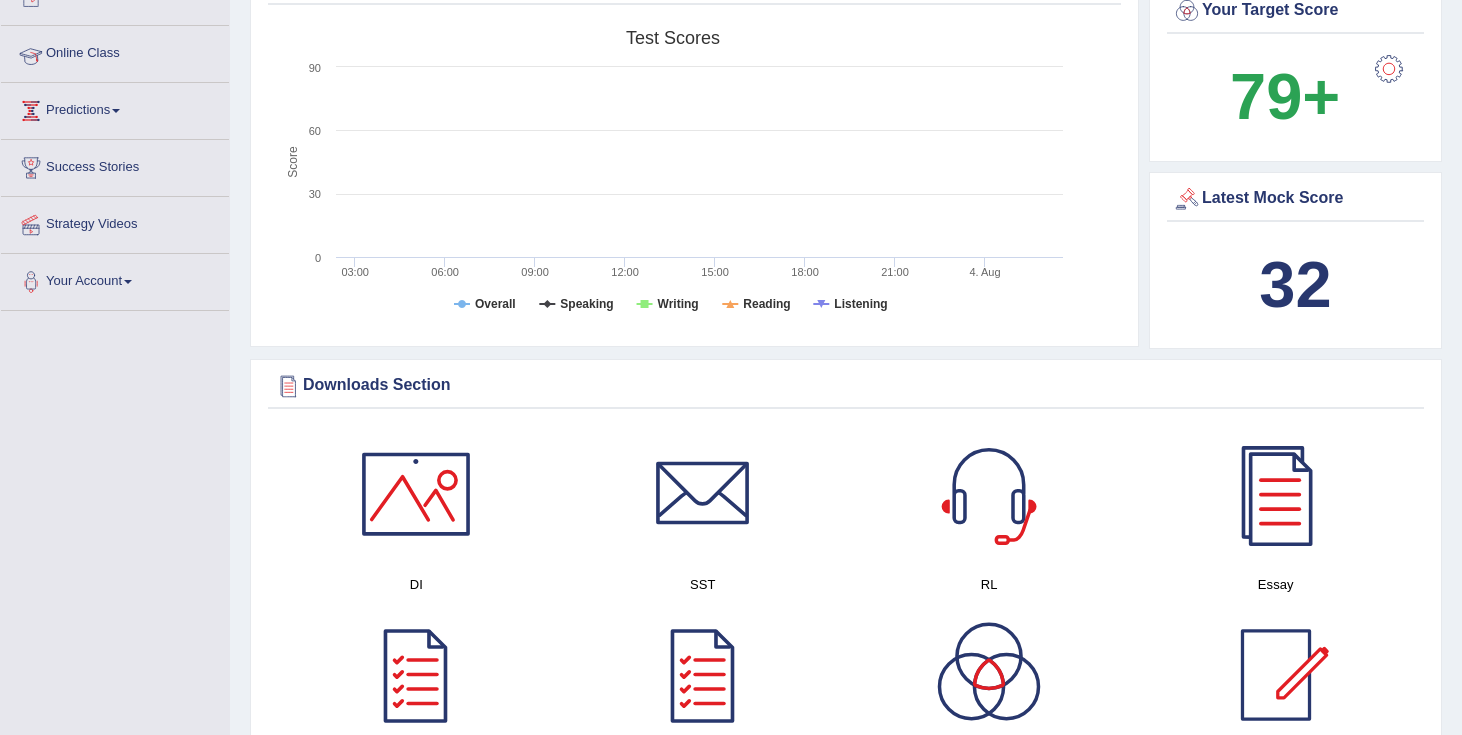 scroll, scrollTop: 266, scrollLeft: 0, axis: vertical 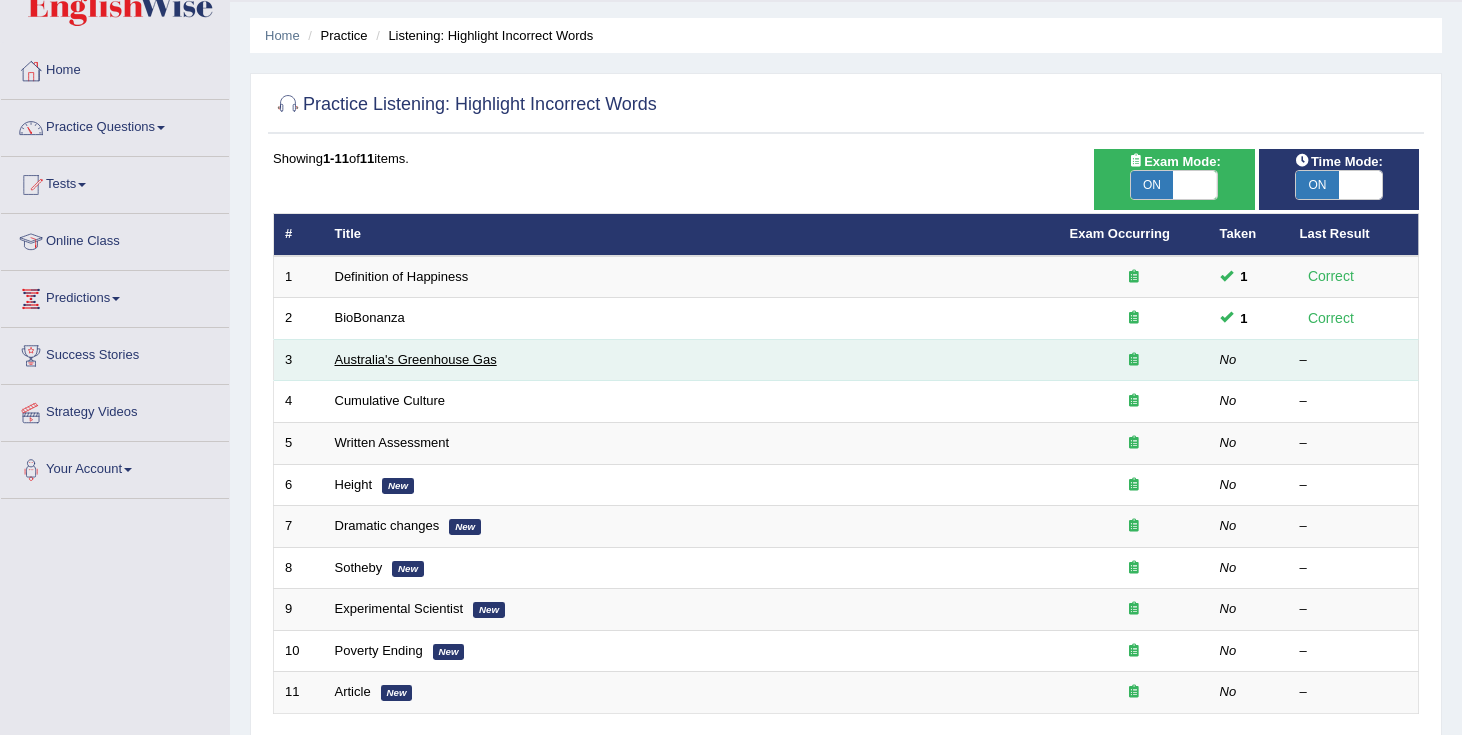 click on "Australia's Greenhouse Gas" at bounding box center [416, 359] 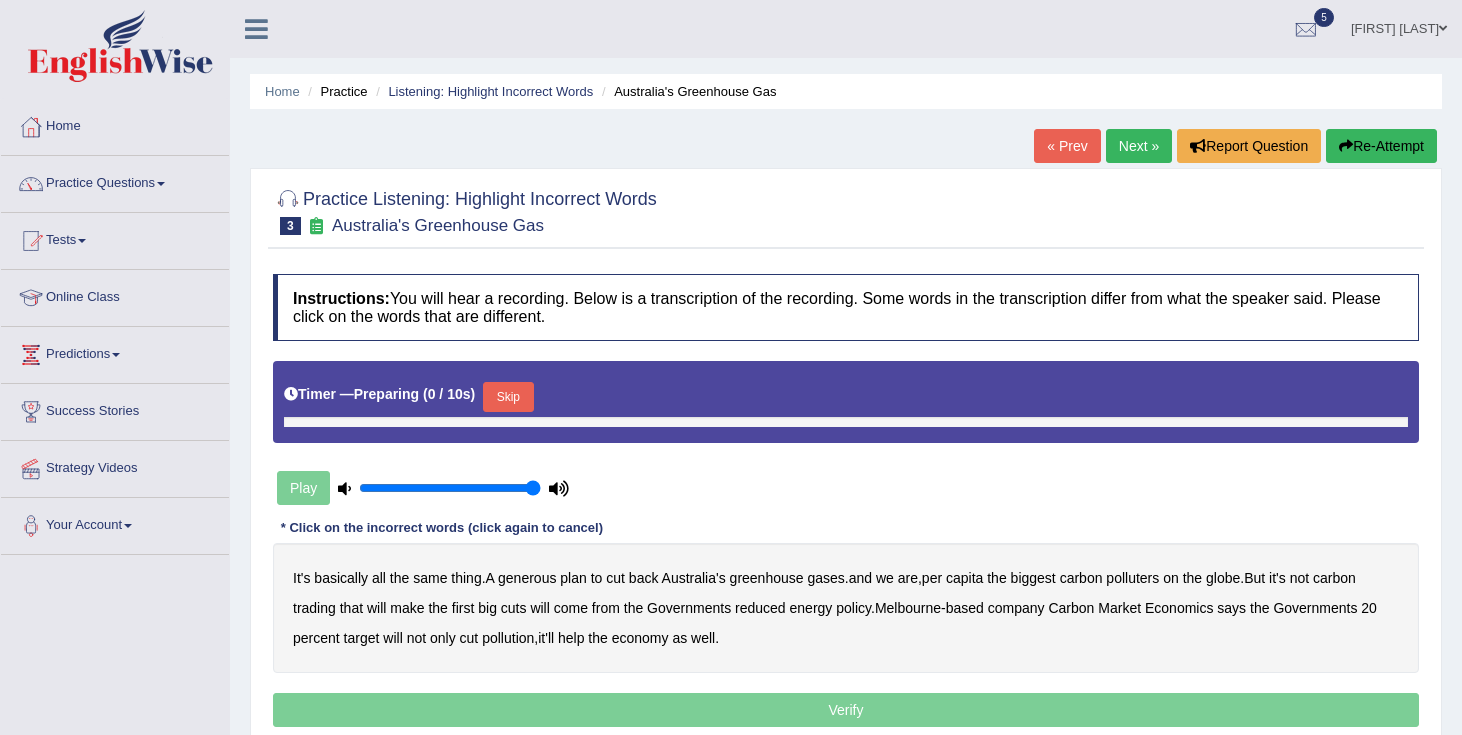 scroll, scrollTop: 0, scrollLeft: 0, axis: both 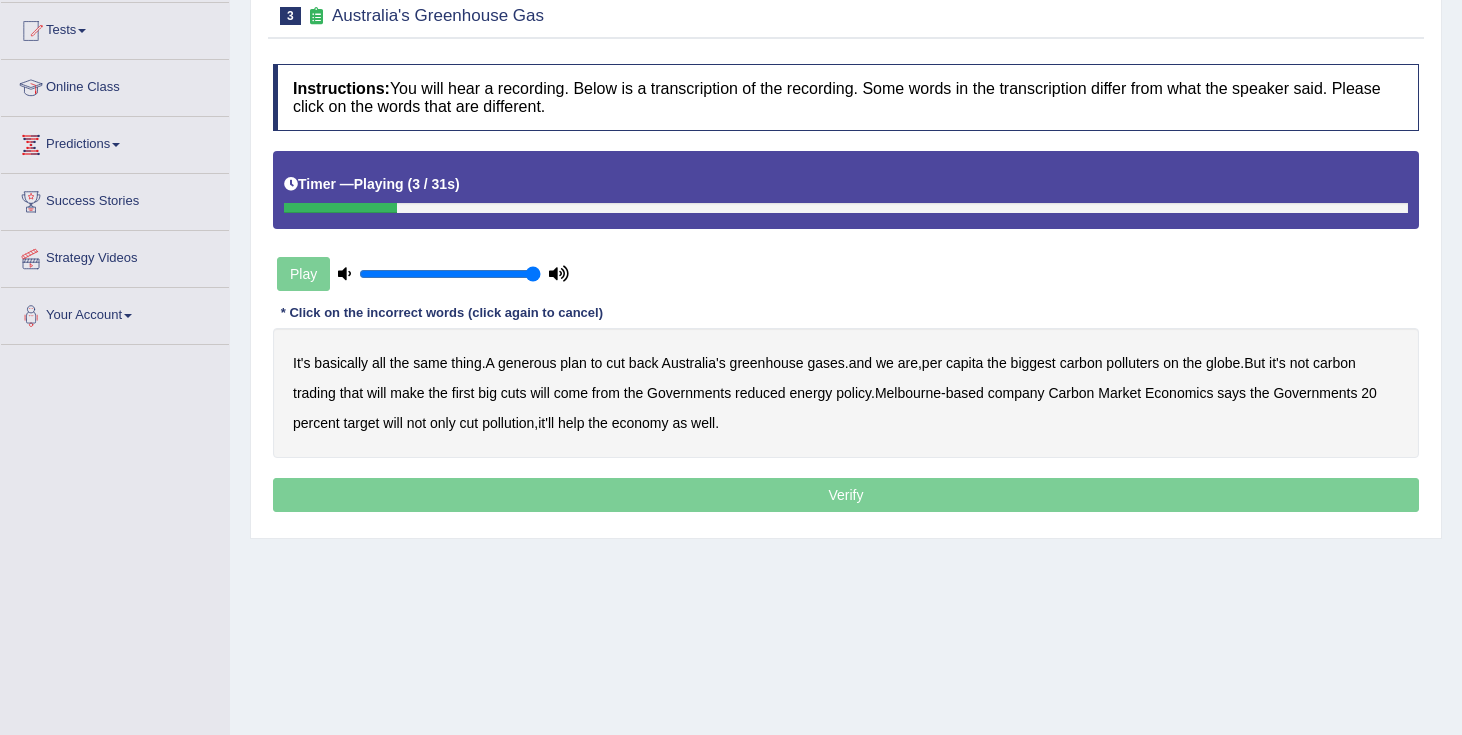 click on "generous" at bounding box center (527, 363) 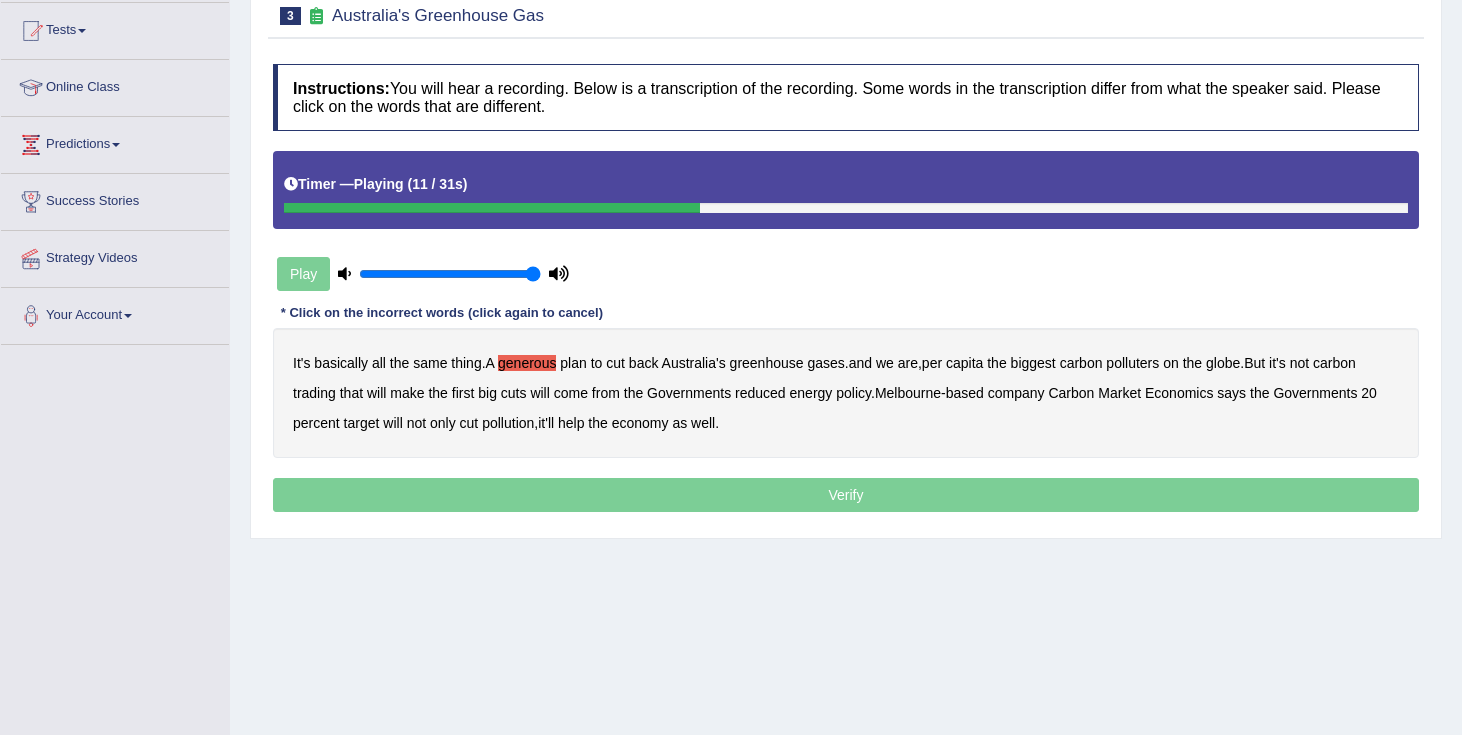 click on "globe" at bounding box center (1223, 363) 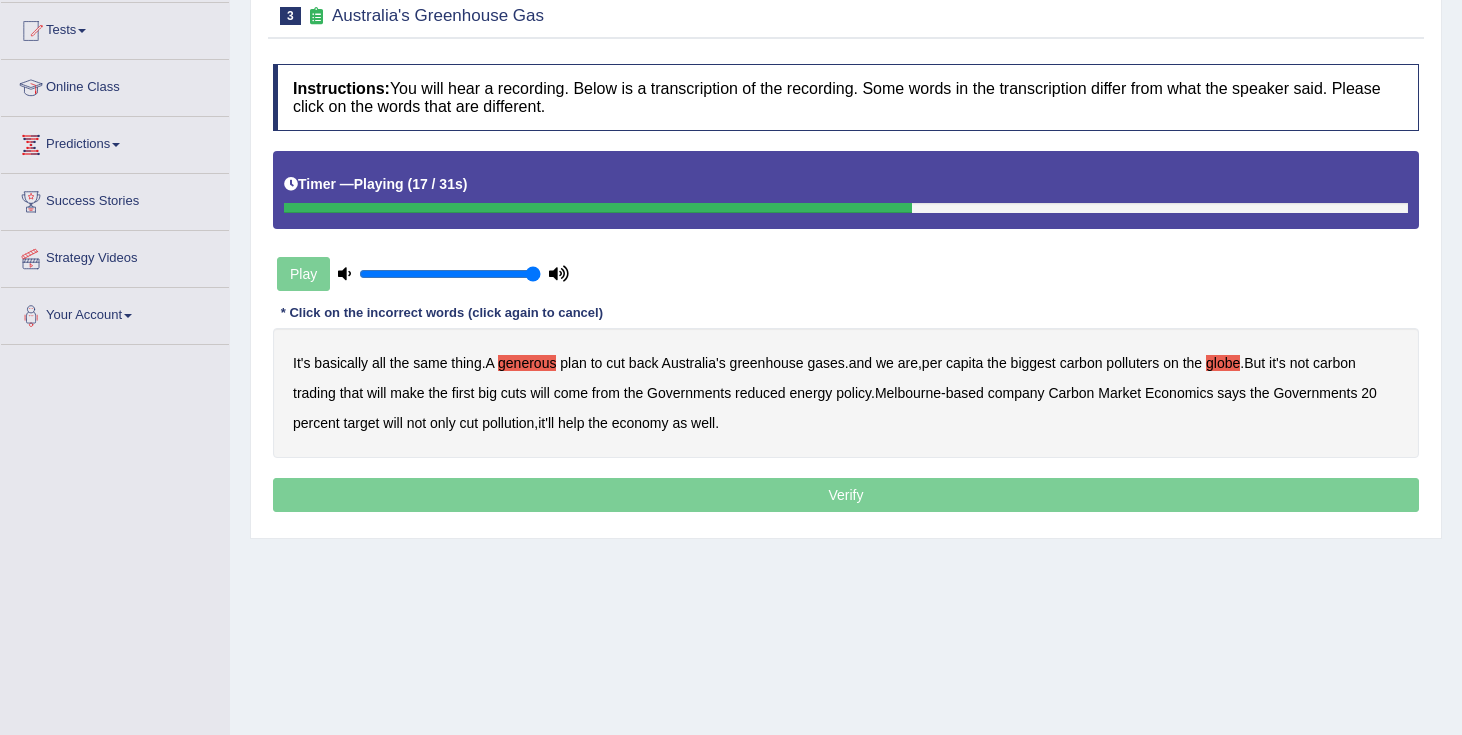 click on "come" at bounding box center [571, 393] 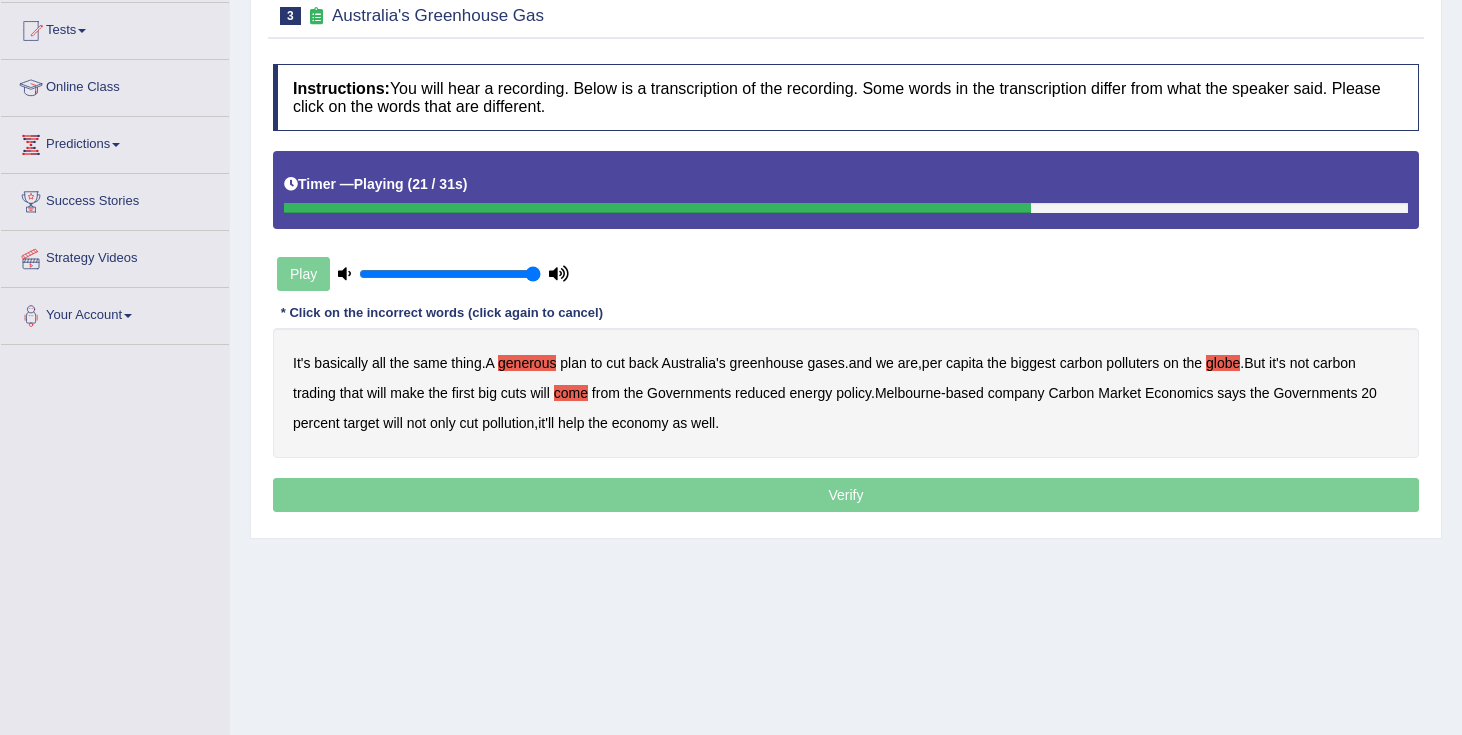 click on "reduced" at bounding box center [760, 393] 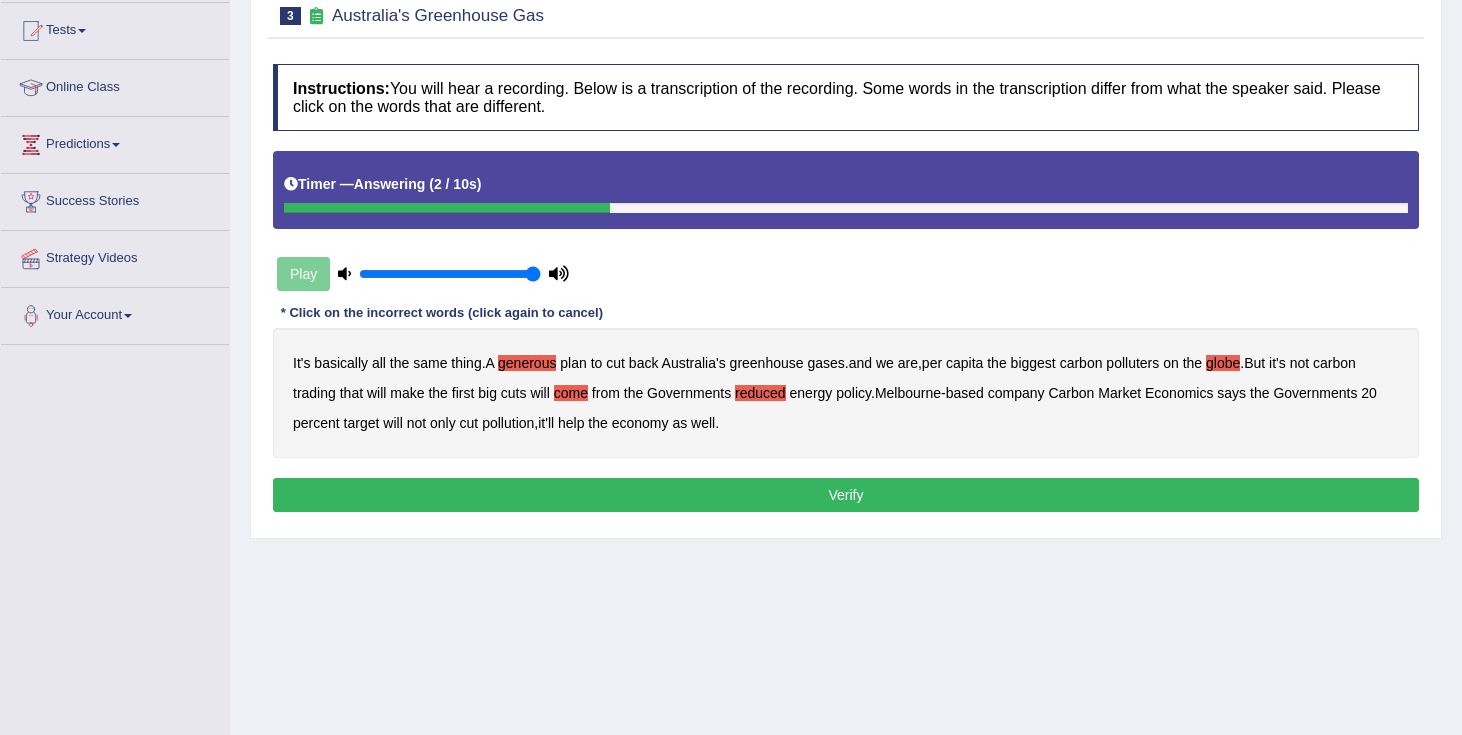 click on "come" at bounding box center [571, 393] 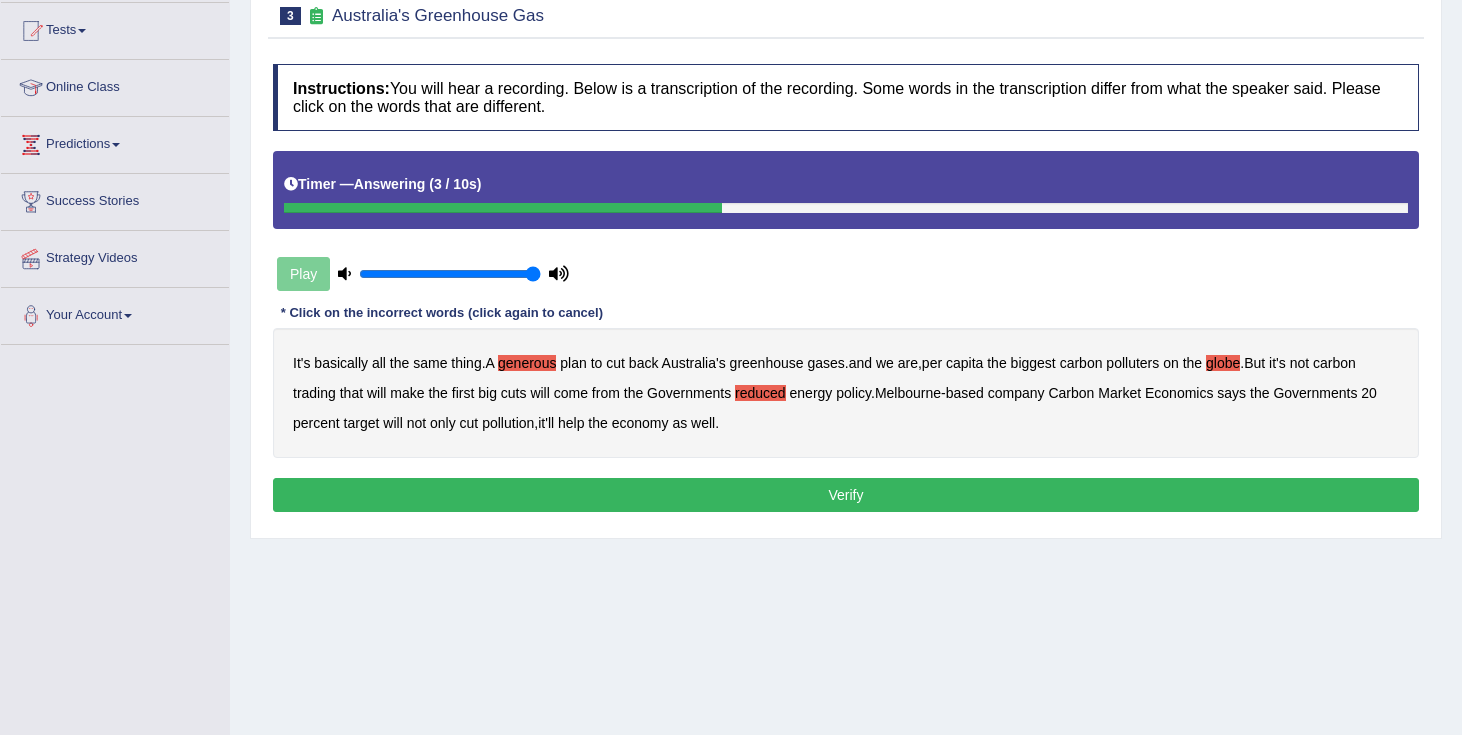 click on "trading" at bounding box center [314, 393] 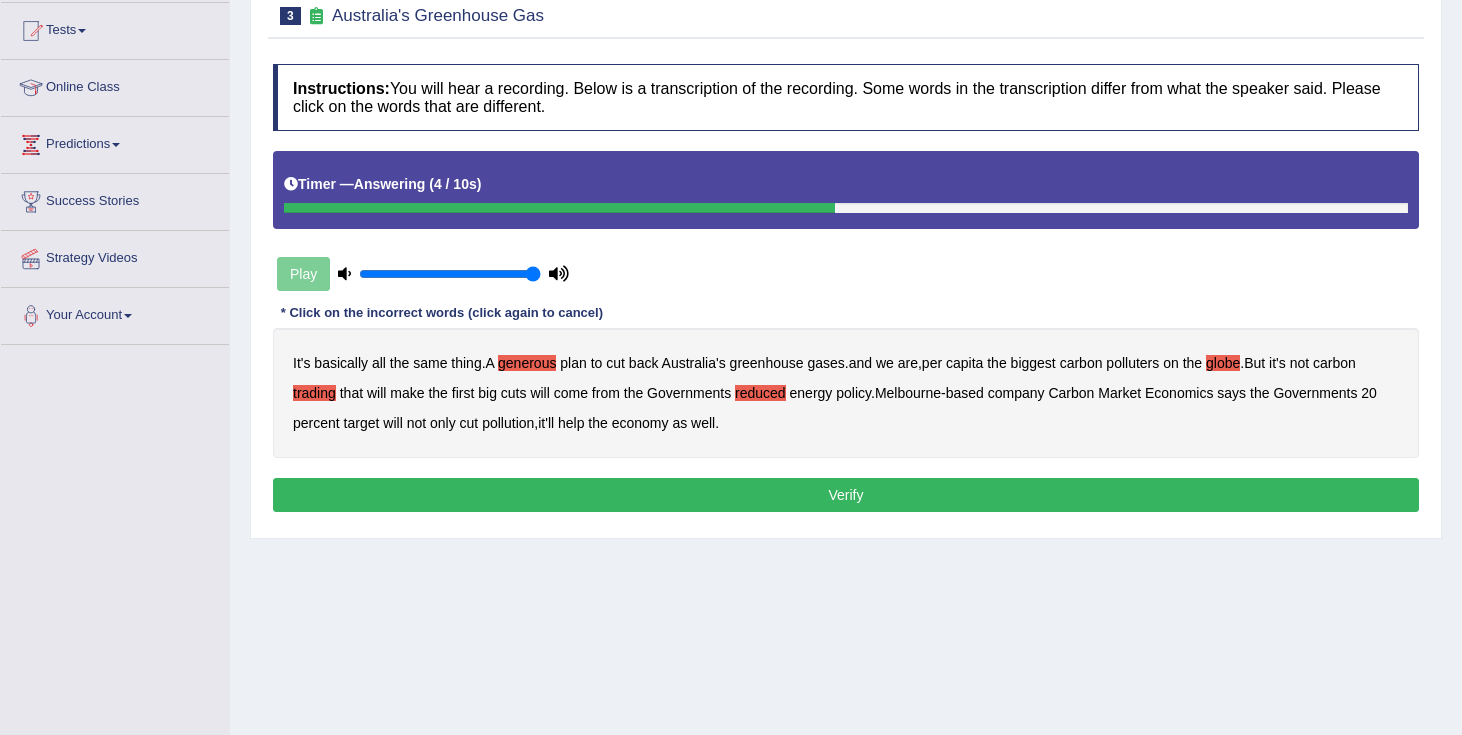 click on "Verify" at bounding box center (846, 495) 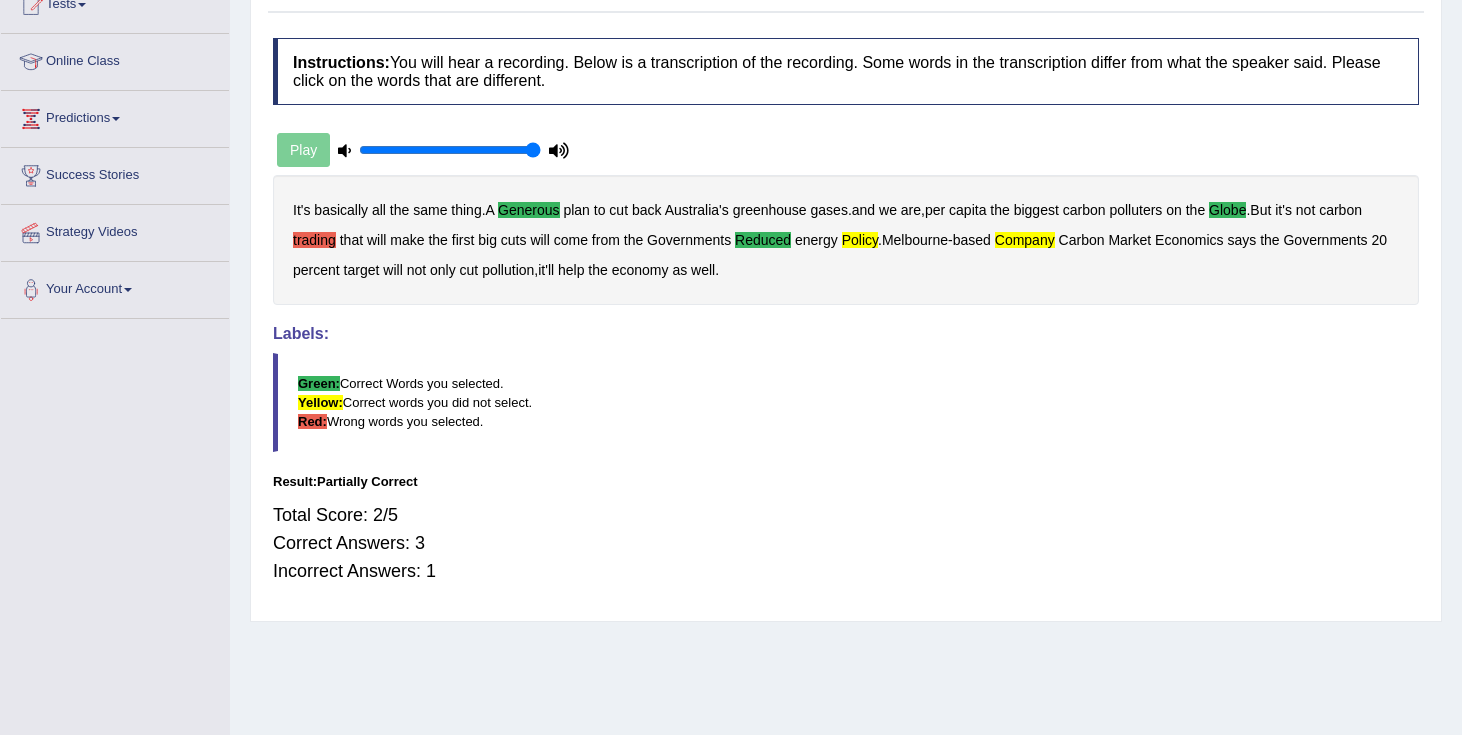 scroll, scrollTop: 0, scrollLeft: 0, axis: both 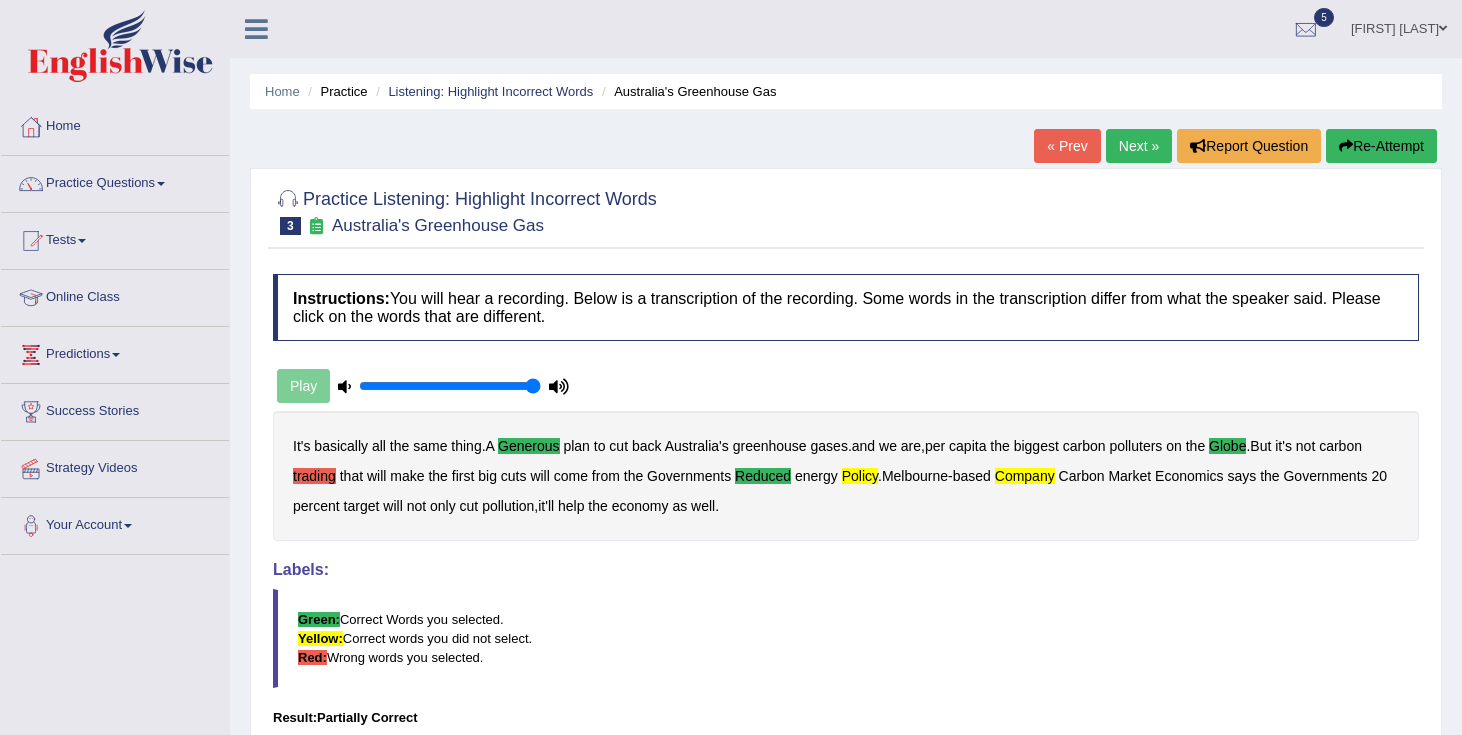 click on "Next »" at bounding box center (1139, 146) 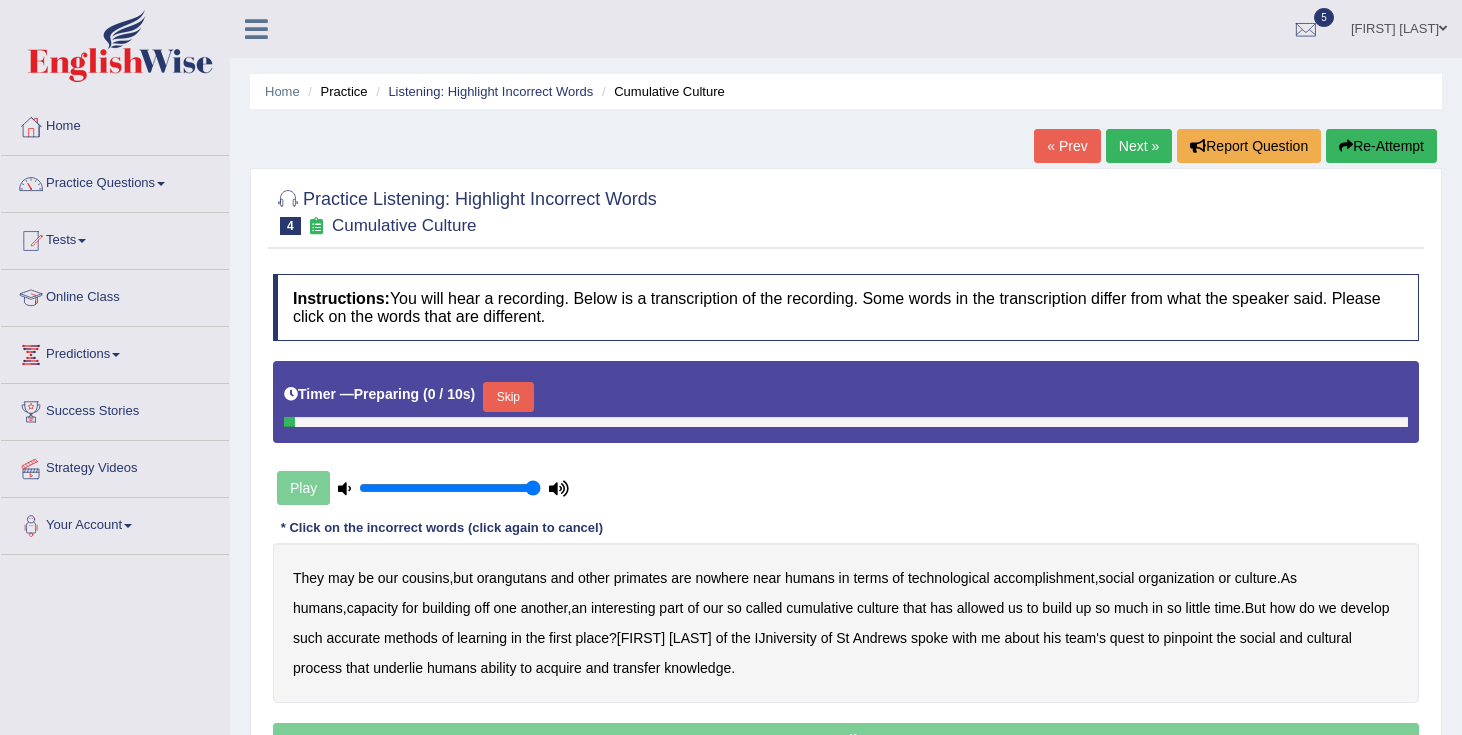 scroll, scrollTop: 0, scrollLeft: 0, axis: both 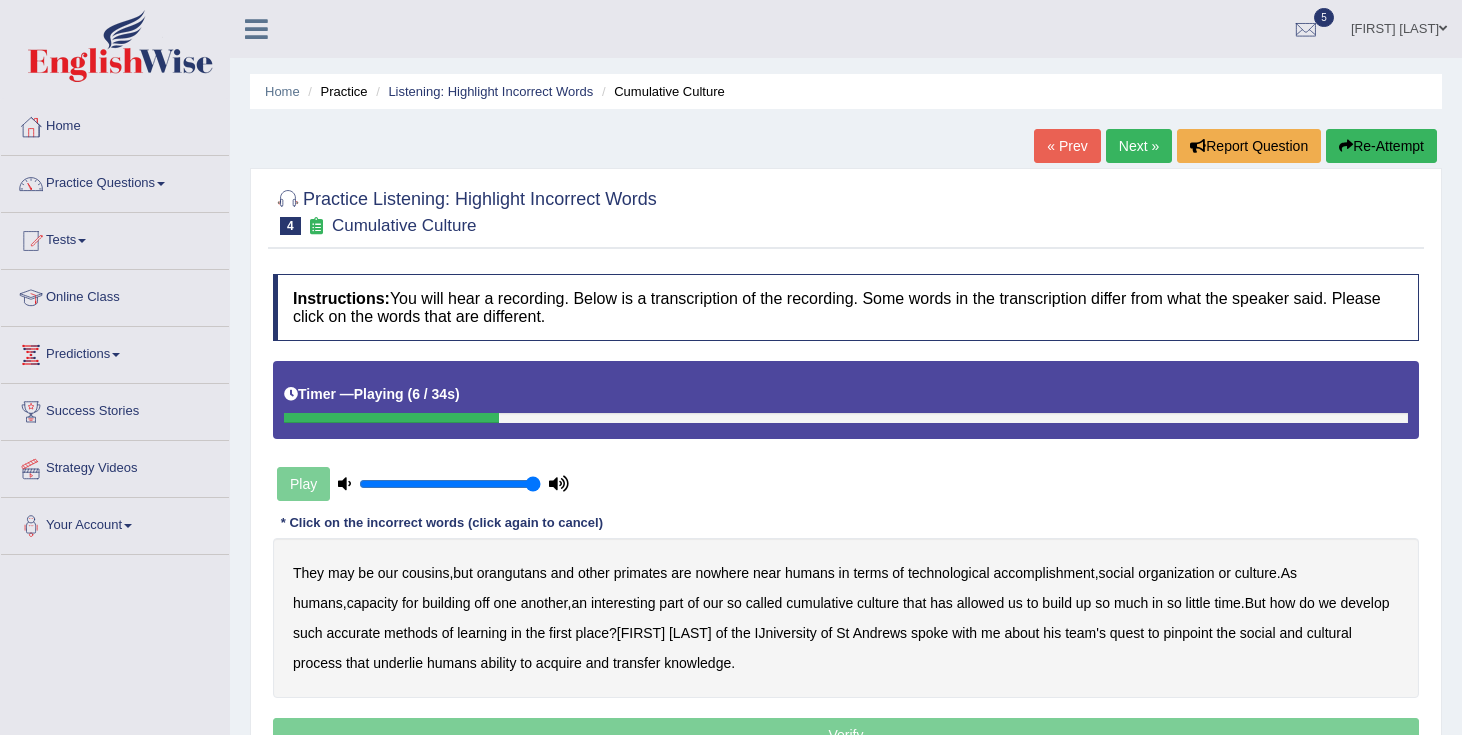 click on "accomplishment" at bounding box center (1044, 573) 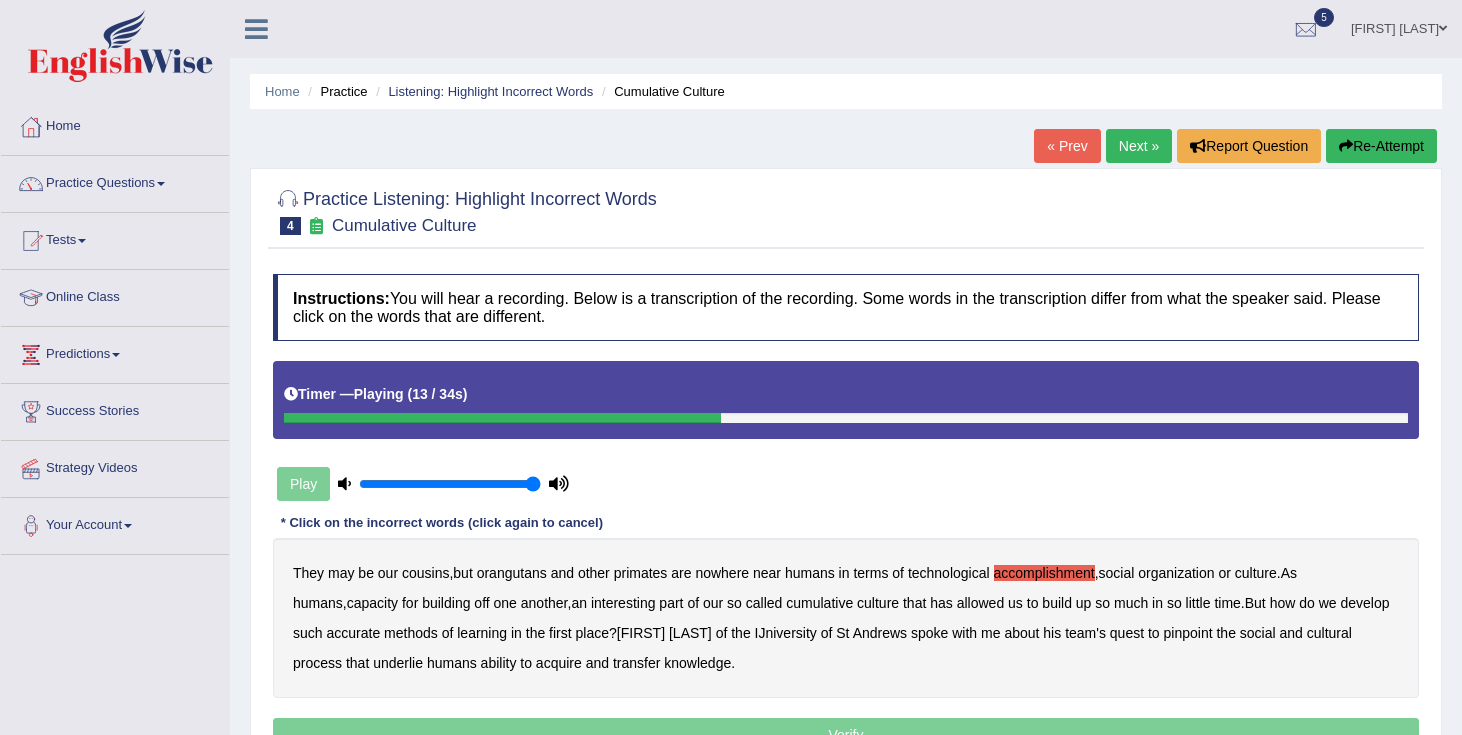click on "interesting" at bounding box center [623, 603] 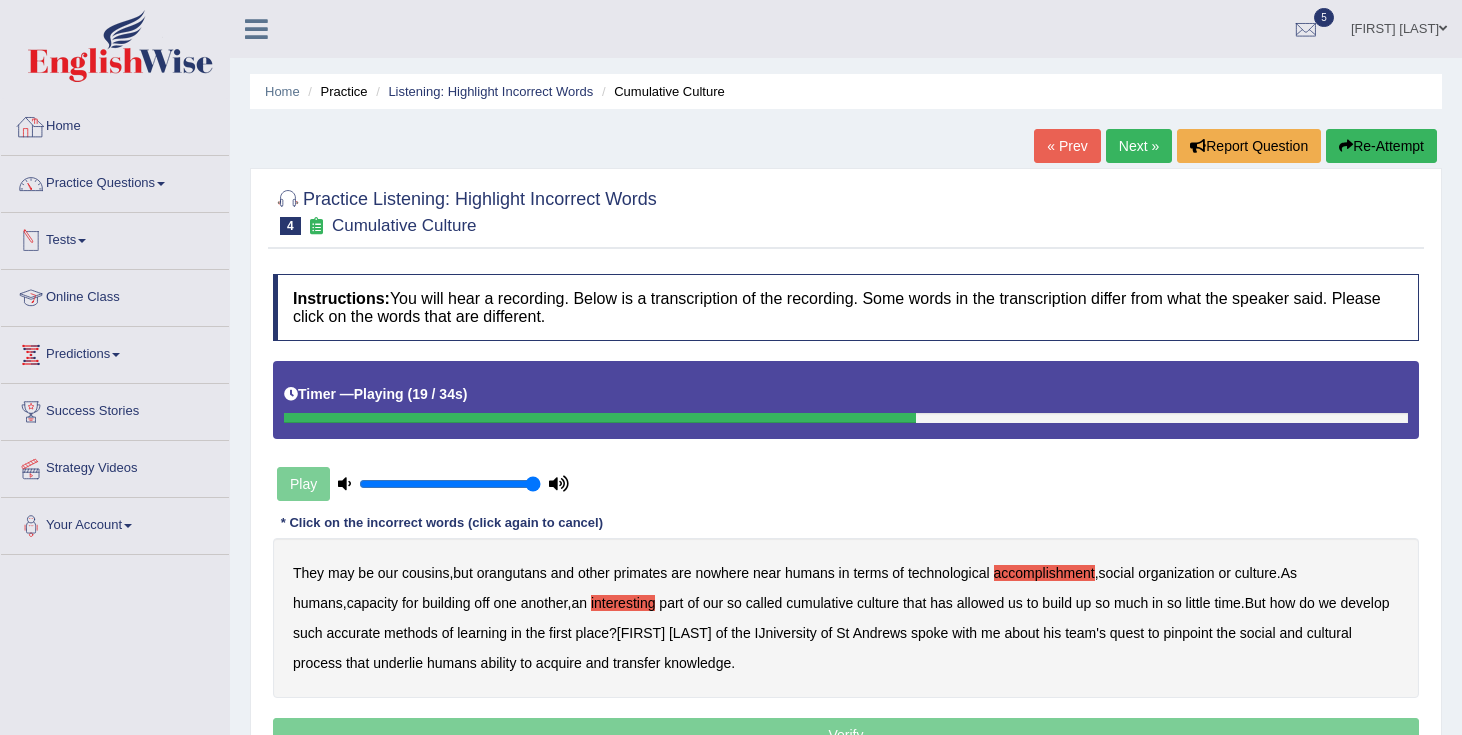 click on "Toggle navigation
Home
Practice Questions   Speaking Practice Read Aloud
Repeat Sentence
Describe Image
Re-tell Lecture
Answer Short Question
Summarize Group Discussion
Respond To A Situation
Writing Practice  Summarize Written Text
Write Essay
Reading Practice  Reading & Writing: Fill In The Blanks
Choose Multiple Answers
Re-order Paragraphs
Fill In The Blanks
Choose Single Answer
Listening Practice  Summarize Spoken Text
Highlight Incorrect Words
Highlight Correct Summary
Select Missing Word
Choose Single Answer
Choose Multiple Answers
Fill In The Blanks
Write From Dictation
Pronunciation
Tests  Take Practice Sectional Test
Take Mock Test
History
Online Class
Predictions  Latest Predictions
Success Stories
Strategy Videos
Your Account  Notifications
Microphone Setup
Change Password
Manage Subscription
Pearson Login Details
Update Profile" at bounding box center (115, 327) 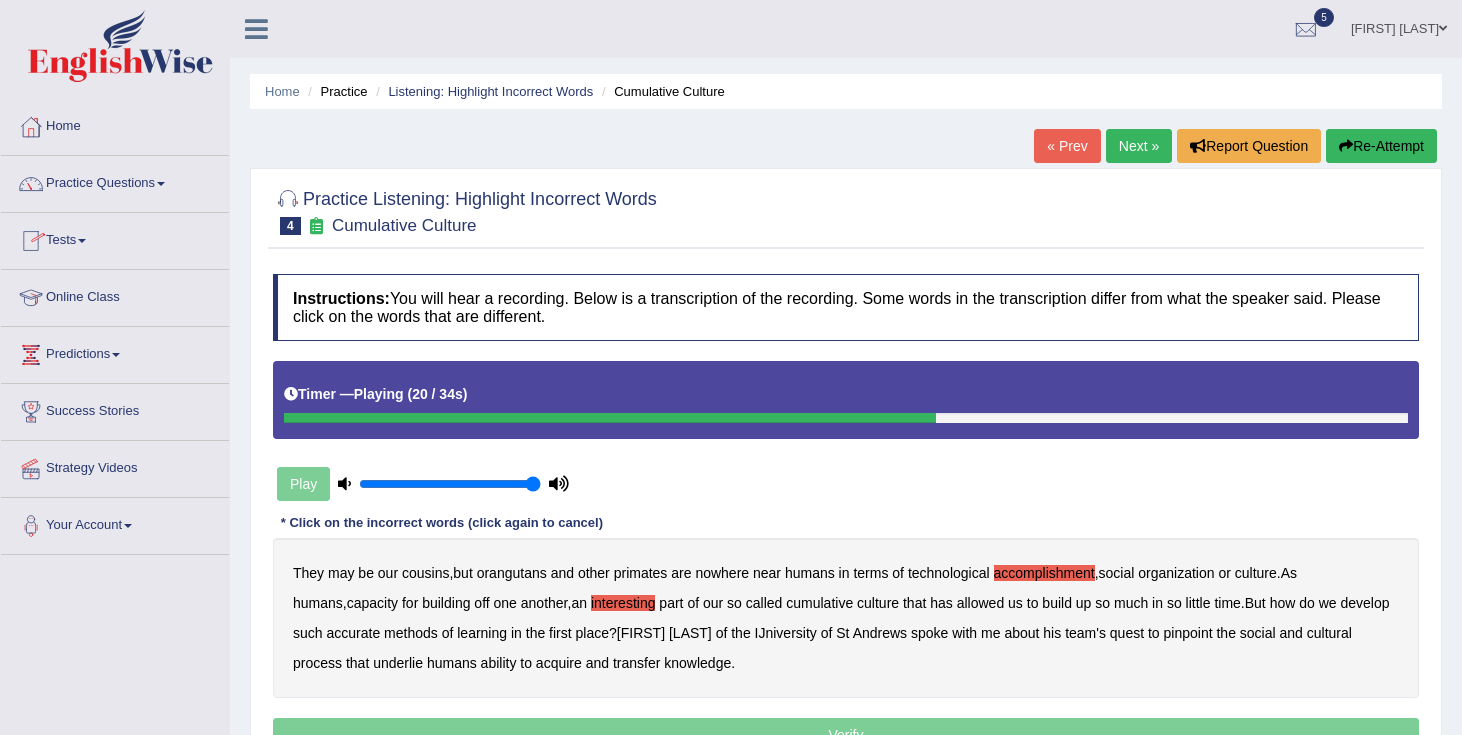 click on "Home" at bounding box center [115, 124] 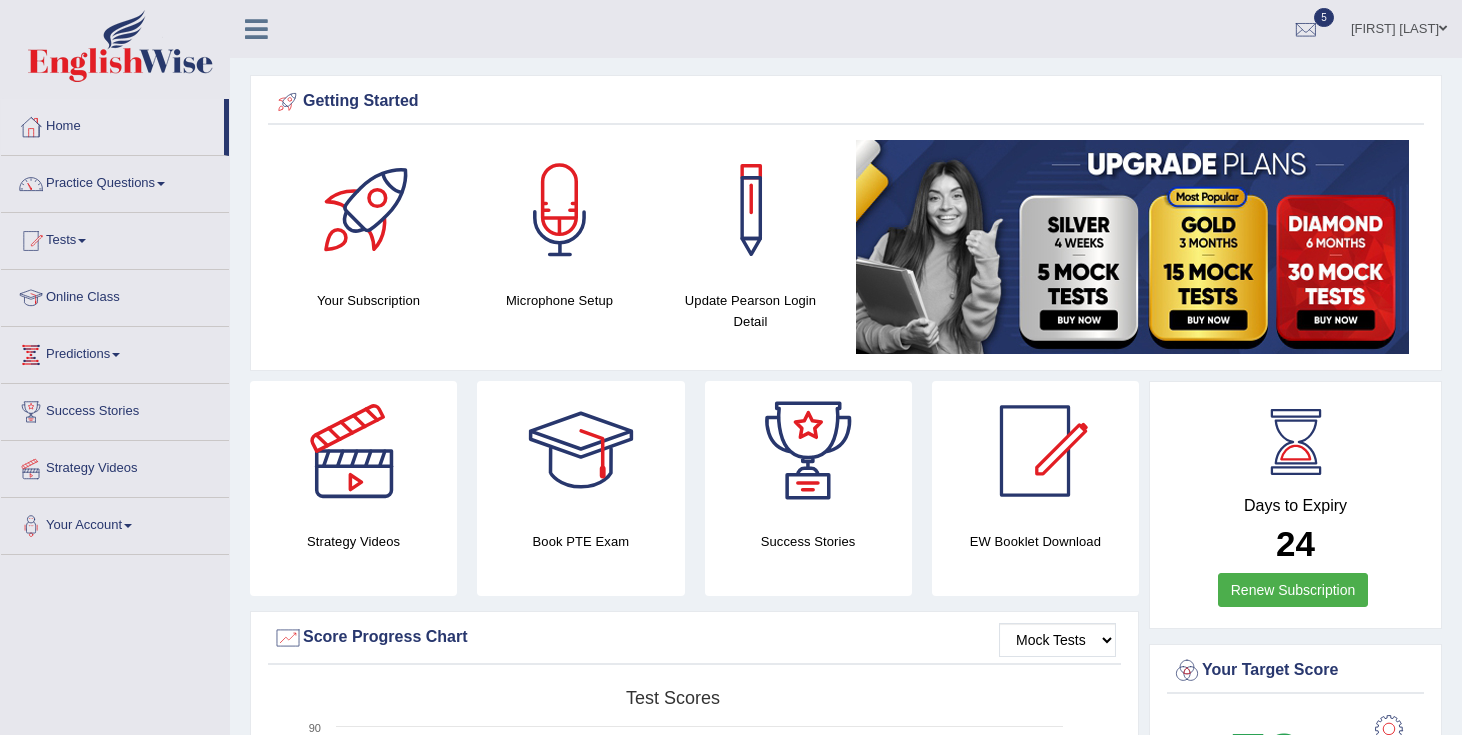 scroll, scrollTop: 0, scrollLeft: 0, axis: both 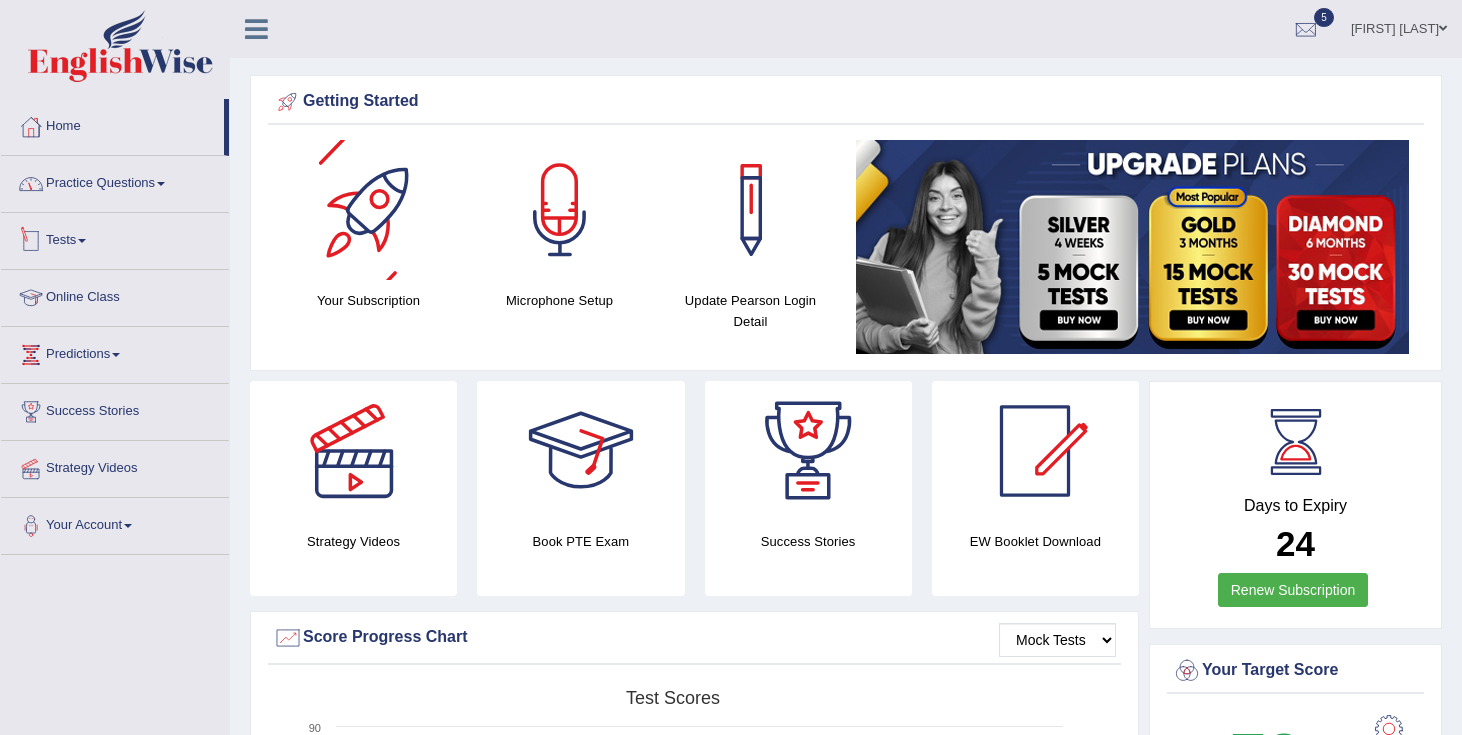 click on "Practice Questions" at bounding box center [115, 181] 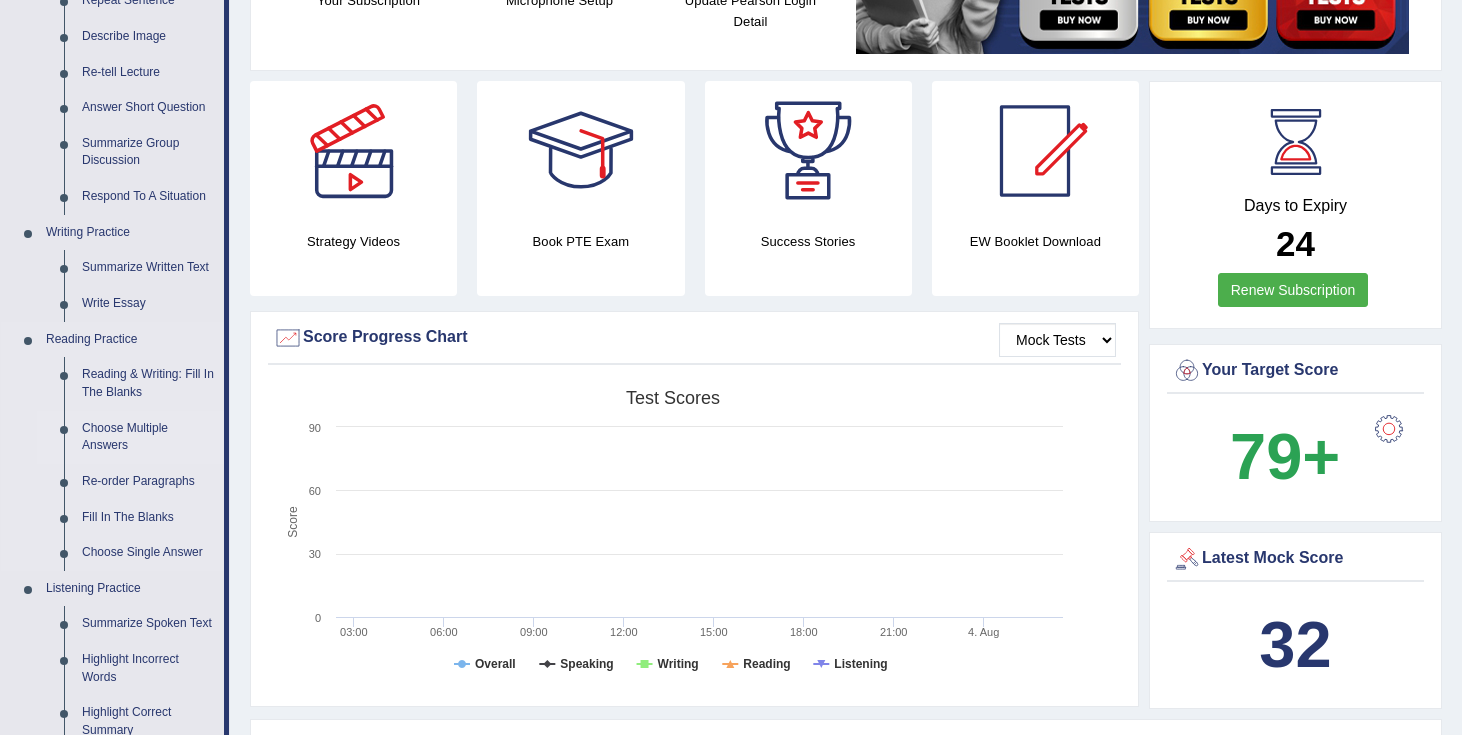 scroll, scrollTop: 304, scrollLeft: 0, axis: vertical 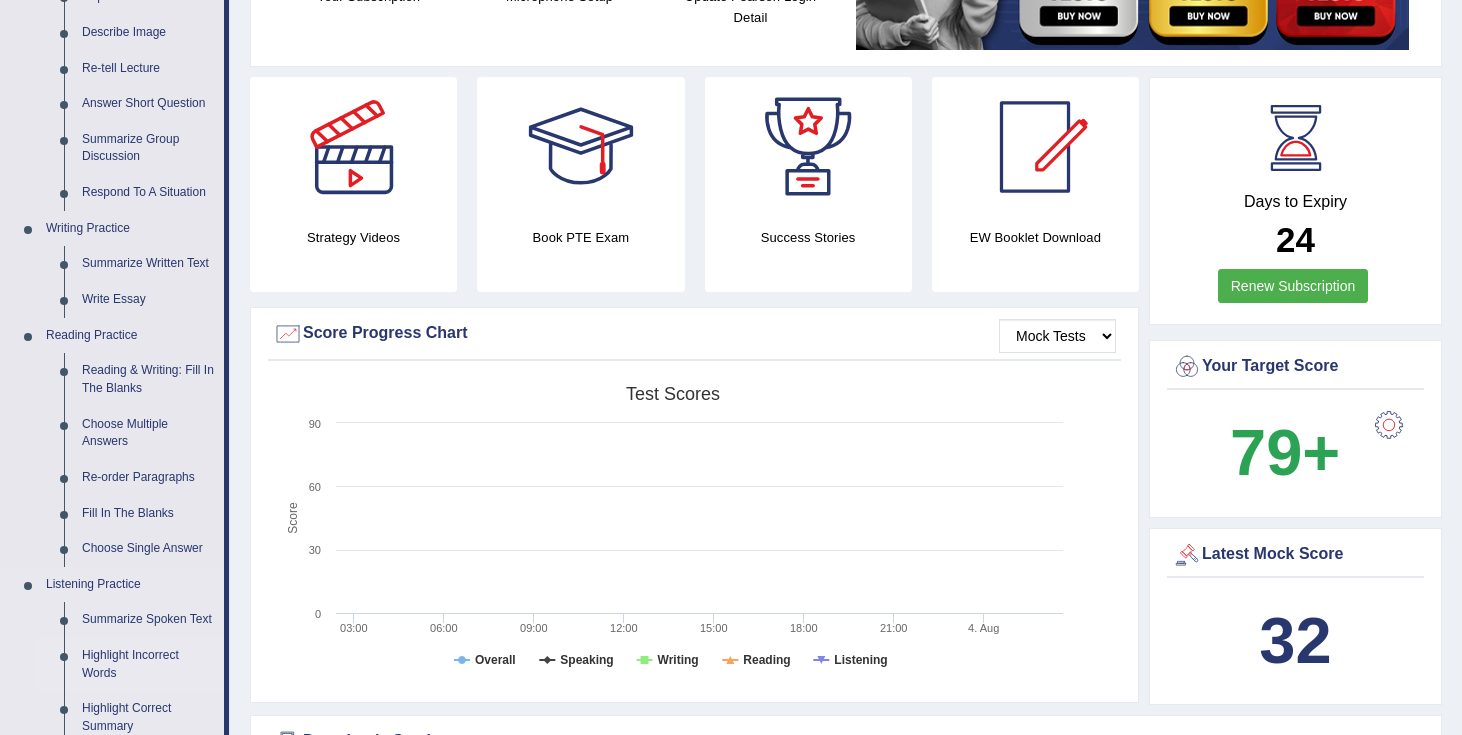 click on "Highlight Incorrect Words" at bounding box center [148, 664] 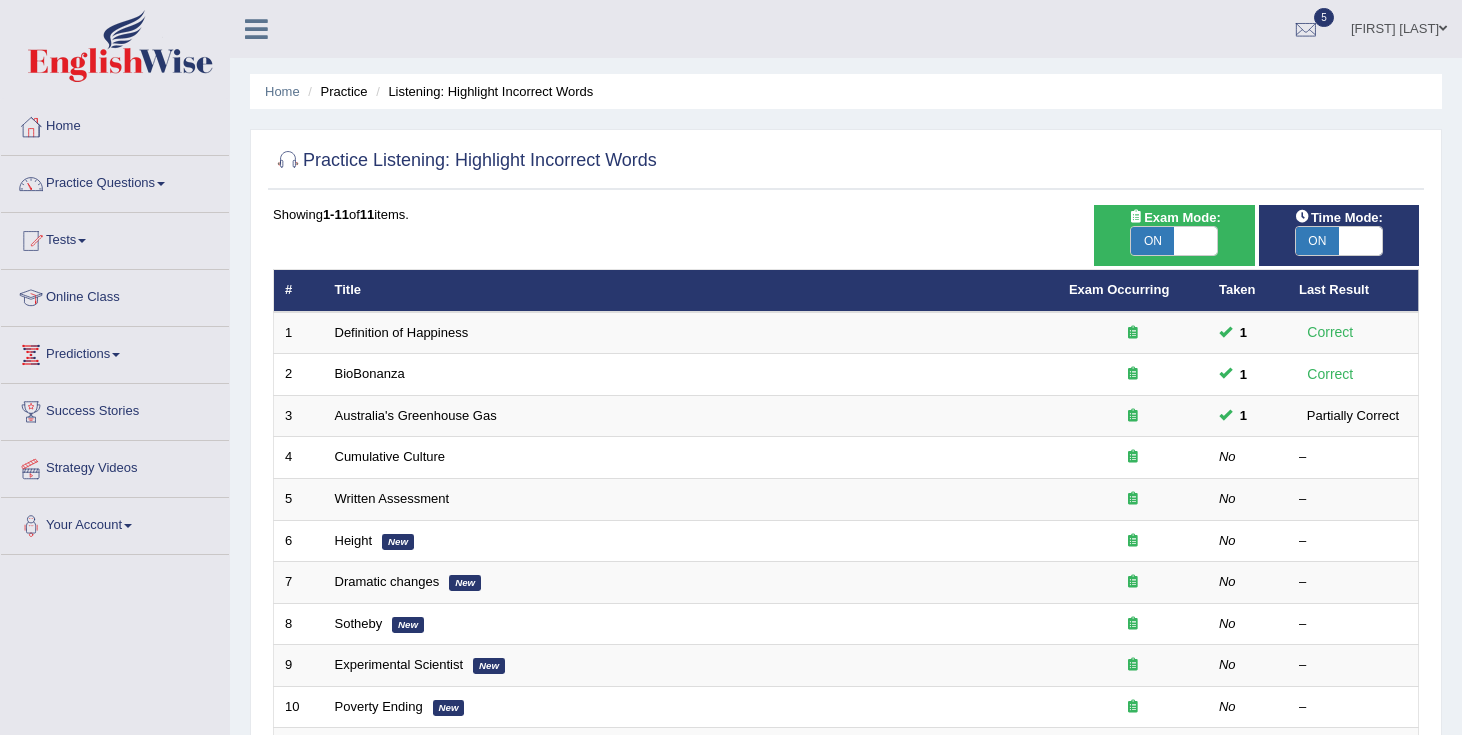 scroll, scrollTop: 0, scrollLeft: 0, axis: both 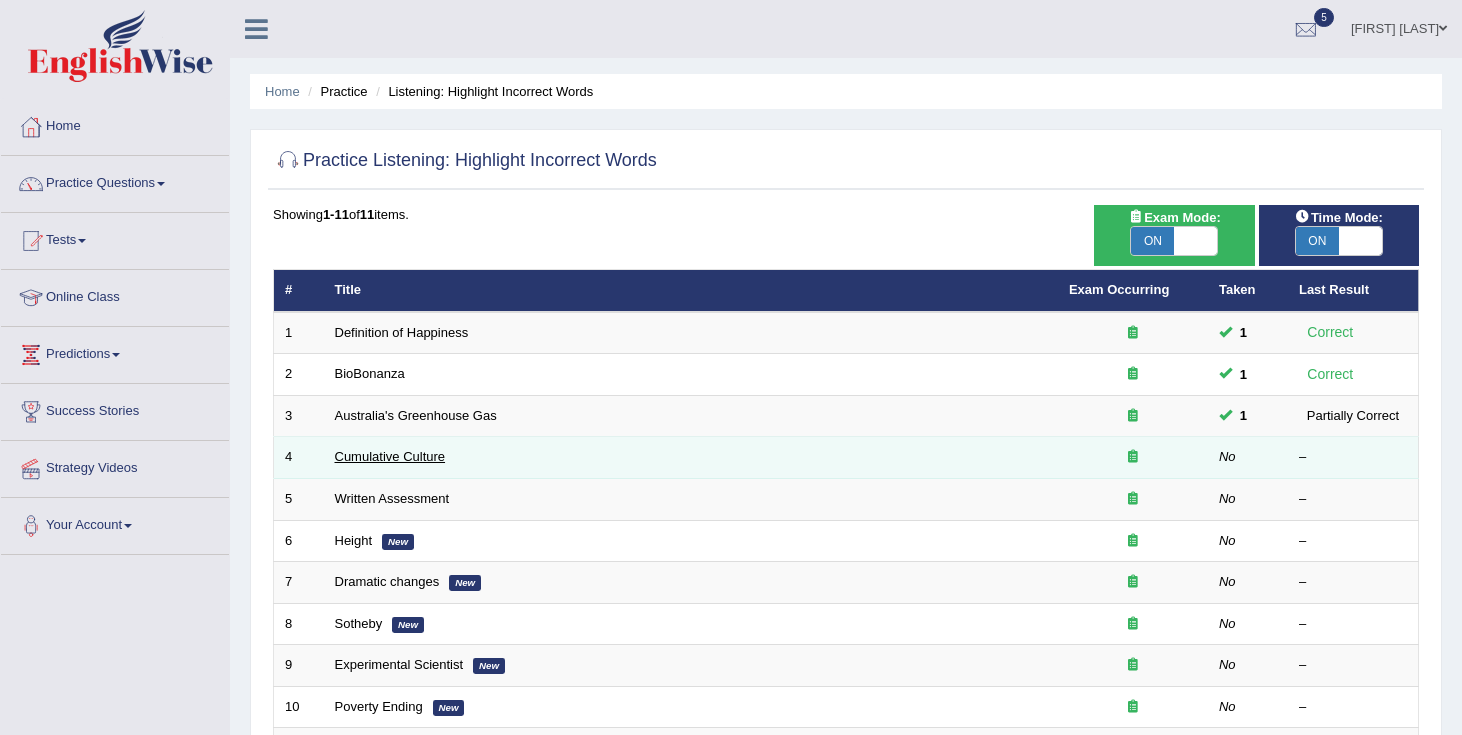 click on "Cumulative Culture" at bounding box center (390, 456) 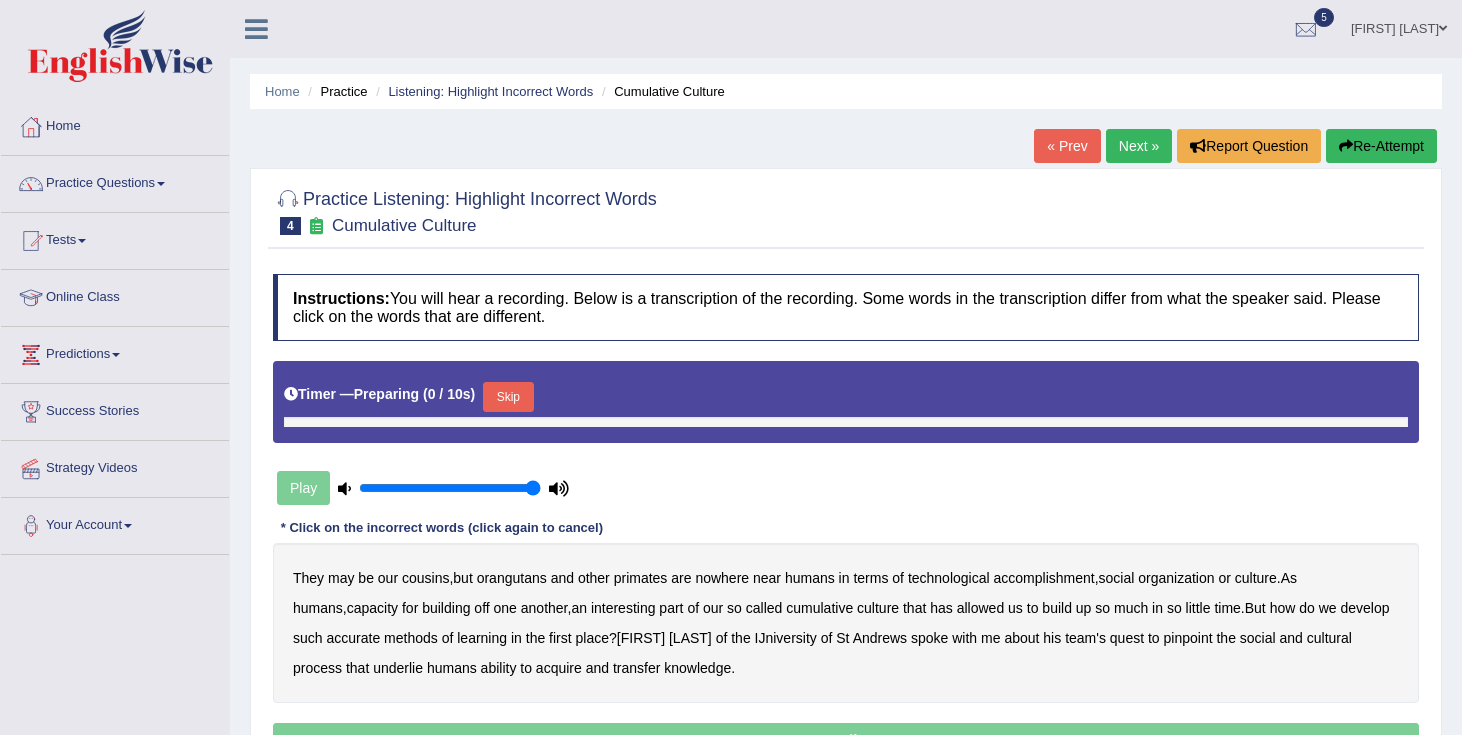 scroll, scrollTop: 0, scrollLeft: 0, axis: both 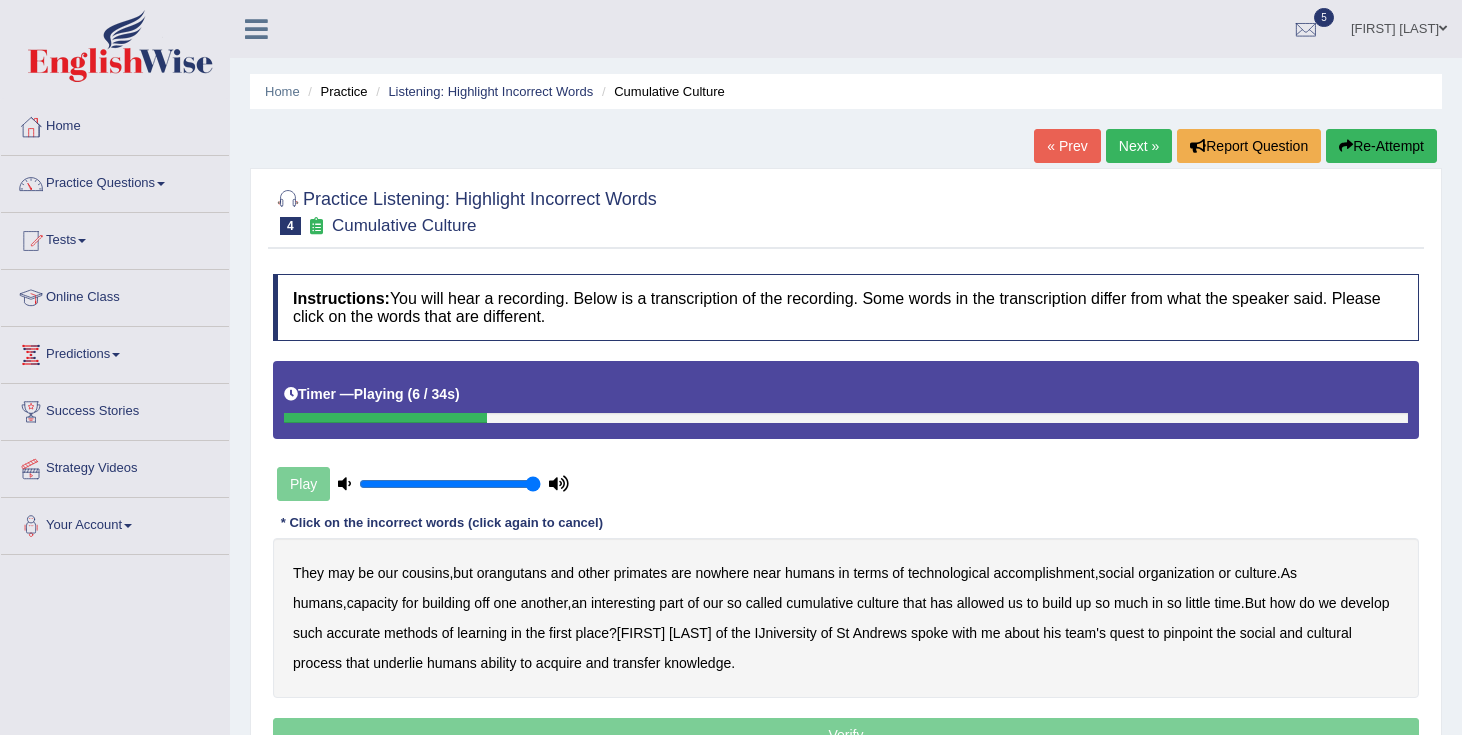 click on "accomplishment" at bounding box center [1044, 573] 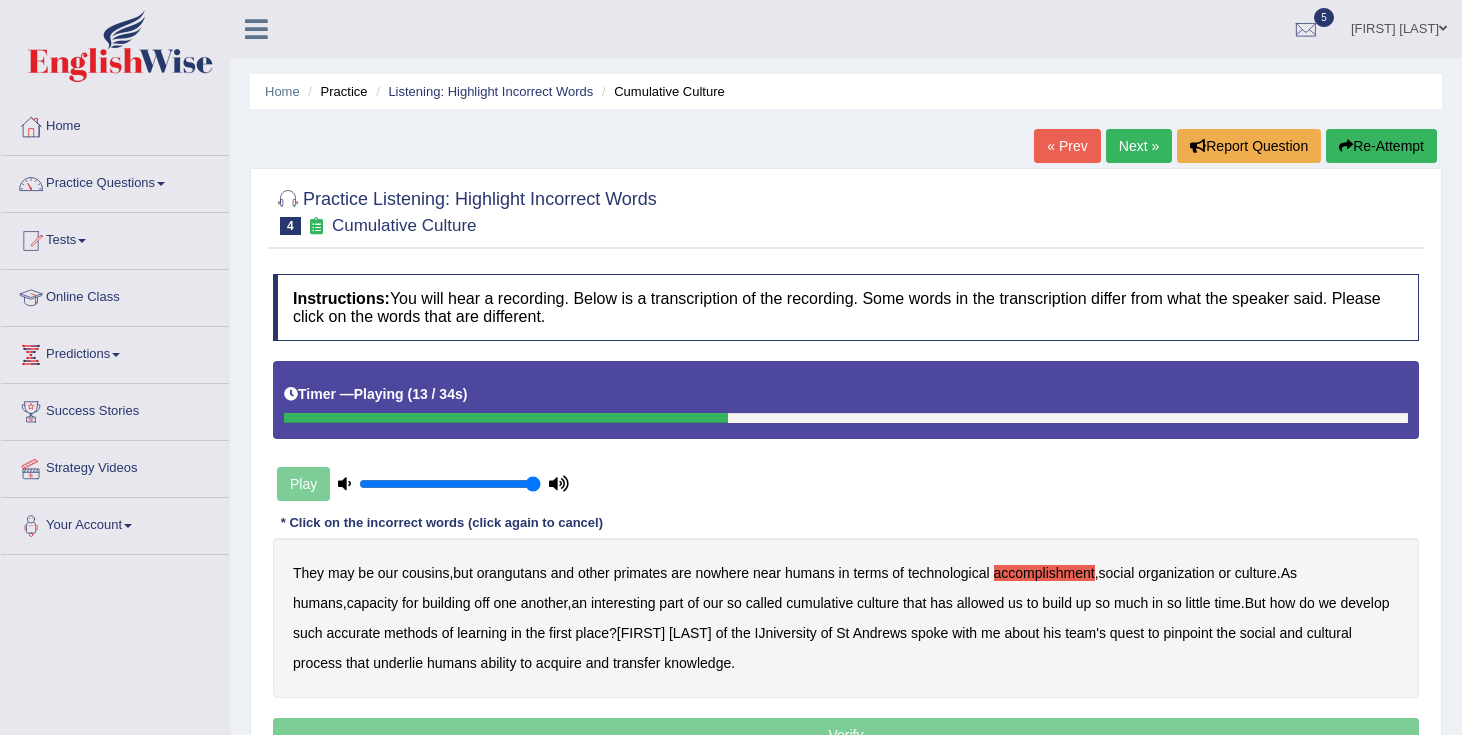 click on "They   may   be   our   cousins ,  but   orangutans   and   other   primates   are   nowhere   near   humans   in   terms   of   technological   accomplishment ,  social   organization   or   culture .  As   humans ,  capacity   for   building   off   one   another ,  an   interesting   part   of   our   so   called   cumulative   culture   that   has   allowed   us   to   build   up   so   much   in   so   little   time .  But   how   do   we   develop   such   accurate   methods   of   learning   in   the   first   place ?  Kevin   Leyland   of   the   IJniversity   of   St   Andrews   spoke   with   me   about   his   team's   quest   to   pinpoint   the   social   and   cultural   process   that   underlie   humans   ability   to   acquire   and   transfer   knowledge ." at bounding box center (846, 618) 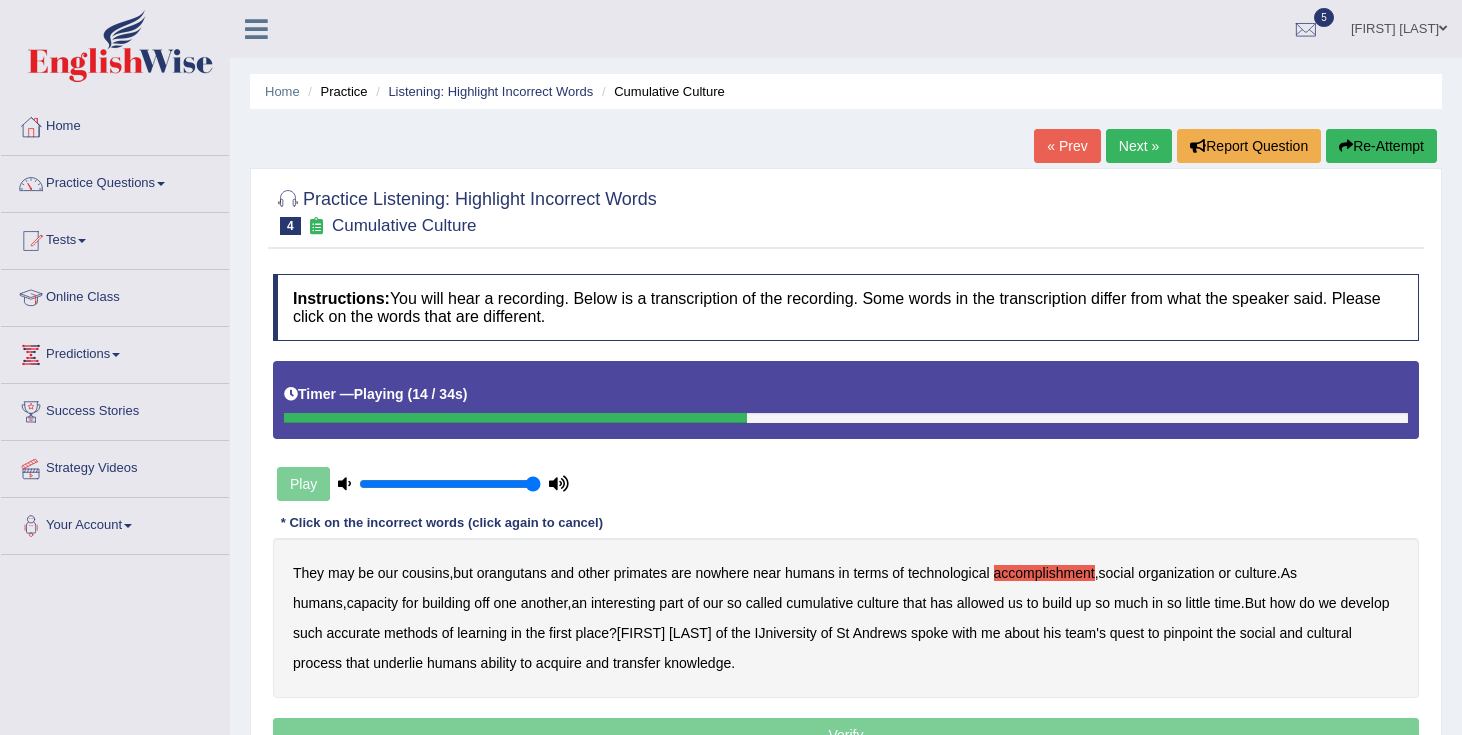 click on "interesting" at bounding box center (623, 603) 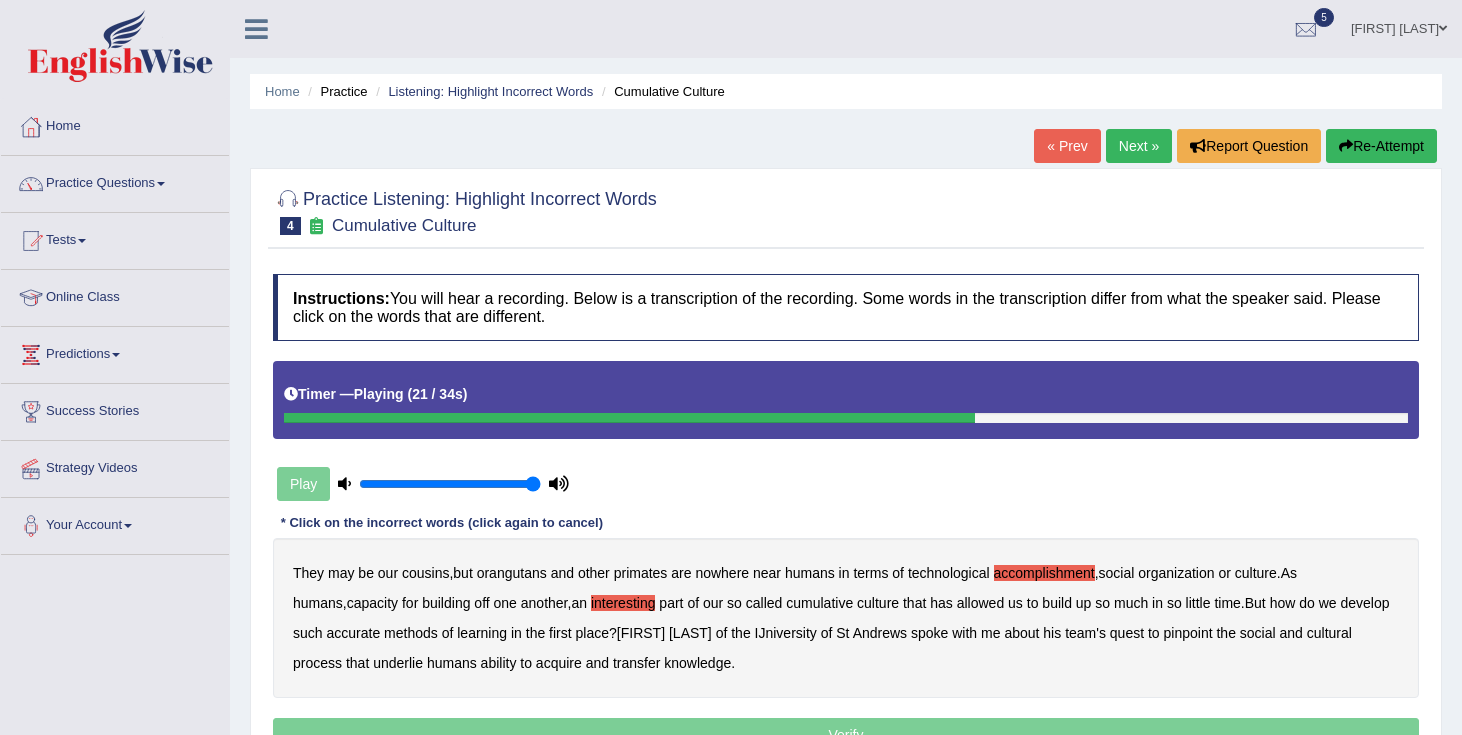 click on "accurate" at bounding box center [353, 633] 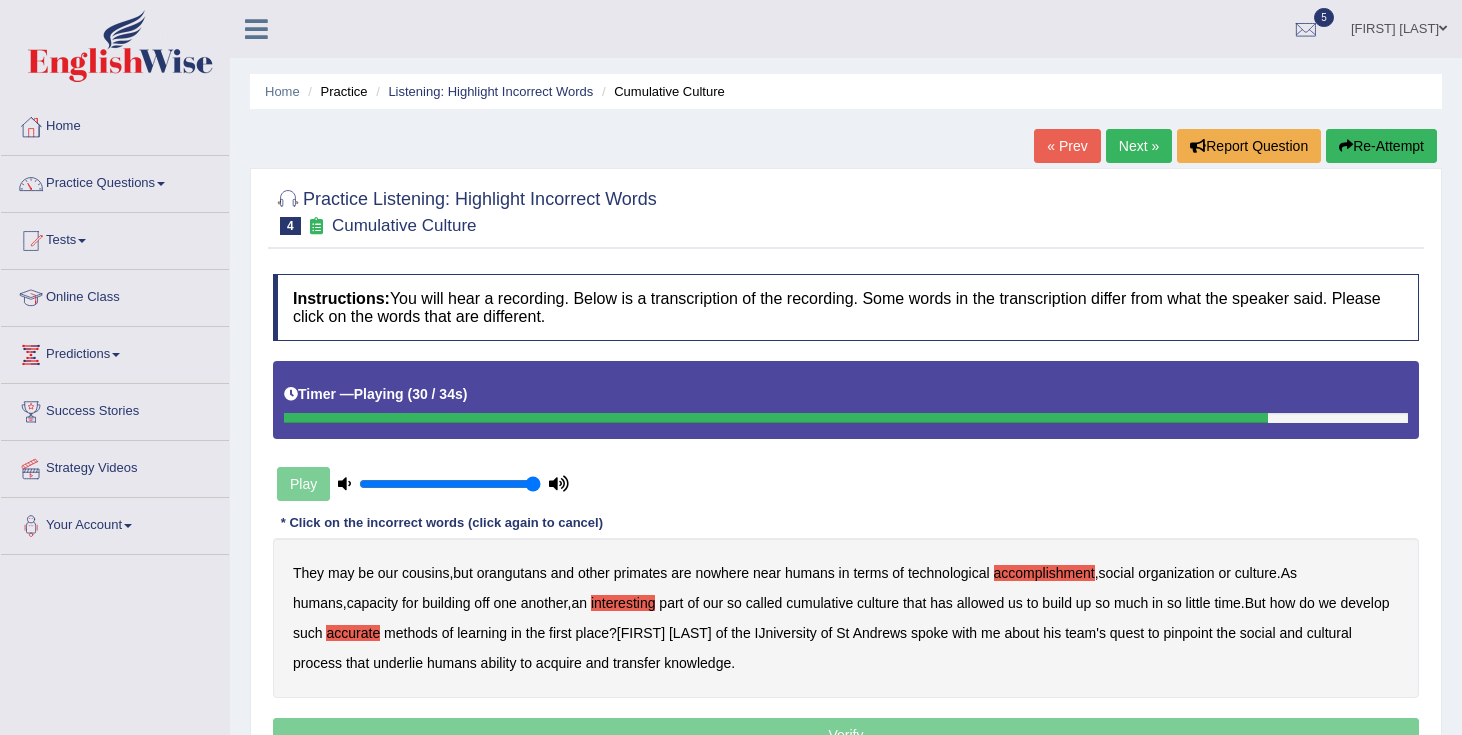 click on "cultural" at bounding box center (1329, 633) 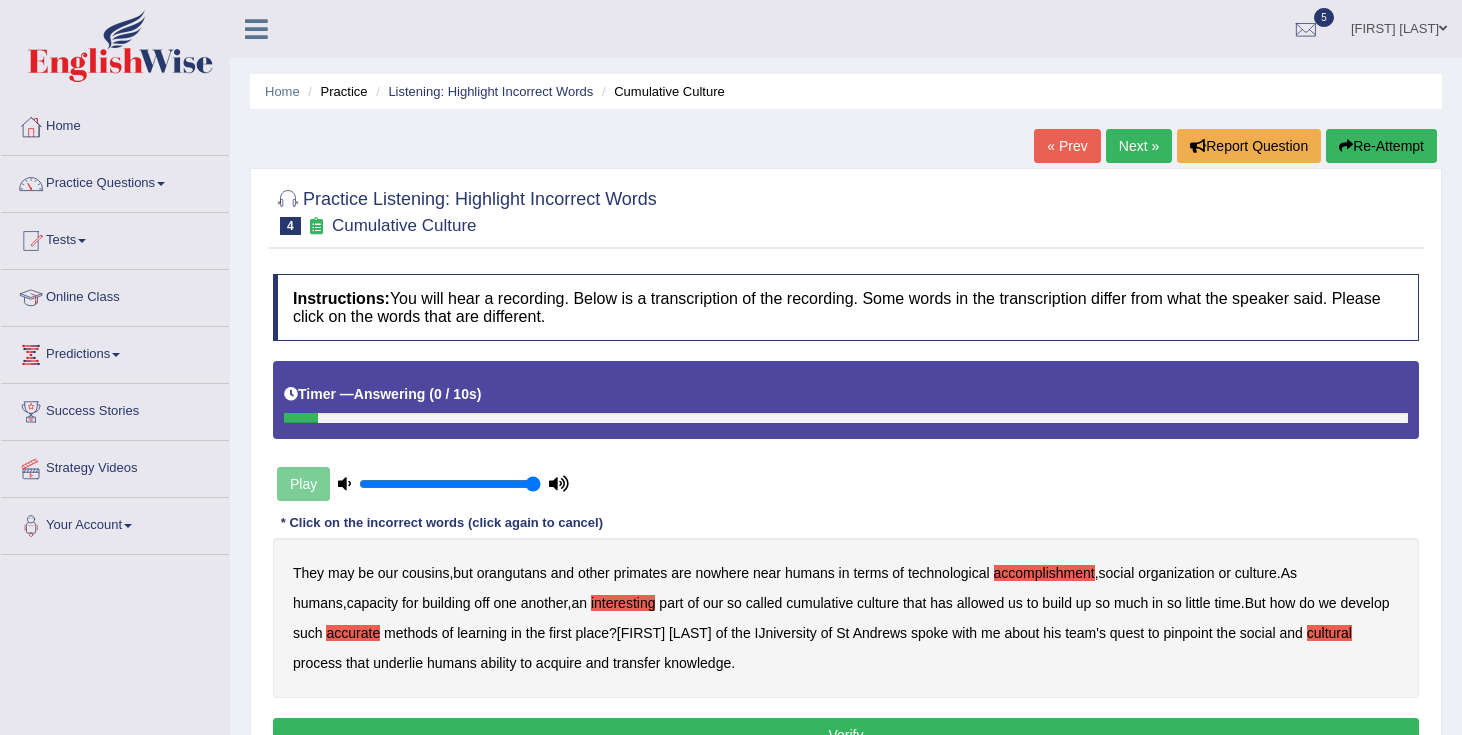 click on "transfer" at bounding box center (636, 663) 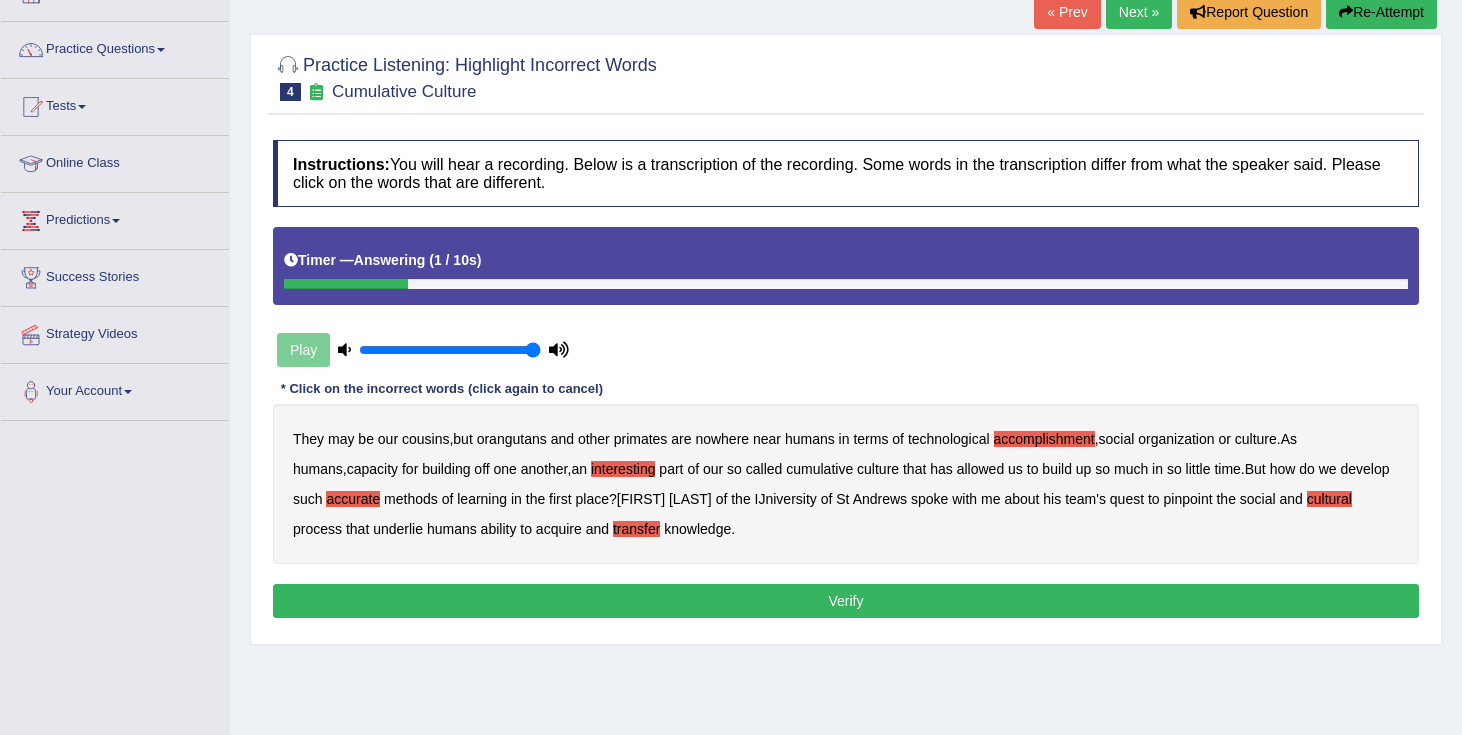 scroll, scrollTop: 147, scrollLeft: 0, axis: vertical 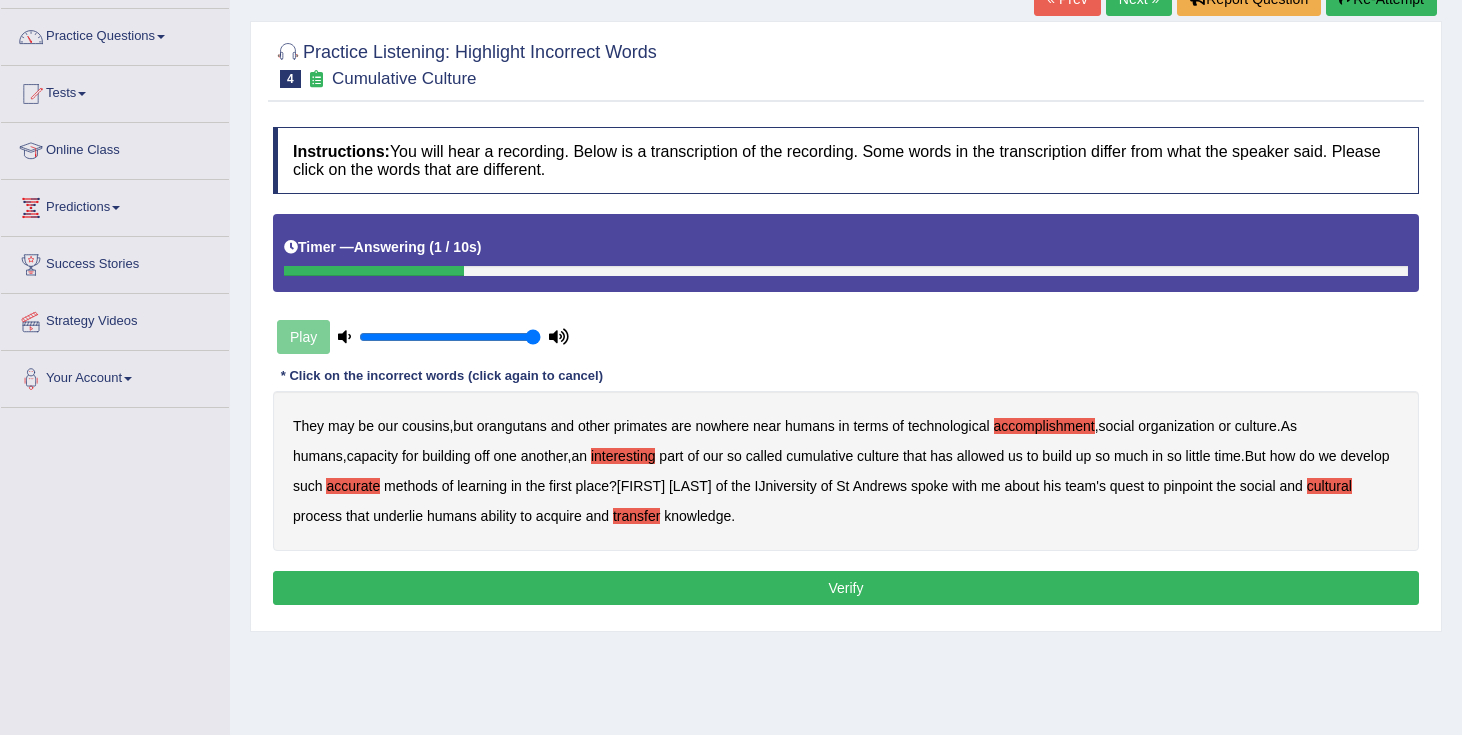 click on "Verify" at bounding box center (846, 588) 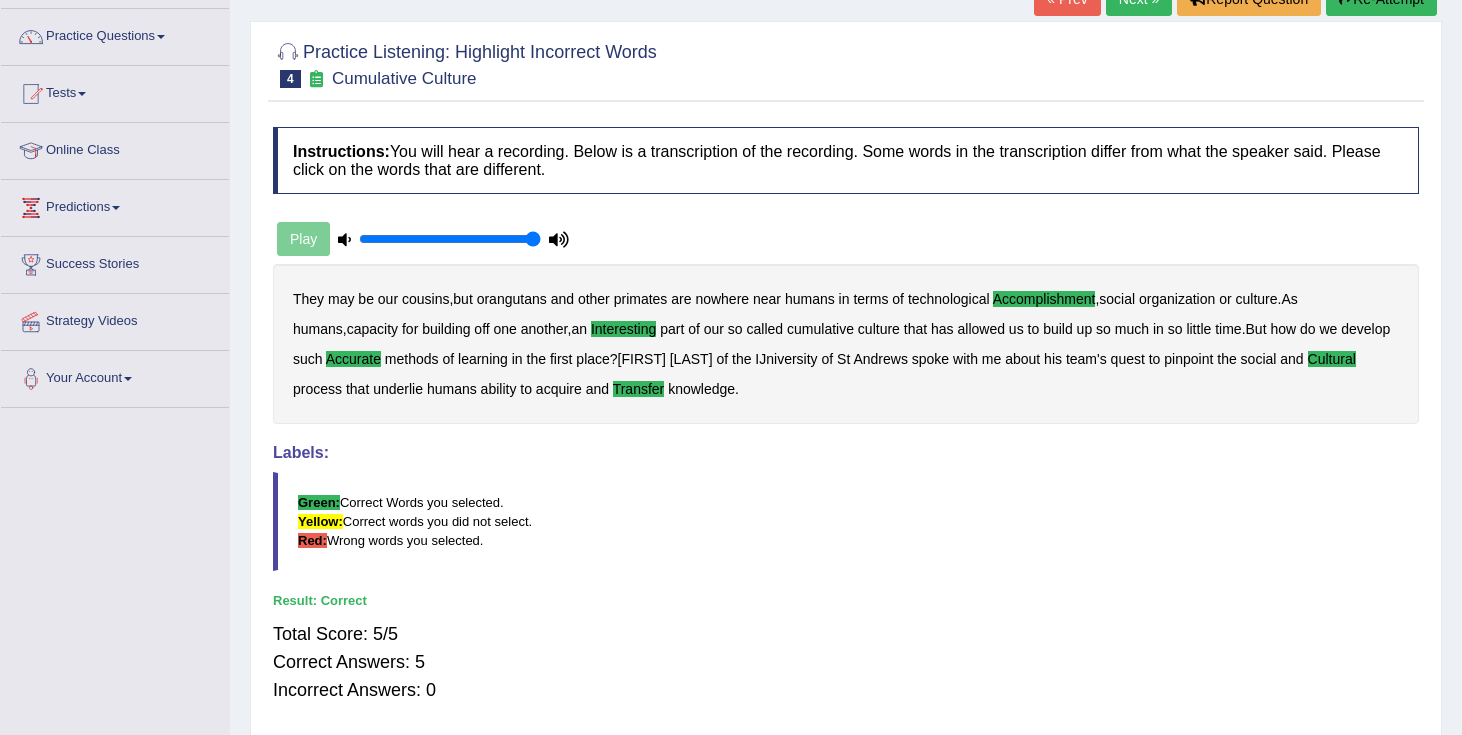 scroll, scrollTop: 0, scrollLeft: 0, axis: both 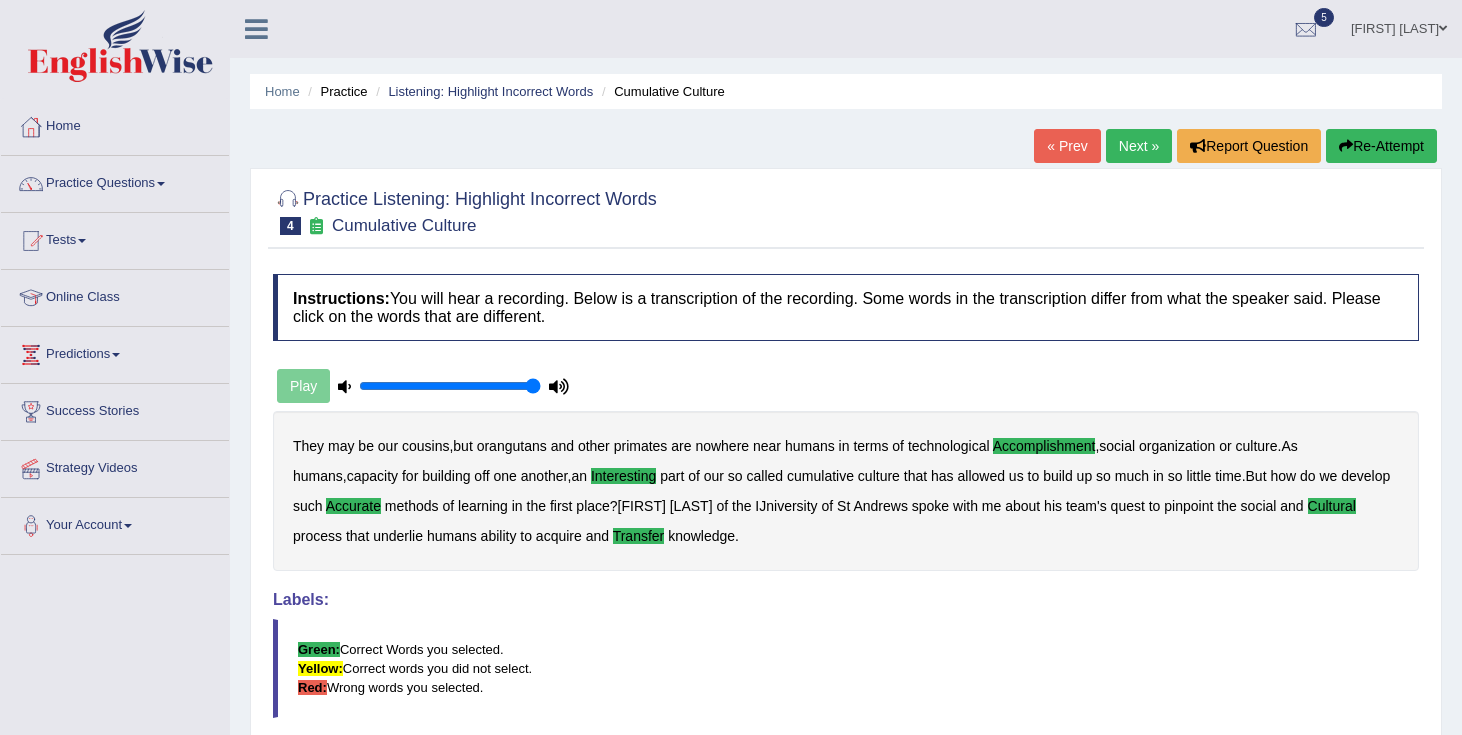 click on "Next »" at bounding box center [1139, 146] 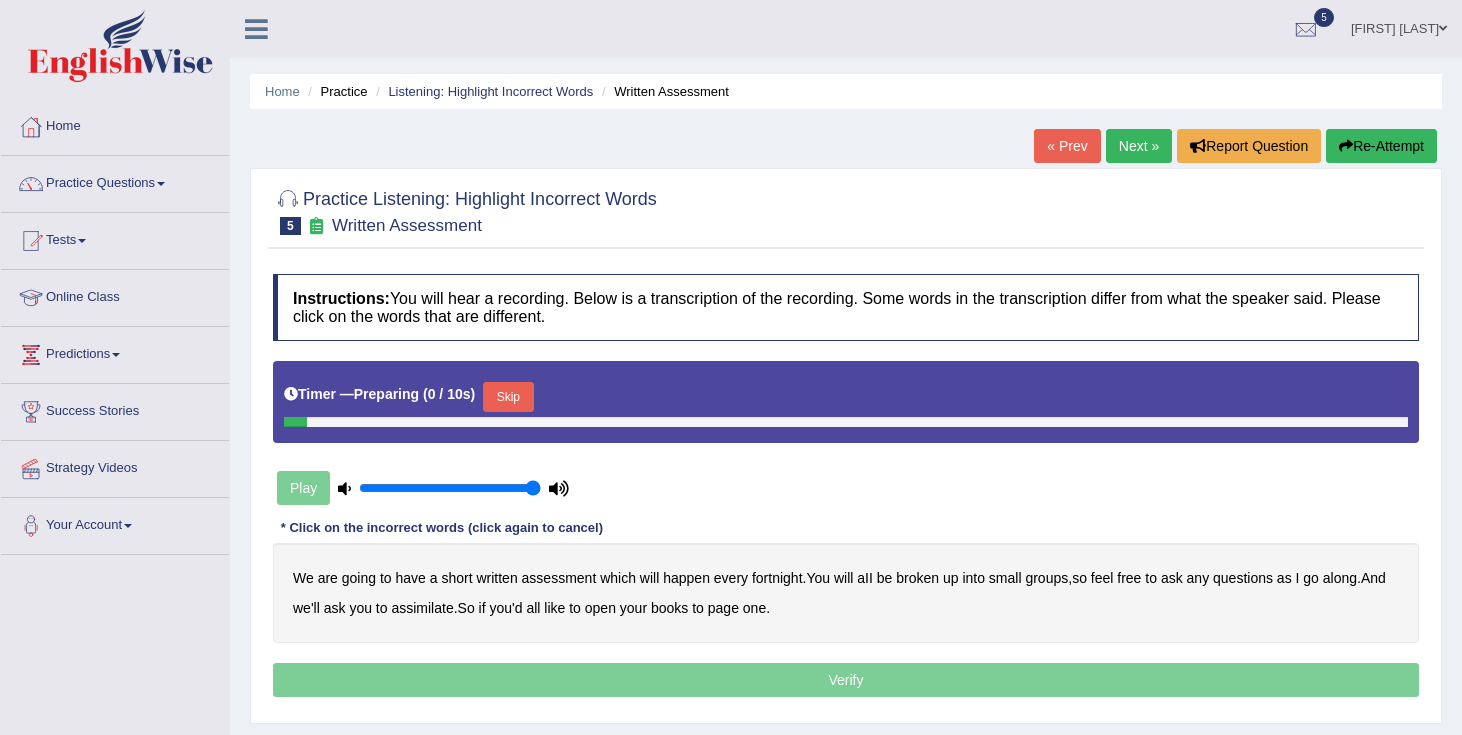 scroll, scrollTop: 0, scrollLeft: 0, axis: both 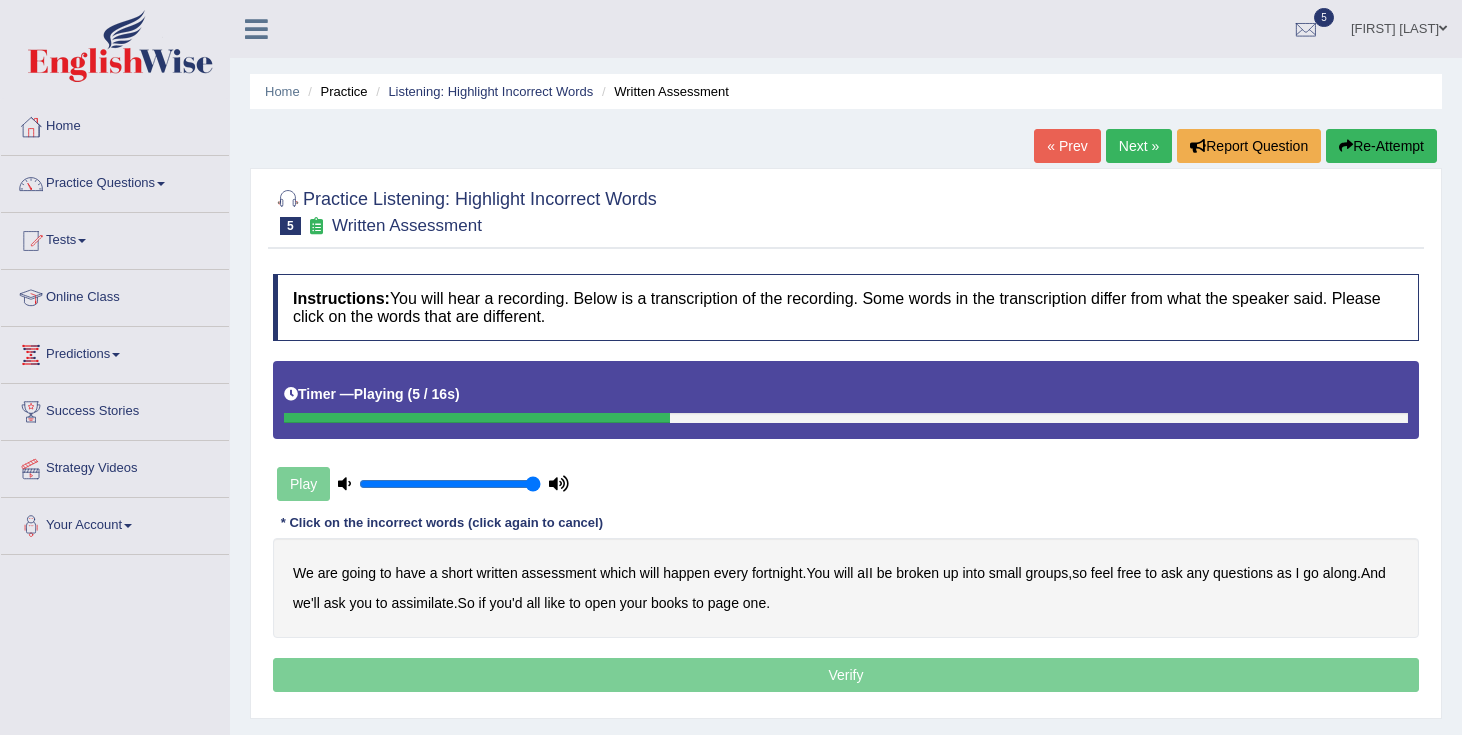 click on "broken" at bounding box center [917, 573] 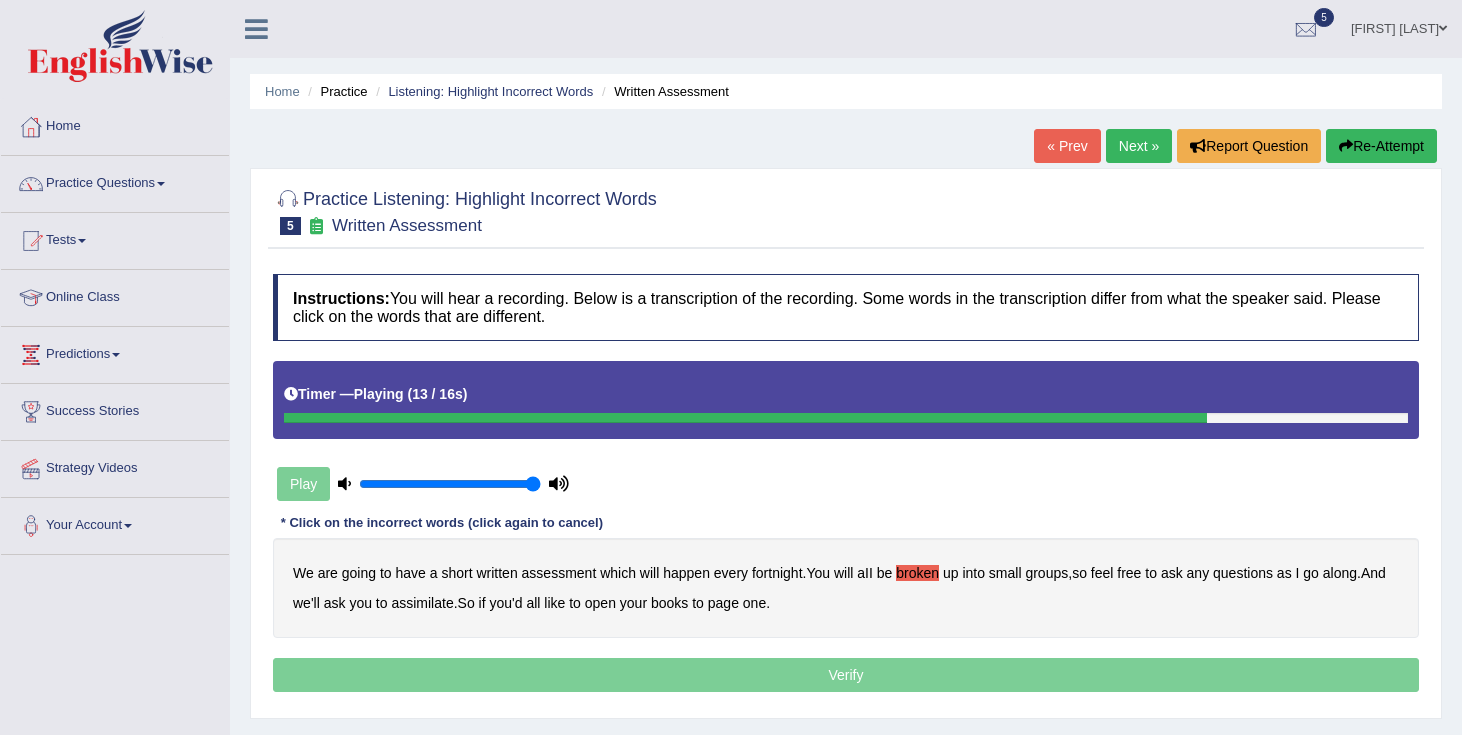click on "assimilate" at bounding box center [422, 603] 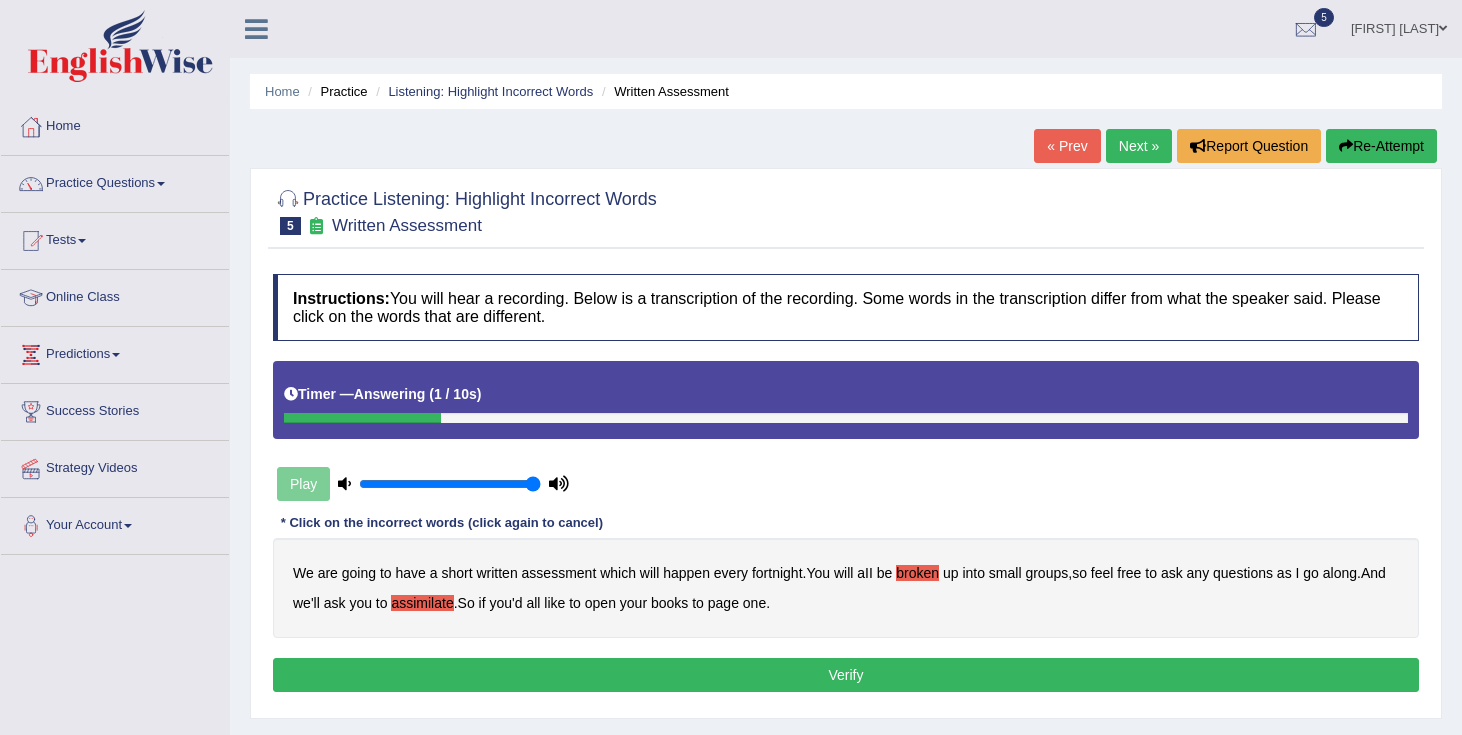 click on "Verify" at bounding box center (846, 675) 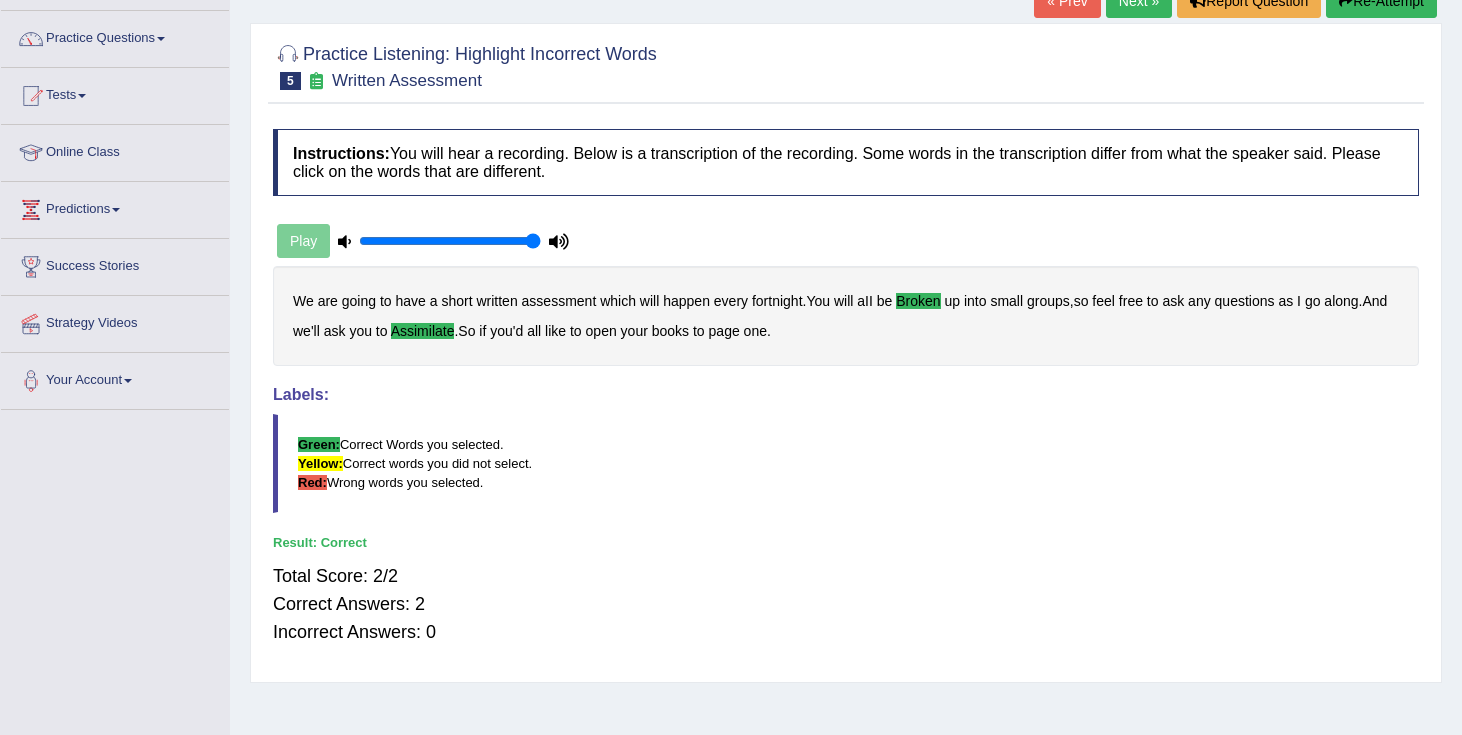 scroll, scrollTop: 0, scrollLeft: 0, axis: both 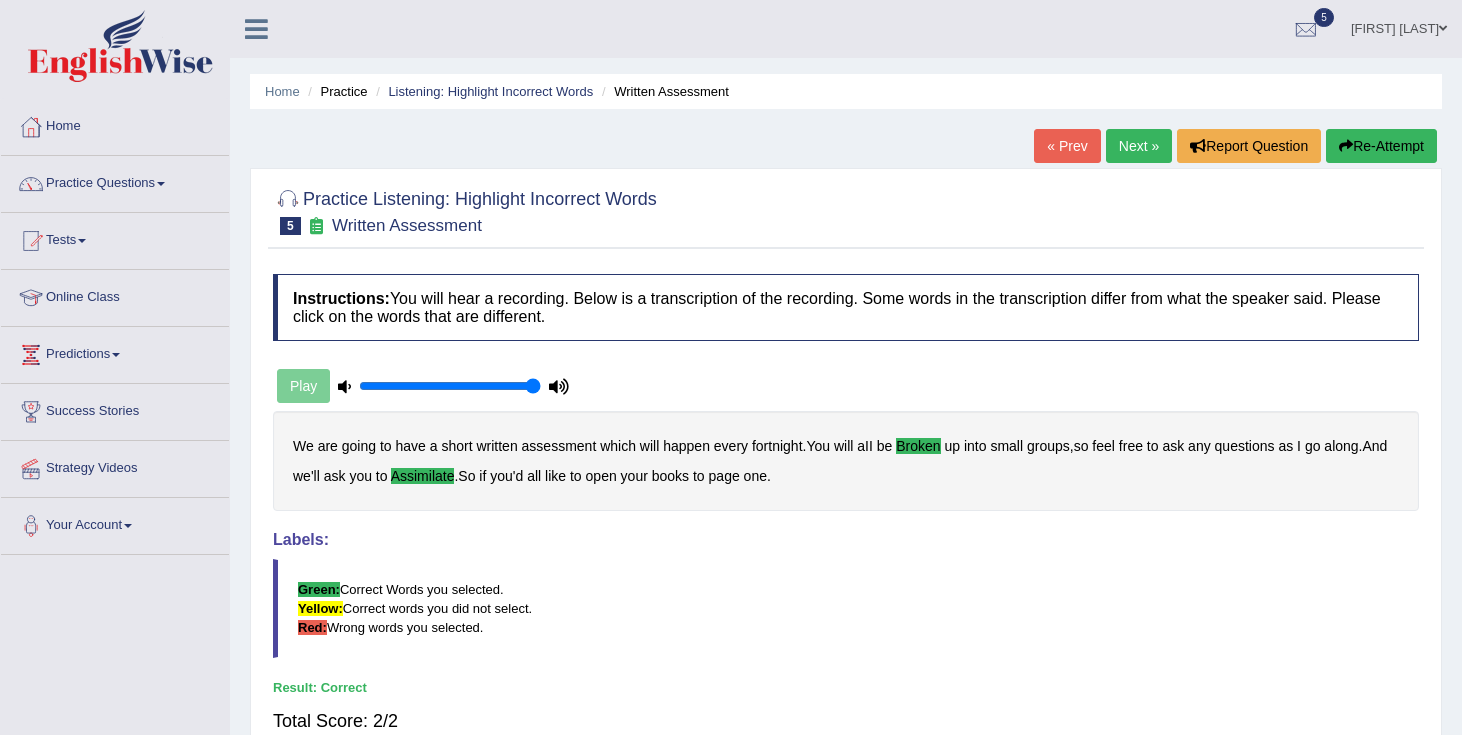 click on "Next »" at bounding box center (1139, 146) 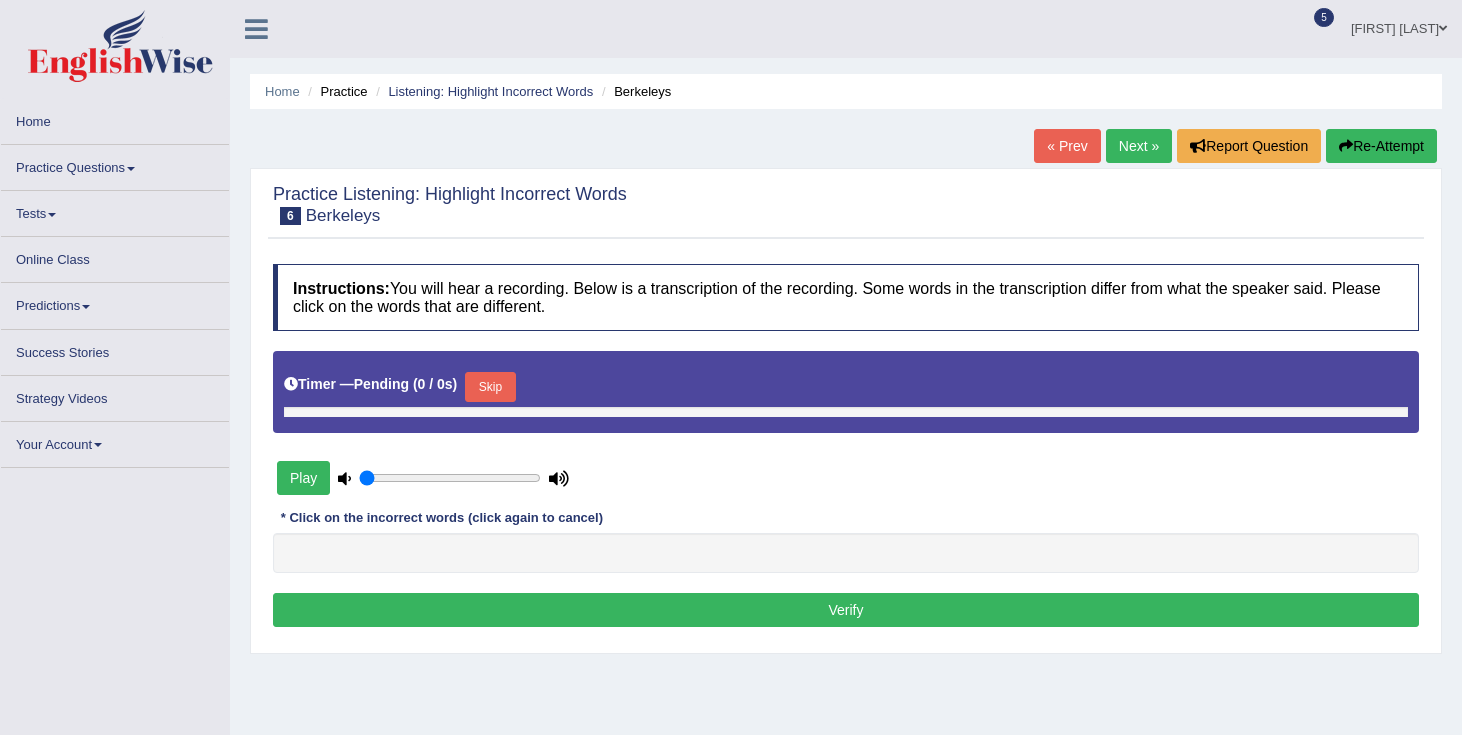 scroll, scrollTop: 0, scrollLeft: 0, axis: both 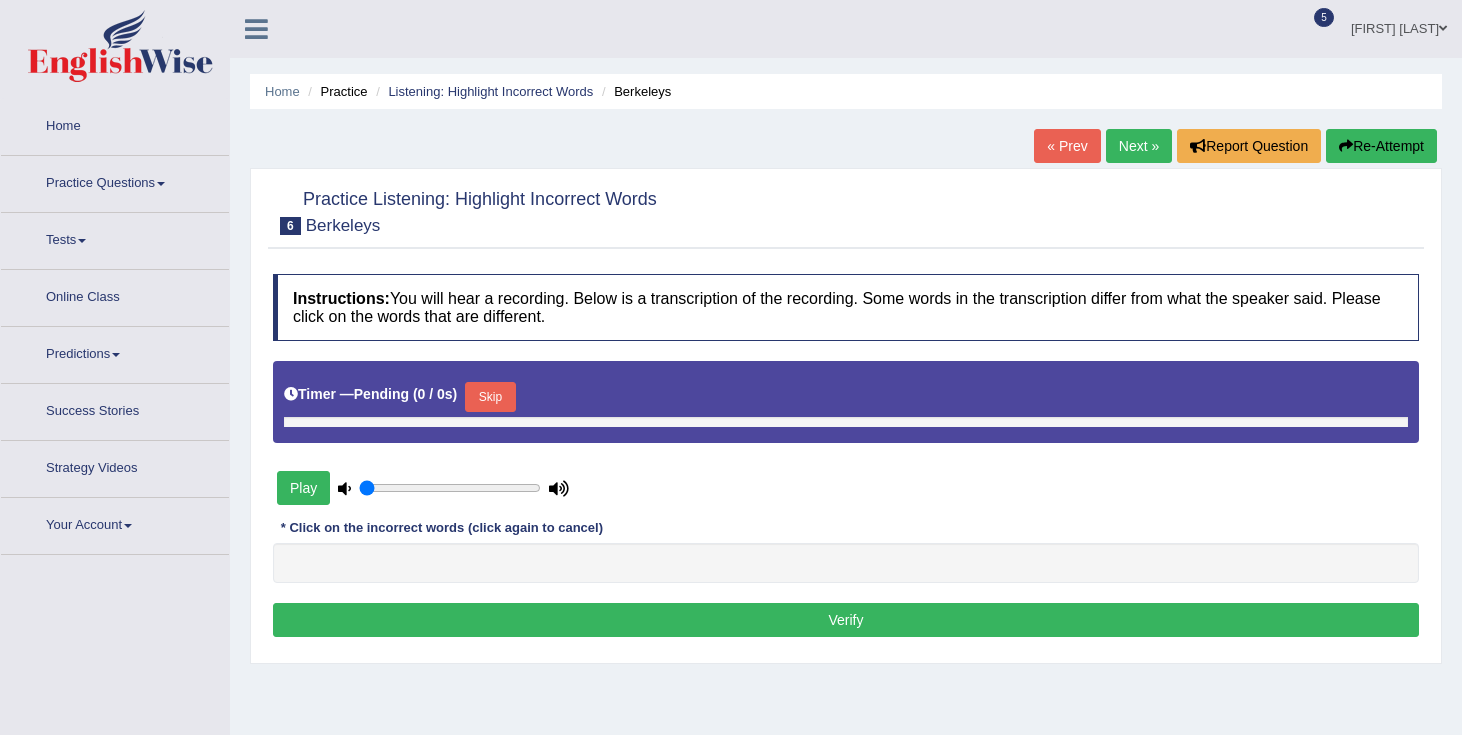 type on "1" 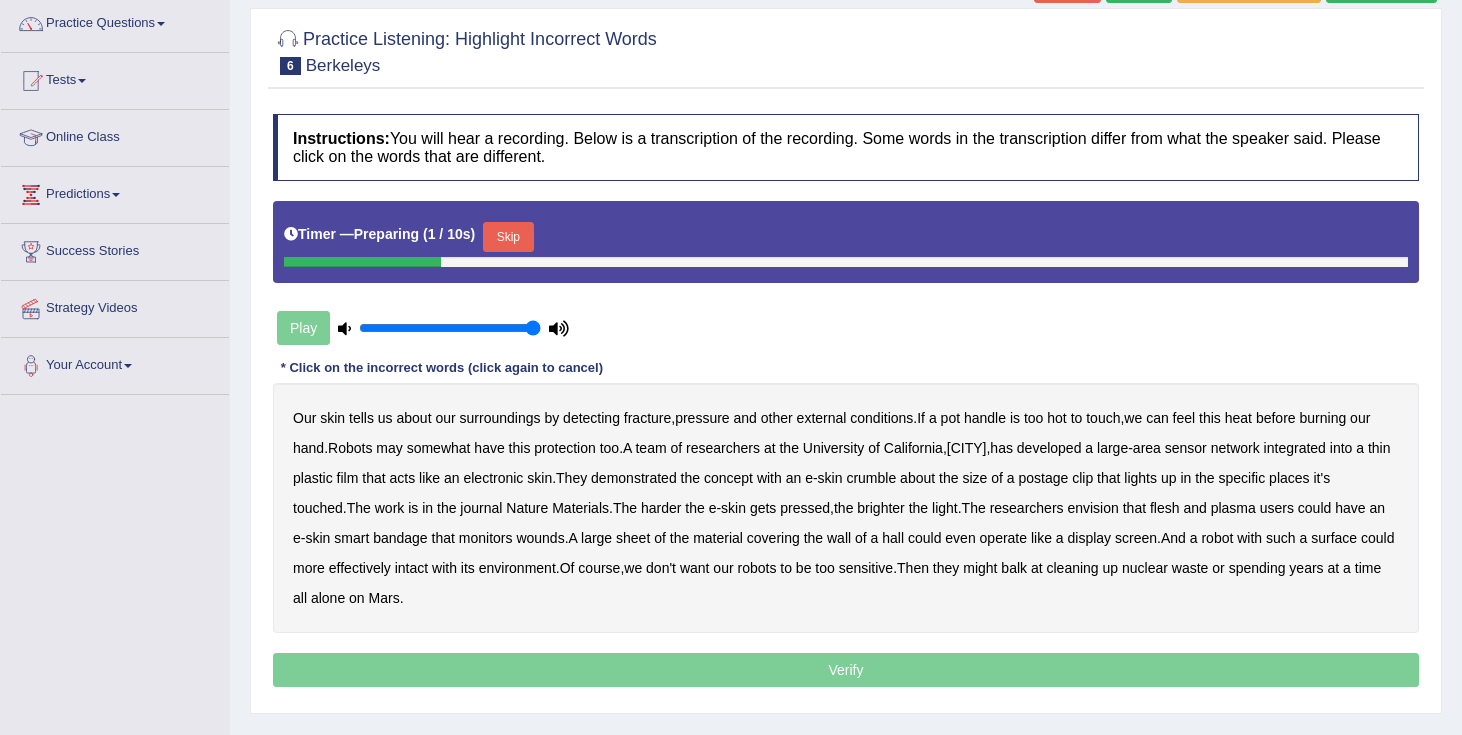scroll, scrollTop: 162, scrollLeft: 0, axis: vertical 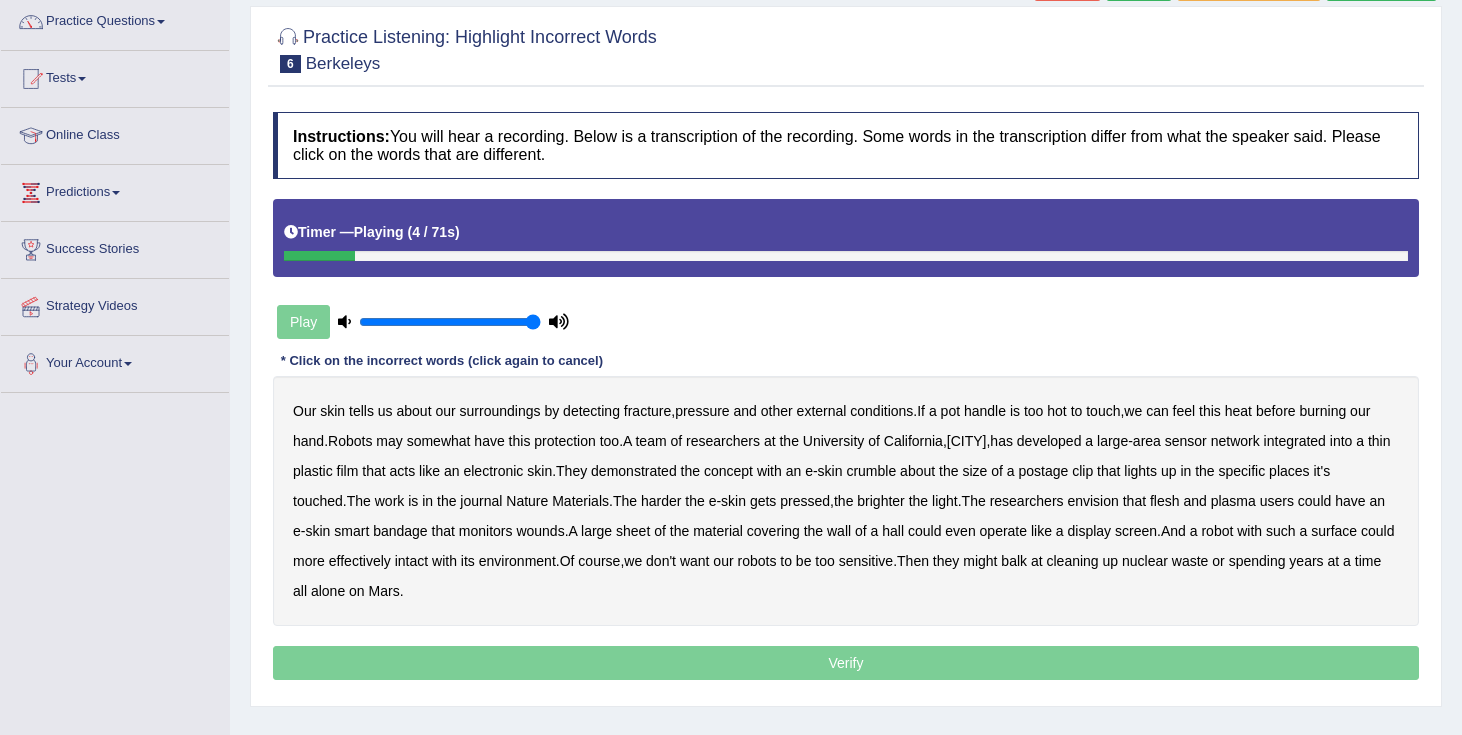 click on "fracture" at bounding box center (647, 411) 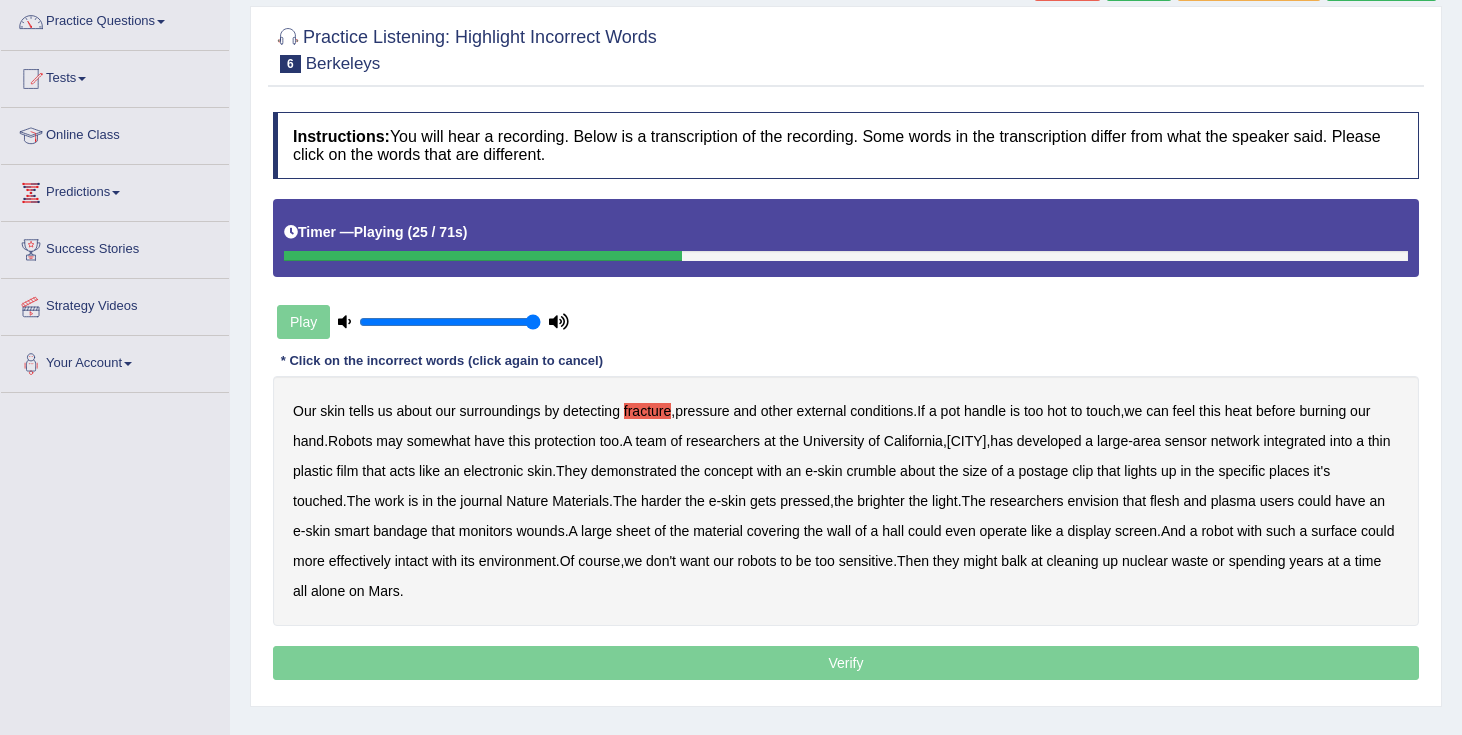 click on "crumble" at bounding box center (871, 471) 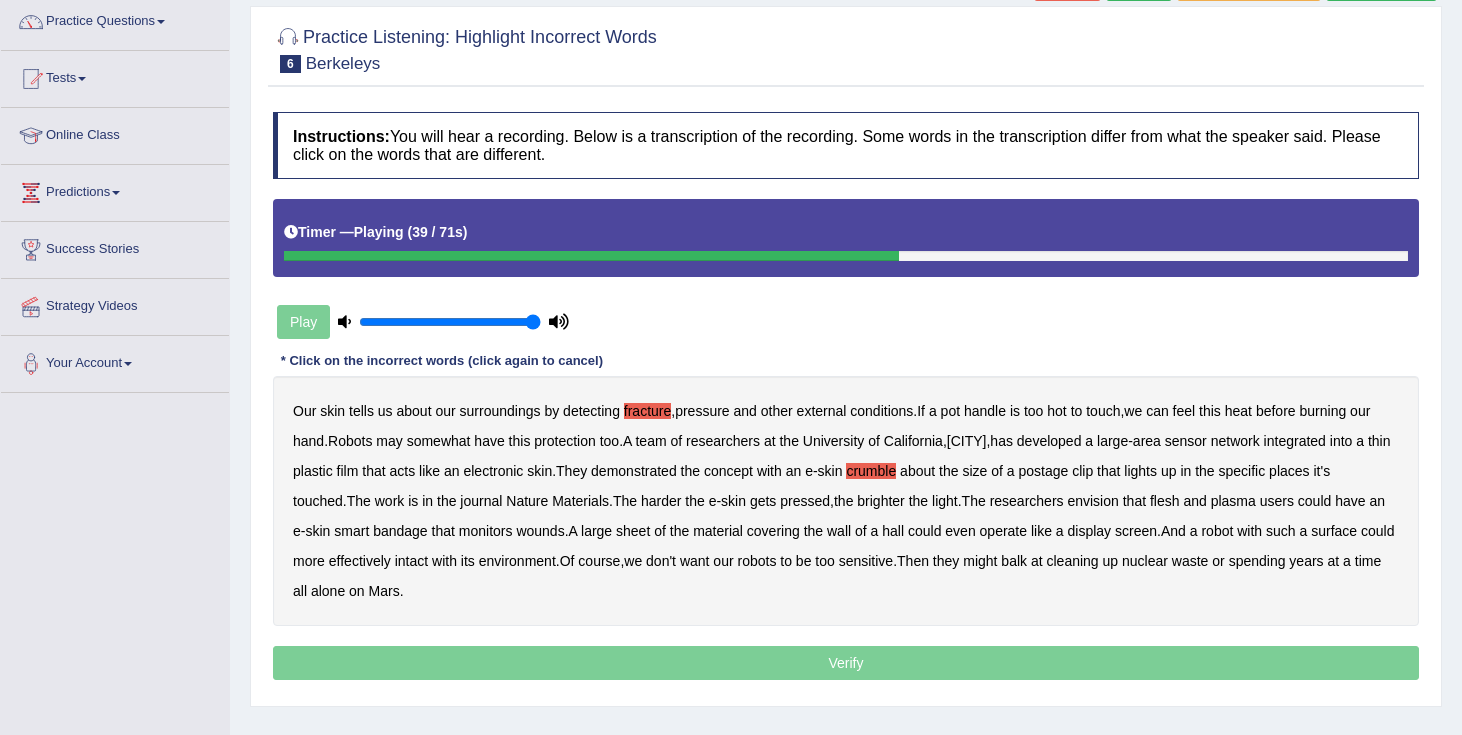 click on "plasma" at bounding box center [1233, 501] 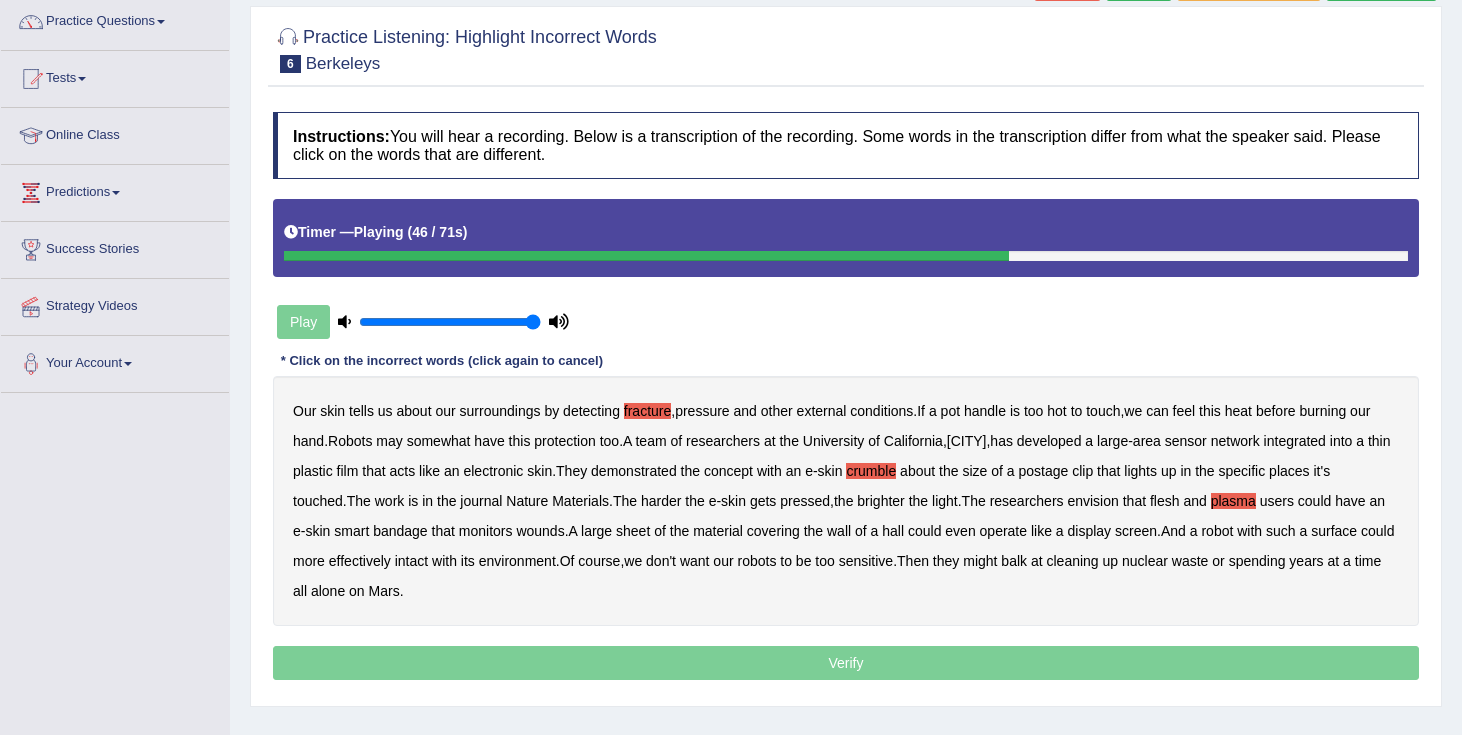 click on "hall" at bounding box center [893, 531] 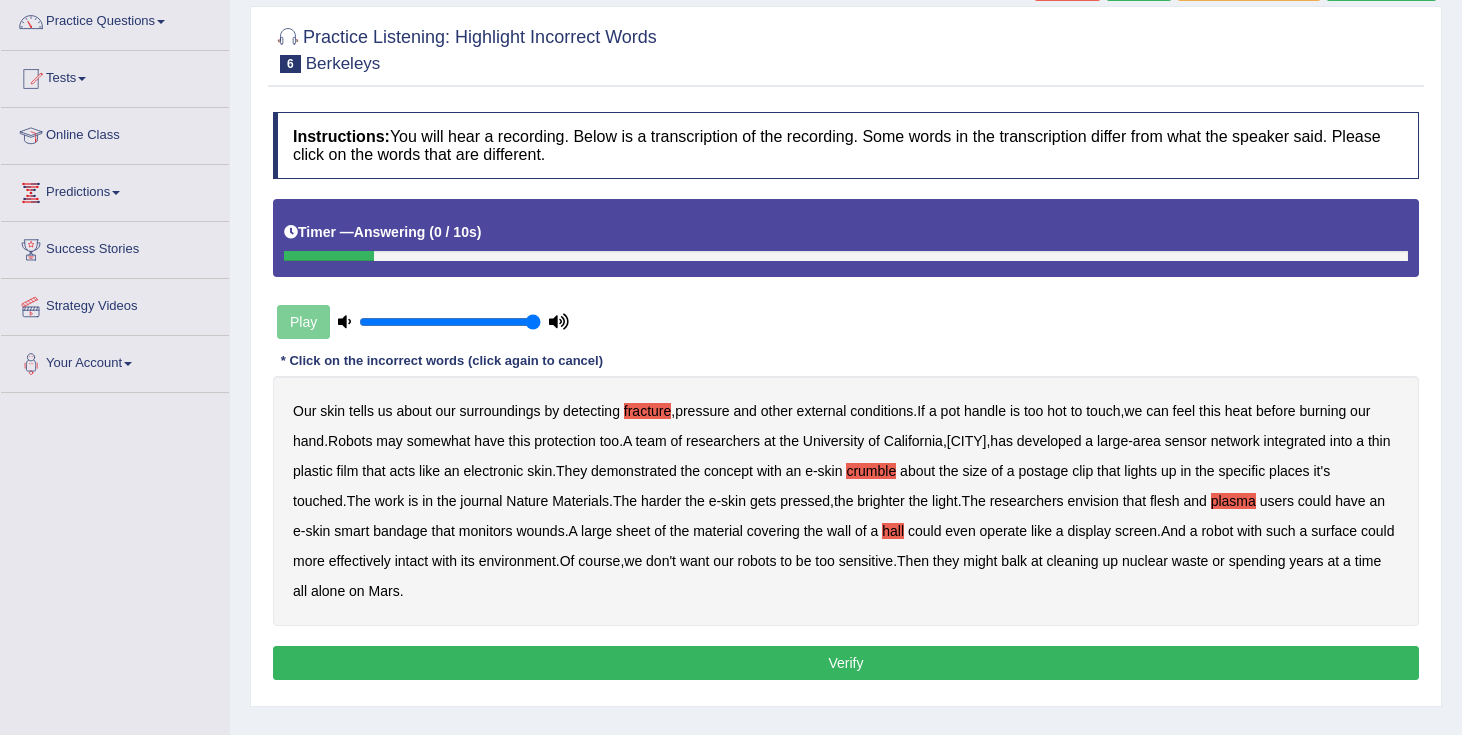 click on "Verify" at bounding box center [846, 663] 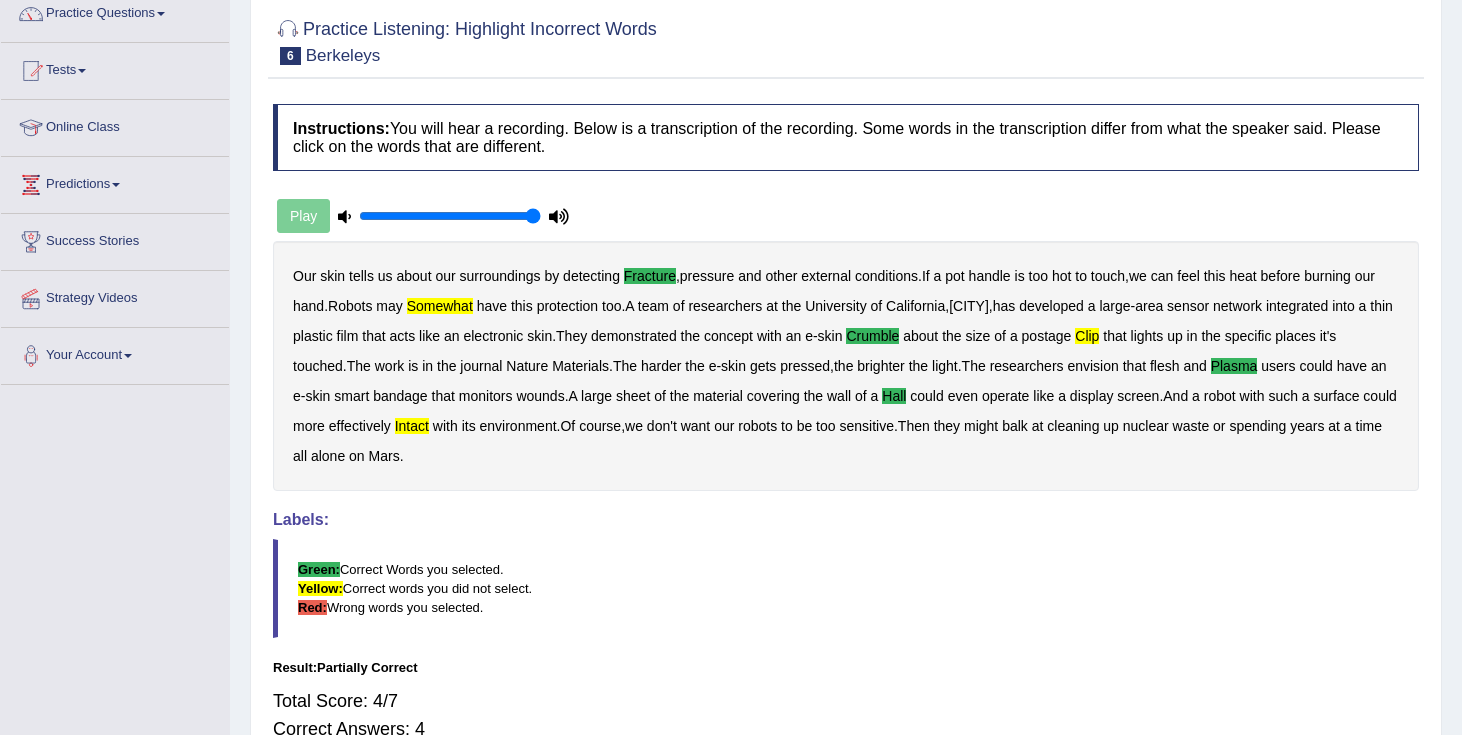 scroll, scrollTop: 0, scrollLeft: 0, axis: both 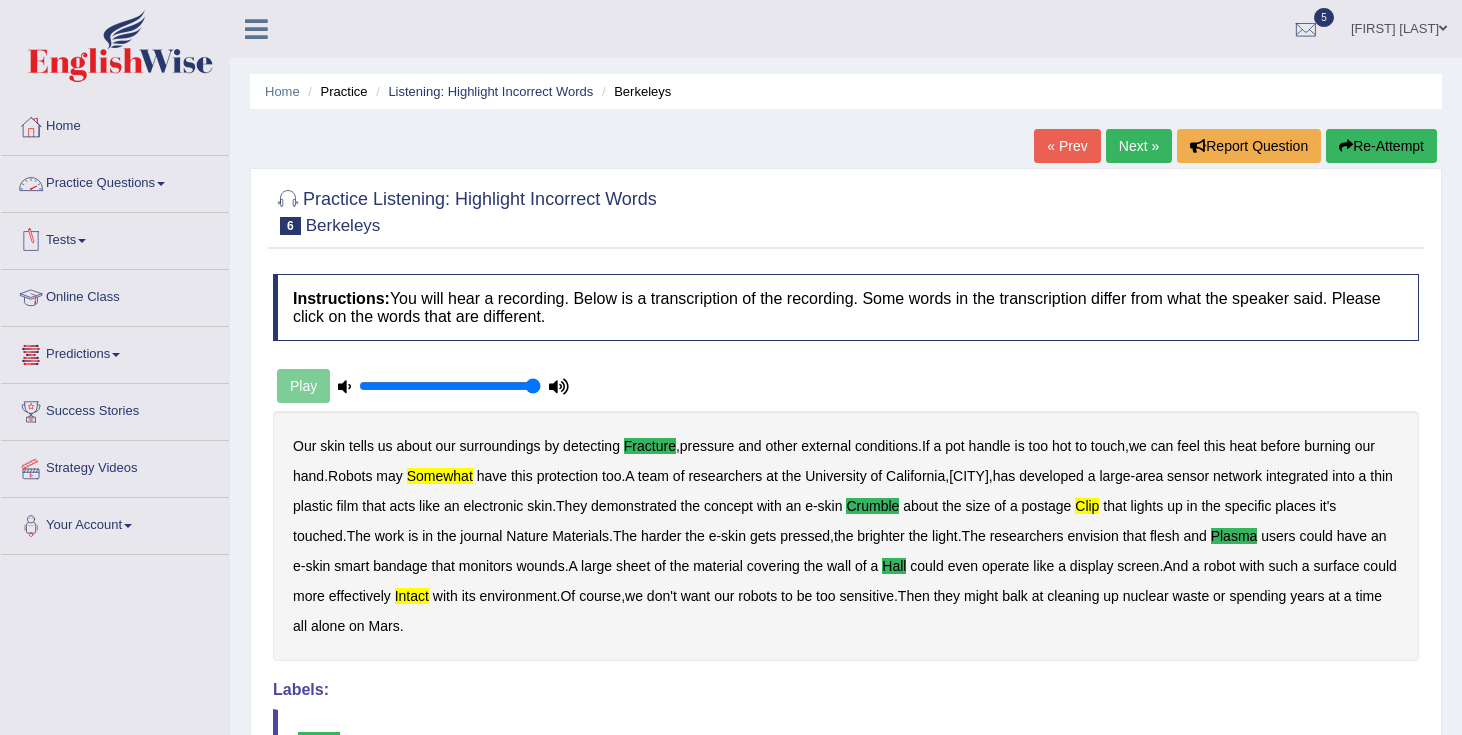 click on "Practice Questions" at bounding box center (115, 181) 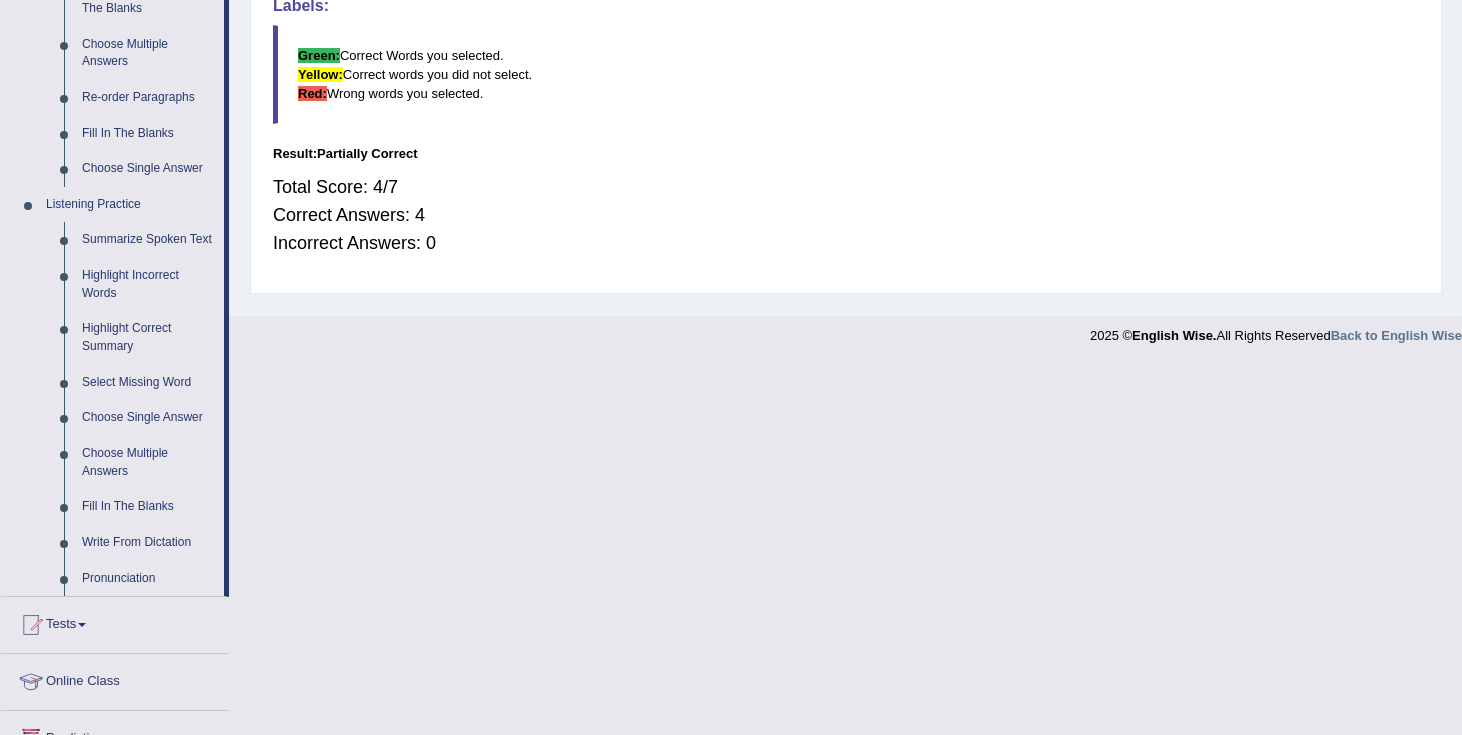 scroll, scrollTop: 685, scrollLeft: 0, axis: vertical 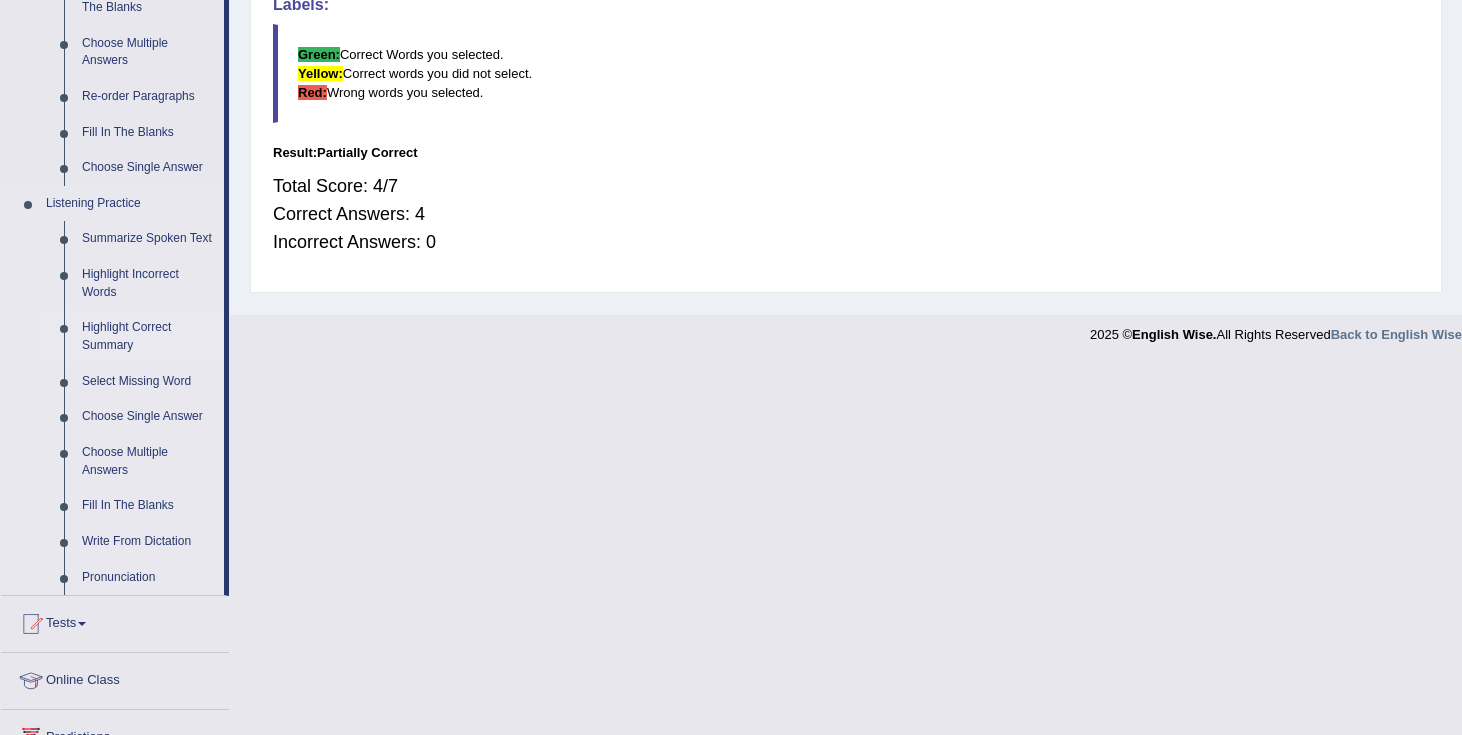 click on "Highlight Correct Summary" at bounding box center (148, 336) 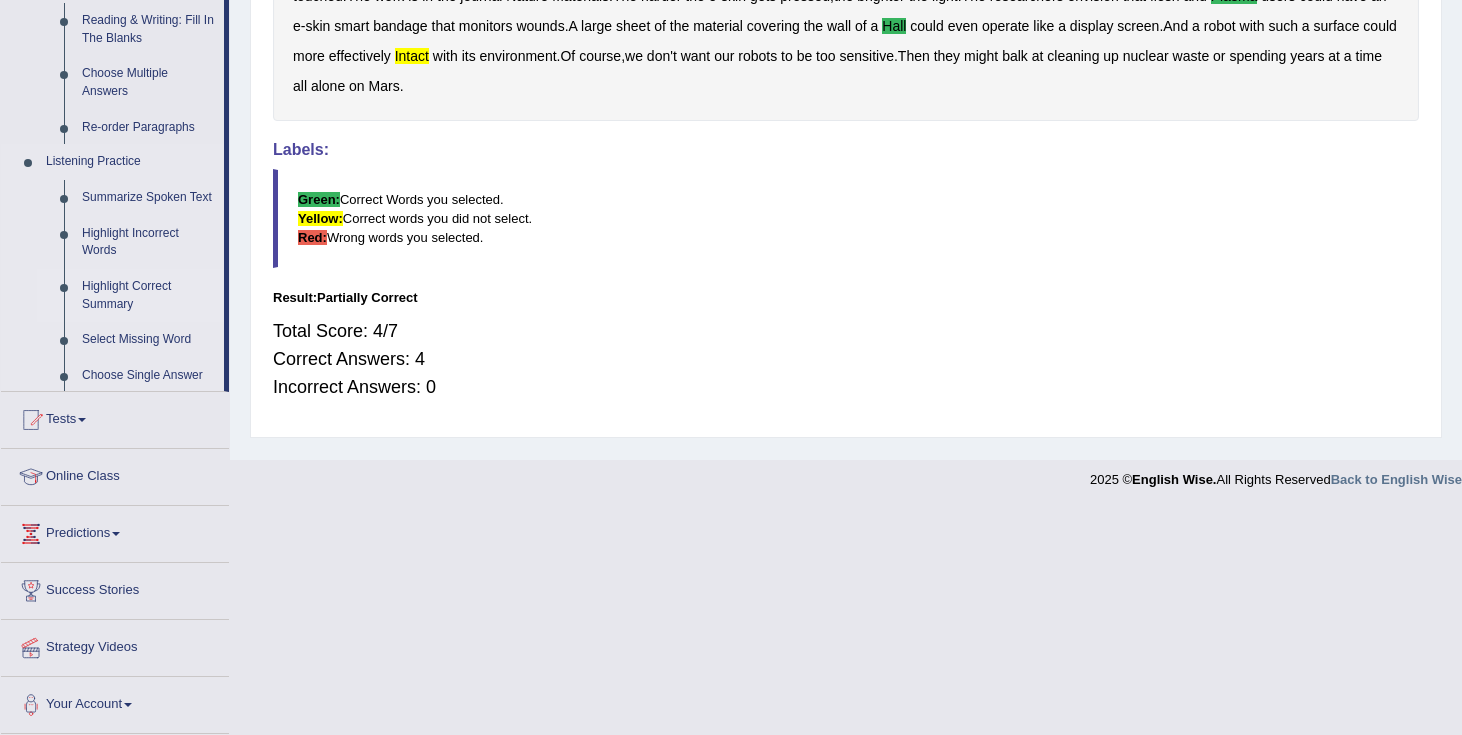scroll, scrollTop: 315, scrollLeft: 0, axis: vertical 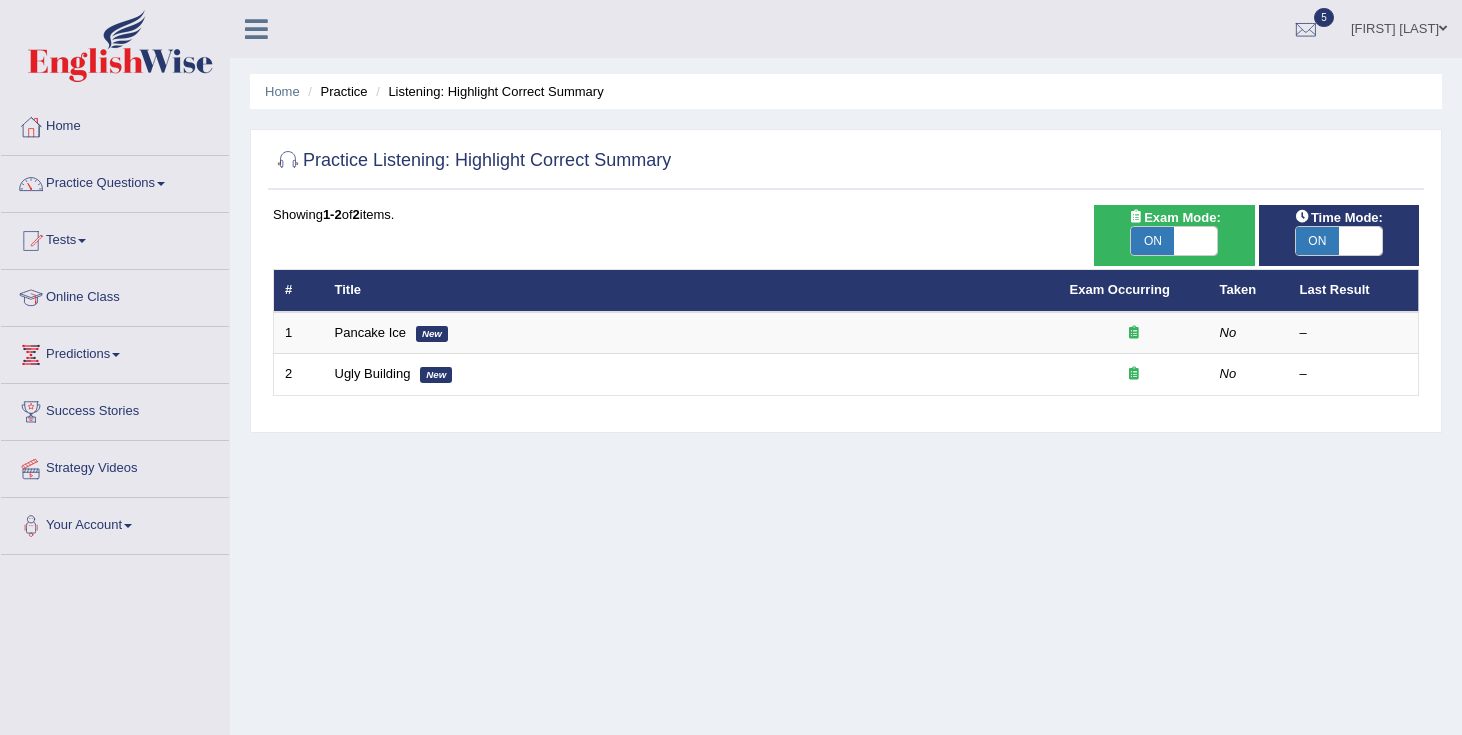click at bounding box center (1195, 241) 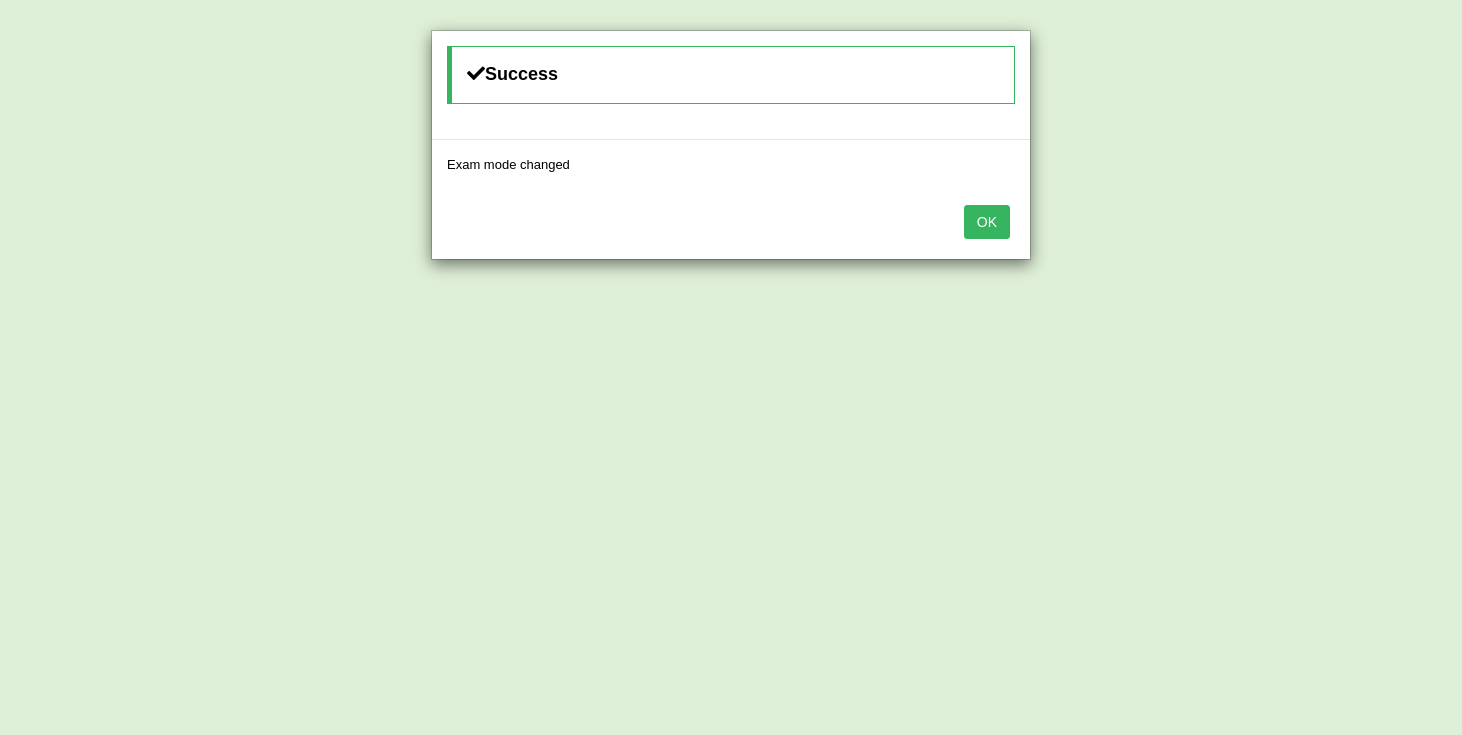 click on "OK" at bounding box center [987, 222] 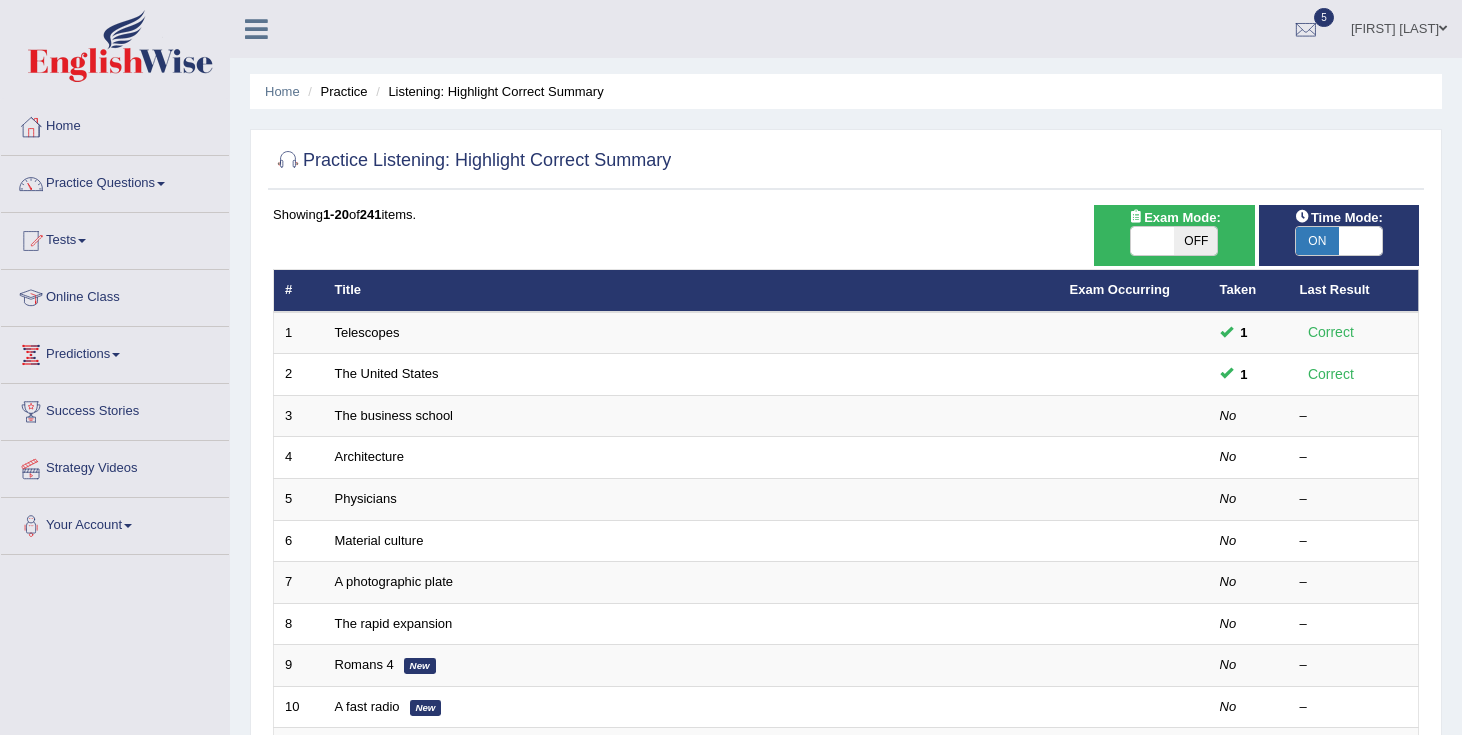 scroll, scrollTop: 0, scrollLeft: 0, axis: both 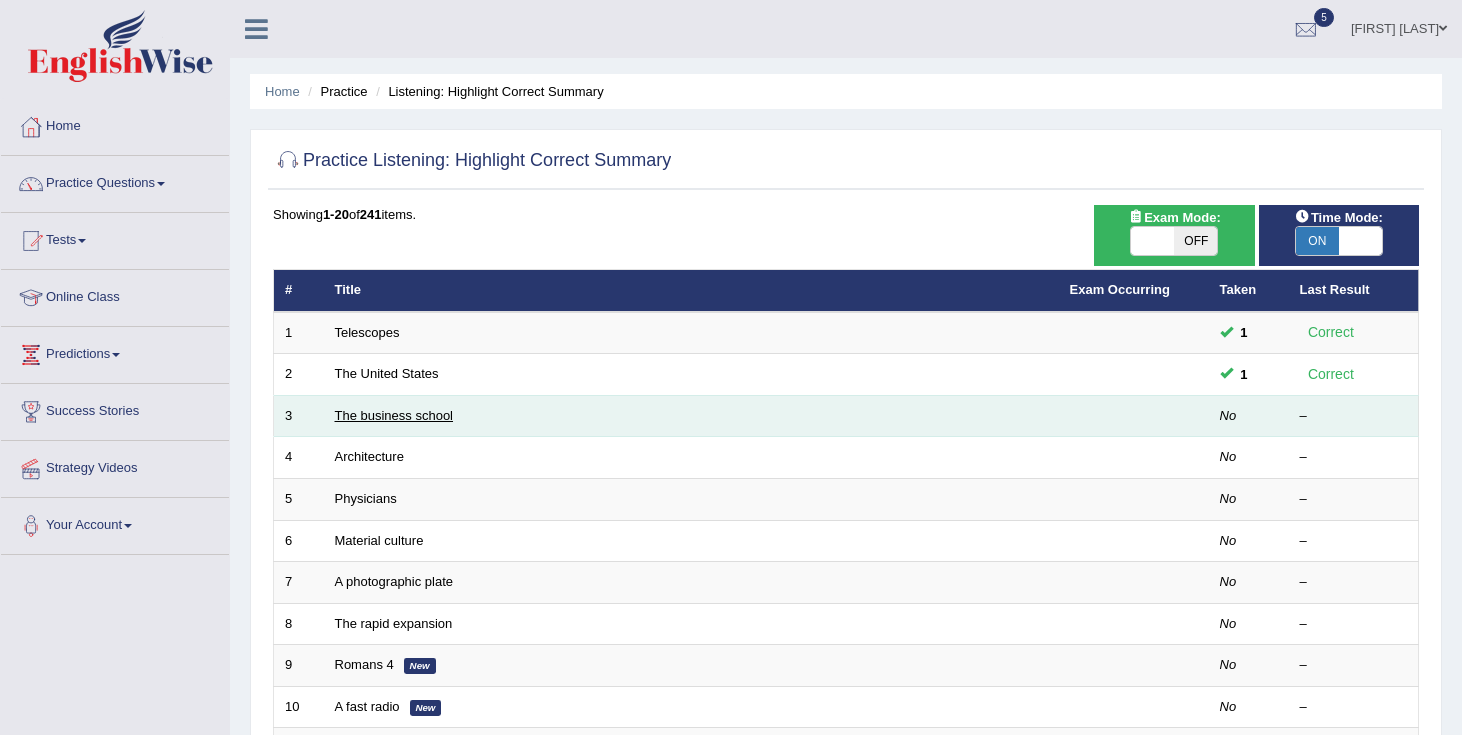 click on "The business school" at bounding box center [394, 415] 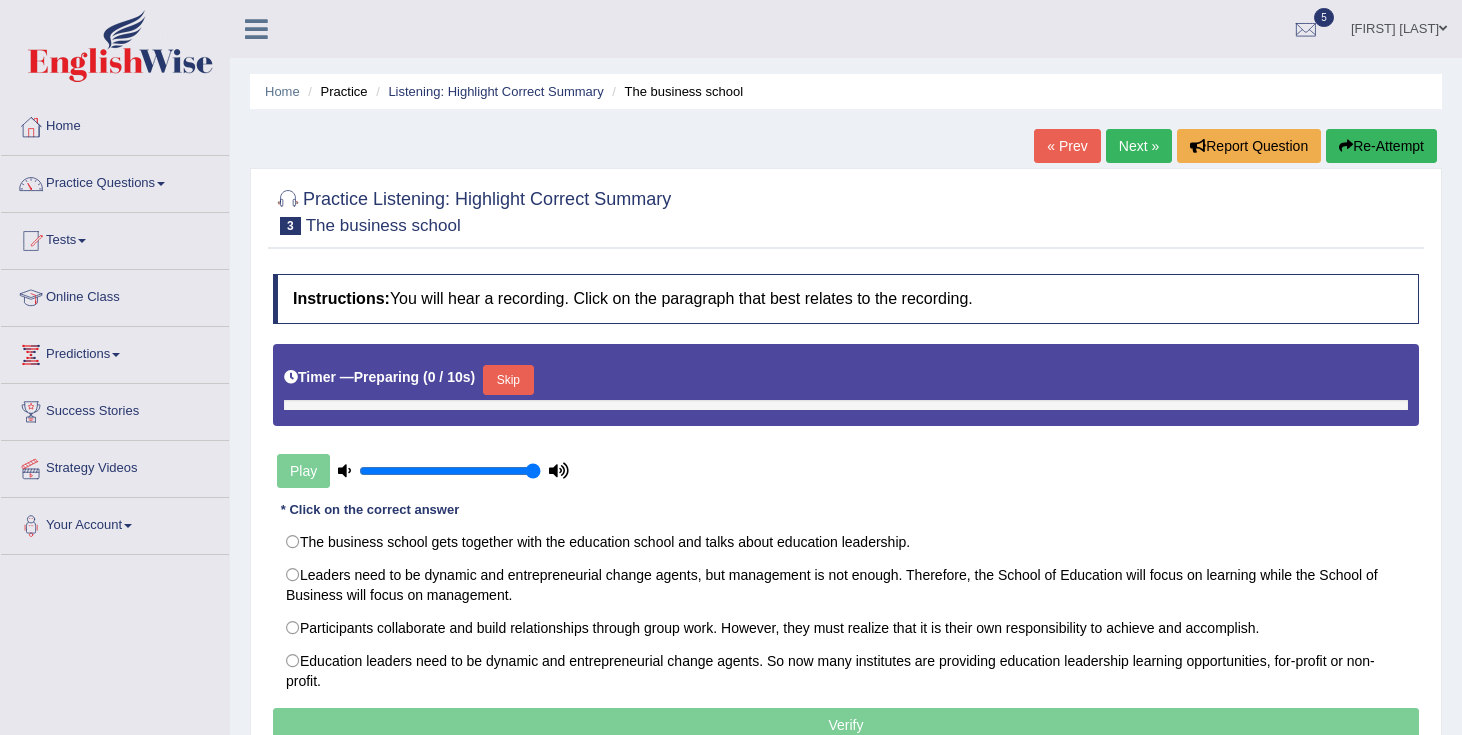 scroll, scrollTop: 0, scrollLeft: 0, axis: both 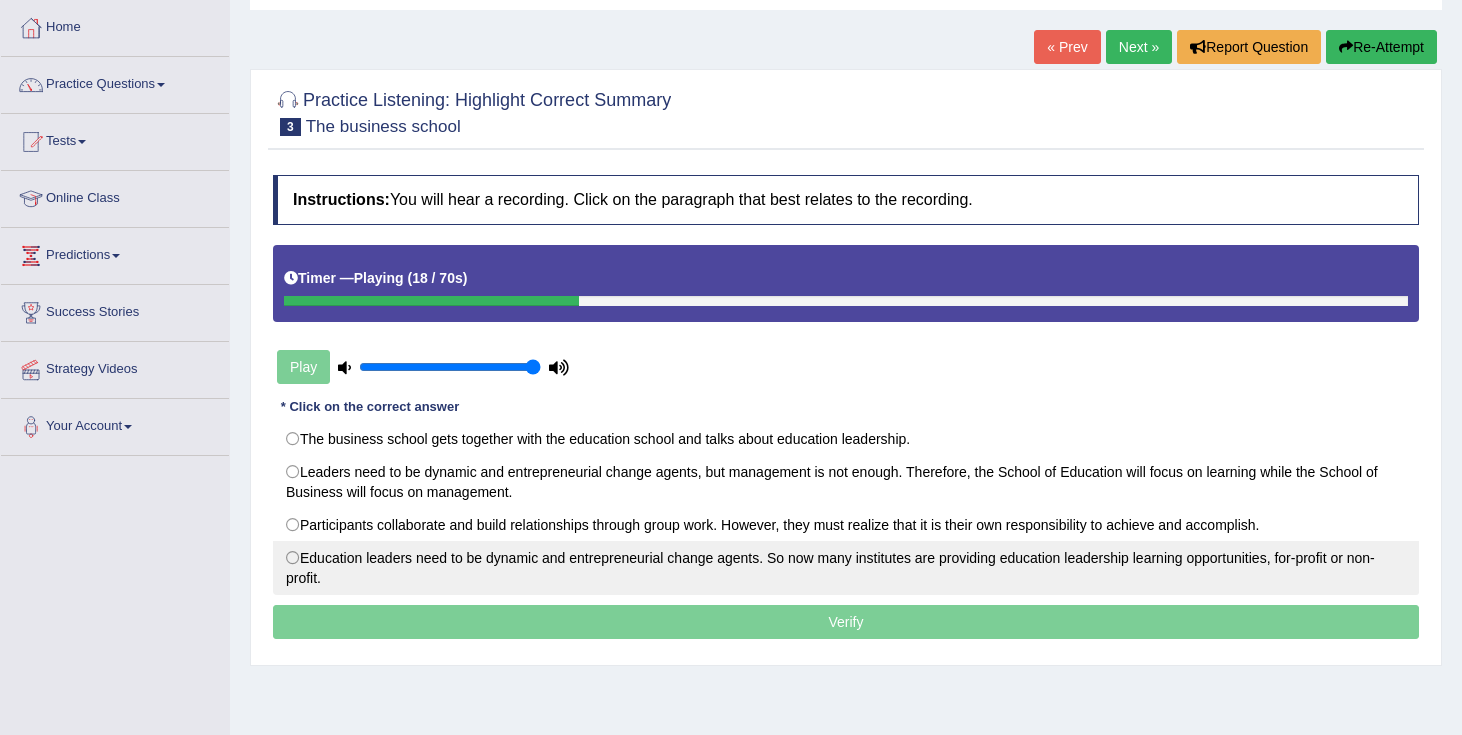 click on "Education leaders need to be dynamic and entrepreneurial change agents. So now many institutes are providing education leadership learning opportunities, for-profit or non-profit." at bounding box center [846, 568] 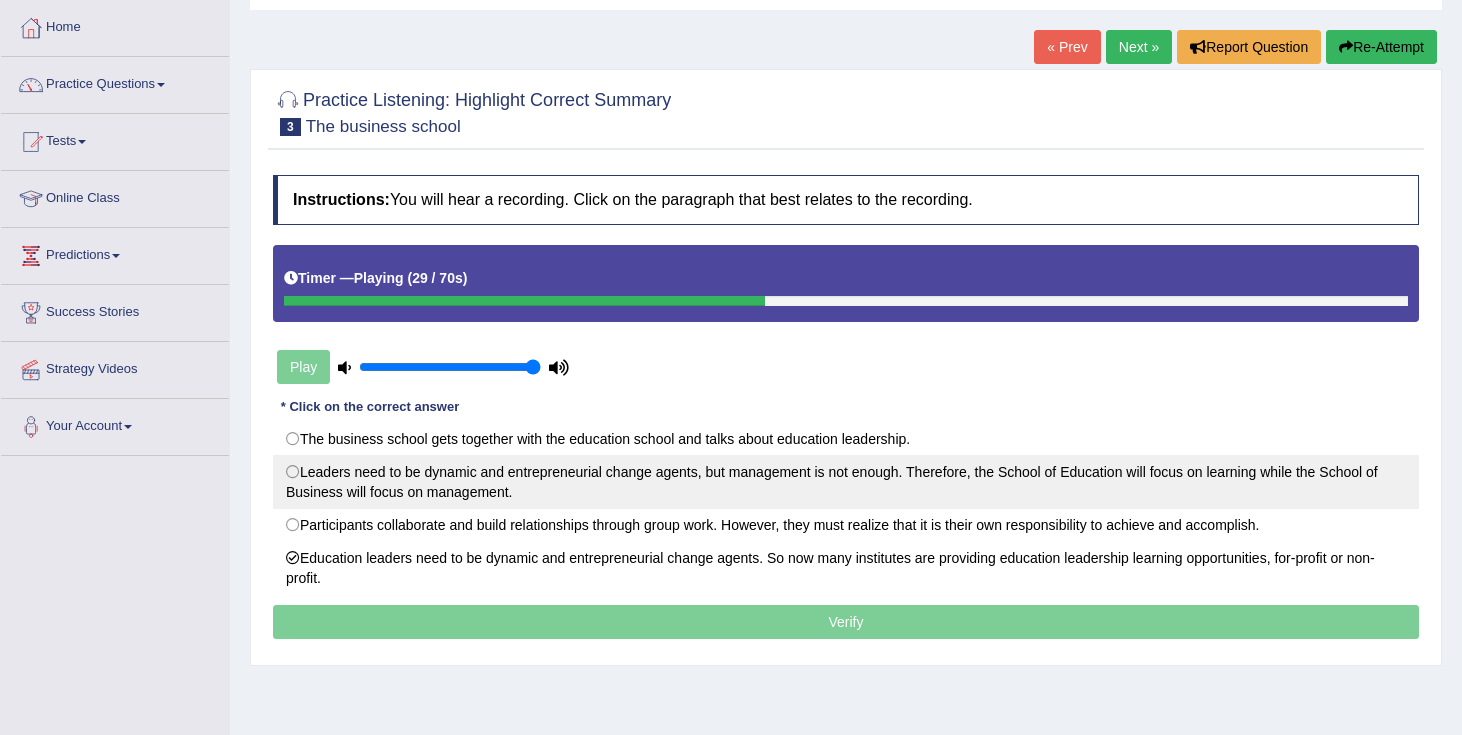 click on "Leaders need to be dynamic and entrepreneurial change agents, but management is not enough. Therefore, the School of Education will focus on learning while the School of Business will focus on management." at bounding box center (846, 482) 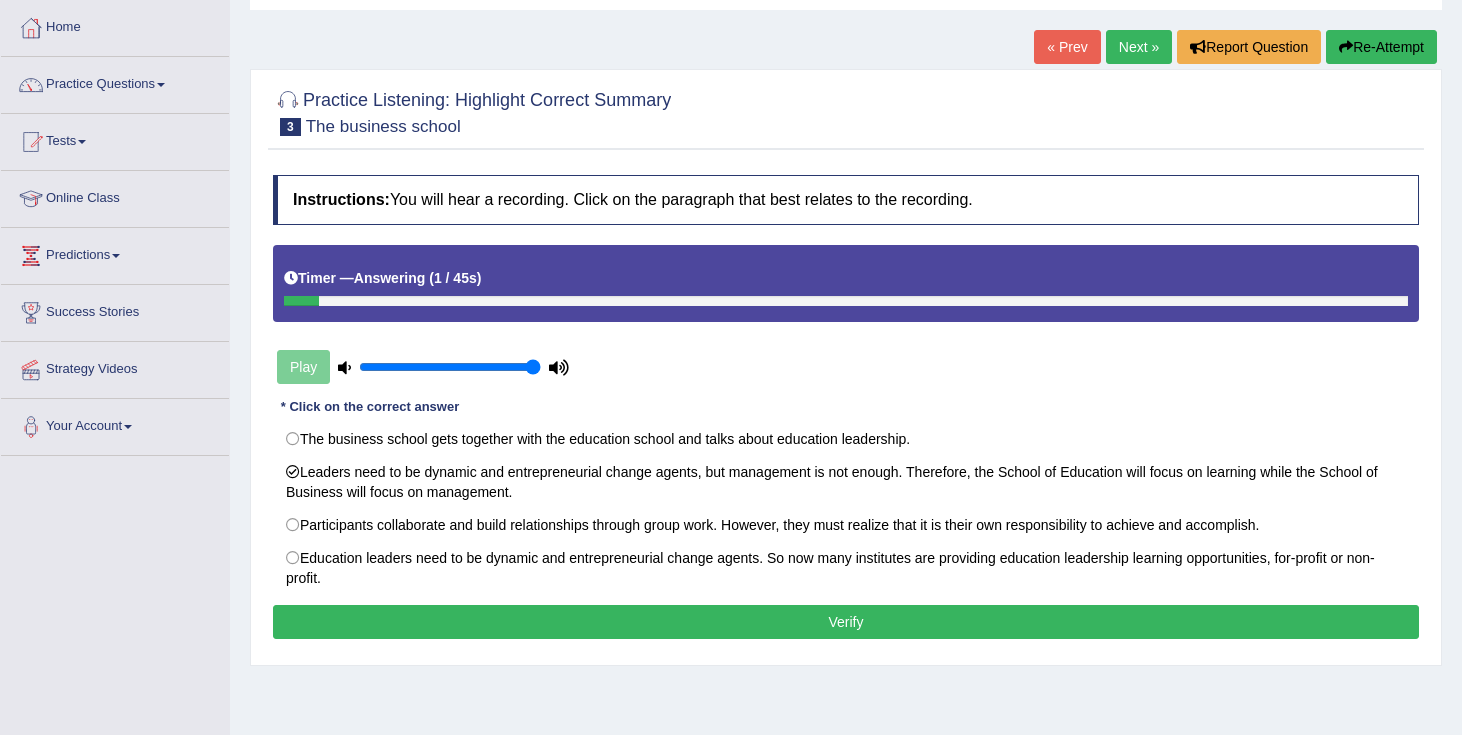 click on "Verify" at bounding box center [846, 622] 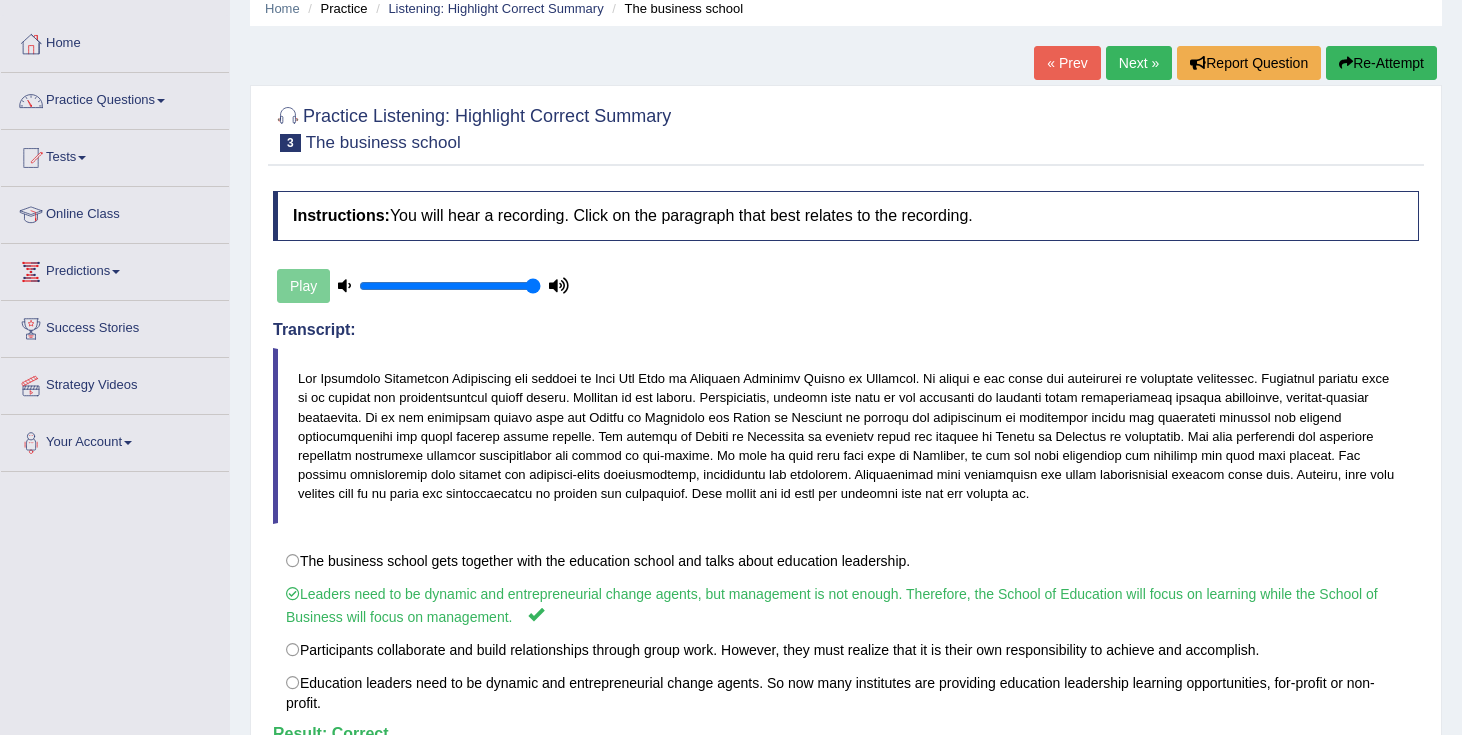 scroll, scrollTop: 0, scrollLeft: 0, axis: both 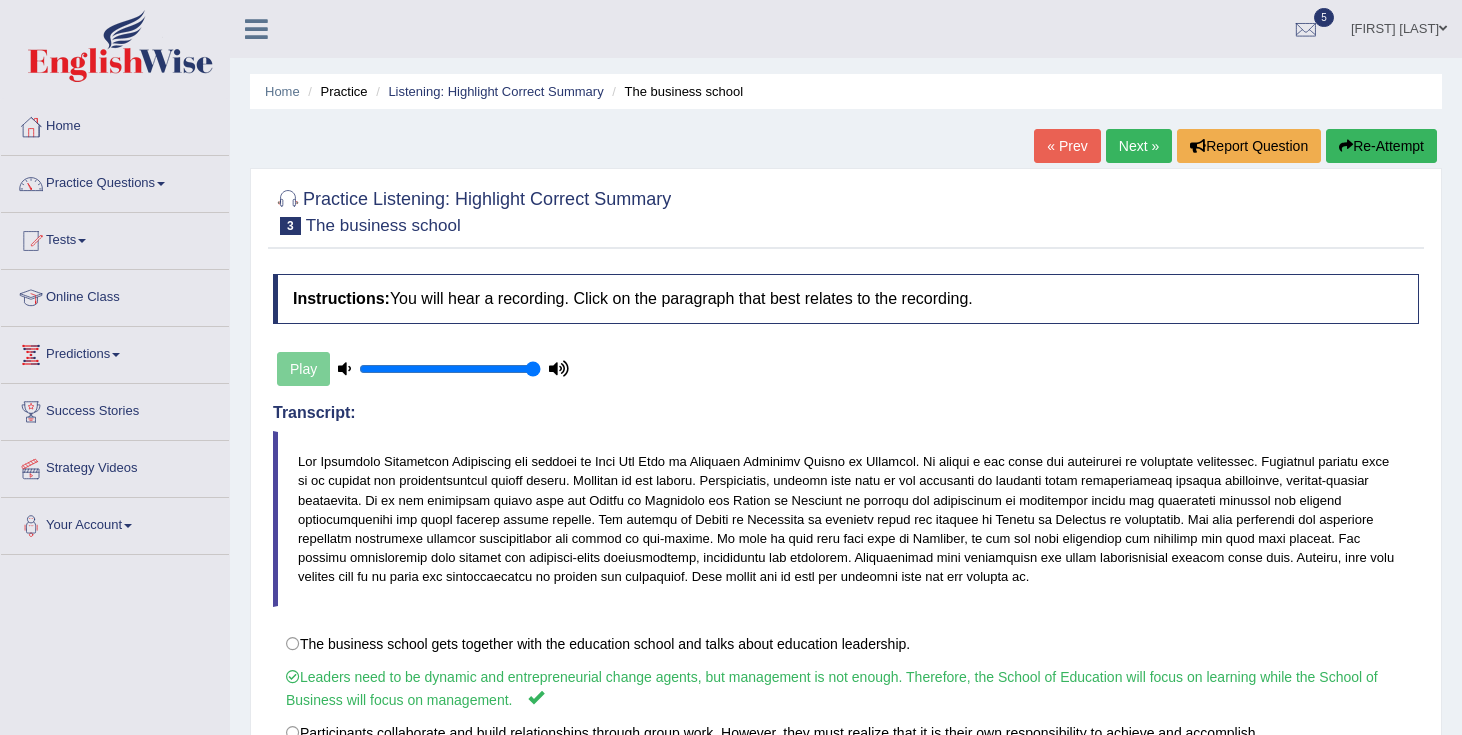 click on "Next »" at bounding box center [1139, 146] 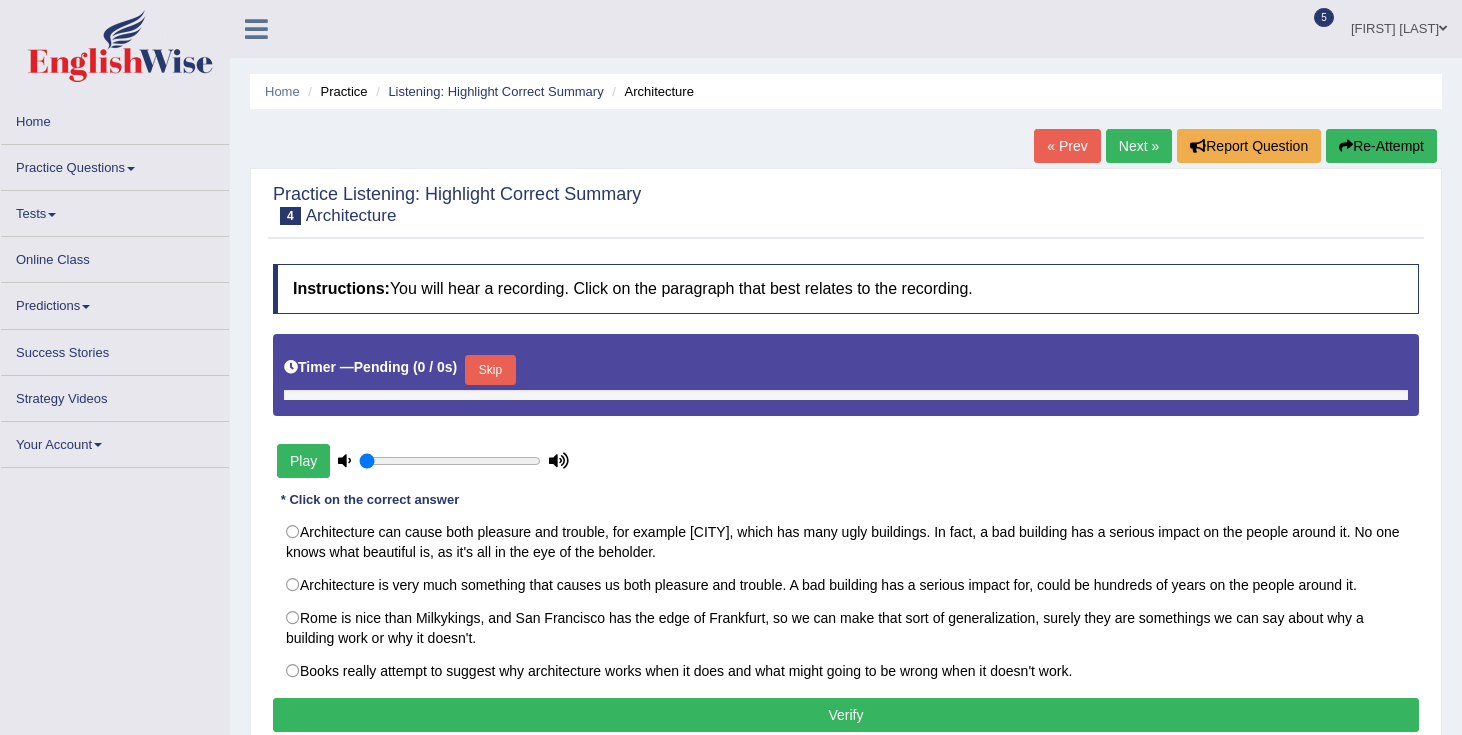 scroll, scrollTop: 0, scrollLeft: 0, axis: both 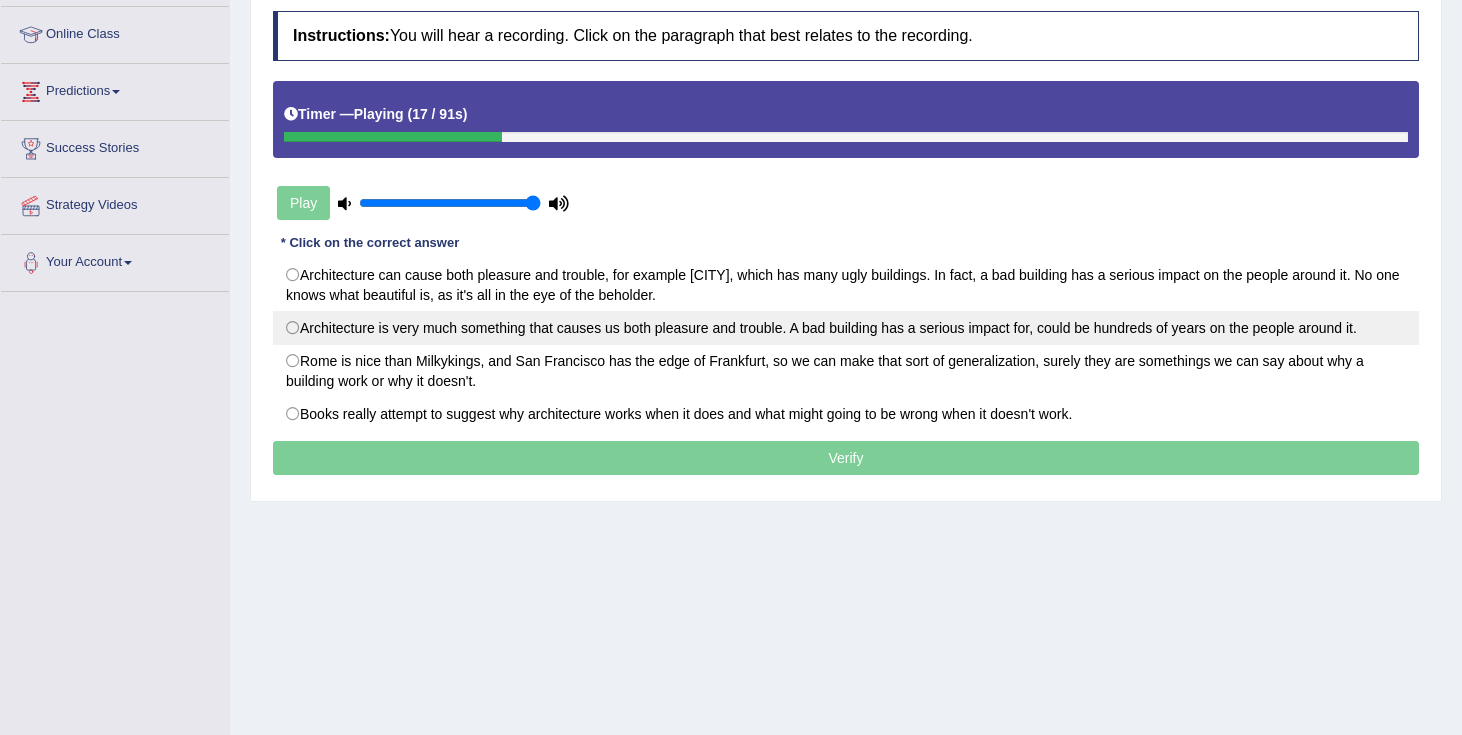 click on "Architecture is very much something that causes us both pleasure and trouble. A bad building has a serious impact for, could be hundreds of years on the people around it." at bounding box center [846, 328] 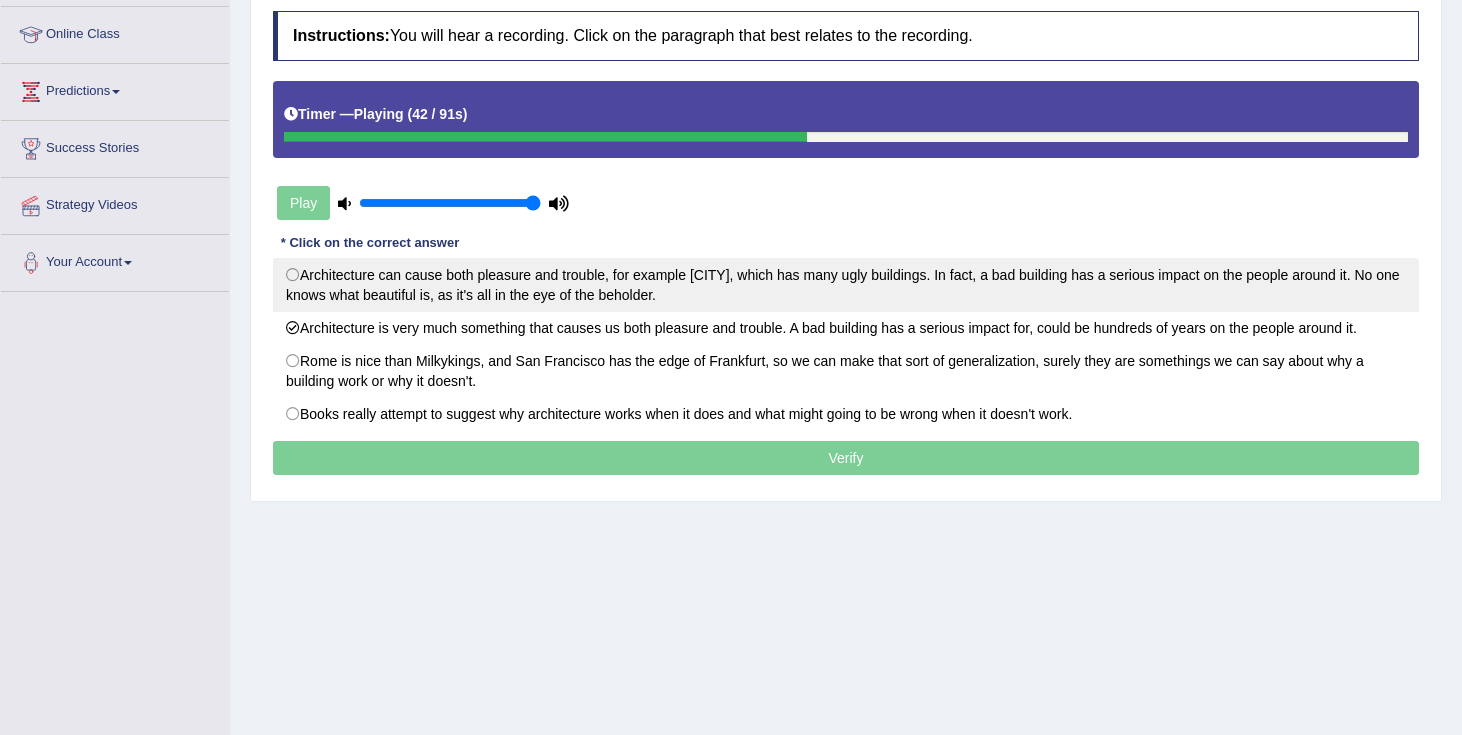 click on "Architecture can cause both pleasure and trouble, for example London, which has many ugly buildings. In fact, a bad building has a serious impact on the people around it. No one knows what beautiful is, as it's all in the eye of the beholder." at bounding box center [846, 285] 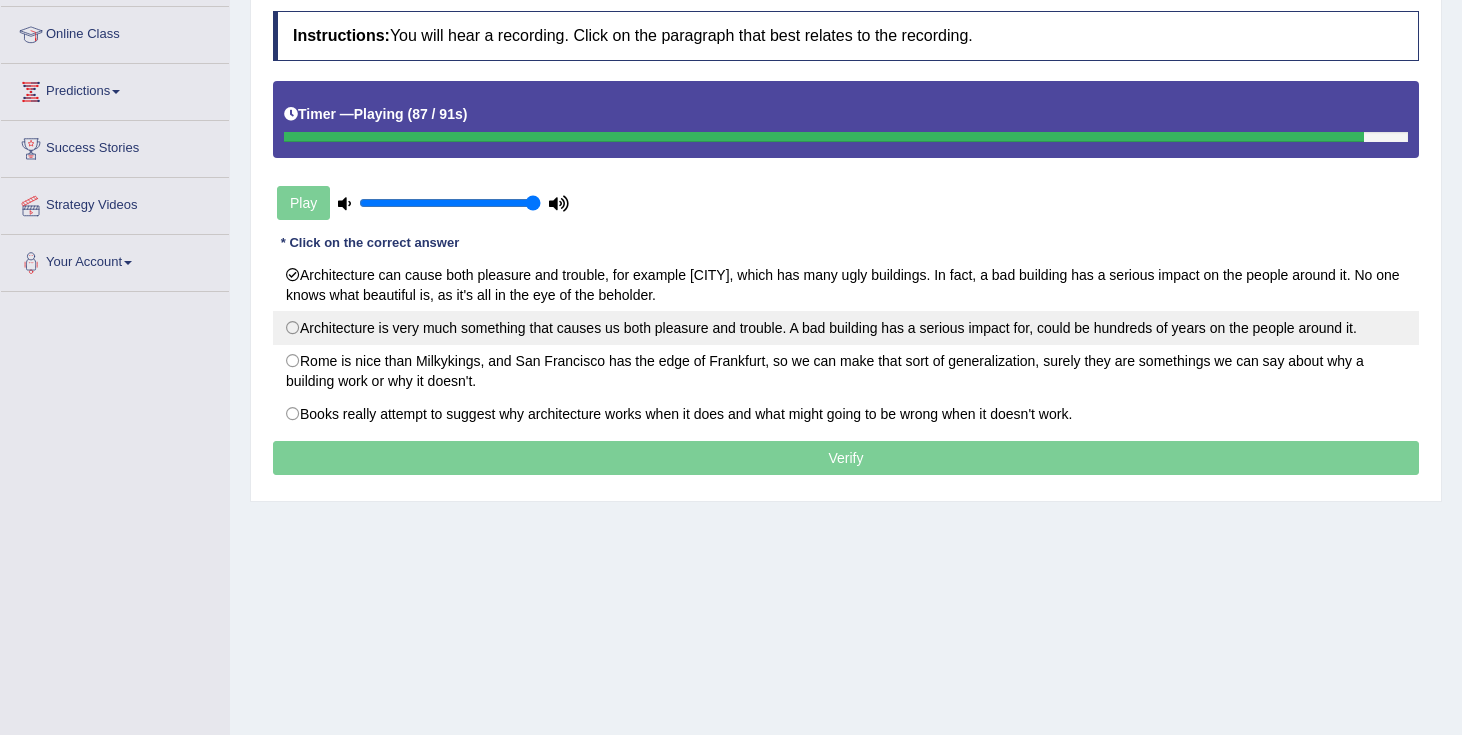 click on "Architecture is very much something that causes us both pleasure and trouble. A bad building has a serious impact for, could be hundreds of years on the people around it." at bounding box center (846, 328) 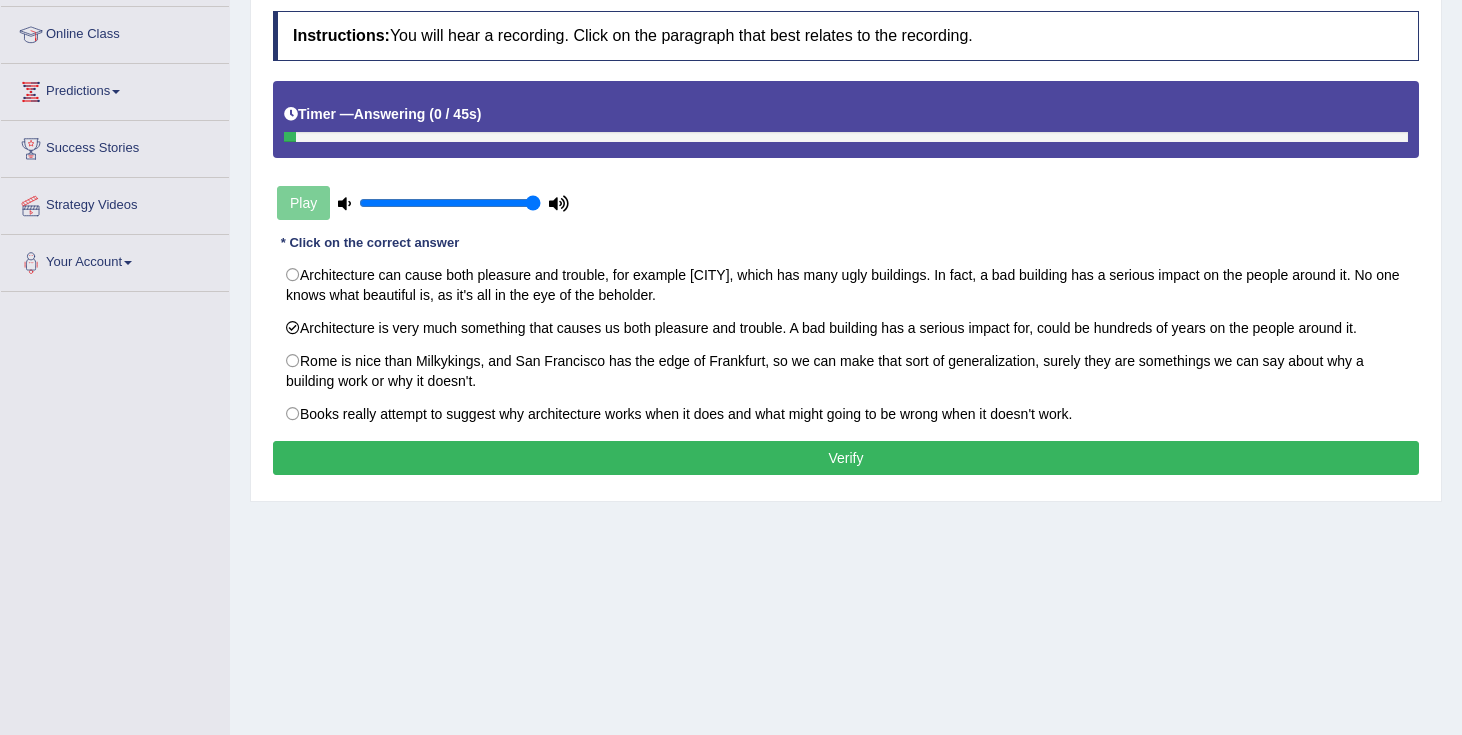 click on "Verify" at bounding box center (846, 458) 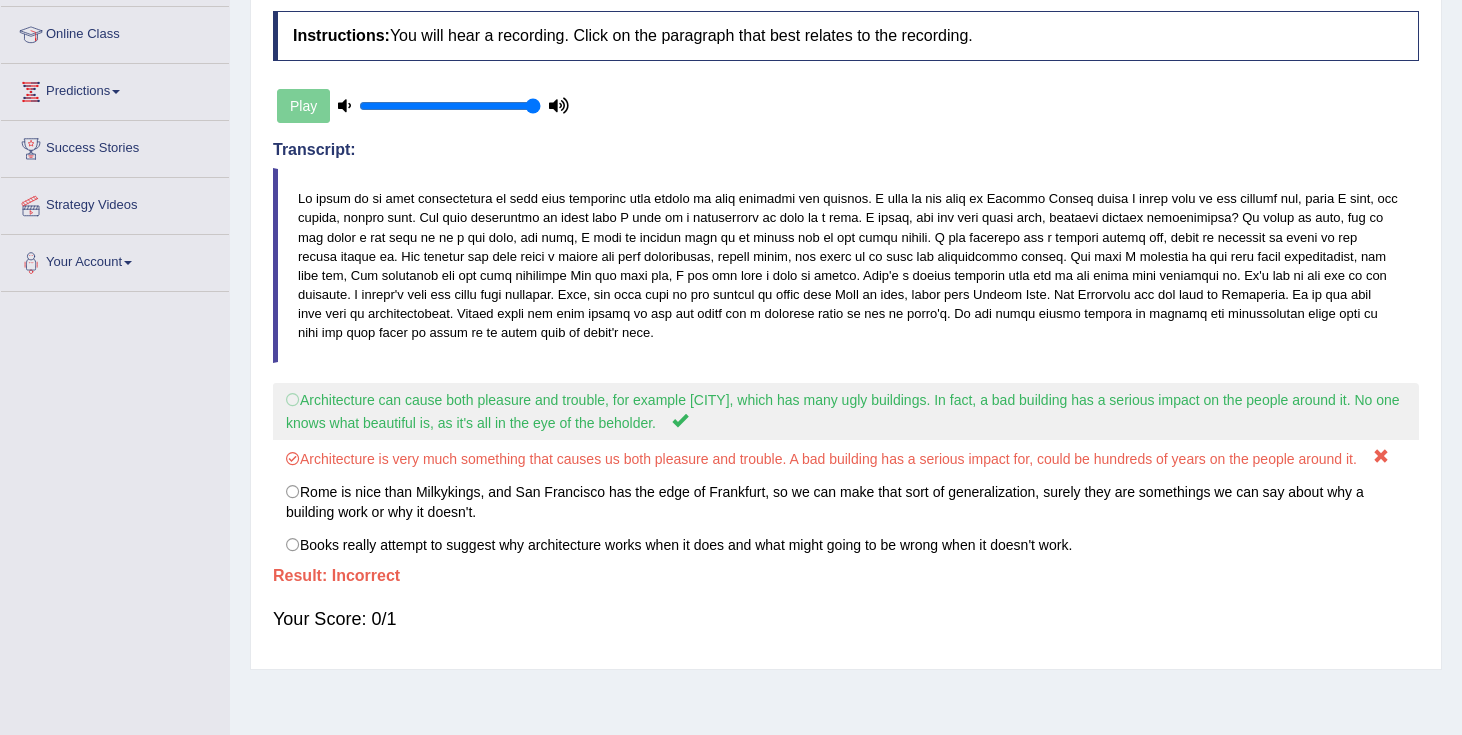 click on "Architecture can cause both pleasure and trouble, for example London, which has many ugly buildings. In fact, a bad building has a serious impact on the people around it. No one knows what beautiful is, as it's all in the eye of the beholder." at bounding box center (846, 411) 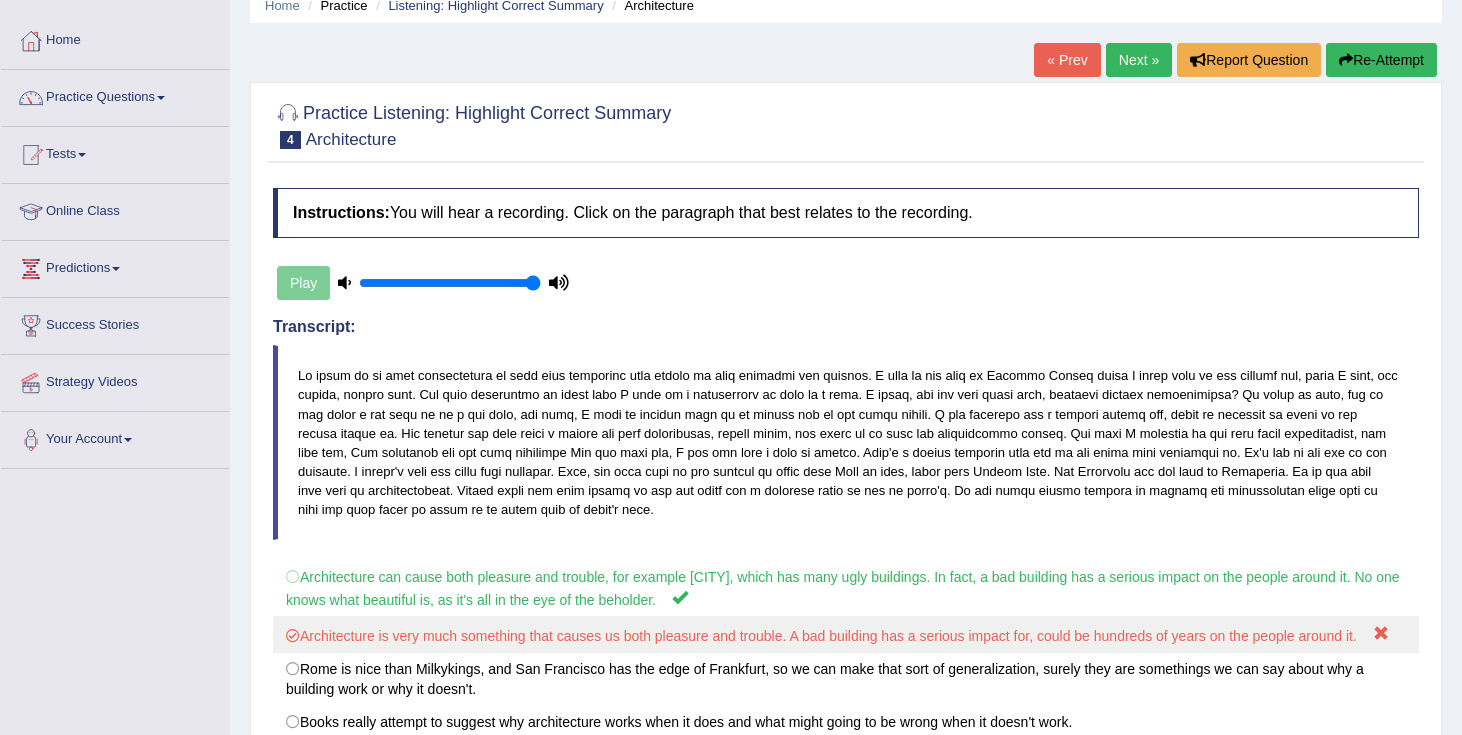 scroll, scrollTop: 0, scrollLeft: 0, axis: both 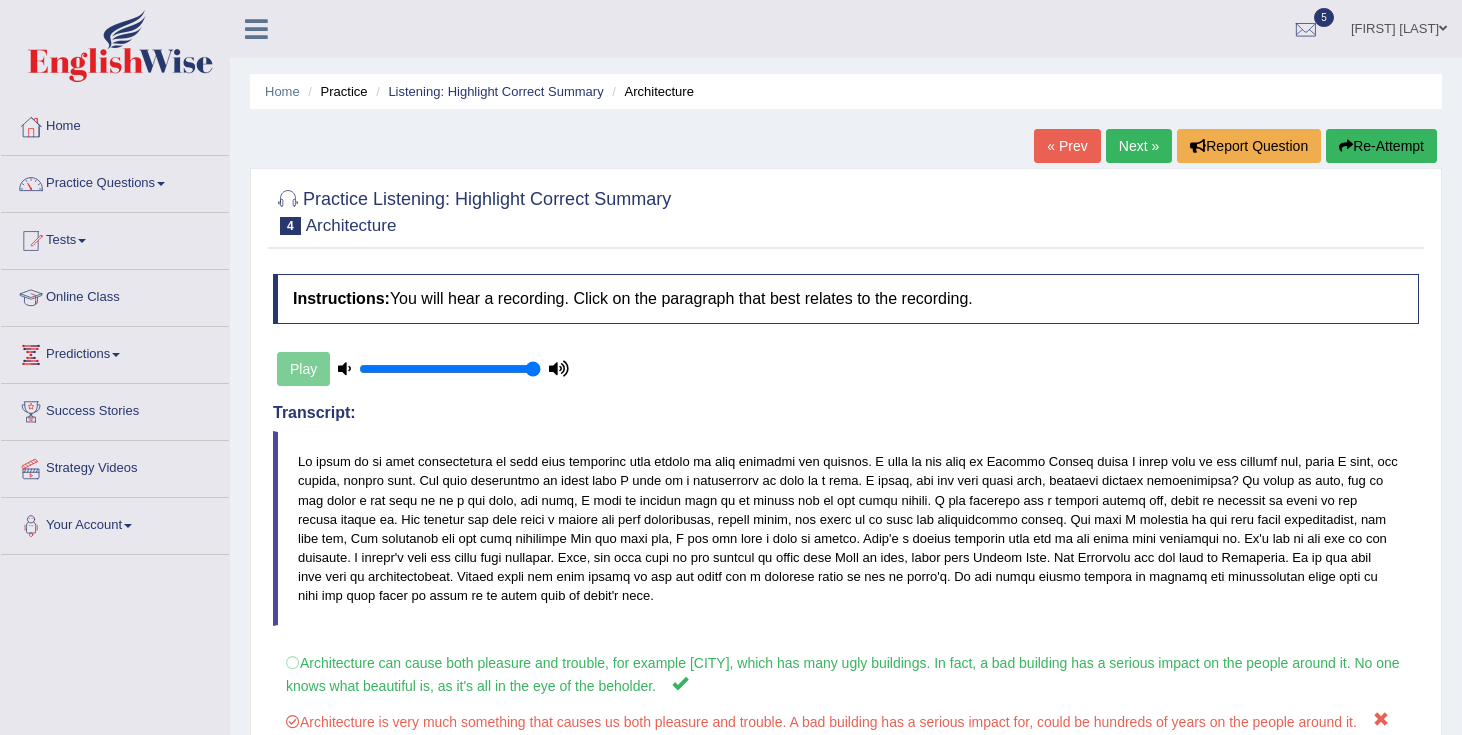 click on "Next »" at bounding box center [1139, 146] 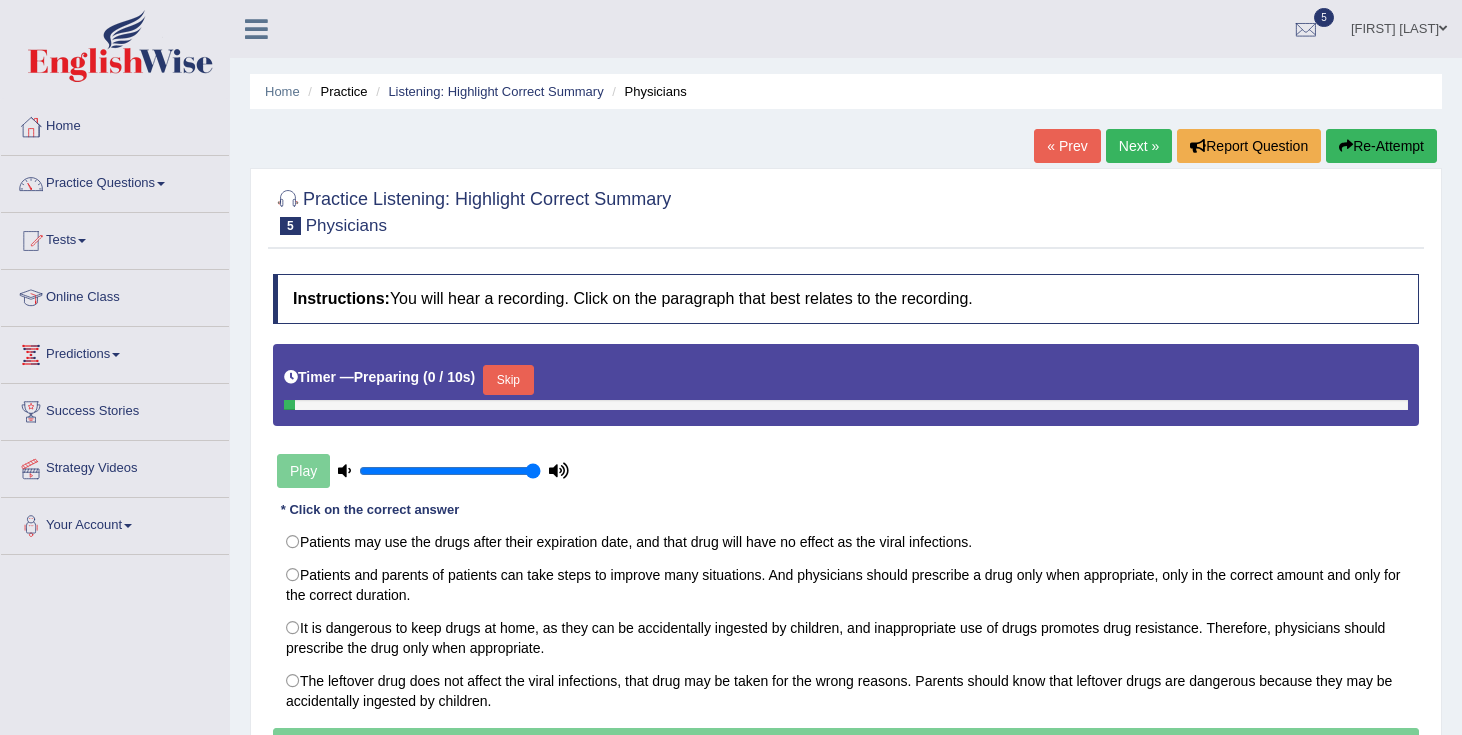 scroll, scrollTop: 0, scrollLeft: 0, axis: both 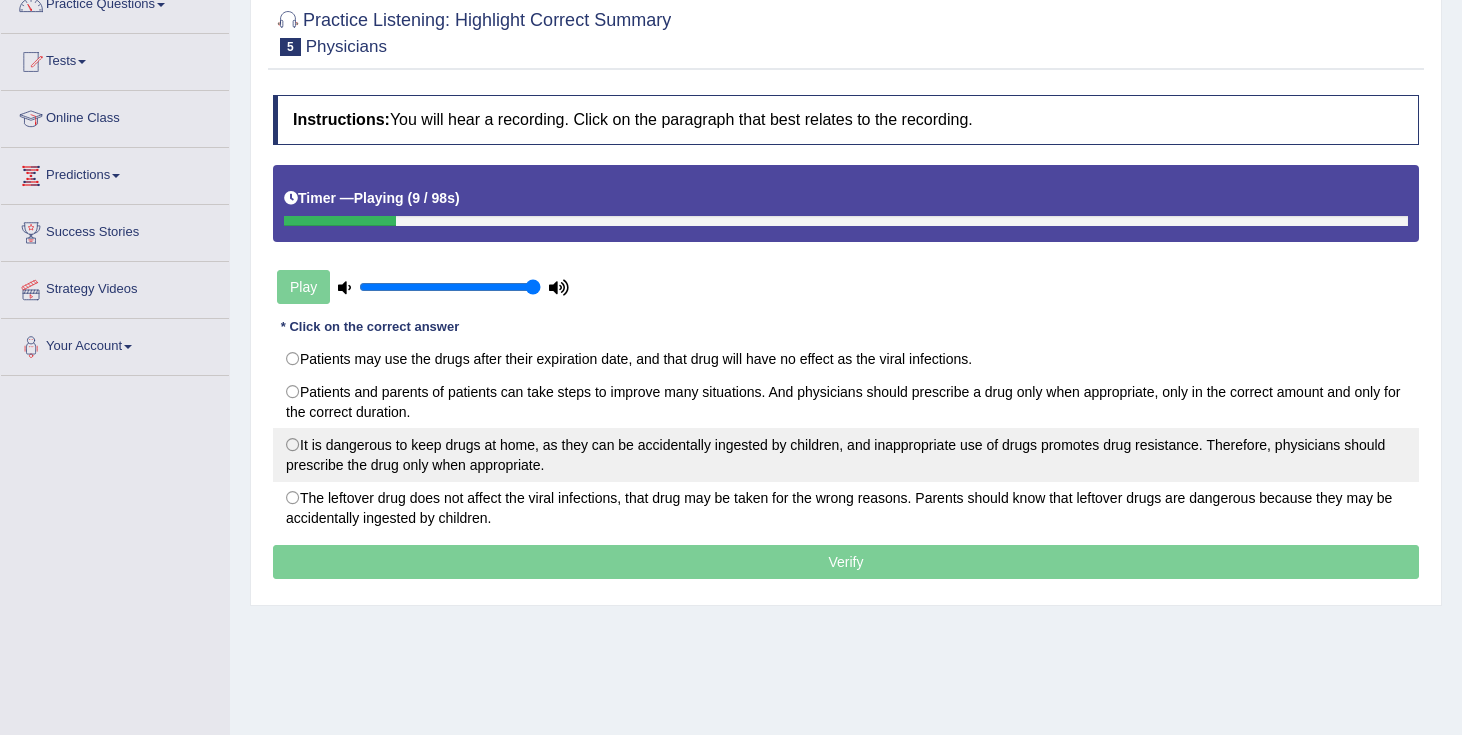 click on "It is dangerous to keep drugs at home, as they can be accidentally ingested by children, and inappropriate use of drugs promotes drug resistance. Therefore, physicians should prescribe the drug only when appropriate." at bounding box center [846, 455] 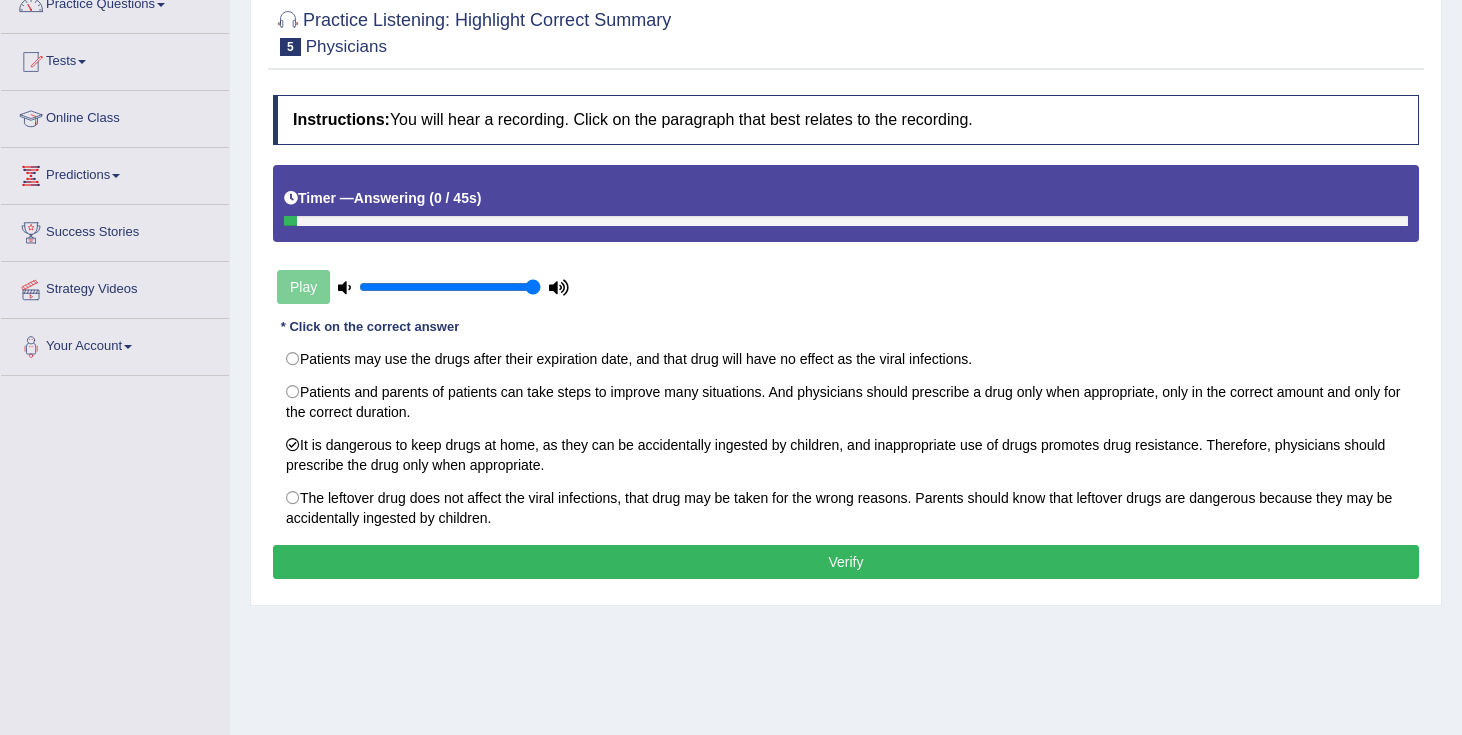 click on "Verify" at bounding box center [846, 562] 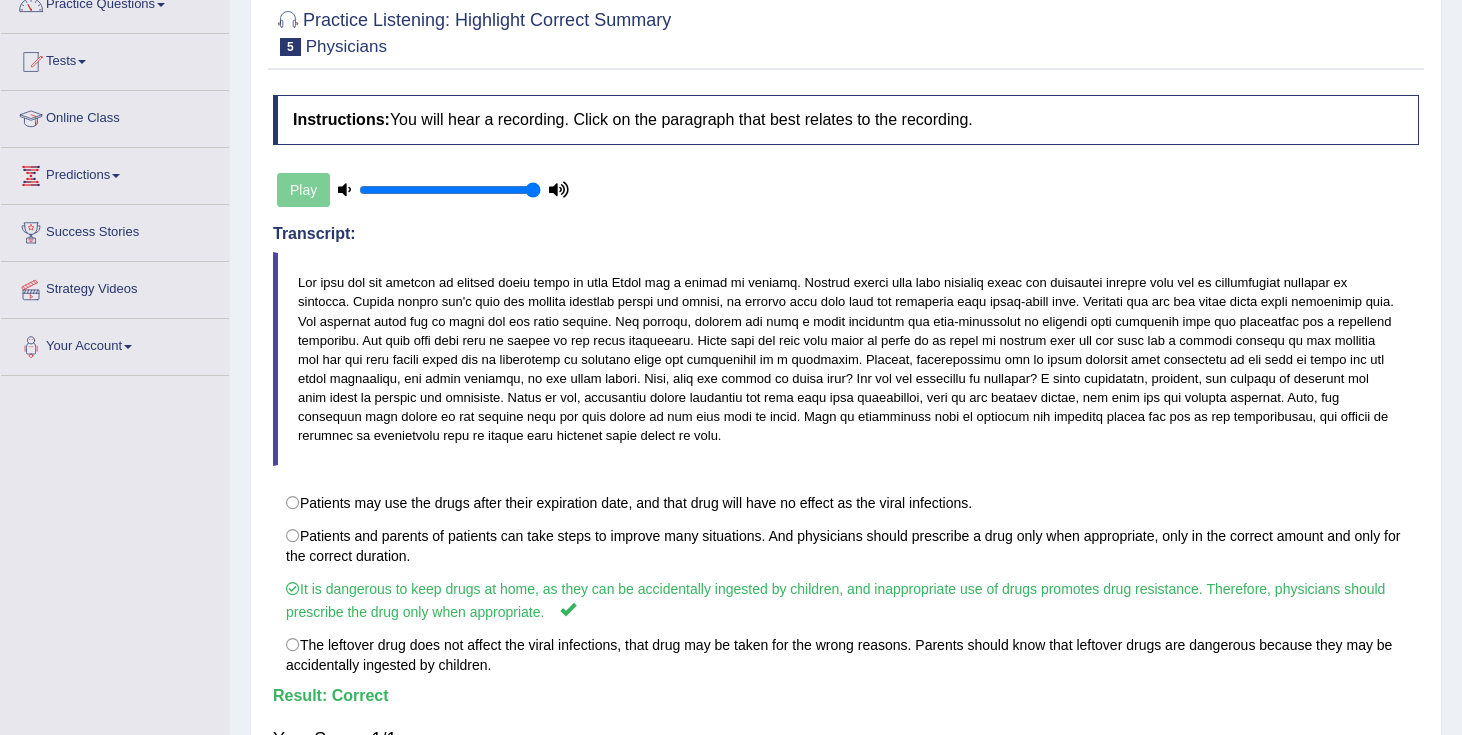 scroll, scrollTop: 0, scrollLeft: 0, axis: both 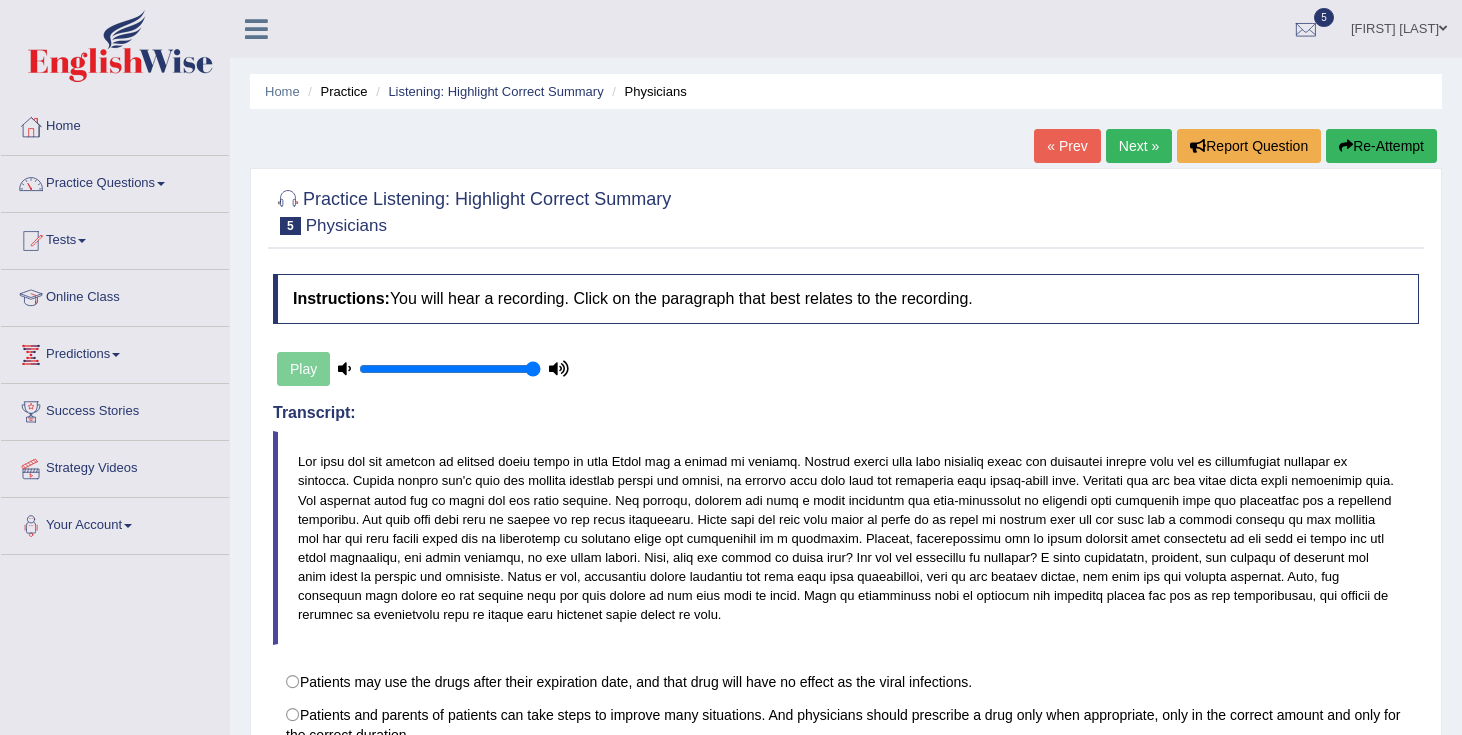 click on "Next »" at bounding box center [1139, 146] 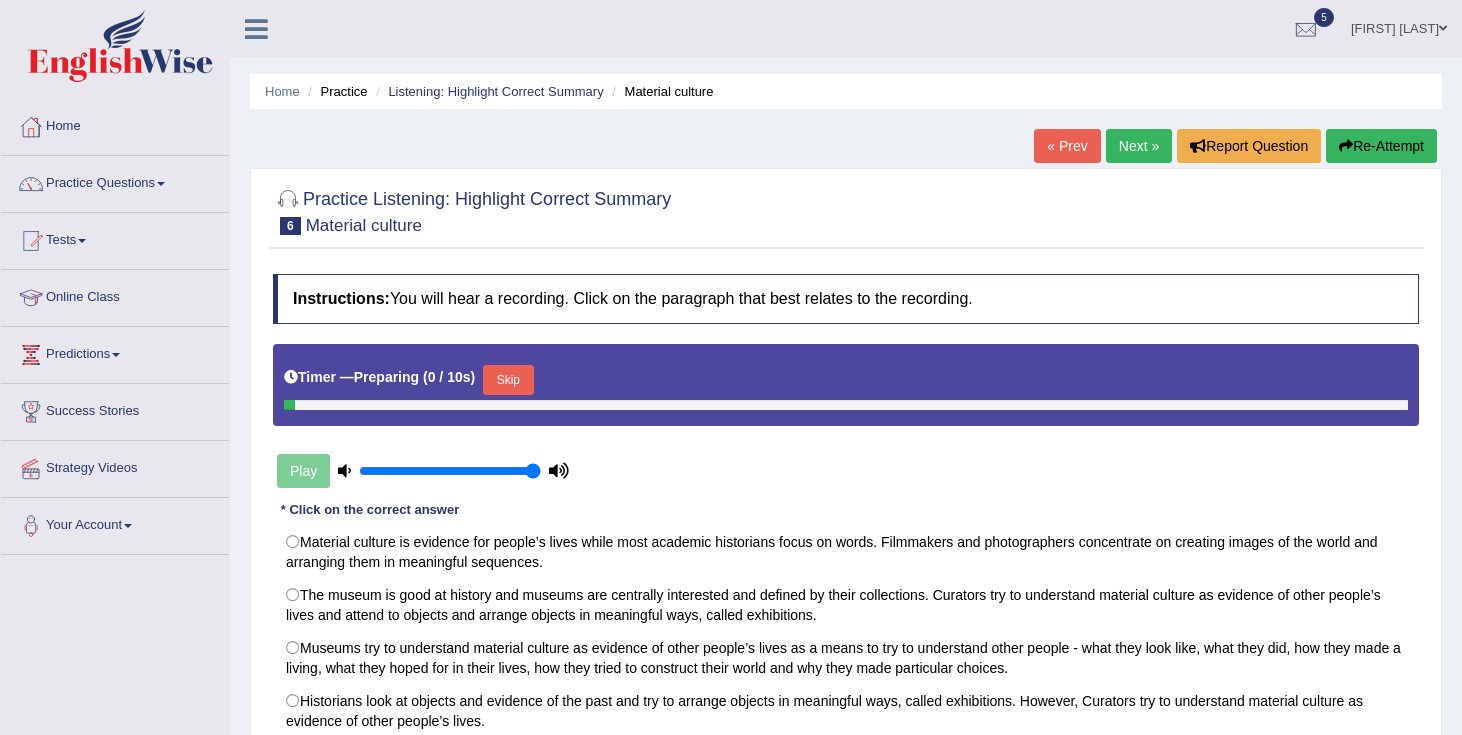 scroll, scrollTop: 0, scrollLeft: 0, axis: both 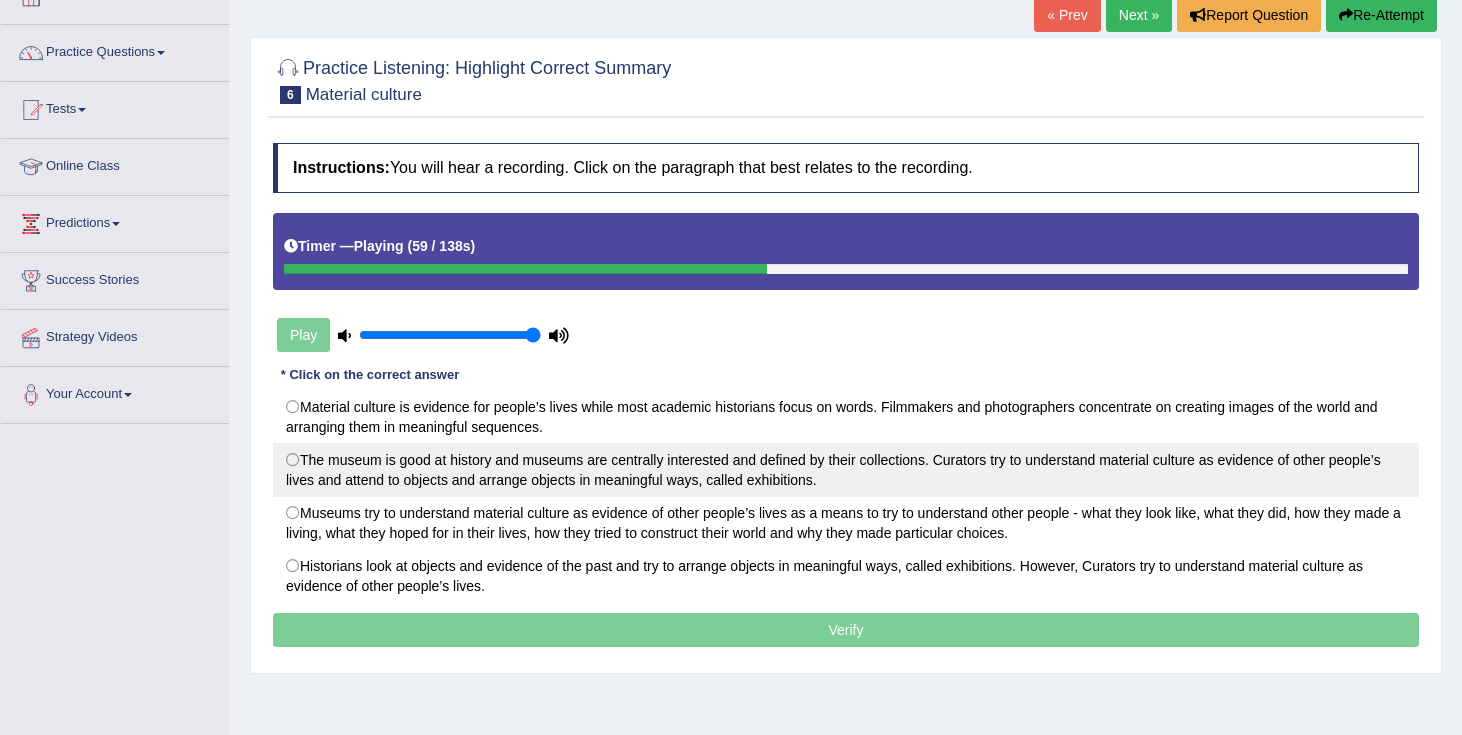 click on "The museum is good at history and museums are centrally interested and defined by their collections. Curators try to understand material culture as evidence of other people’s lives and attend to objects and arrange objects in meaningful ways, called exhibitions." at bounding box center [846, 470] 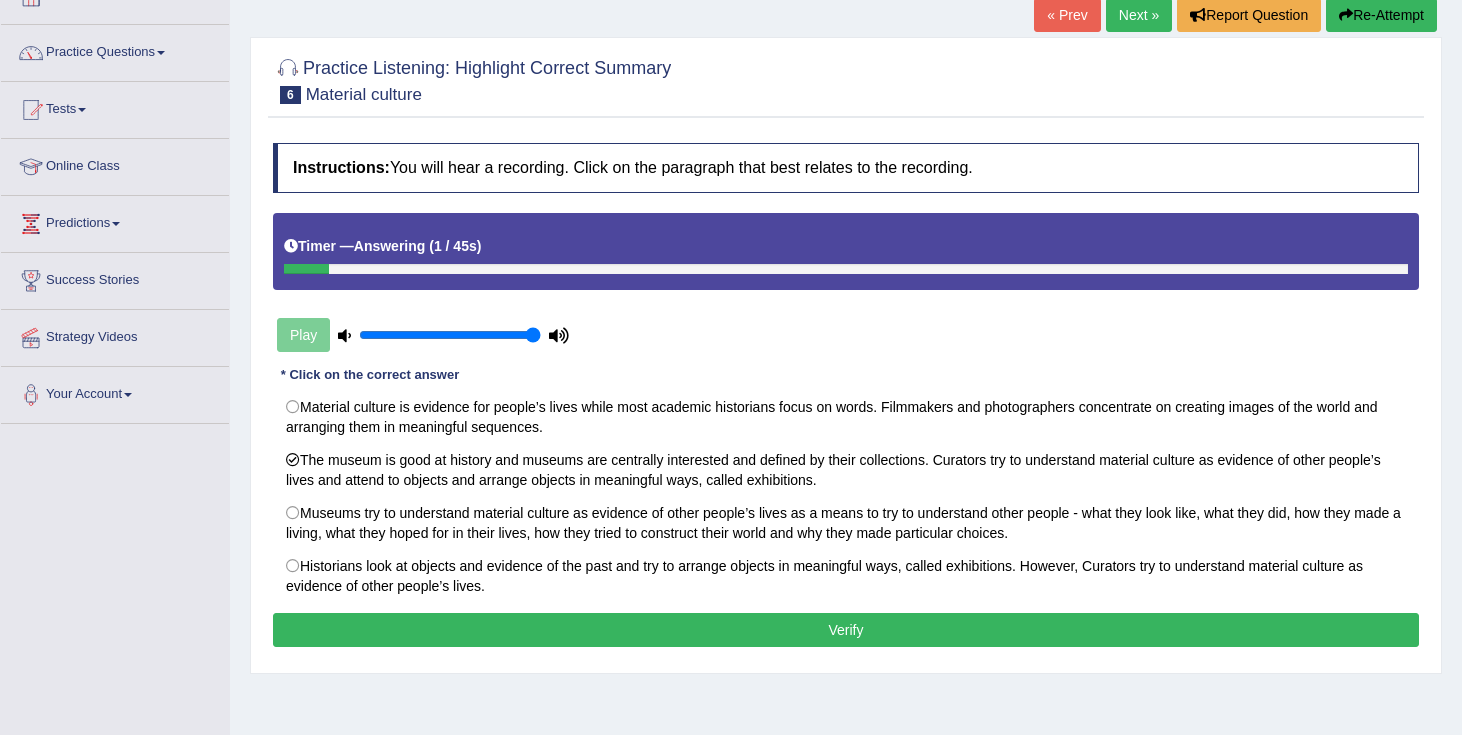 click on "Verify" at bounding box center (846, 630) 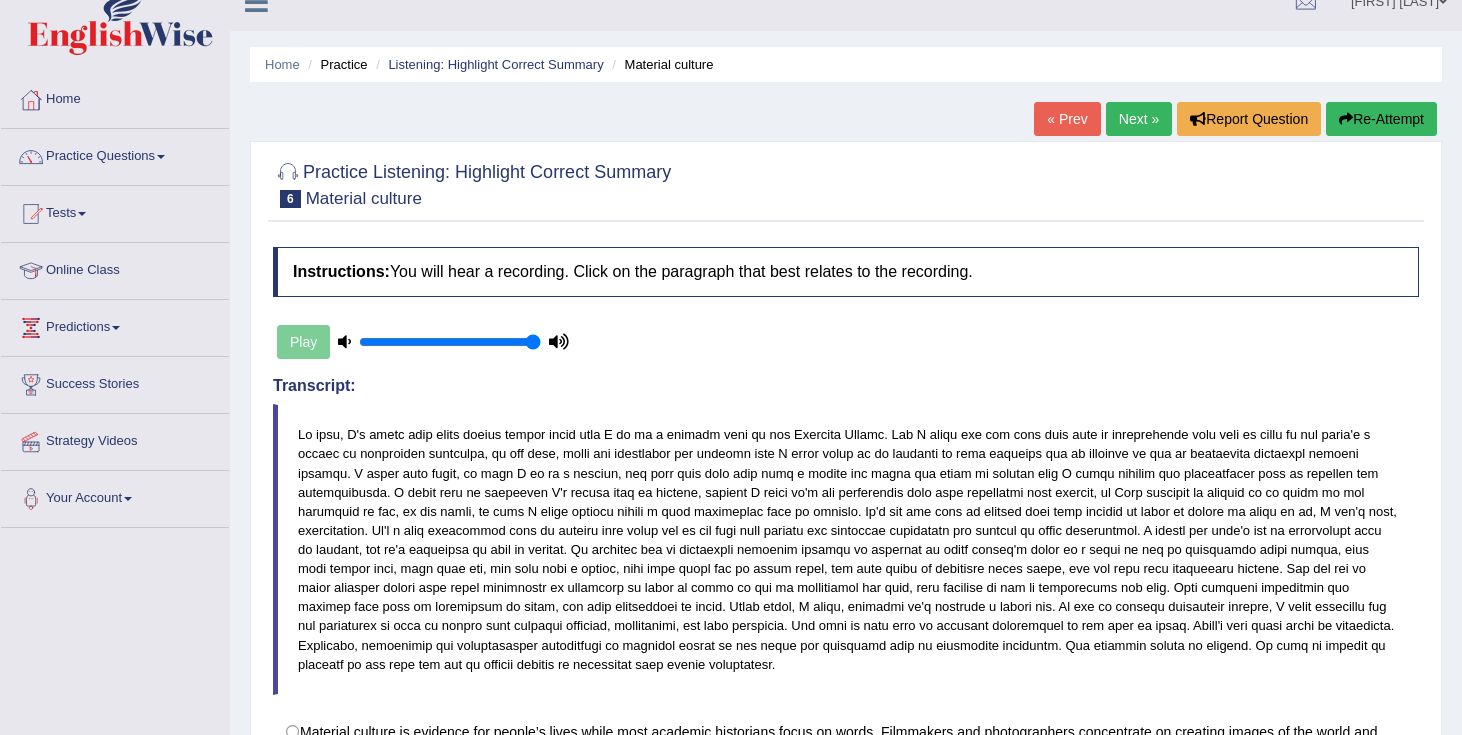 scroll, scrollTop: 0, scrollLeft: 0, axis: both 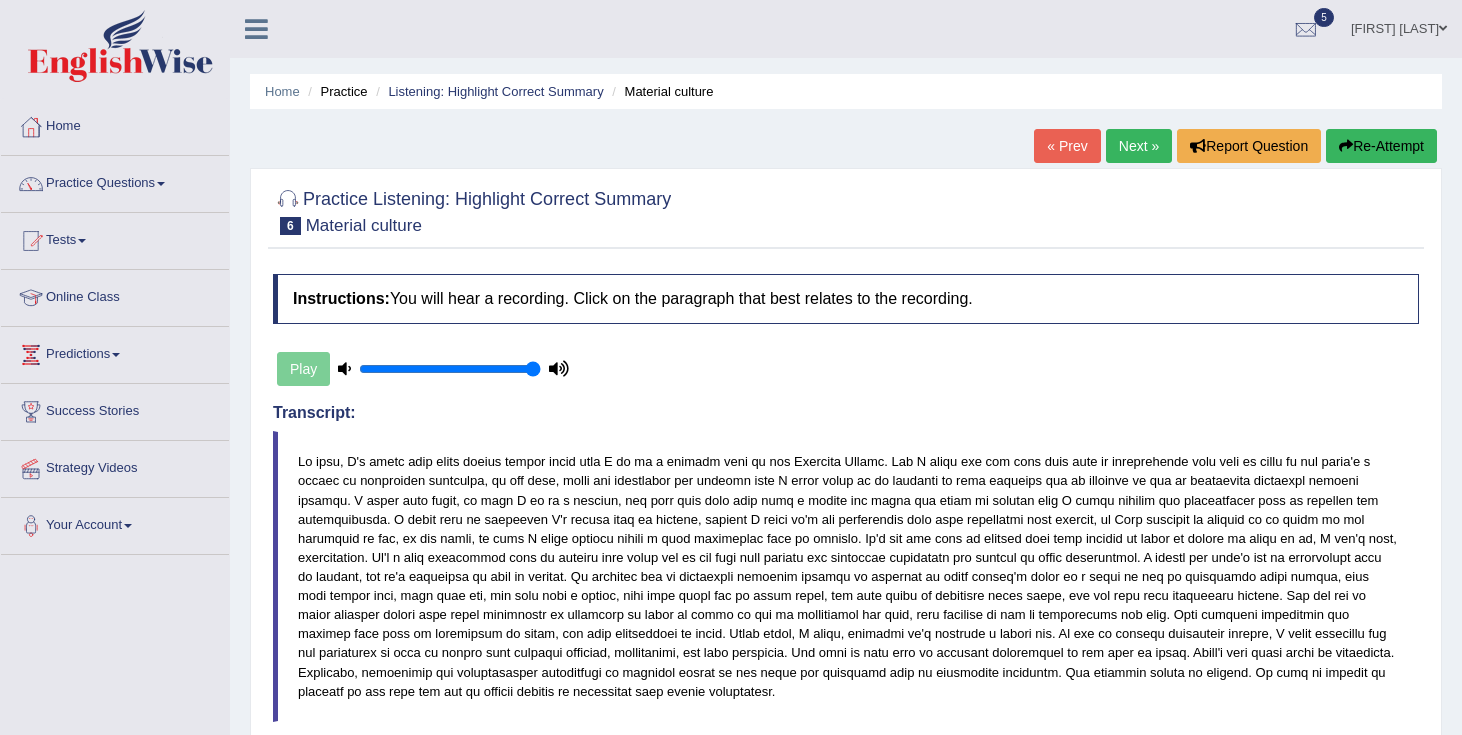 click on "Next »" at bounding box center (1139, 146) 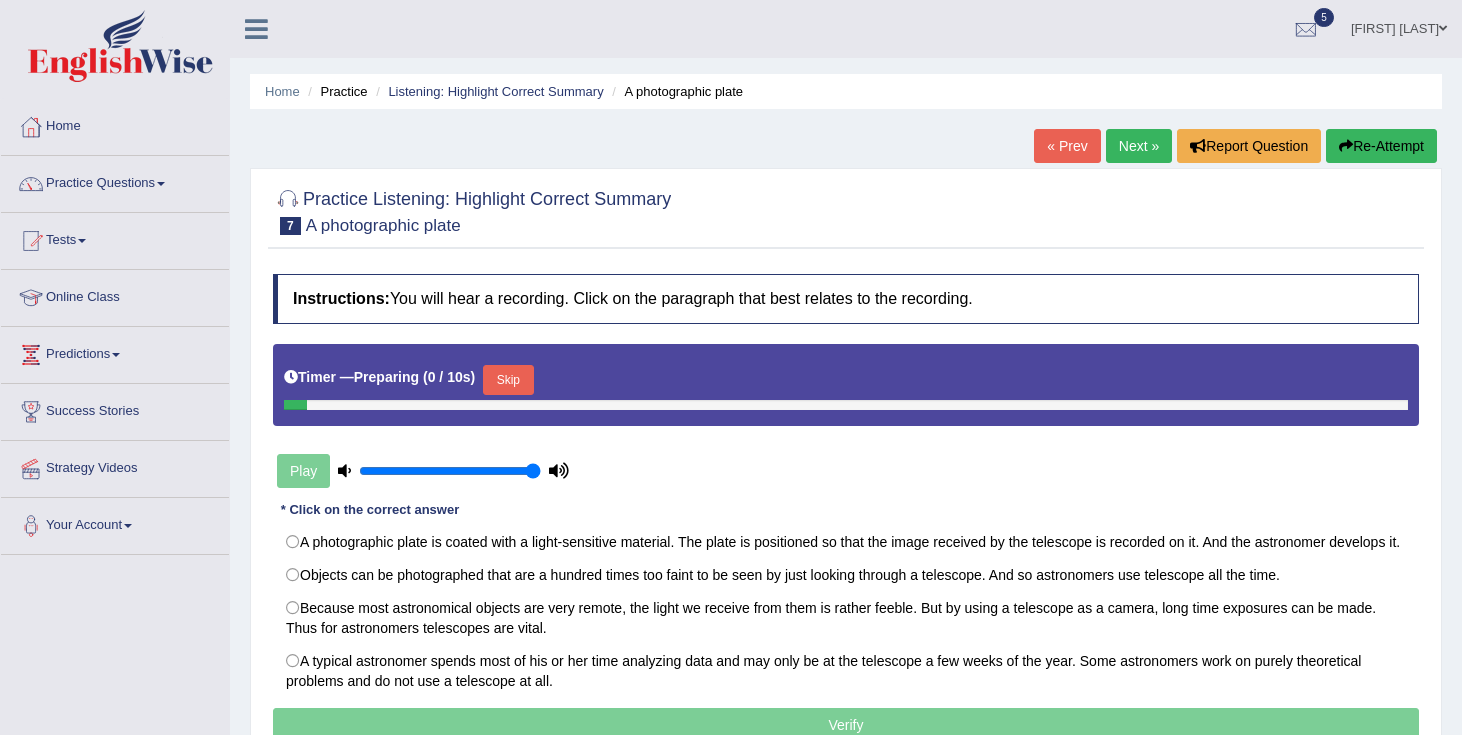 scroll, scrollTop: 0, scrollLeft: 0, axis: both 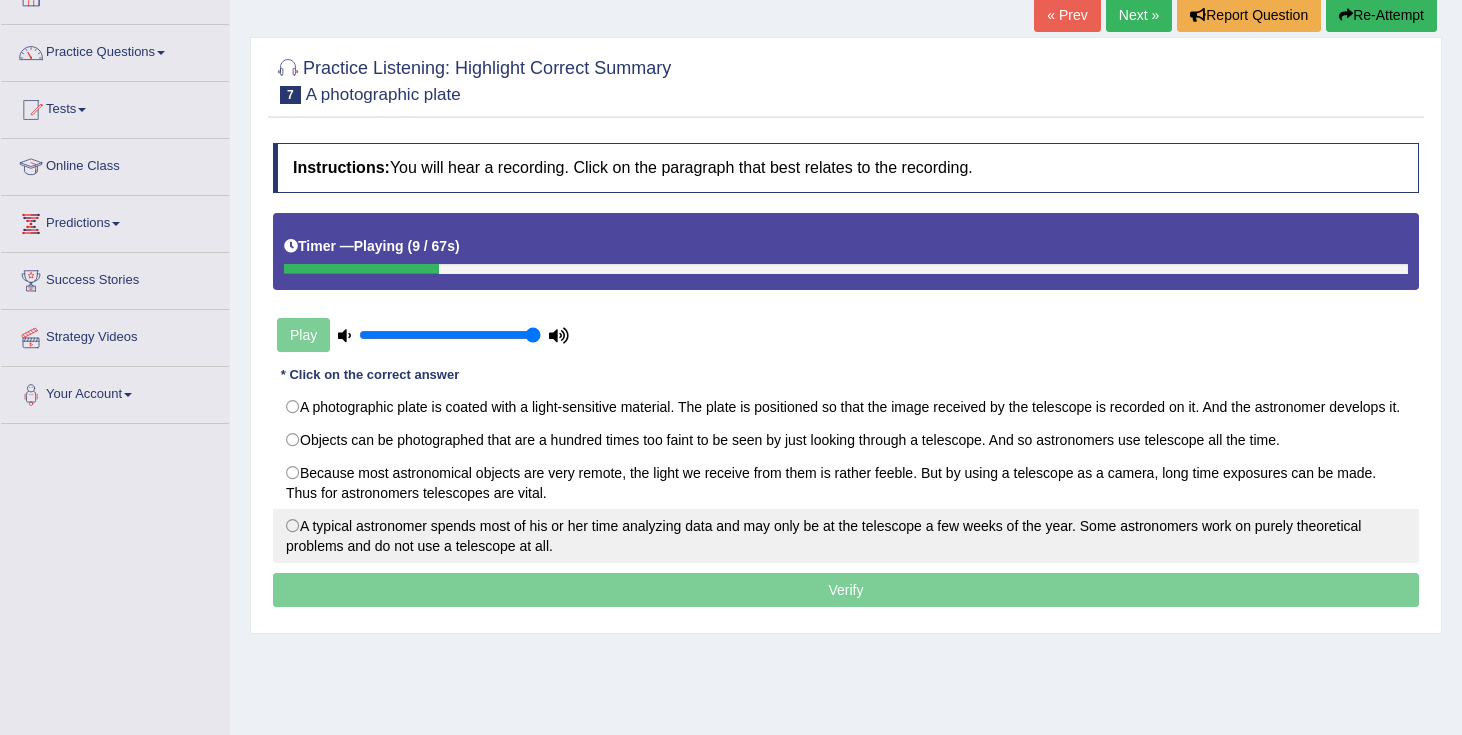 click on "A typical astronomer spends most of his or her time analyzing data and may only be at the telescope a few weeks of the year. Some astronomers work on purely theoretical problems and do not use a telescope at all." at bounding box center [846, 536] 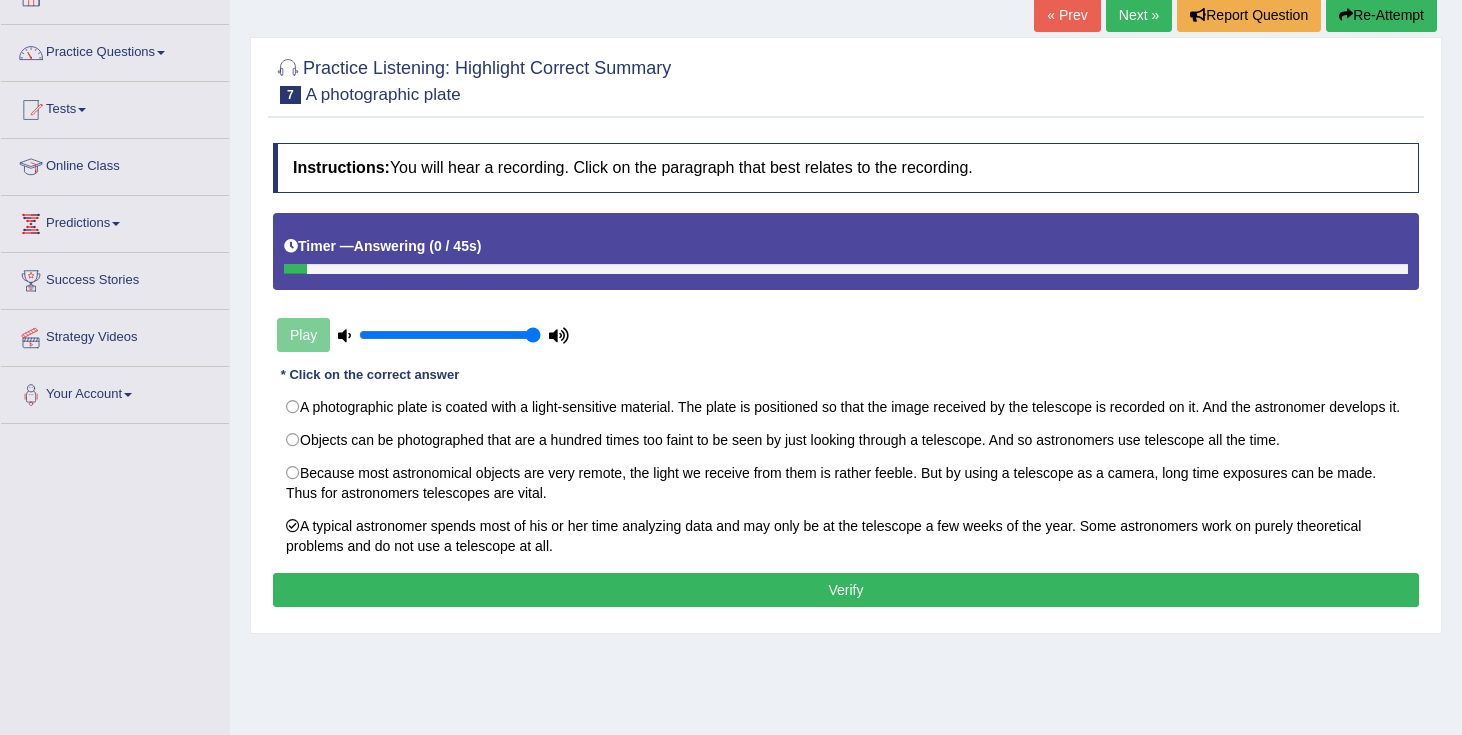 click on "Verify" at bounding box center [846, 590] 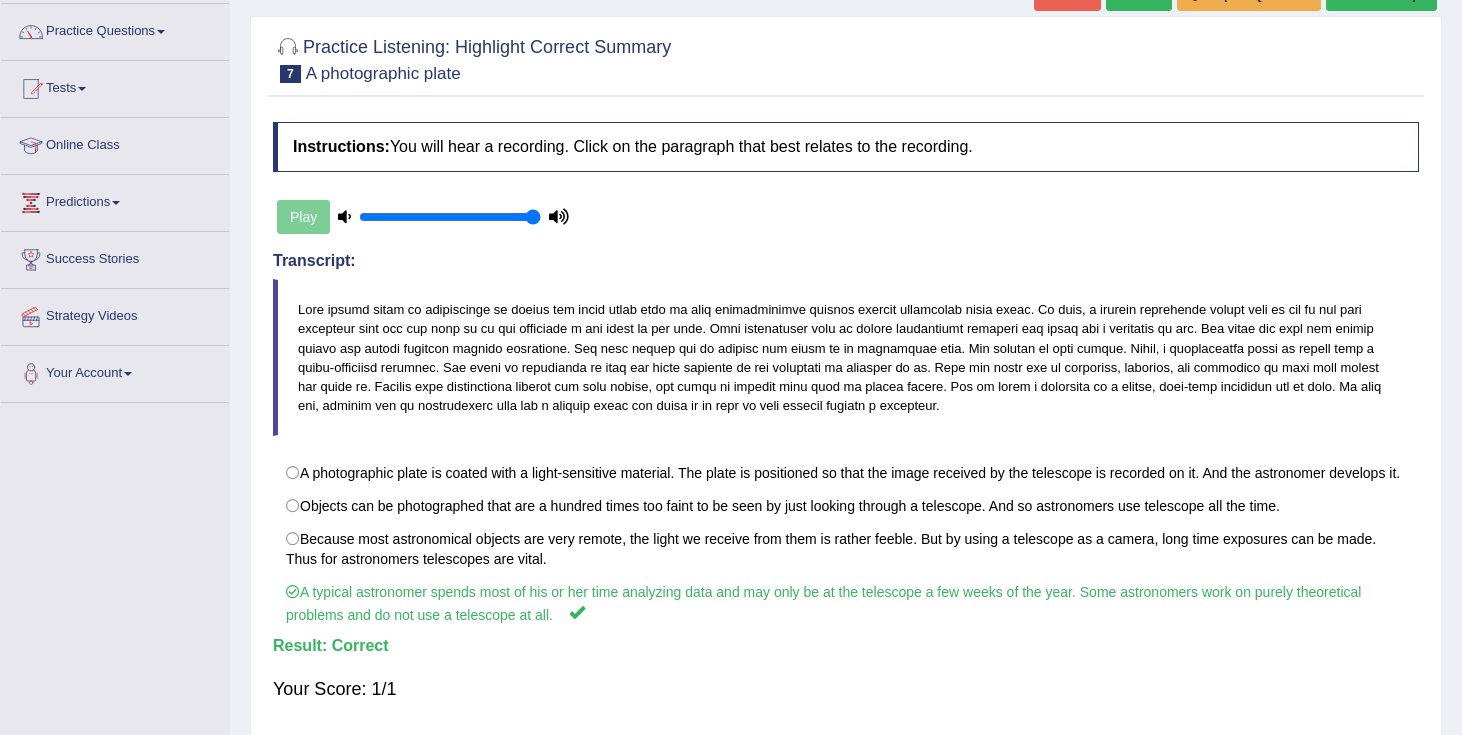 scroll, scrollTop: 0, scrollLeft: 0, axis: both 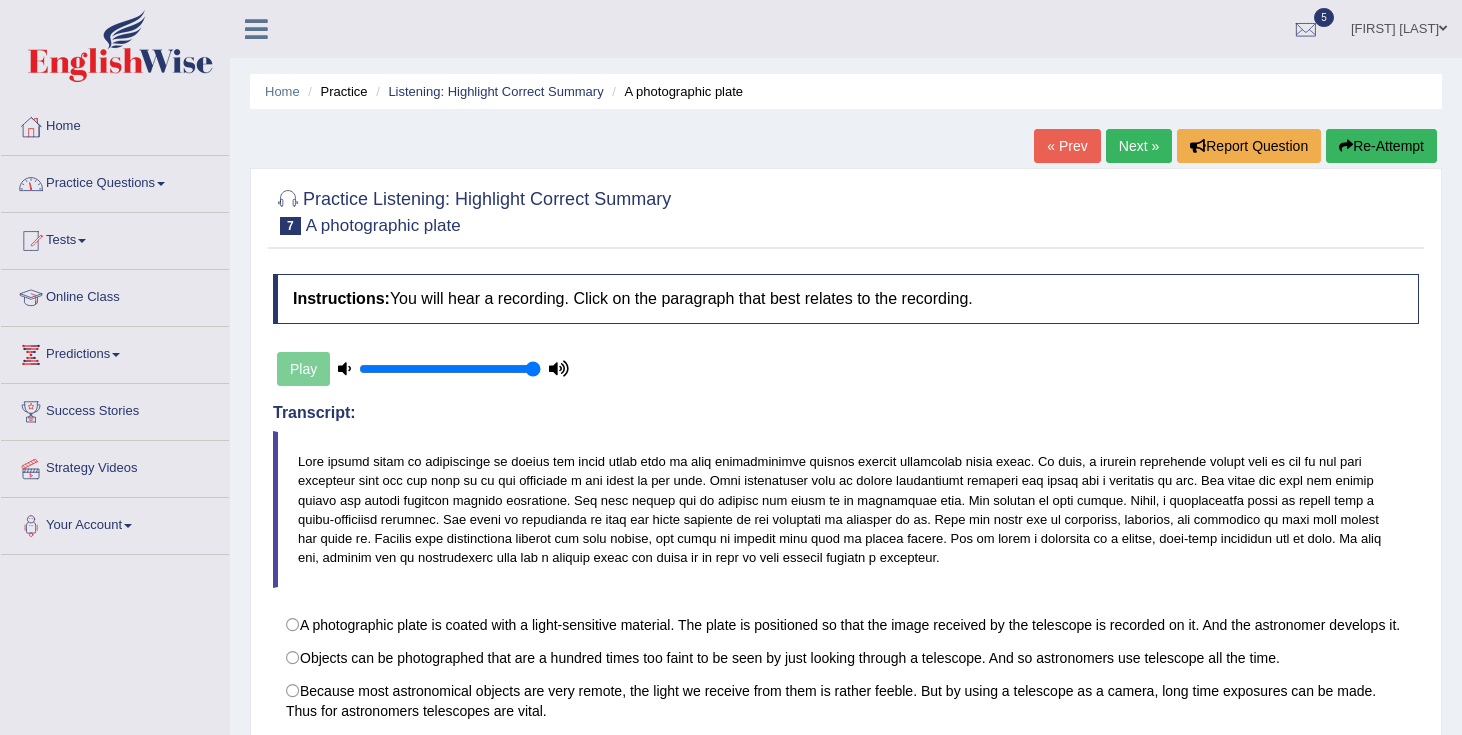 click on "Practice Questions" at bounding box center [115, 181] 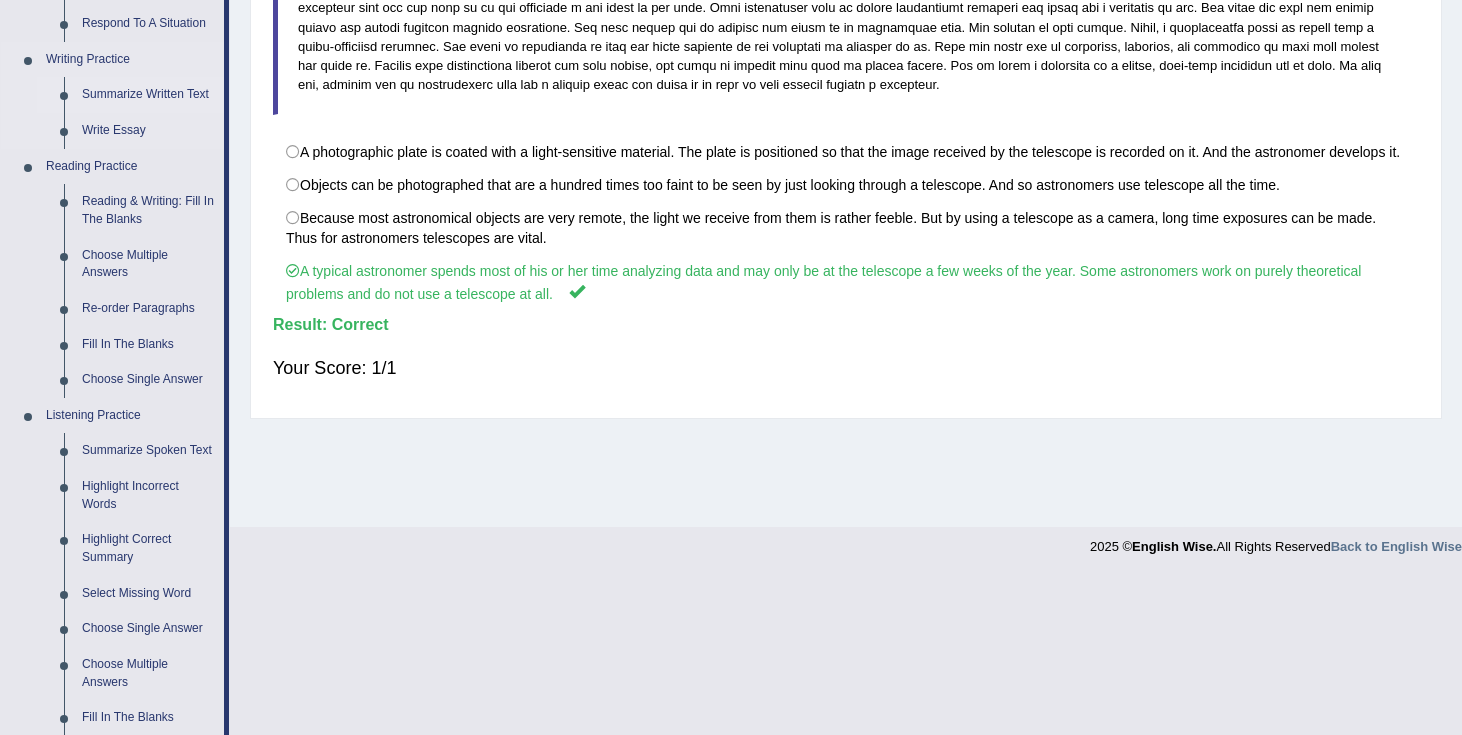 scroll, scrollTop: 632, scrollLeft: 0, axis: vertical 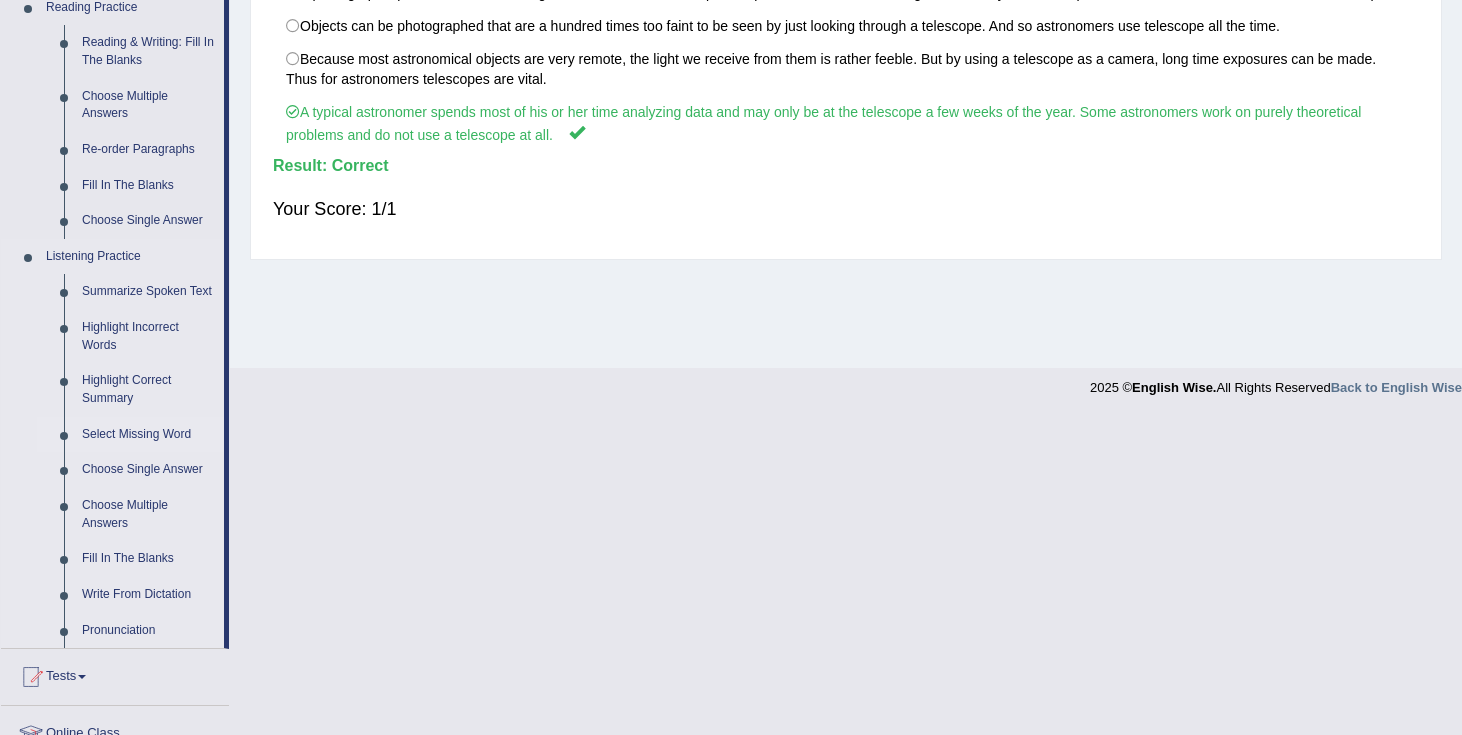 click on "Select Missing Word" at bounding box center [148, 435] 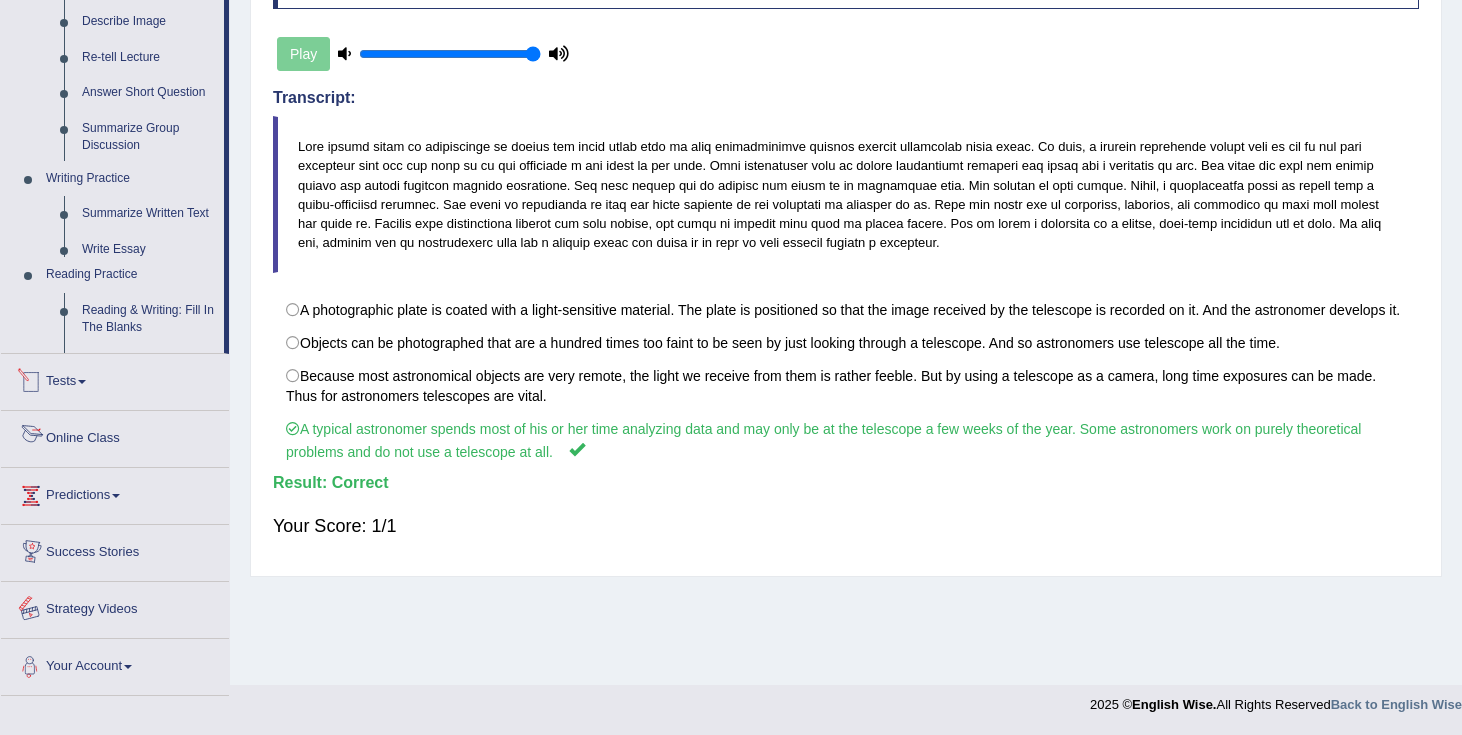 scroll, scrollTop: 334, scrollLeft: 0, axis: vertical 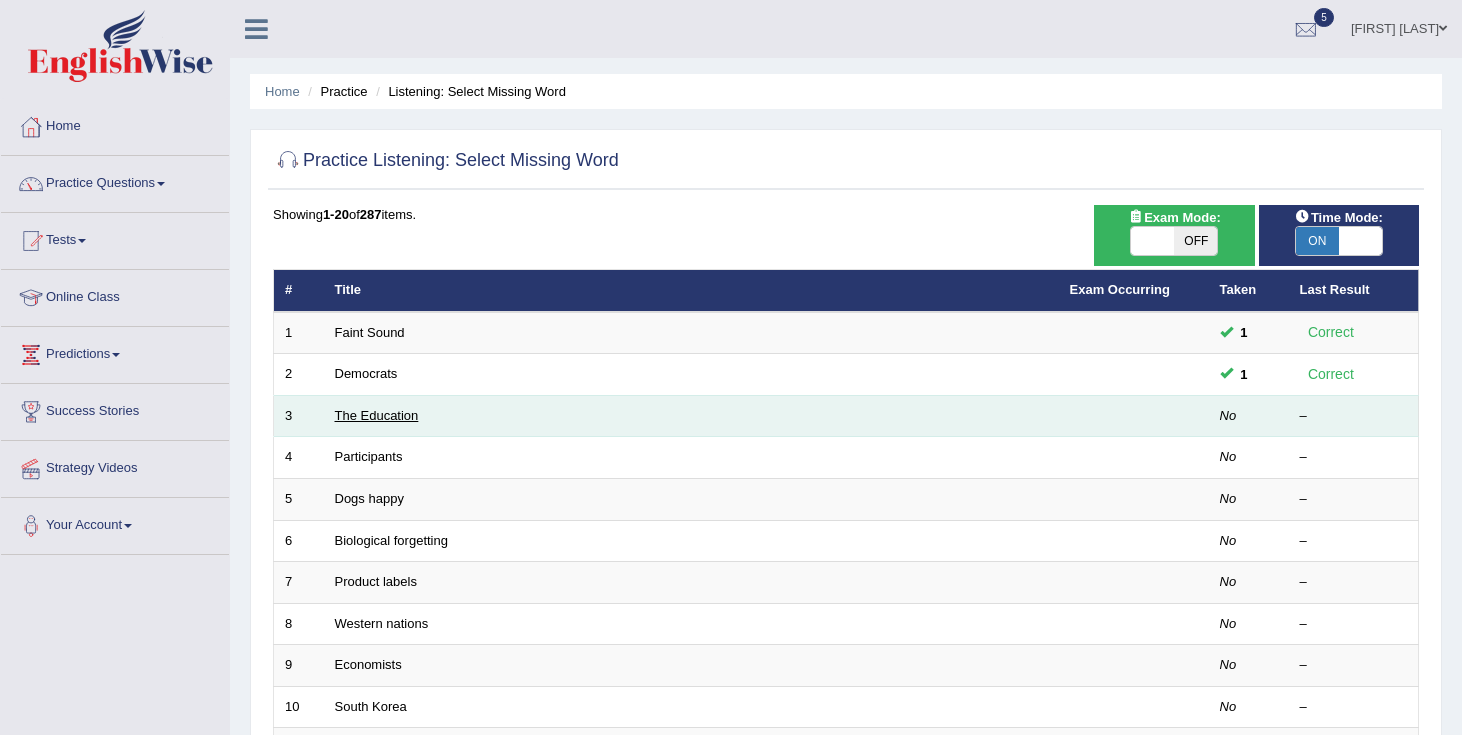 click on "The Education" at bounding box center (377, 415) 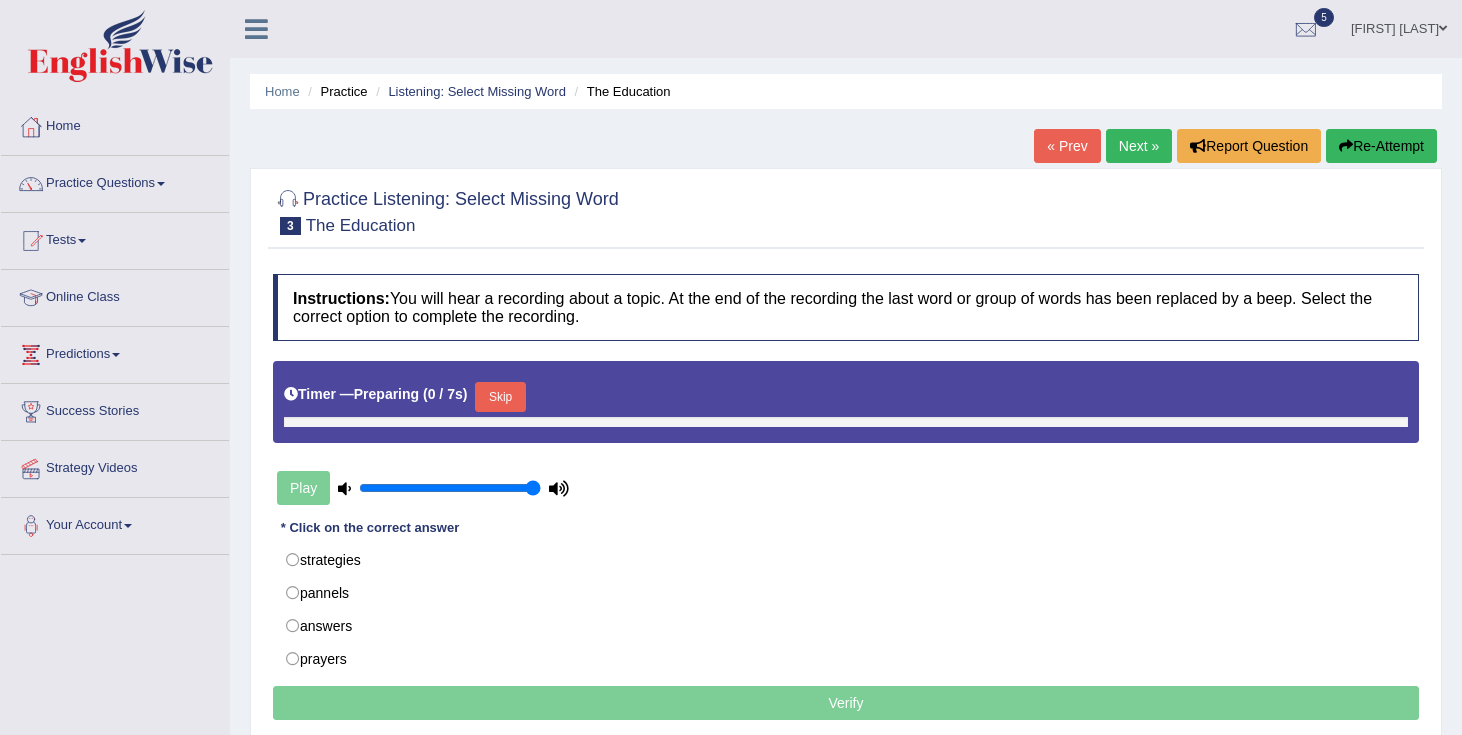scroll, scrollTop: 0, scrollLeft: 0, axis: both 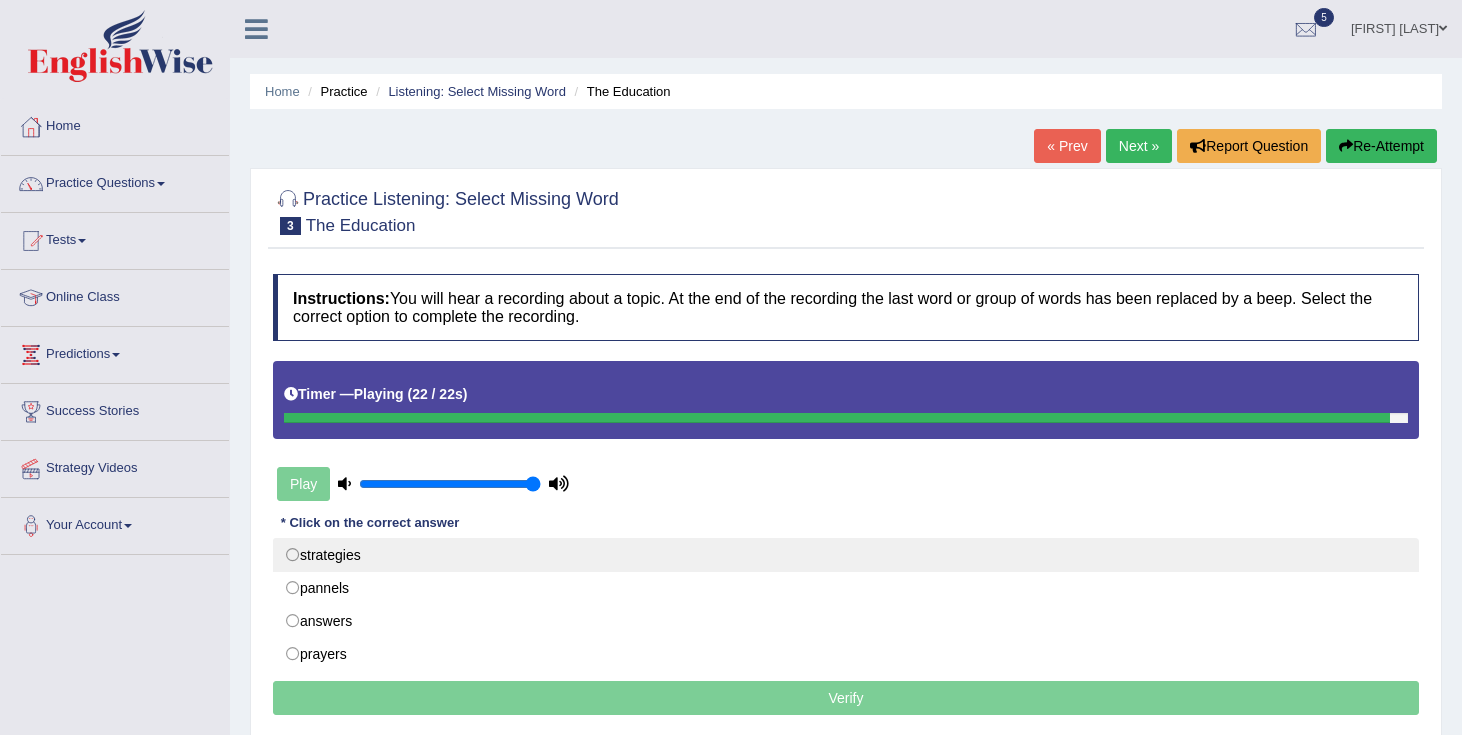 click on "strategies" at bounding box center [846, 555] 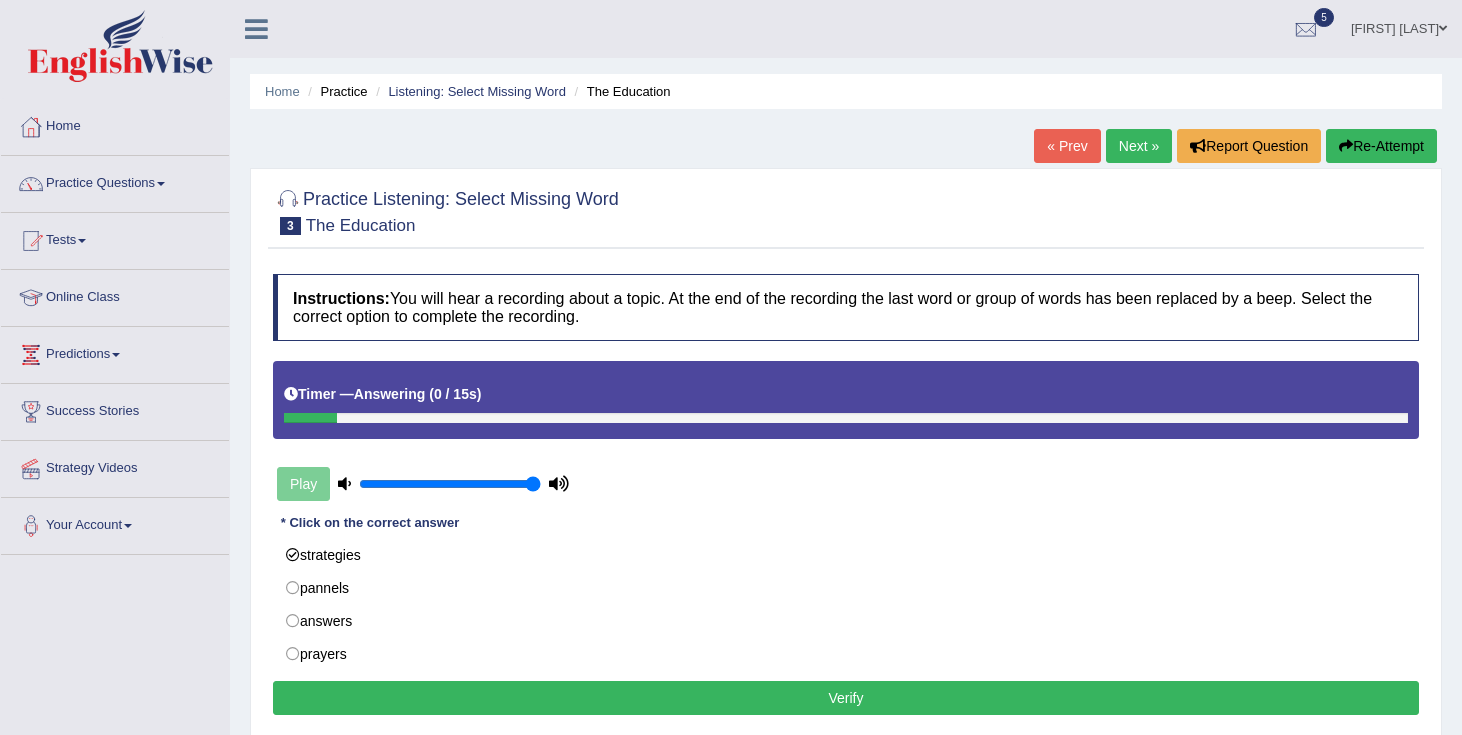 click on "Verify" at bounding box center [846, 698] 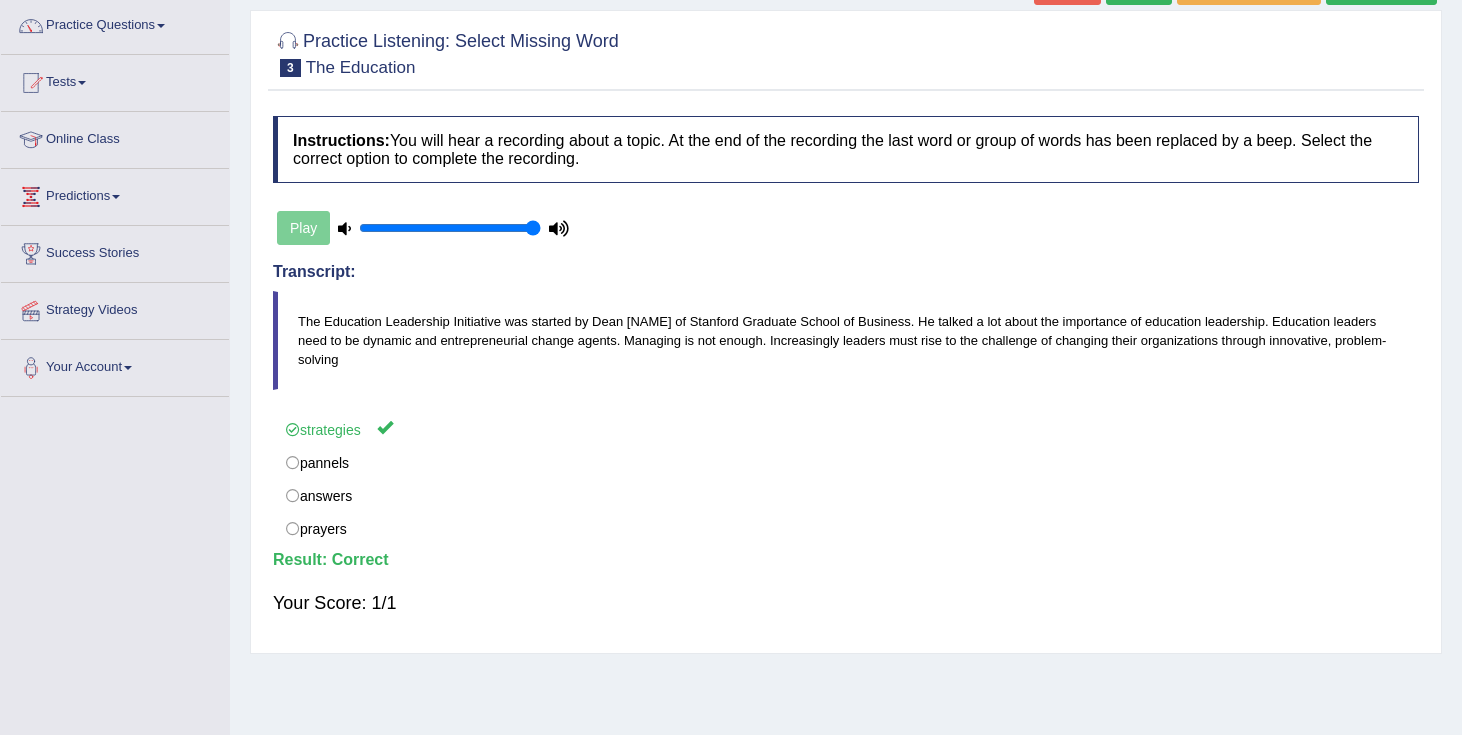 scroll, scrollTop: 0, scrollLeft: 0, axis: both 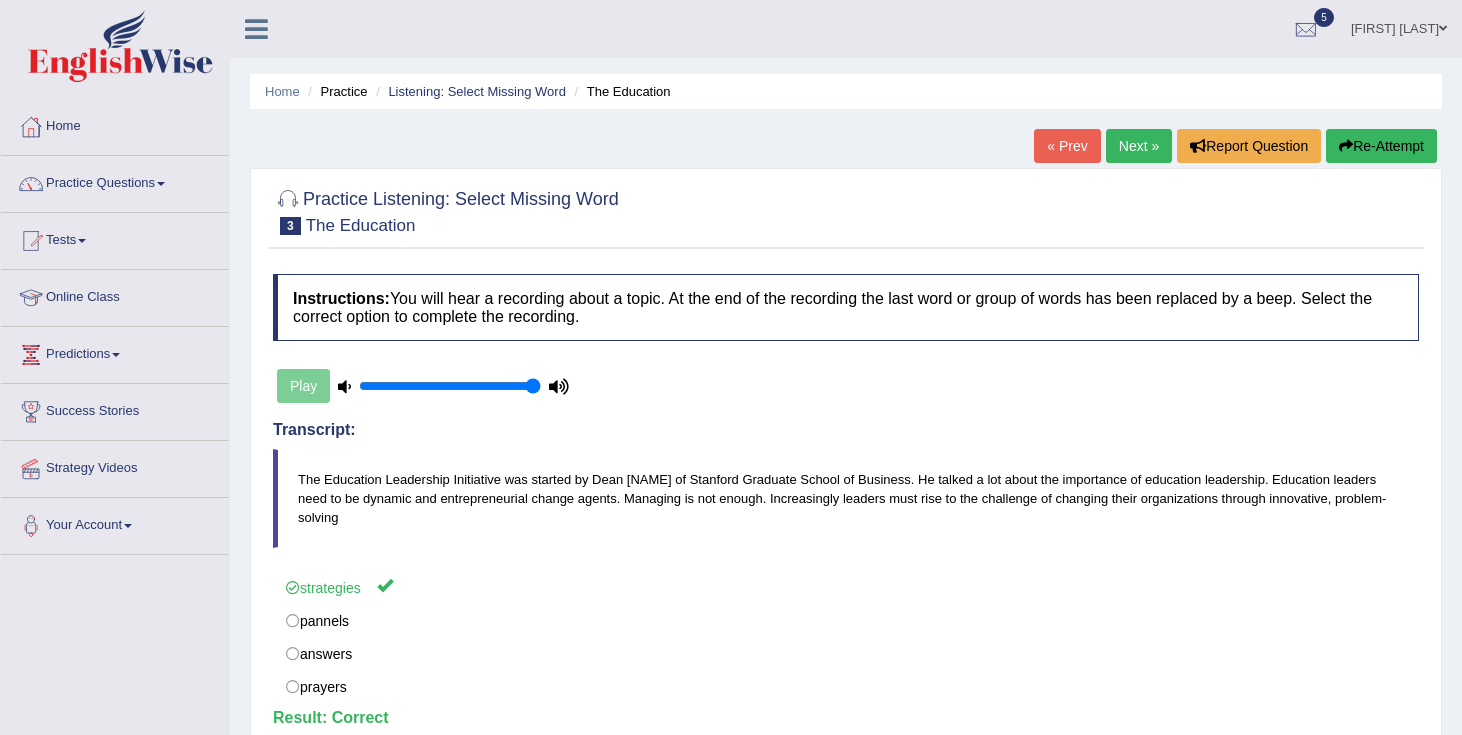 click on "Next »" at bounding box center [1139, 146] 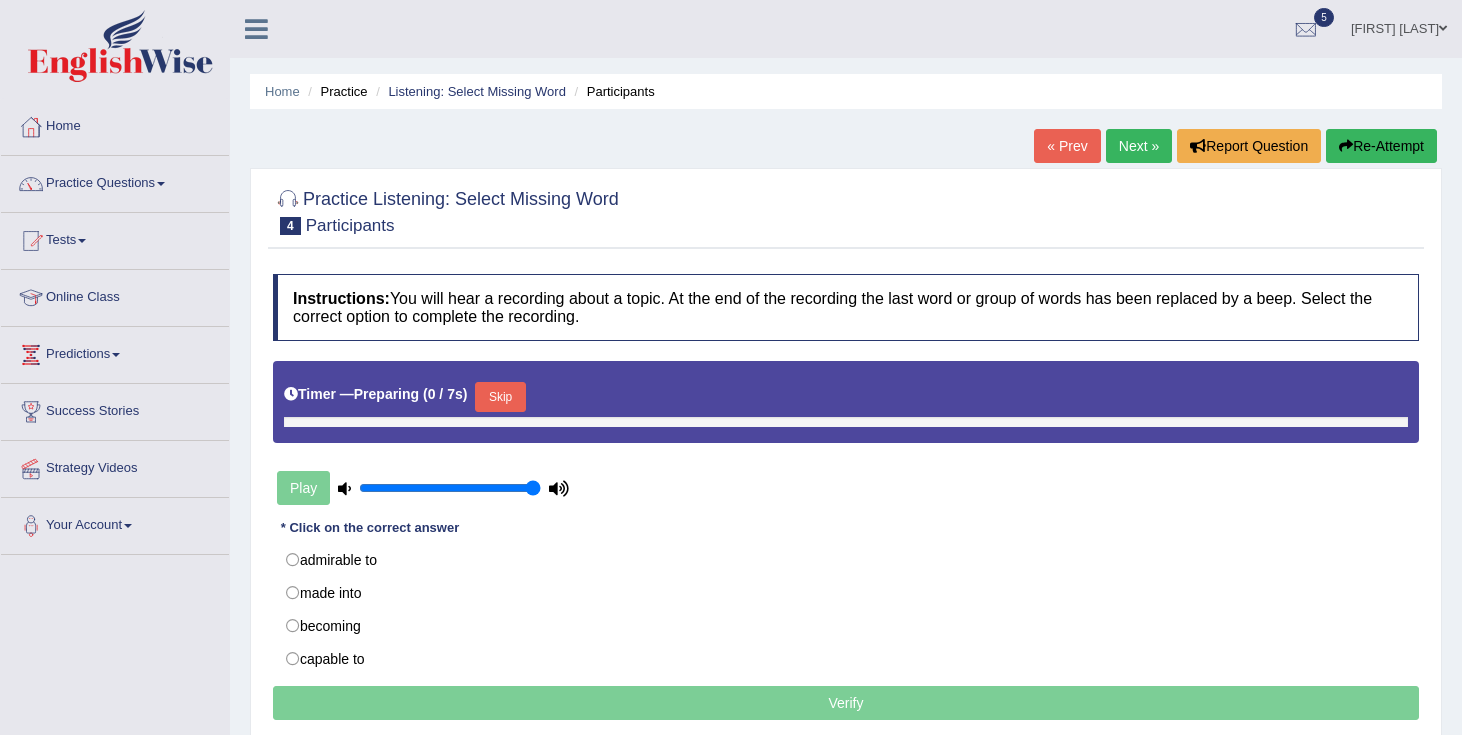 scroll, scrollTop: 0, scrollLeft: 0, axis: both 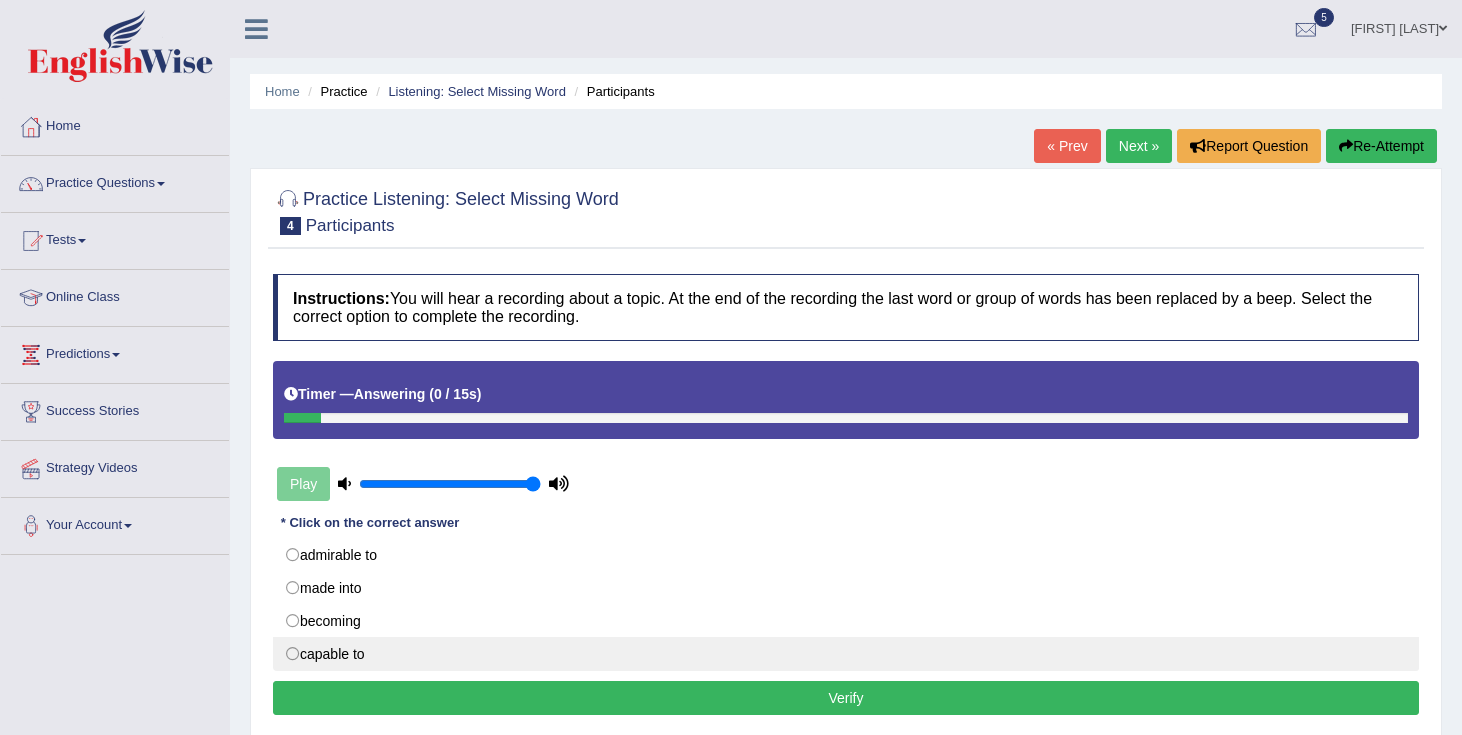click on "capable to" at bounding box center (846, 654) 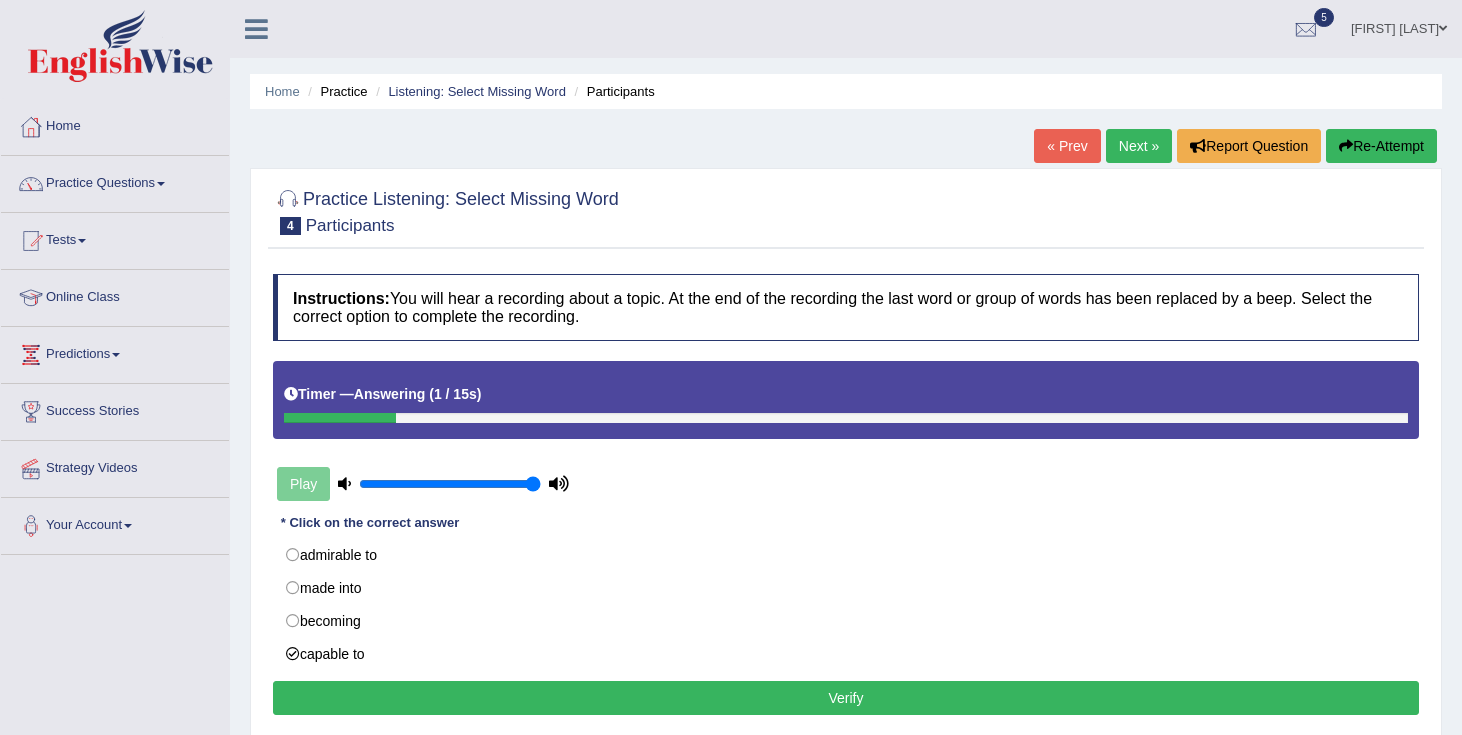 click on "Verify" at bounding box center (846, 698) 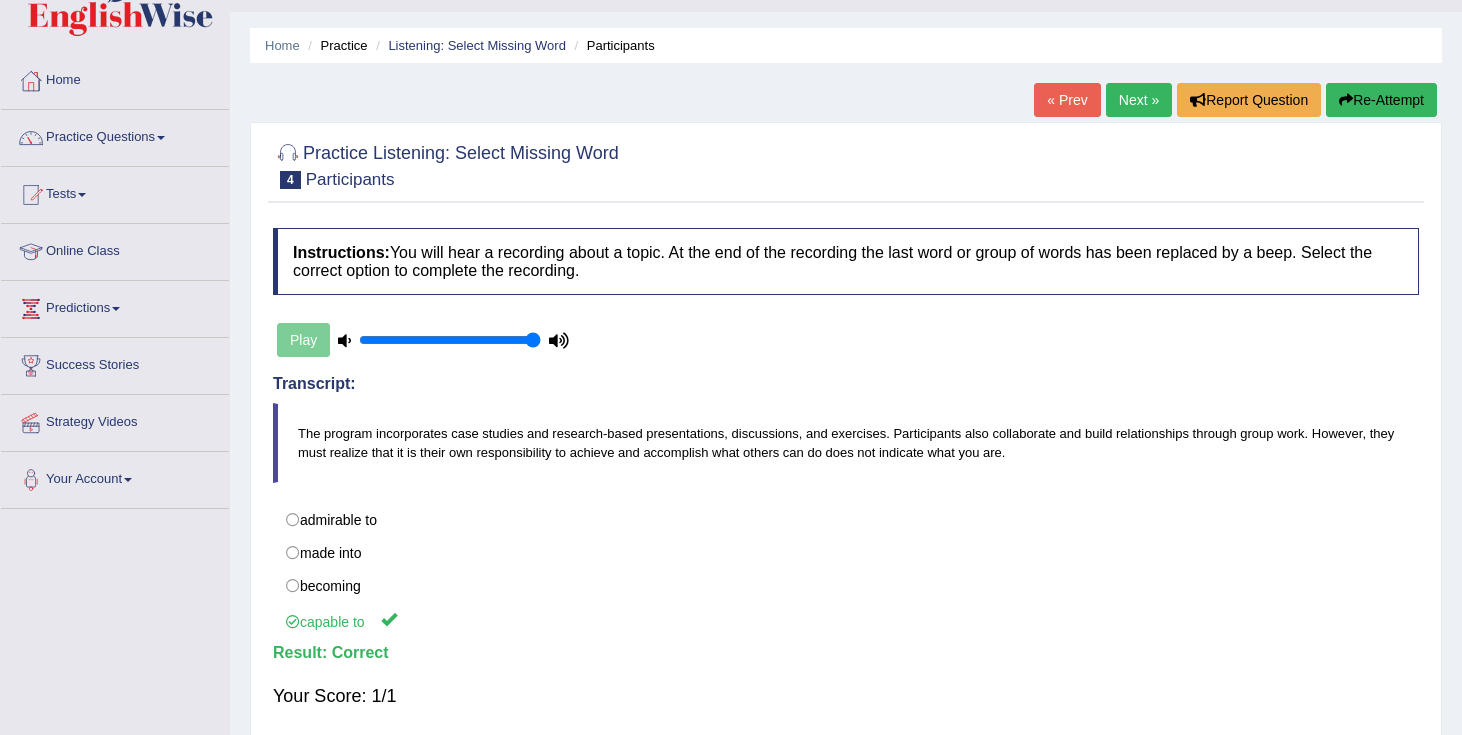 scroll, scrollTop: 0, scrollLeft: 0, axis: both 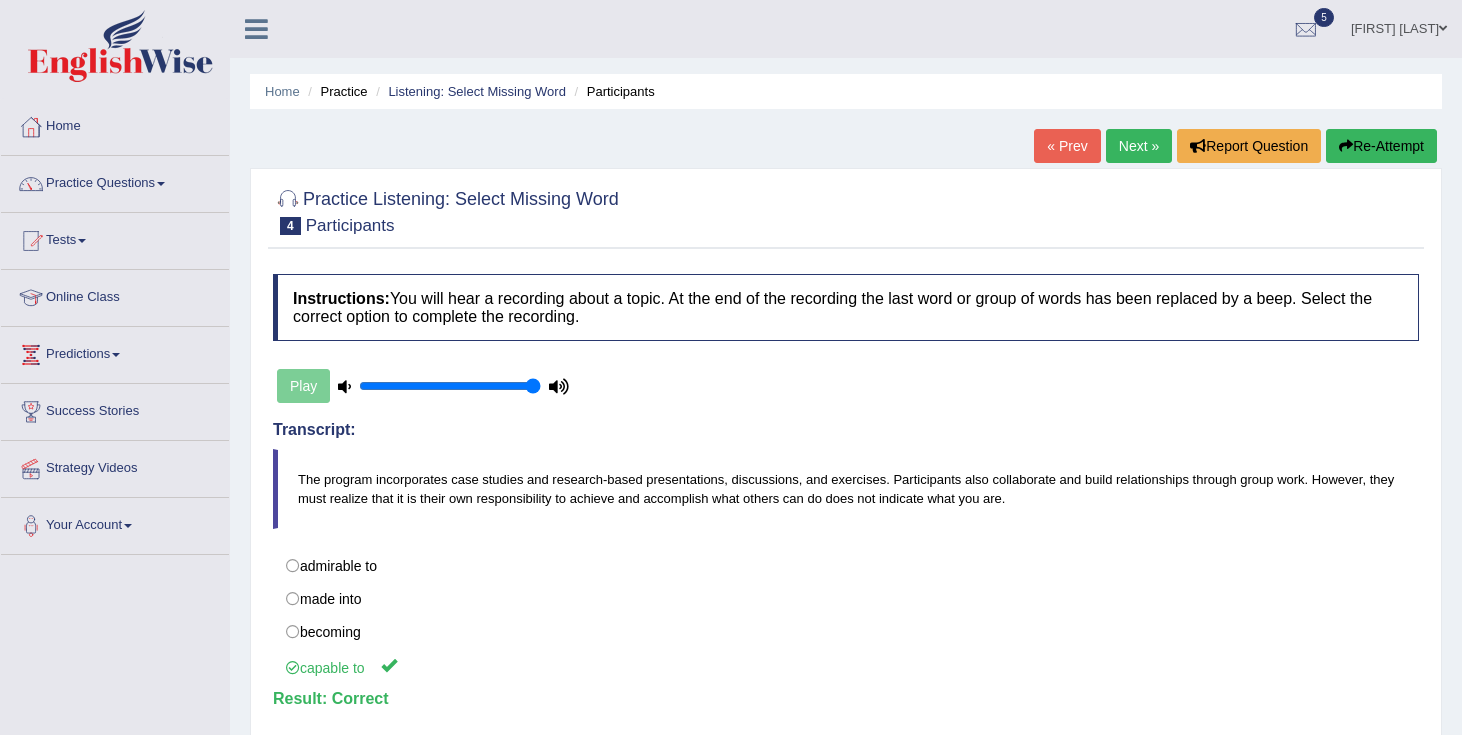 click on "Next »" at bounding box center [1139, 146] 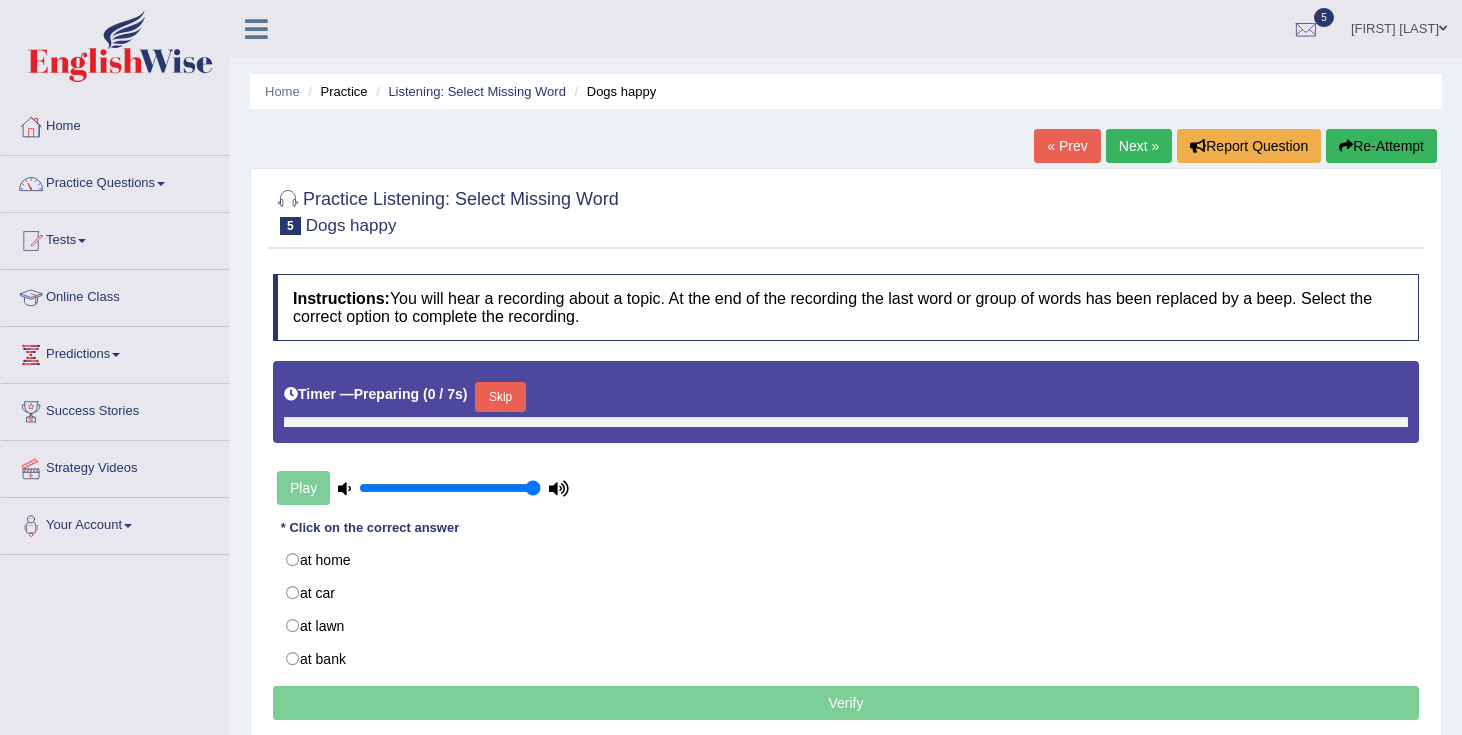 scroll, scrollTop: 0, scrollLeft: 0, axis: both 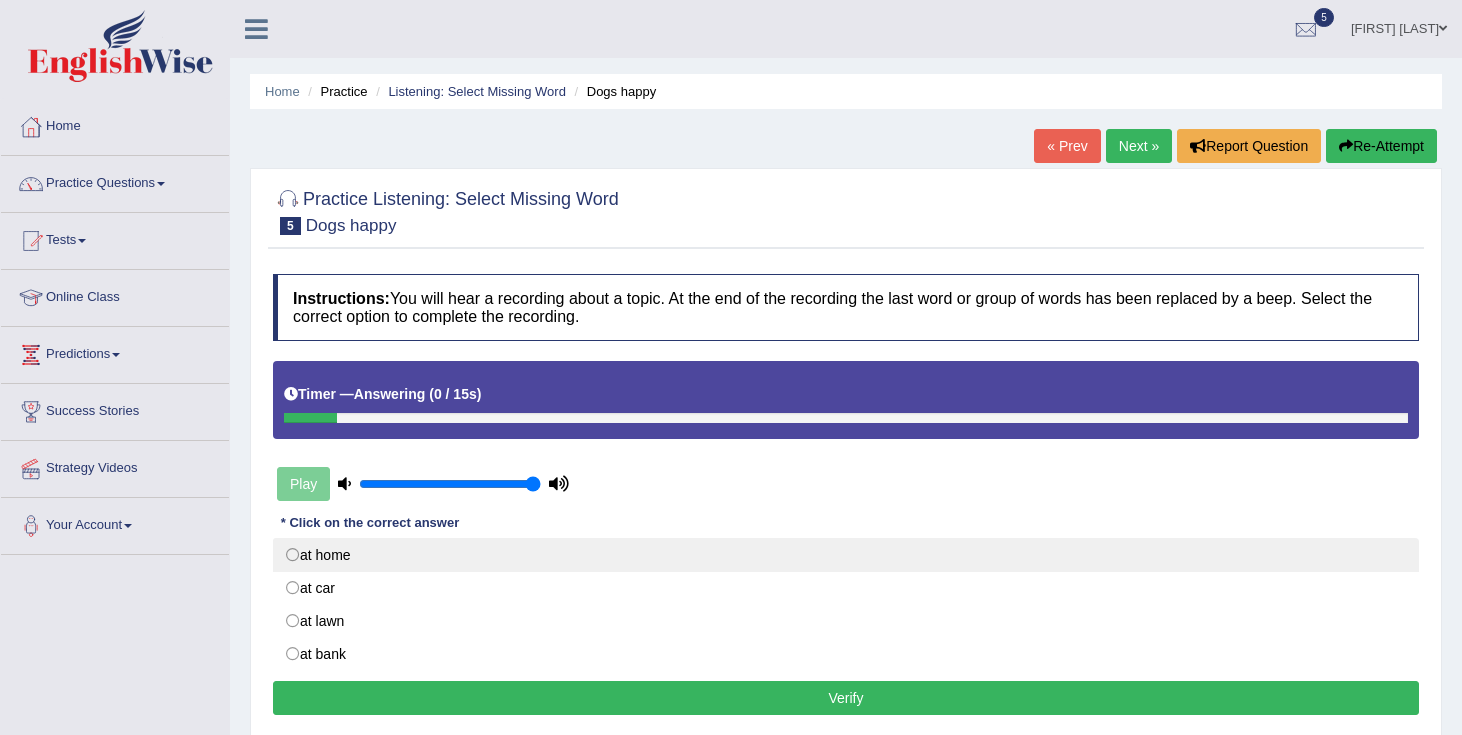 click on "at home" at bounding box center (846, 555) 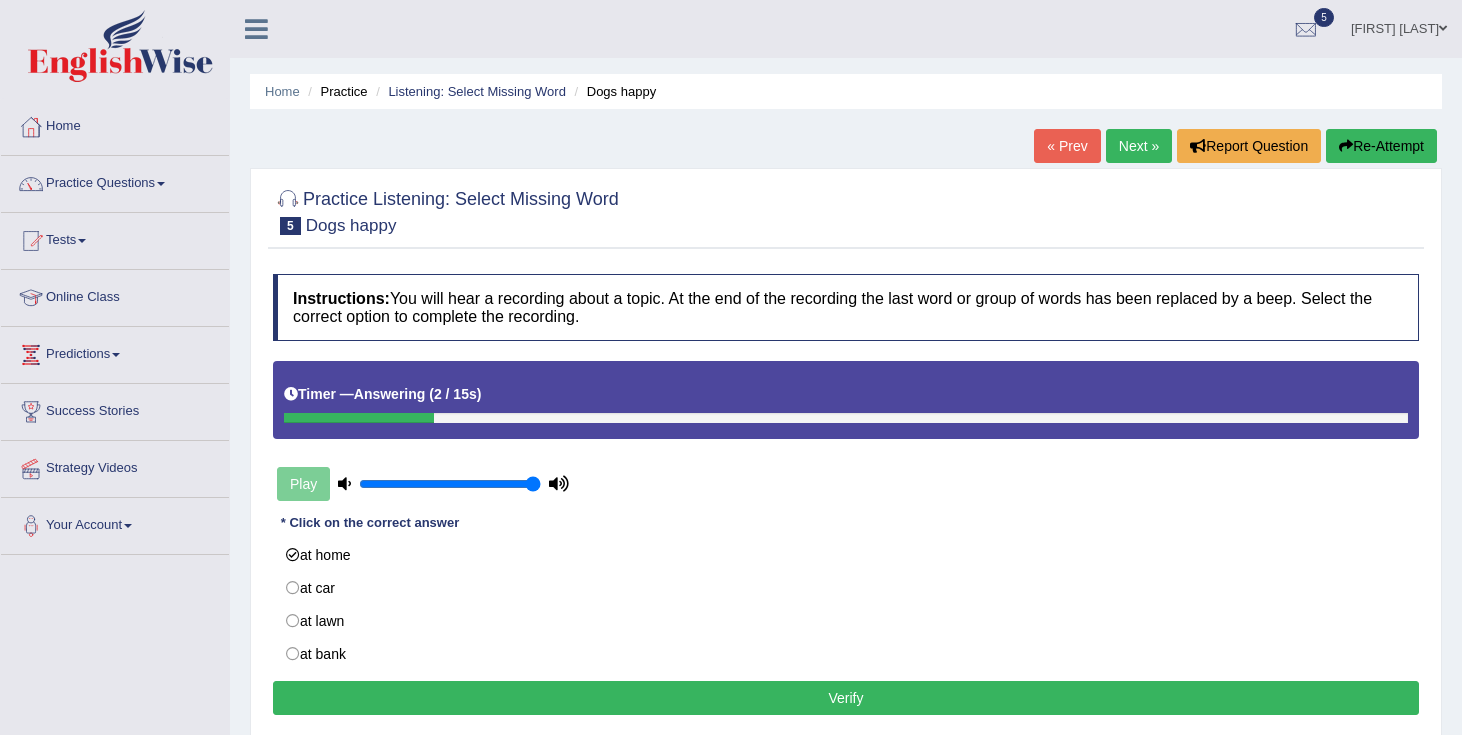 click on "Verify" at bounding box center [846, 698] 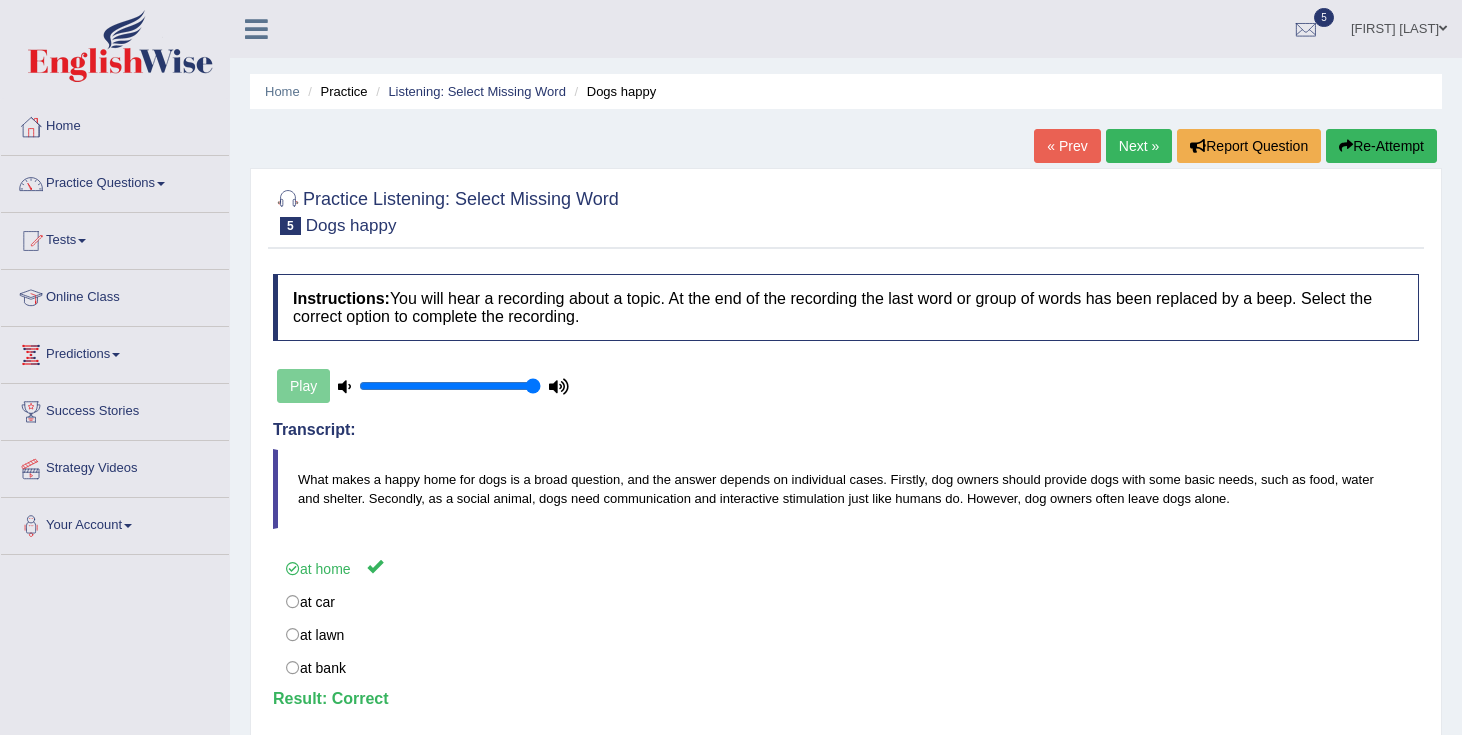 click on "Next »" at bounding box center [1139, 146] 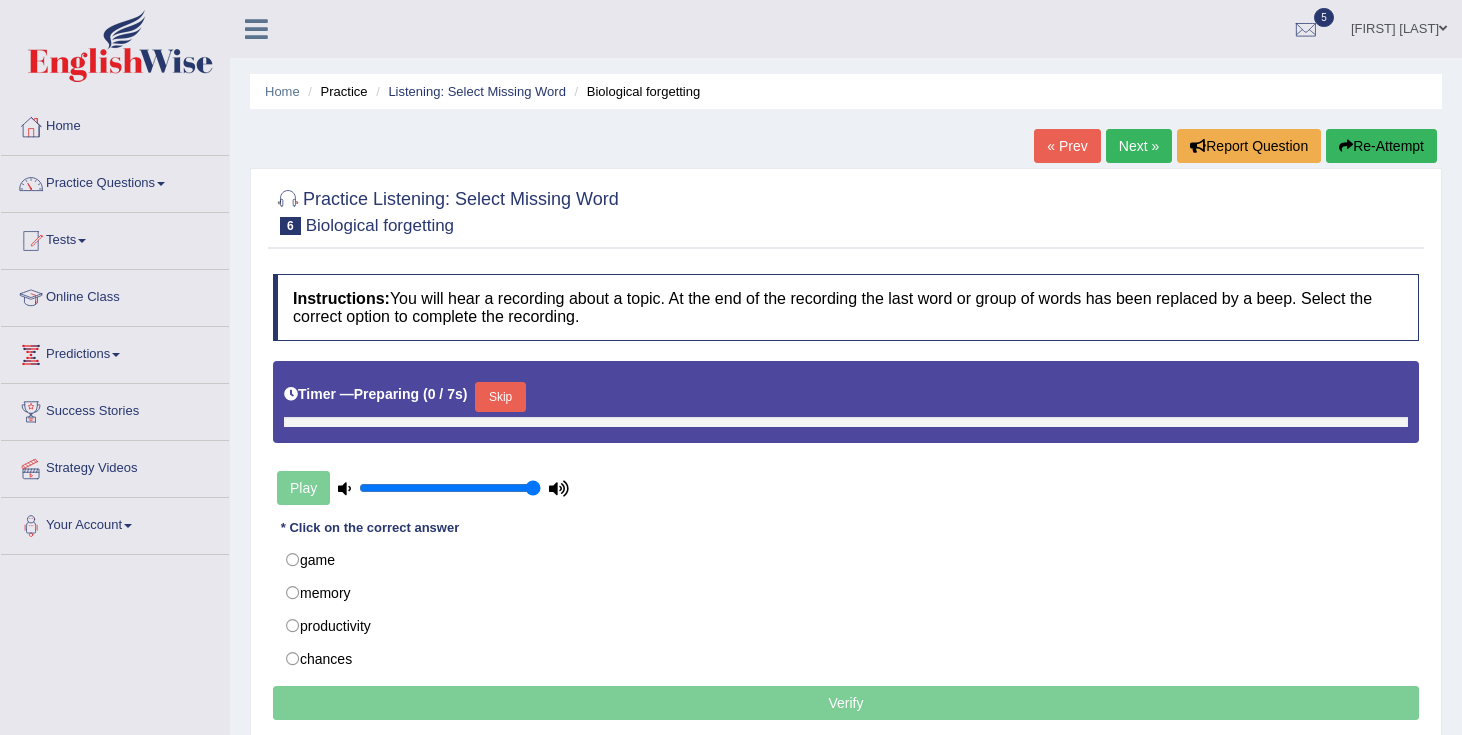 scroll, scrollTop: 0, scrollLeft: 0, axis: both 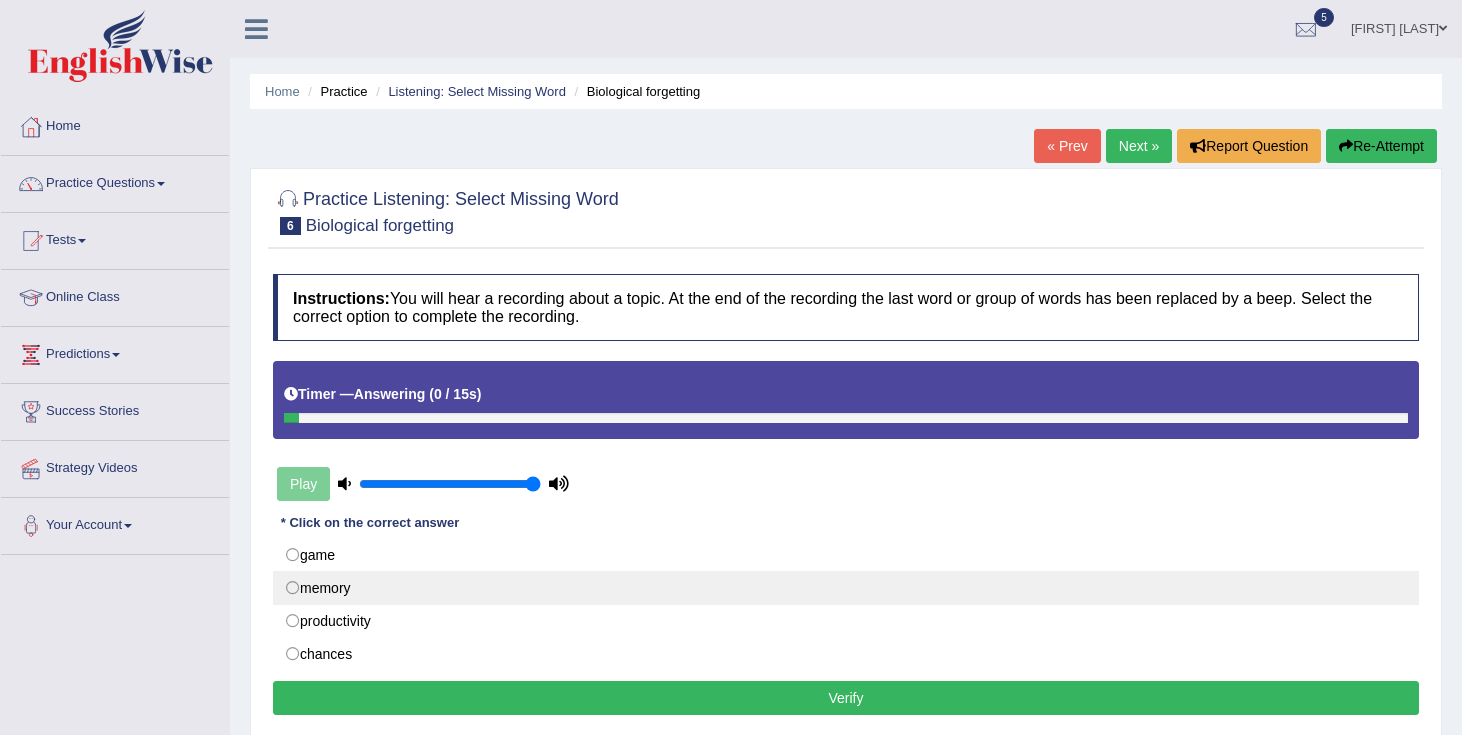 click on "memory" at bounding box center (846, 588) 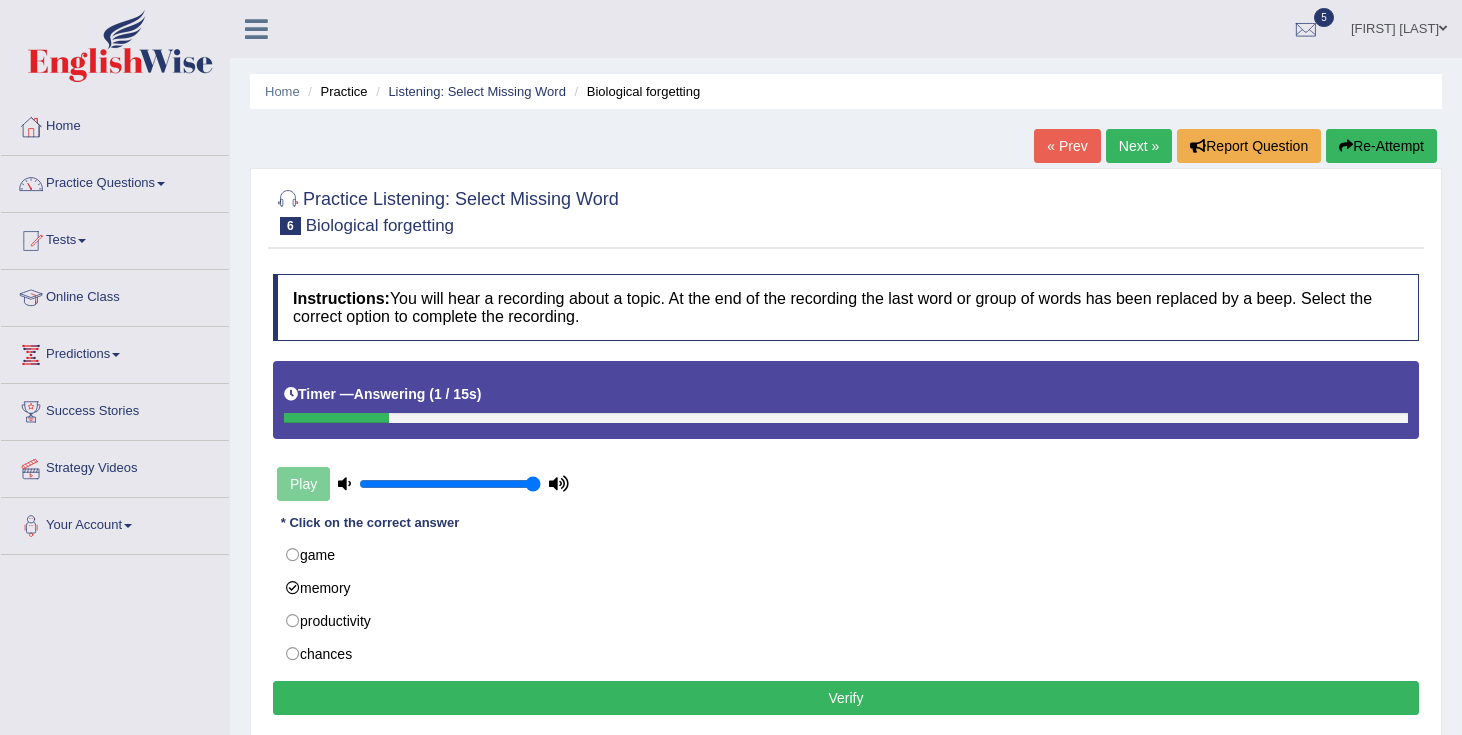 click on "Verify" at bounding box center (846, 698) 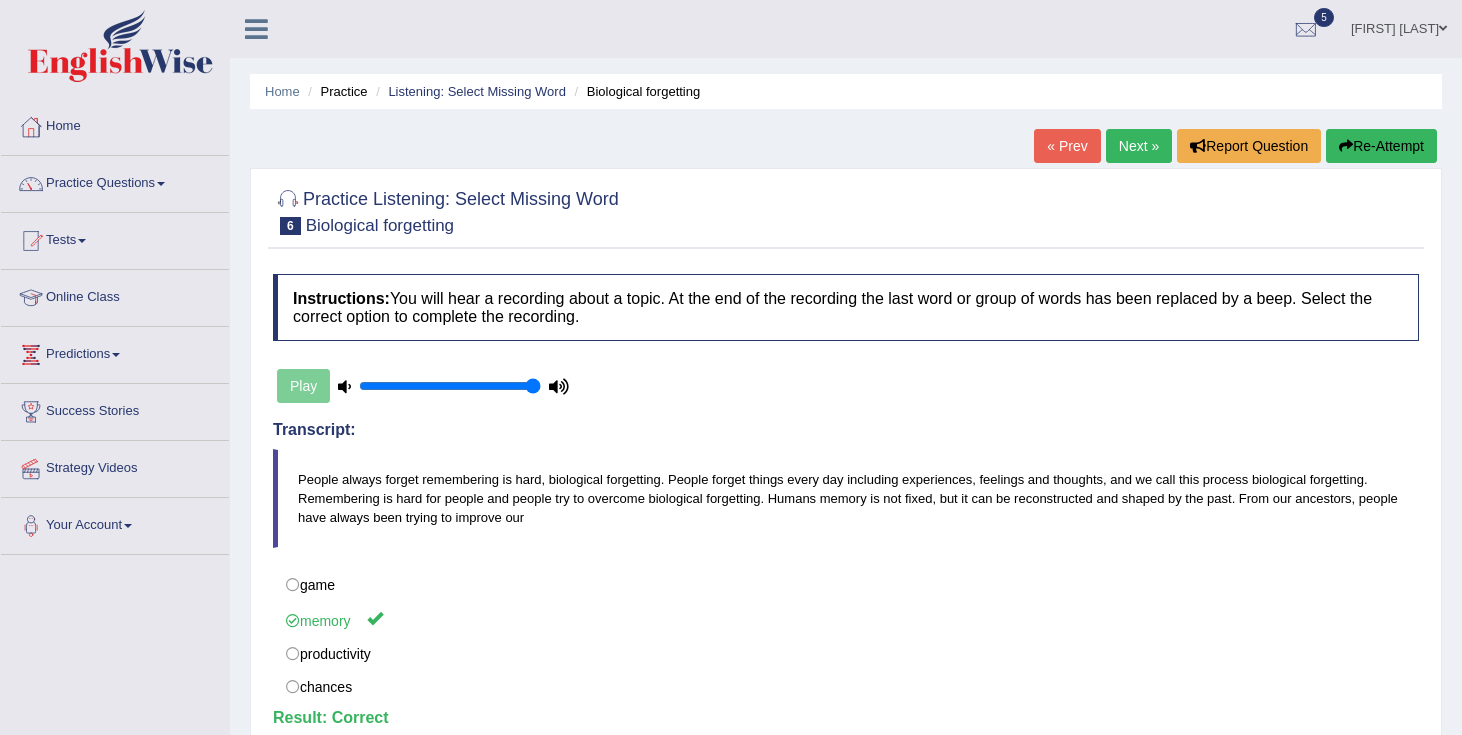 click on "Next »" at bounding box center (1139, 146) 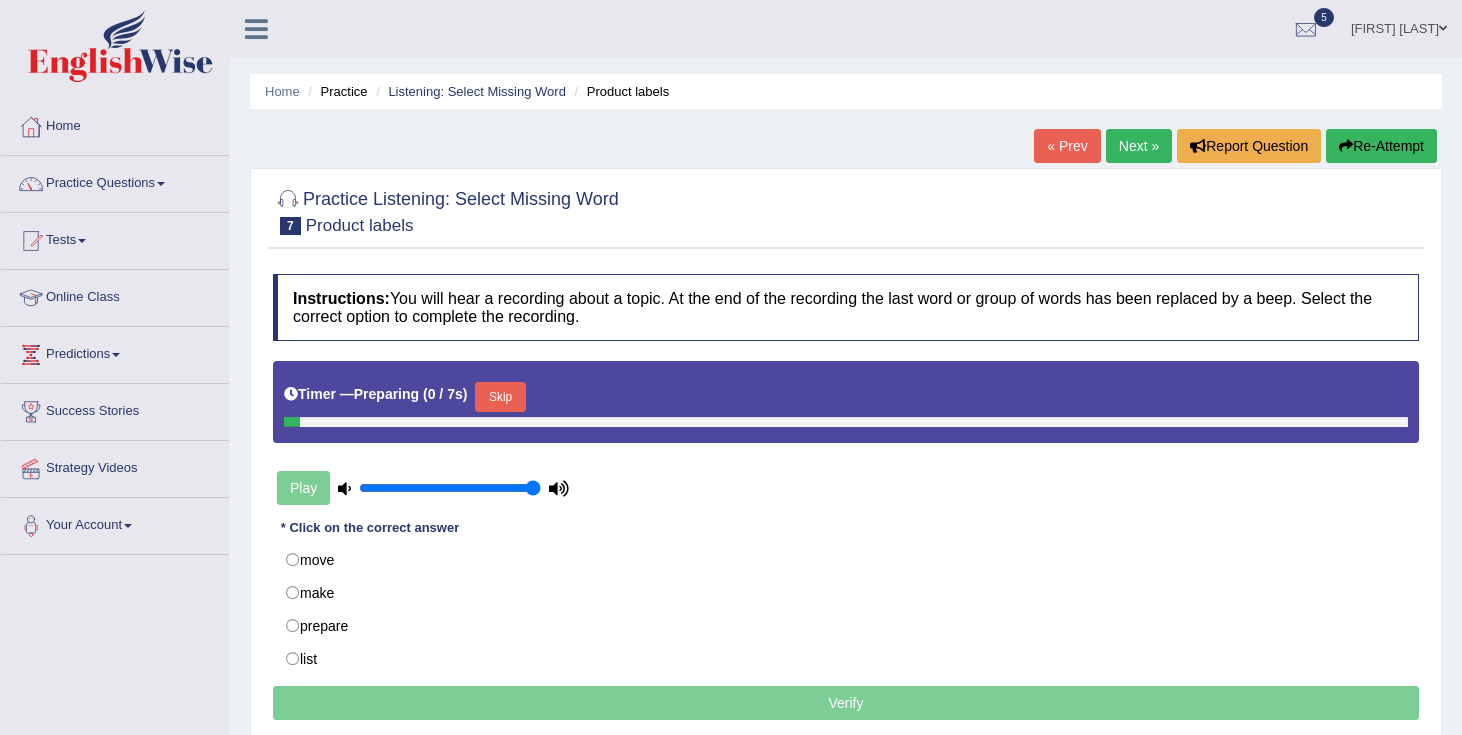 scroll, scrollTop: 0, scrollLeft: 0, axis: both 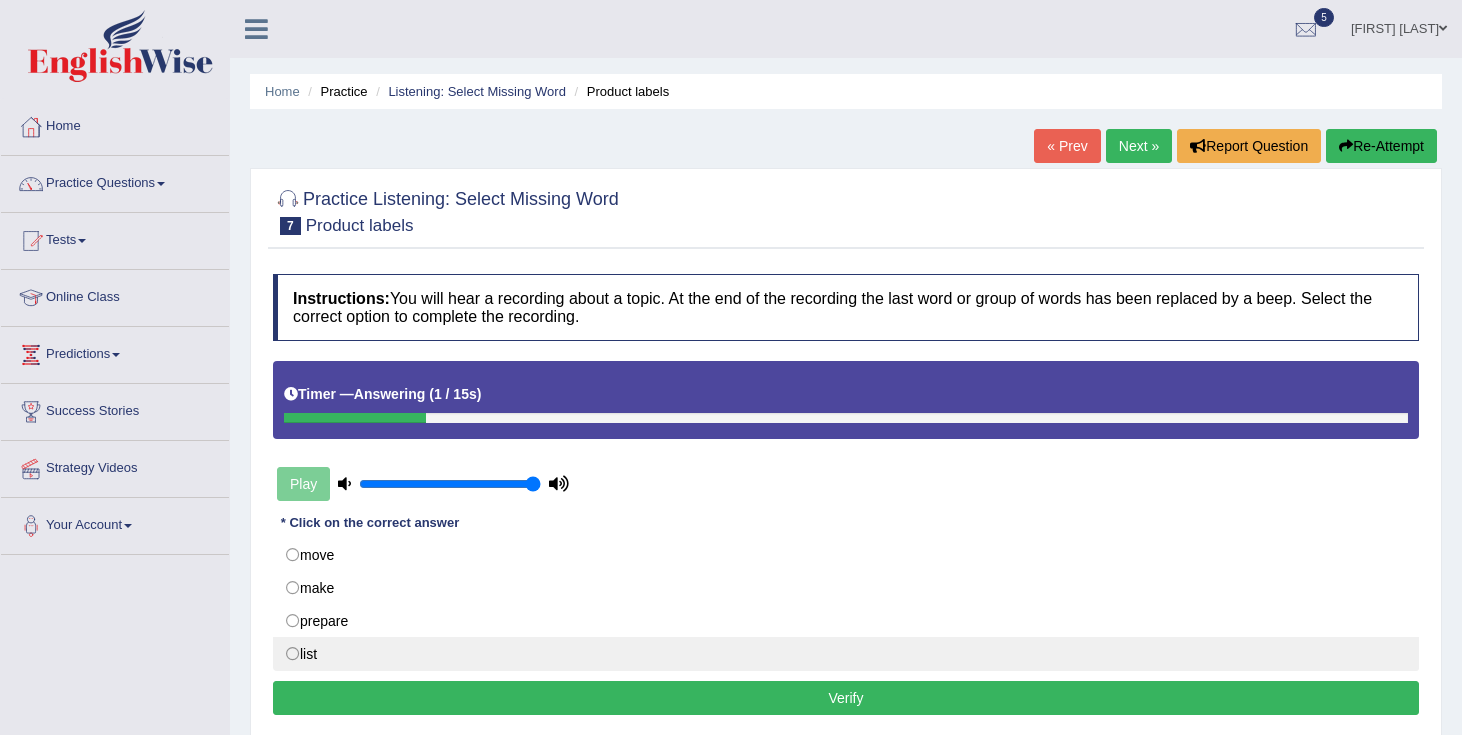 click on "list" at bounding box center [846, 654] 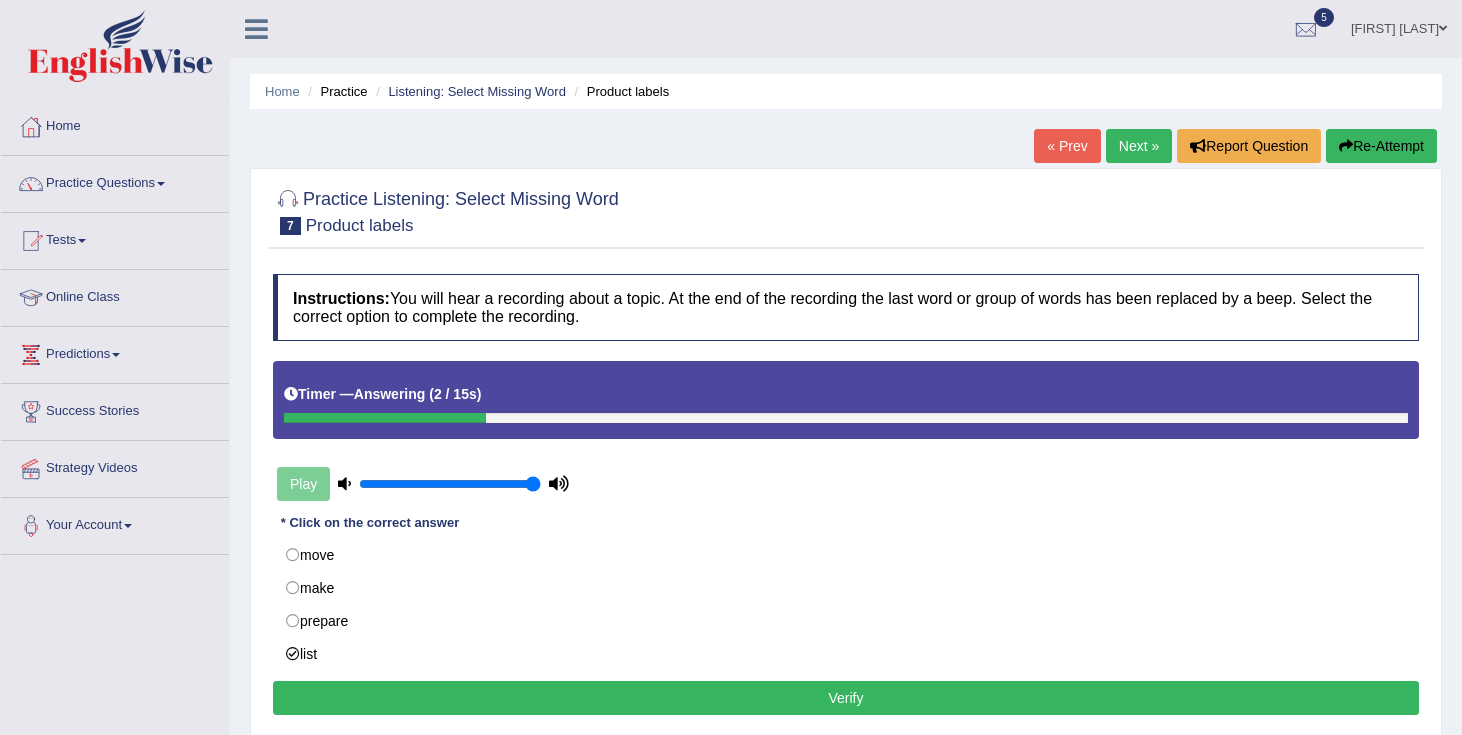 click on "Verify" at bounding box center (846, 698) 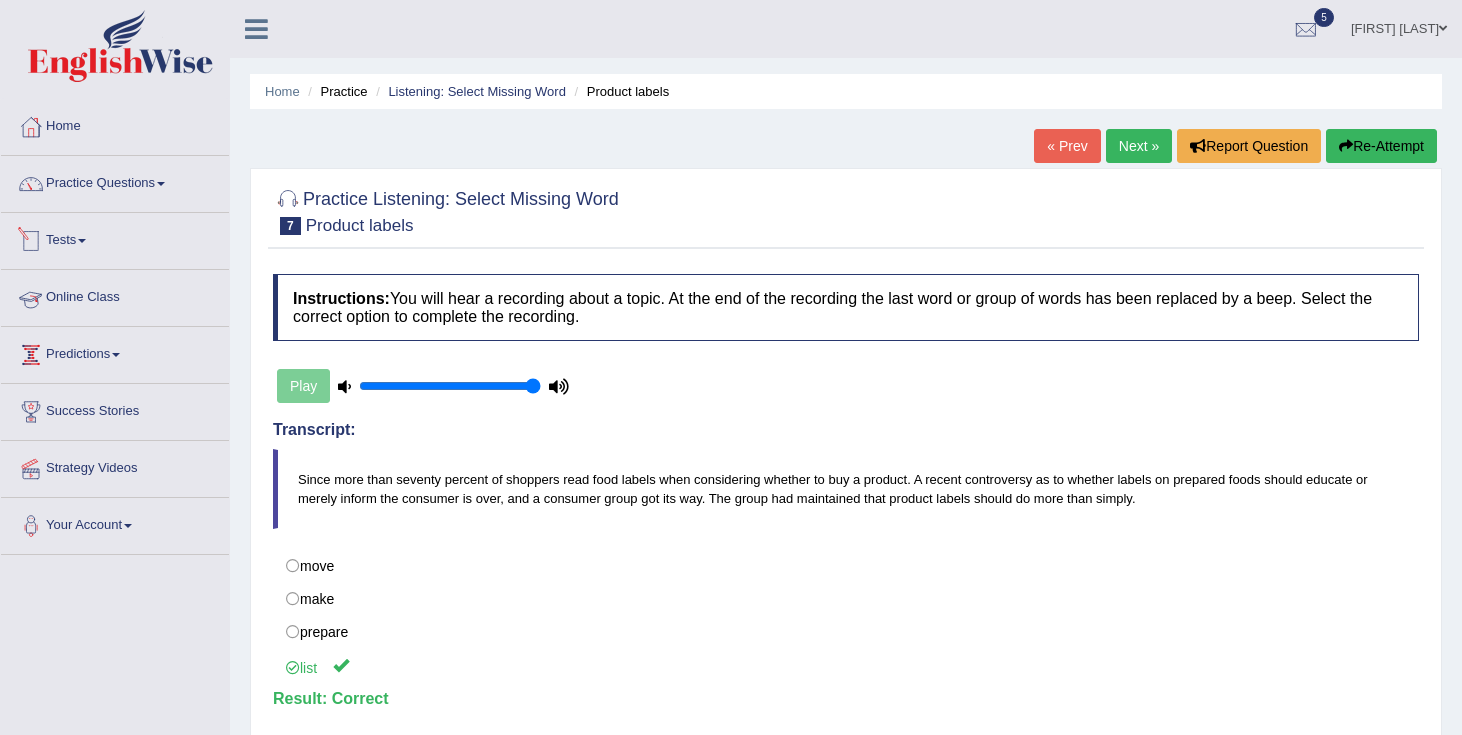 click on "Tests" at bounding box center (115, 238) 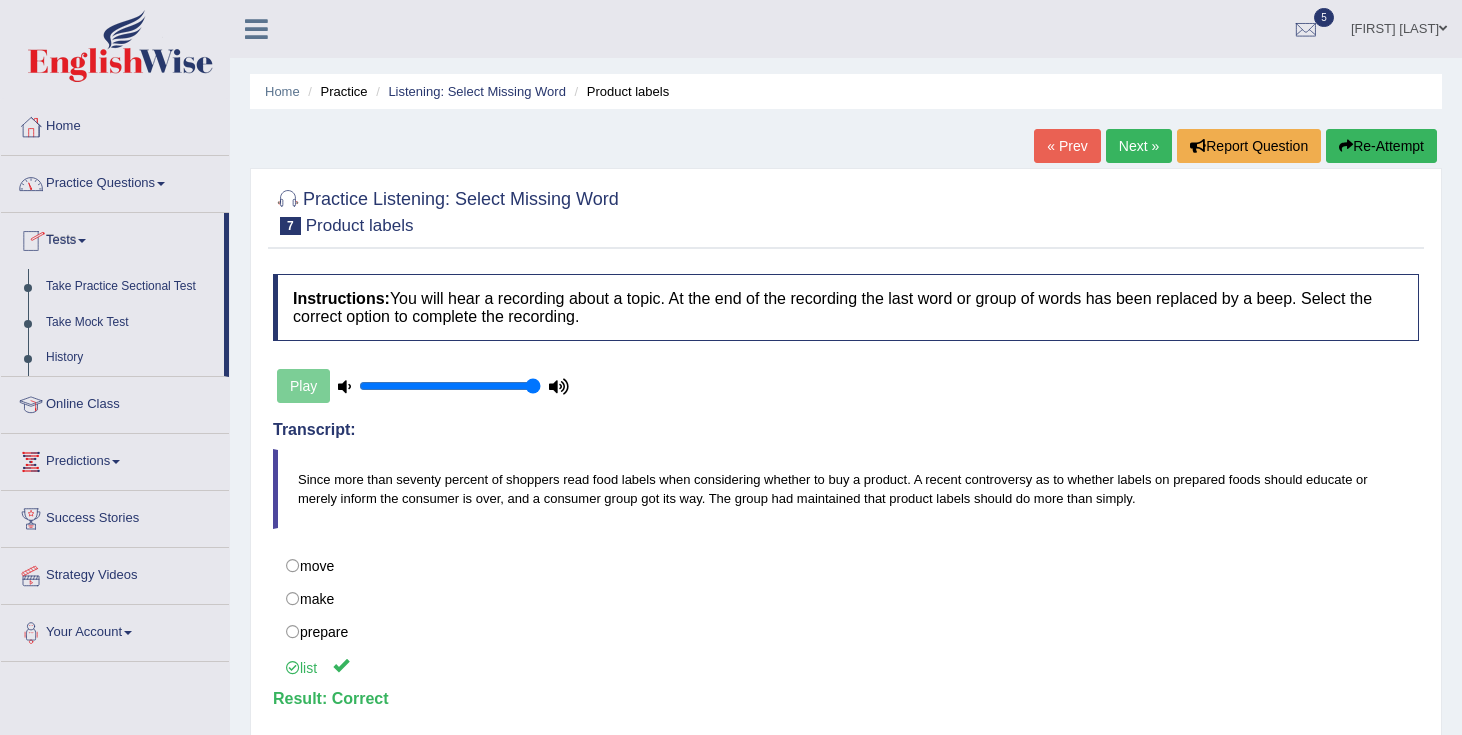 click on "Practice Questions" at bounding box center (115, 181) 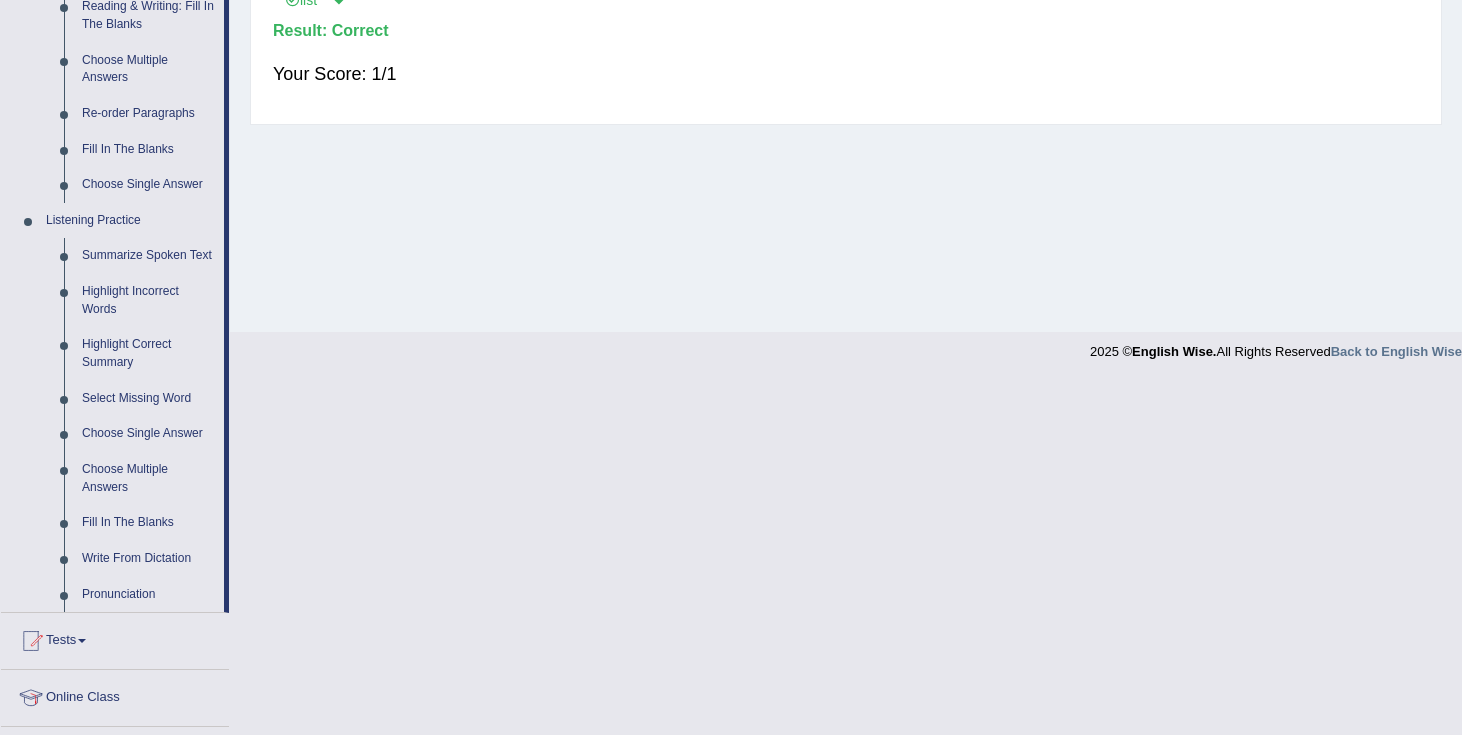 scroll, scrollTop: 669, scrollLeft: 0, axis: vertical 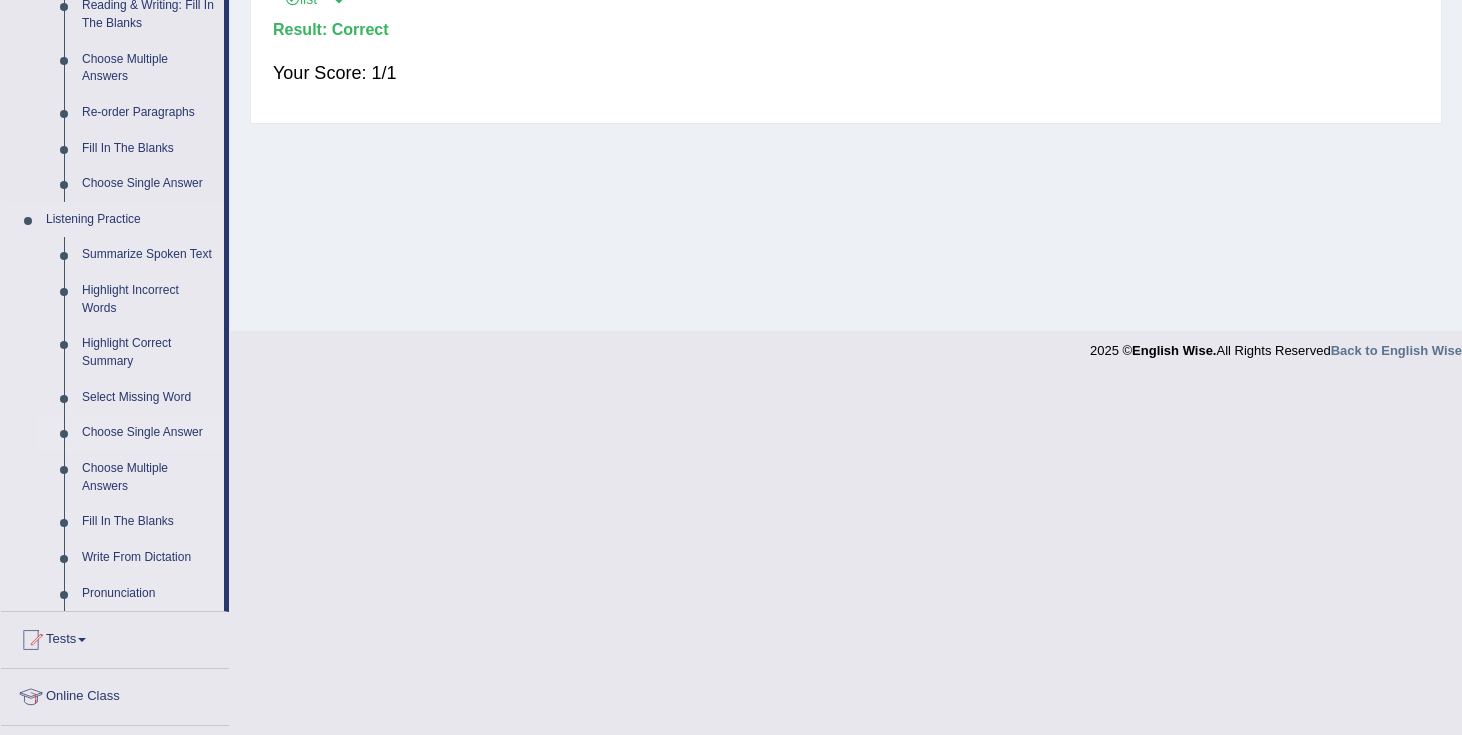 click on "Choose Single Answer" at bounding box center [148, 433] 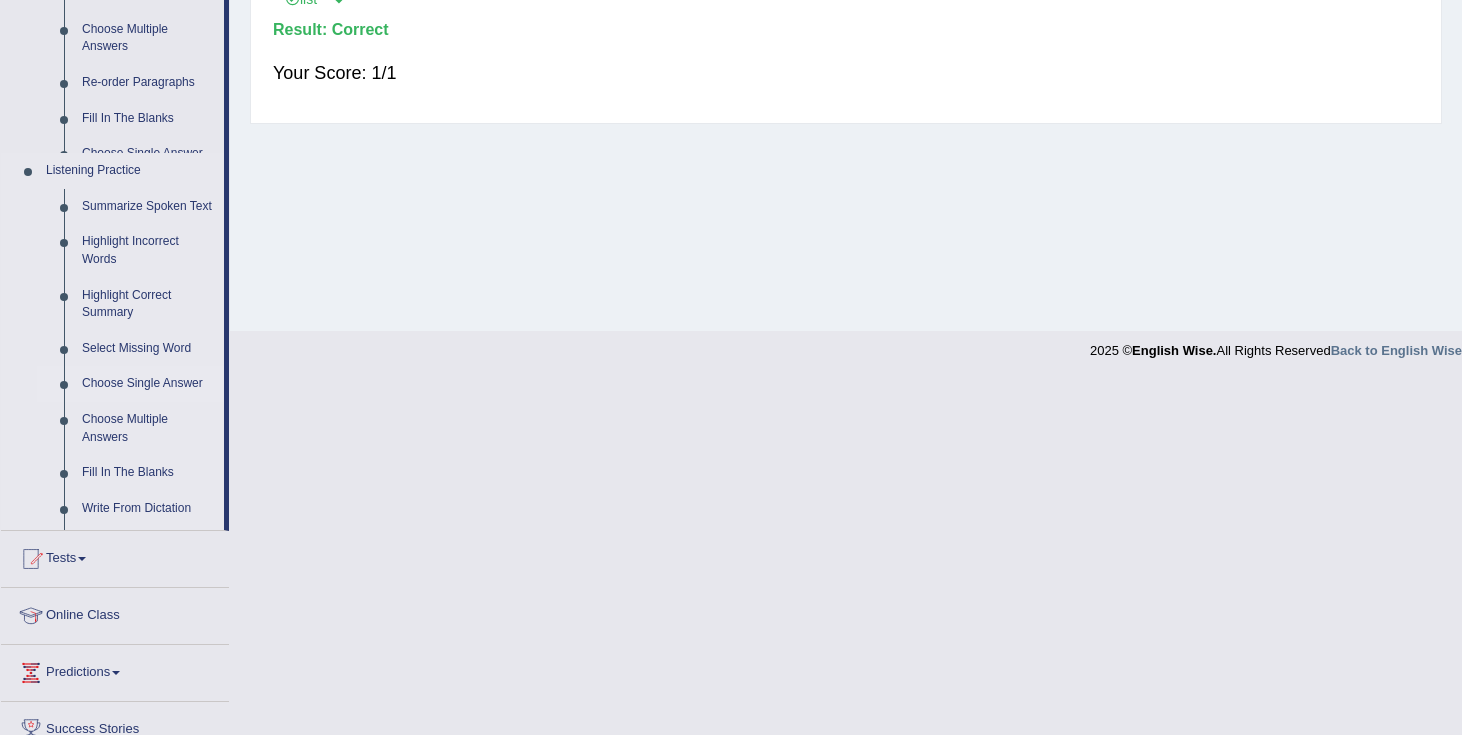 scroll, scrollTop: 315, scrollLeft: 0, axis: vertical 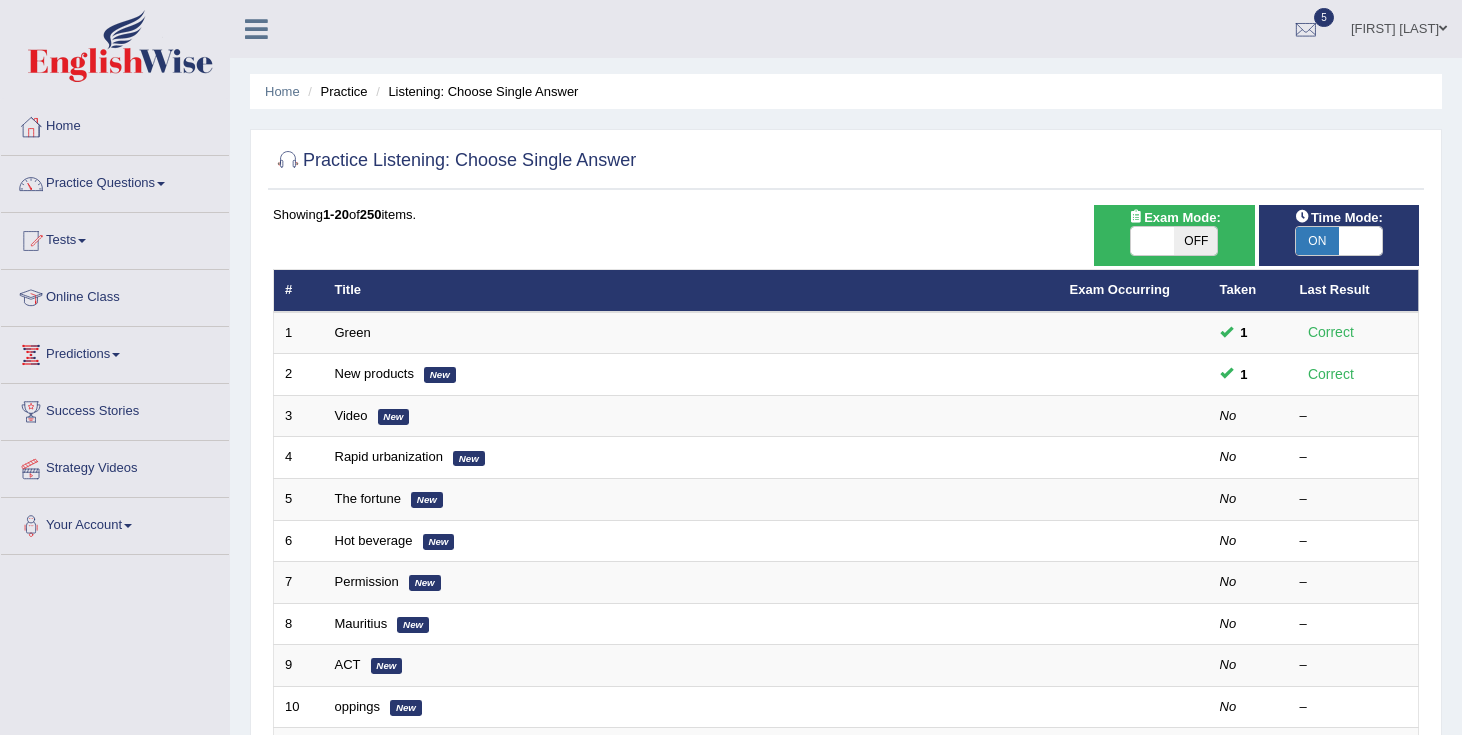click on "OFF" at bounding box center (1195, 241) 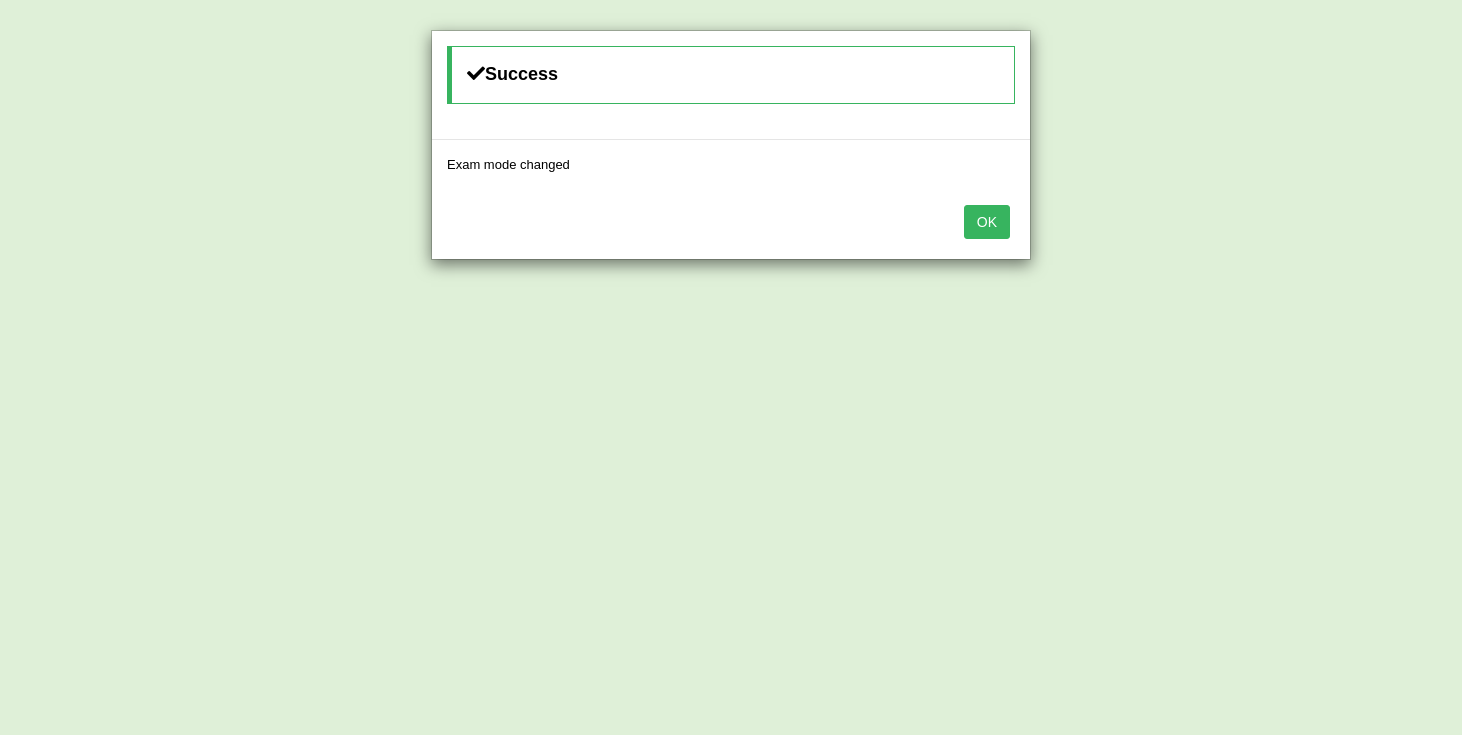 click on "OK" at bounding box center (987, 222) 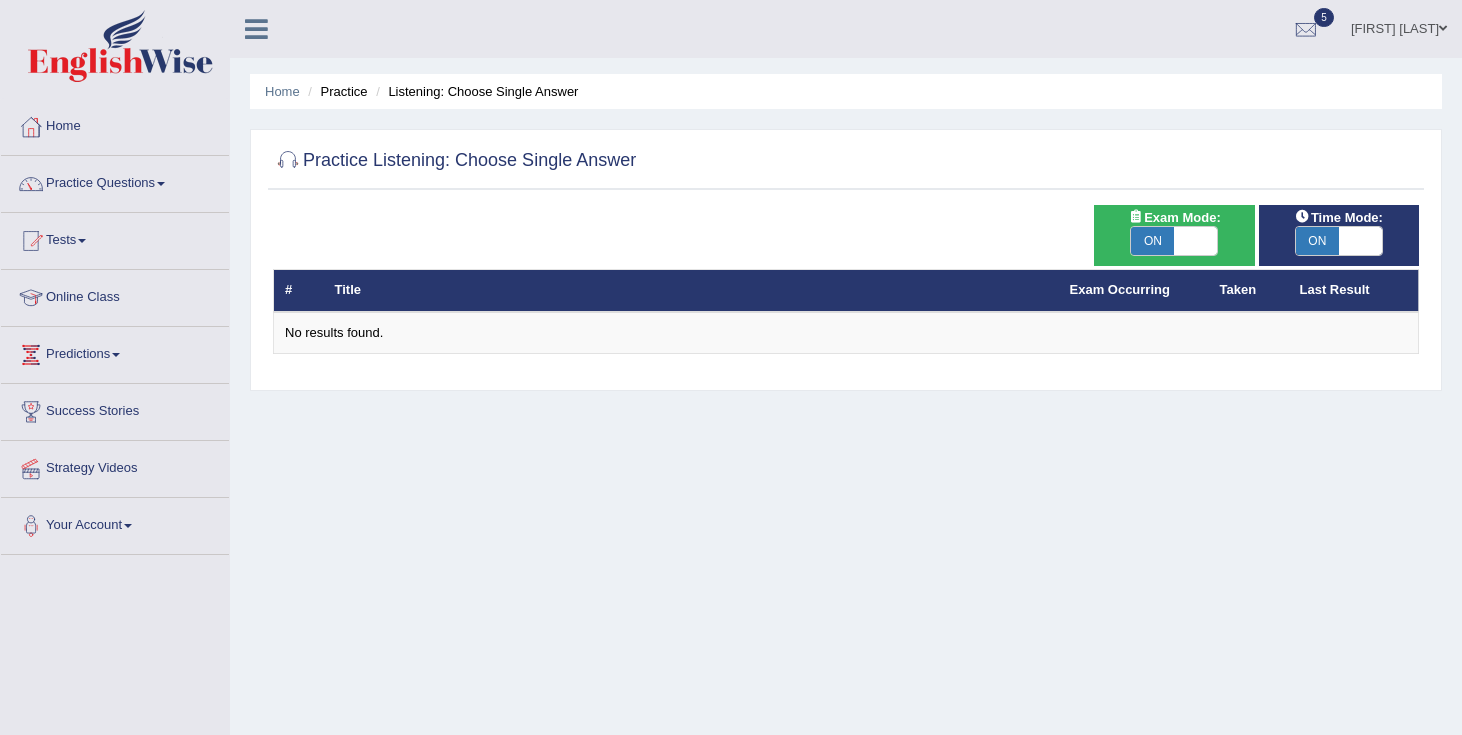 scroll, scrollTop: 0, scrollLeft: 0, axis: both 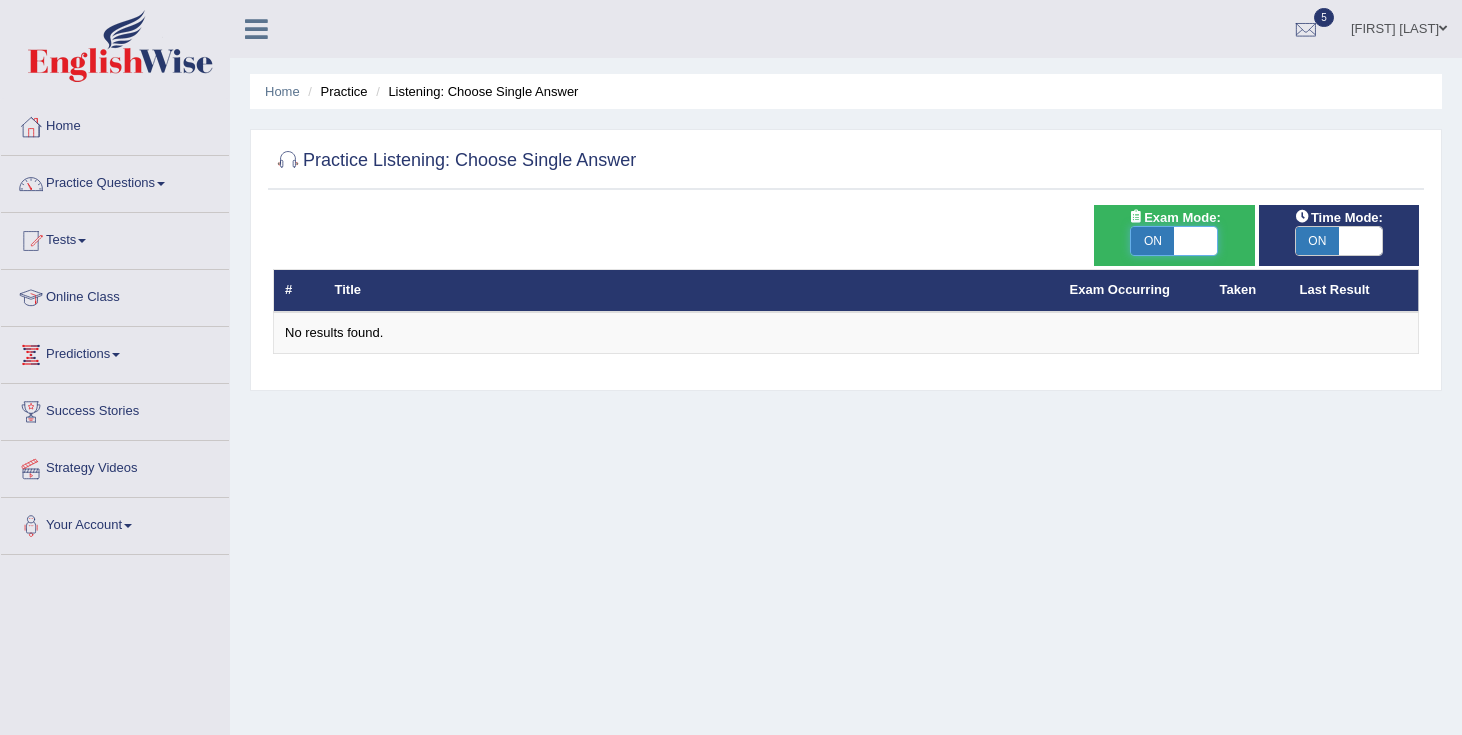 click at bounding box center (1195, 241) 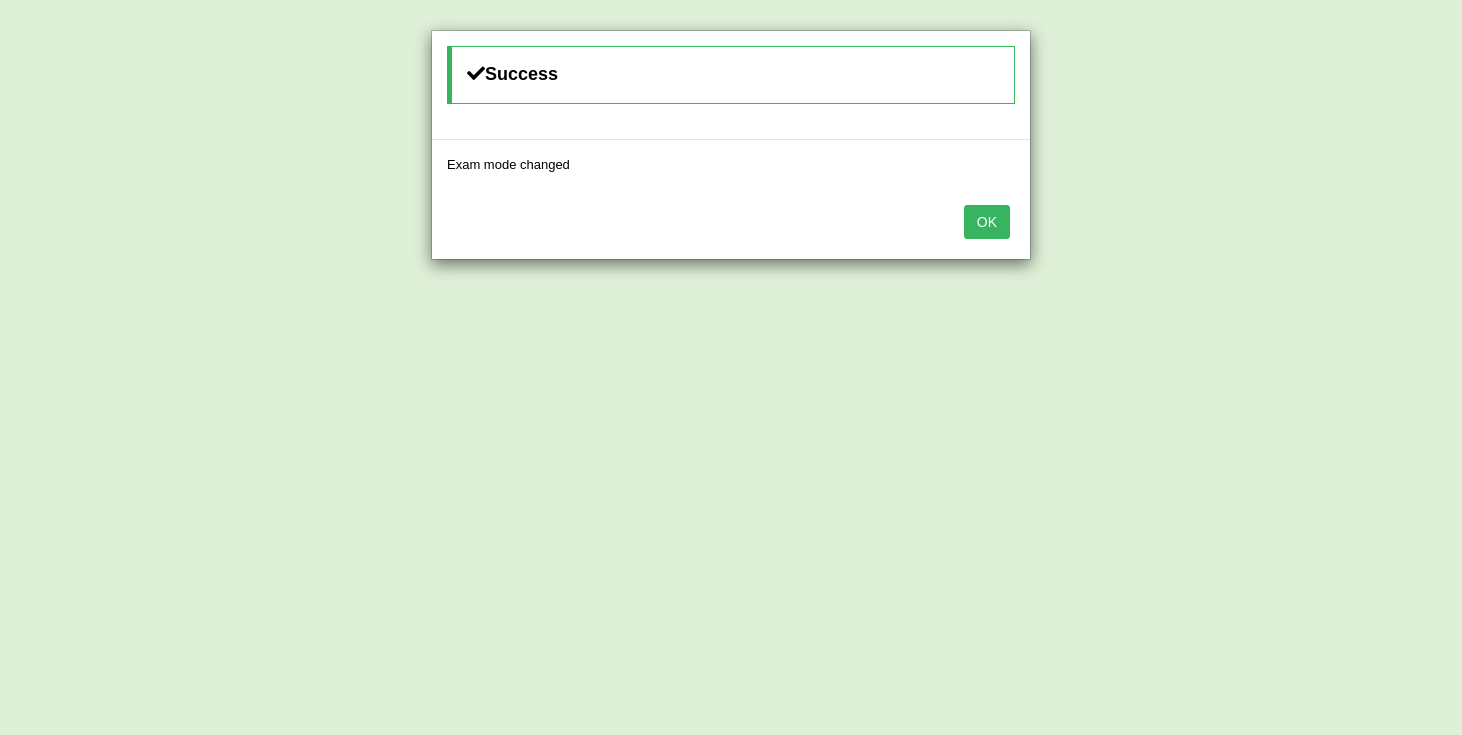 click on "OK" at bounding box center (987, 222) 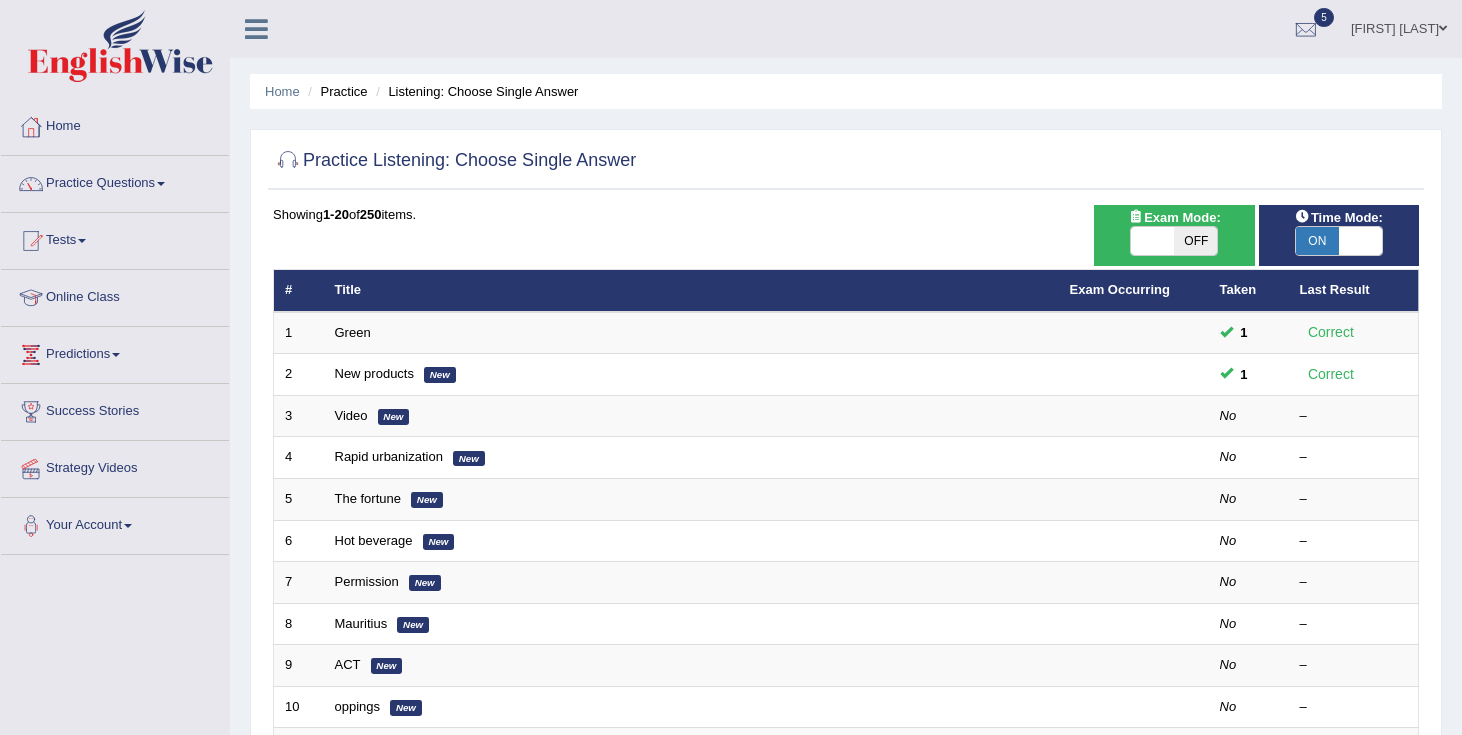 scroll, scrollTop: 0, scrollLeft: 0, axis: both 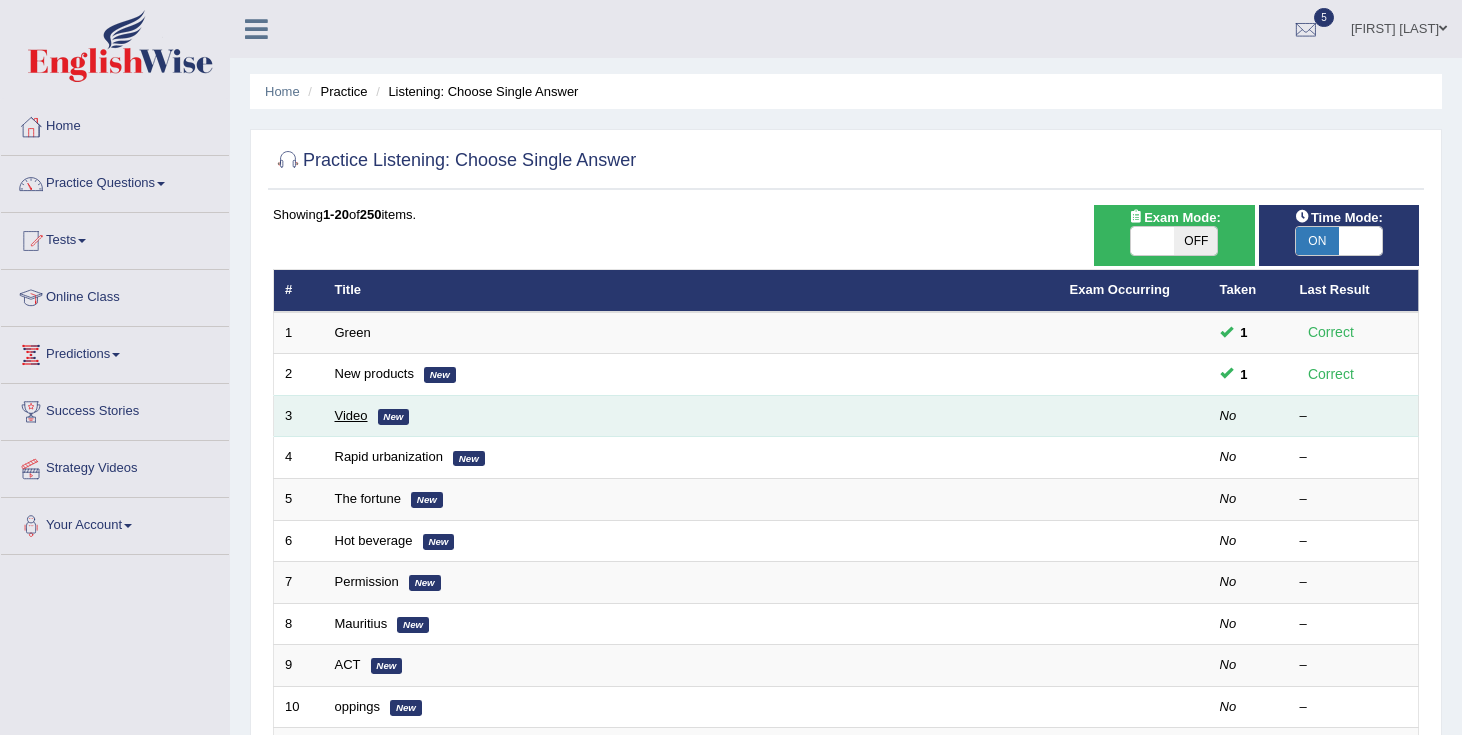 click on "Video" at bounding box center [351, 415] 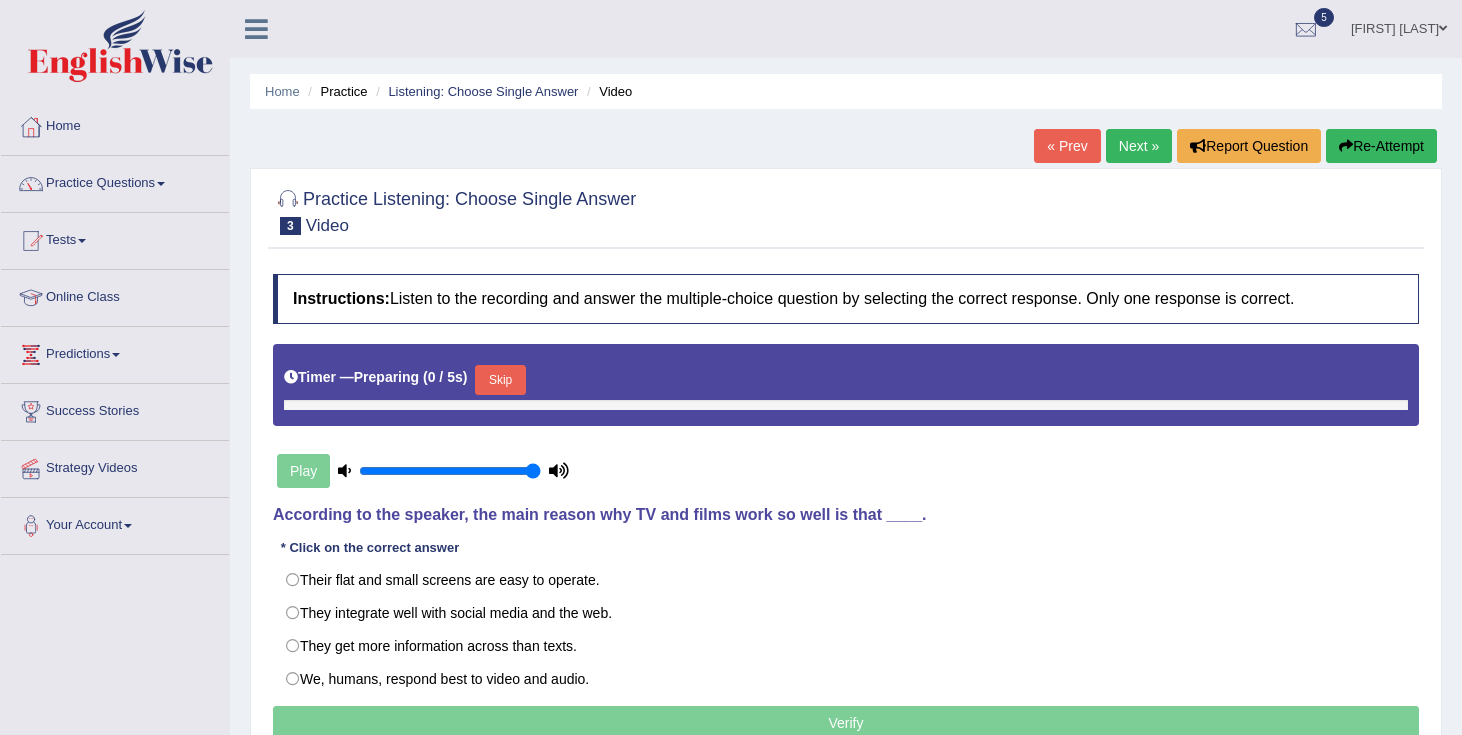 scroll, scrollTop: 0, scrollLeft: 0, axis: both 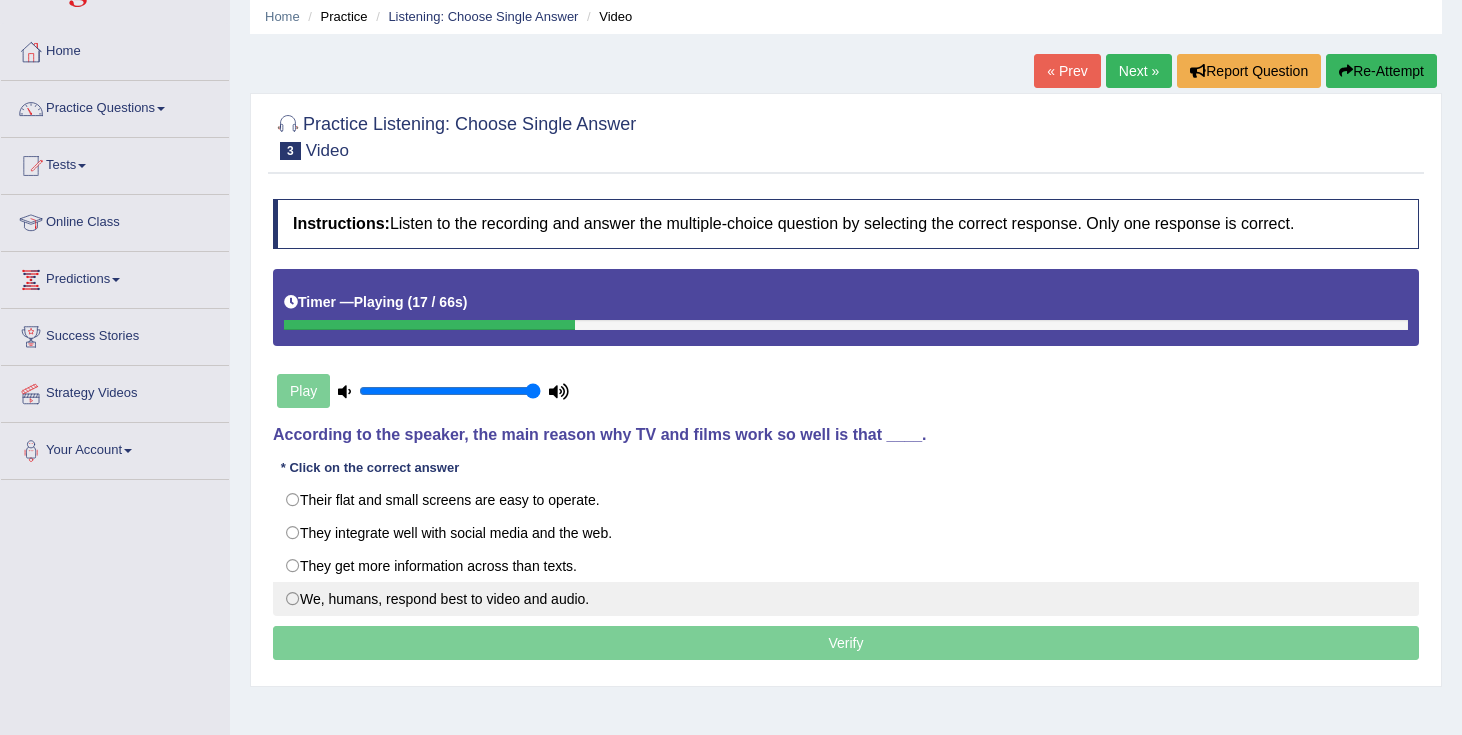 click on "We, humans, respond best to video and audio." at bounding box center [846, 599] 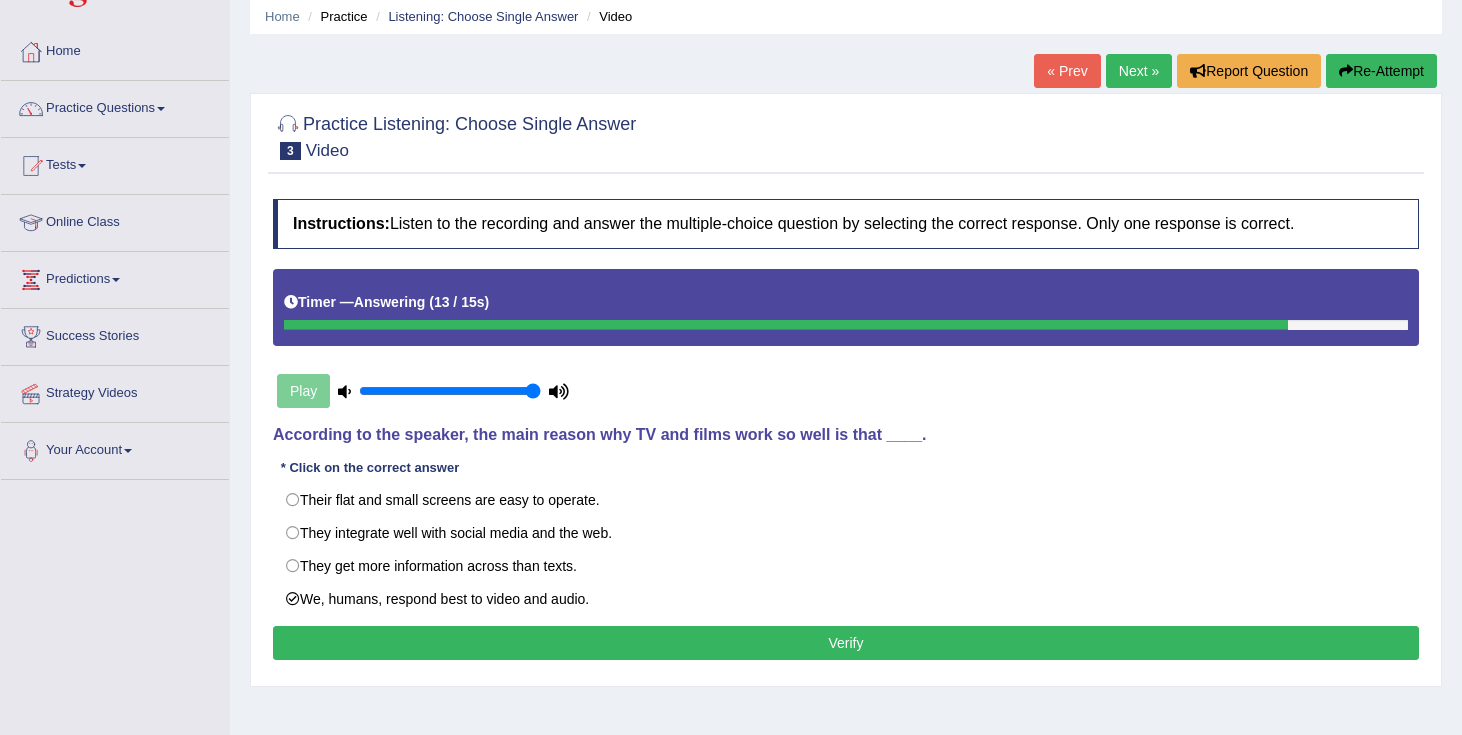 click on "Verify" at bounding box center (846, 643) 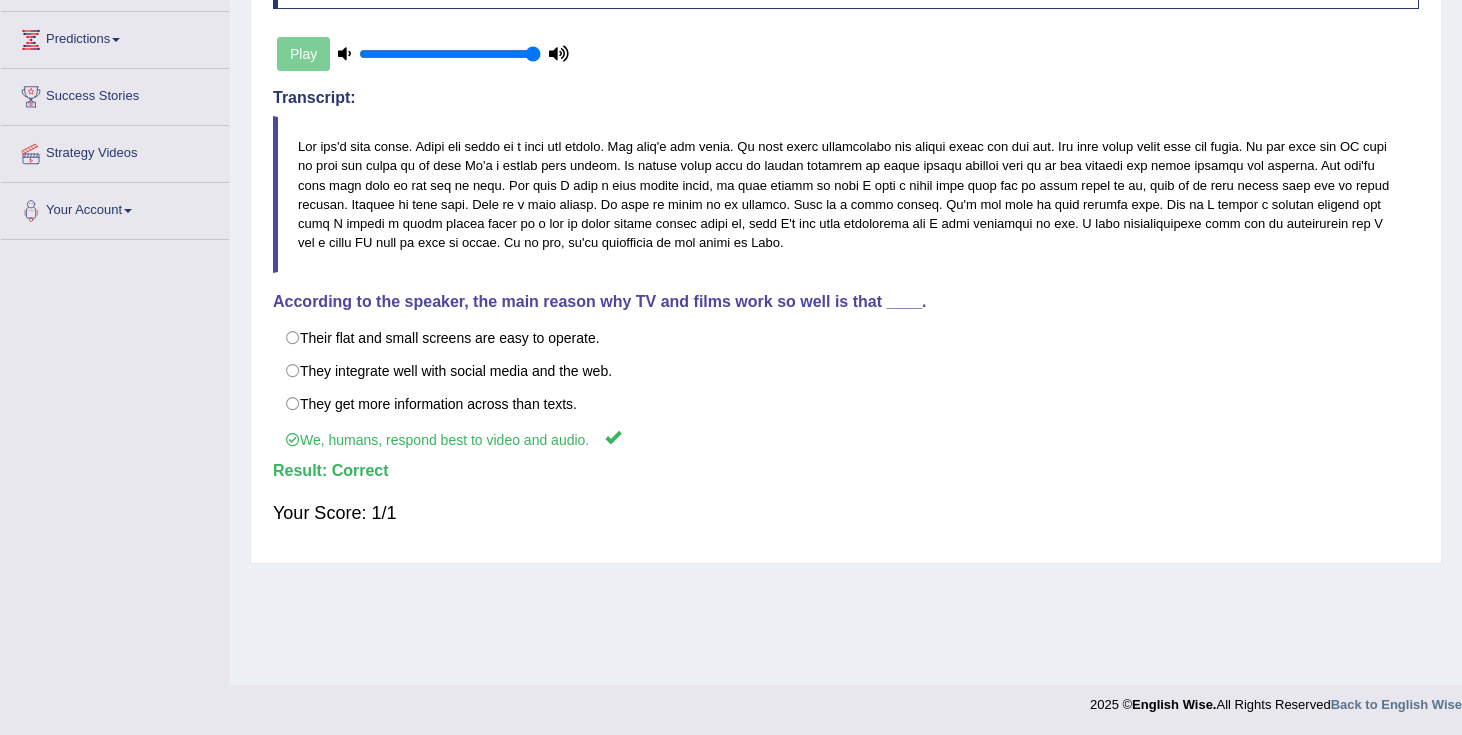 scroll, scrollTop: 0, scrollLeft: 0, axis: both 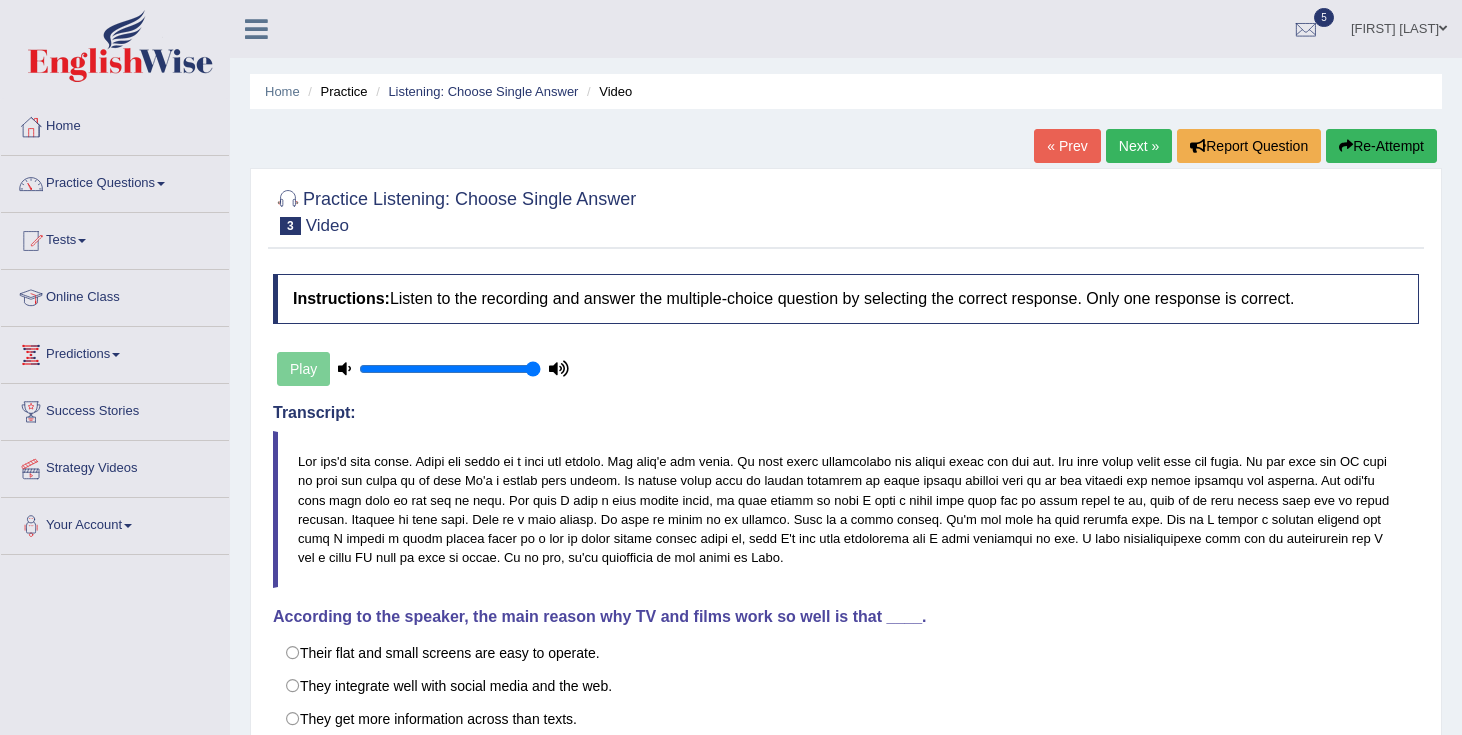 click on "Next »" at bounding box center (1139, 146) 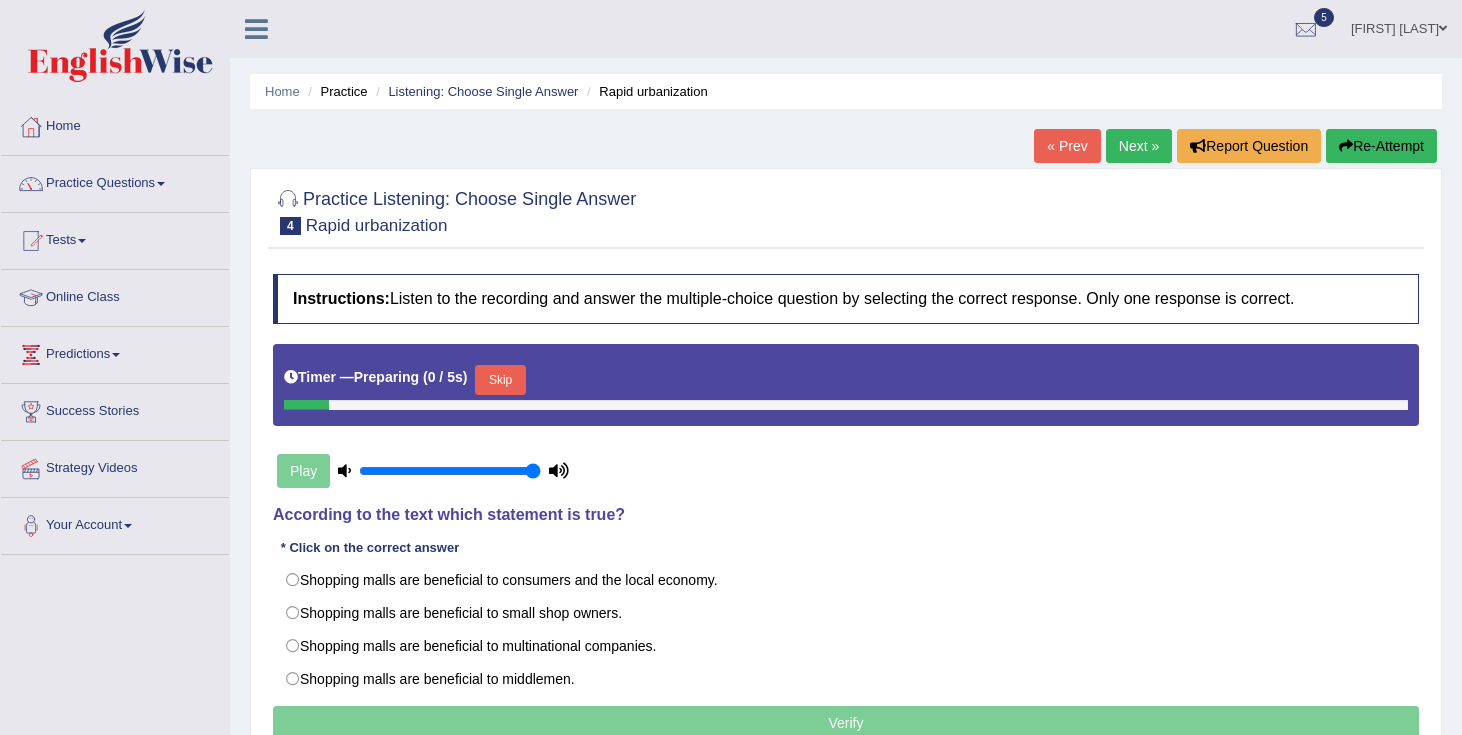 scroll, scrollTop: 0, scrollLeft: 0, axis: both 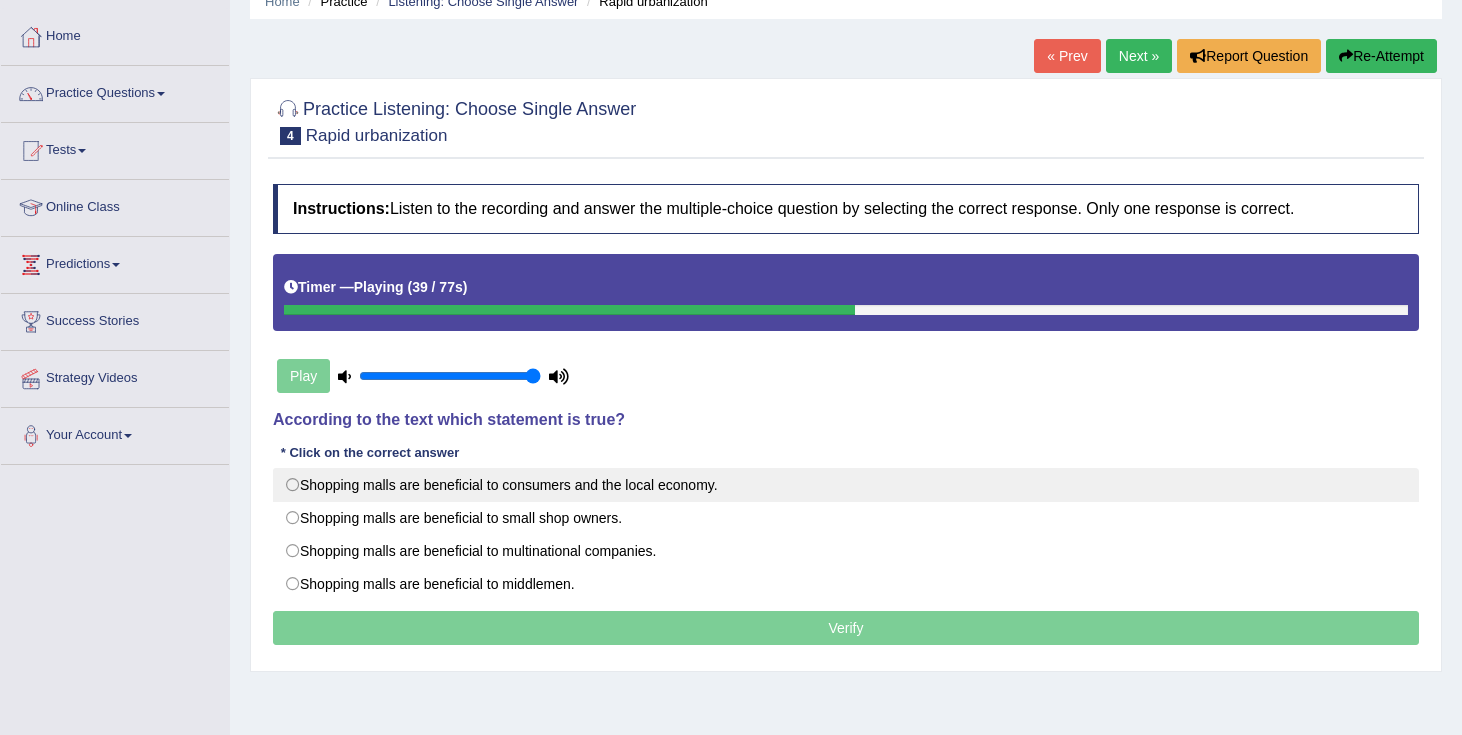 click on "Shopping malls are beneficial to consumers and the local economy." at bounding box center (846, 485) 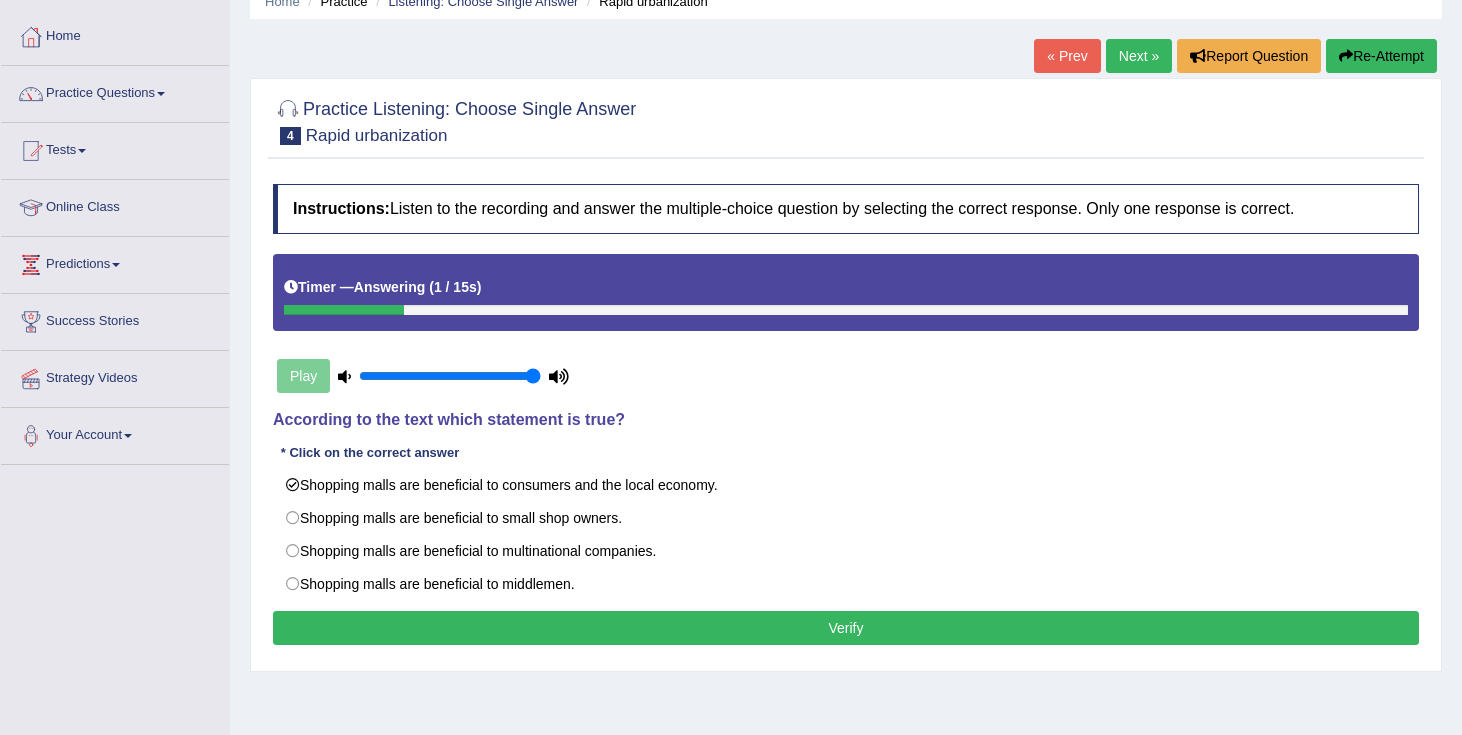 click on "Verify" at bounding box center (846, 628) 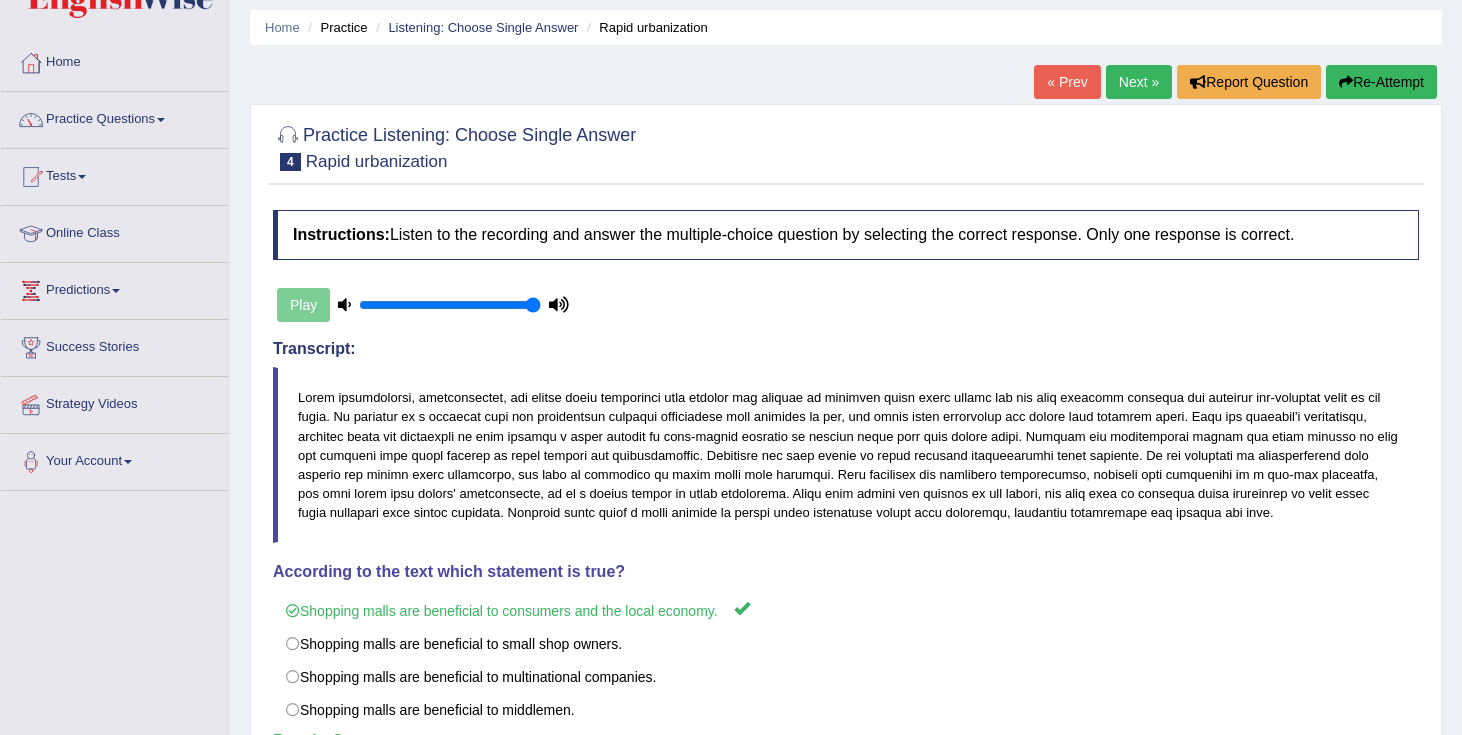 scroll, scrollTop: 0, scrollLeft: 0, axis: both 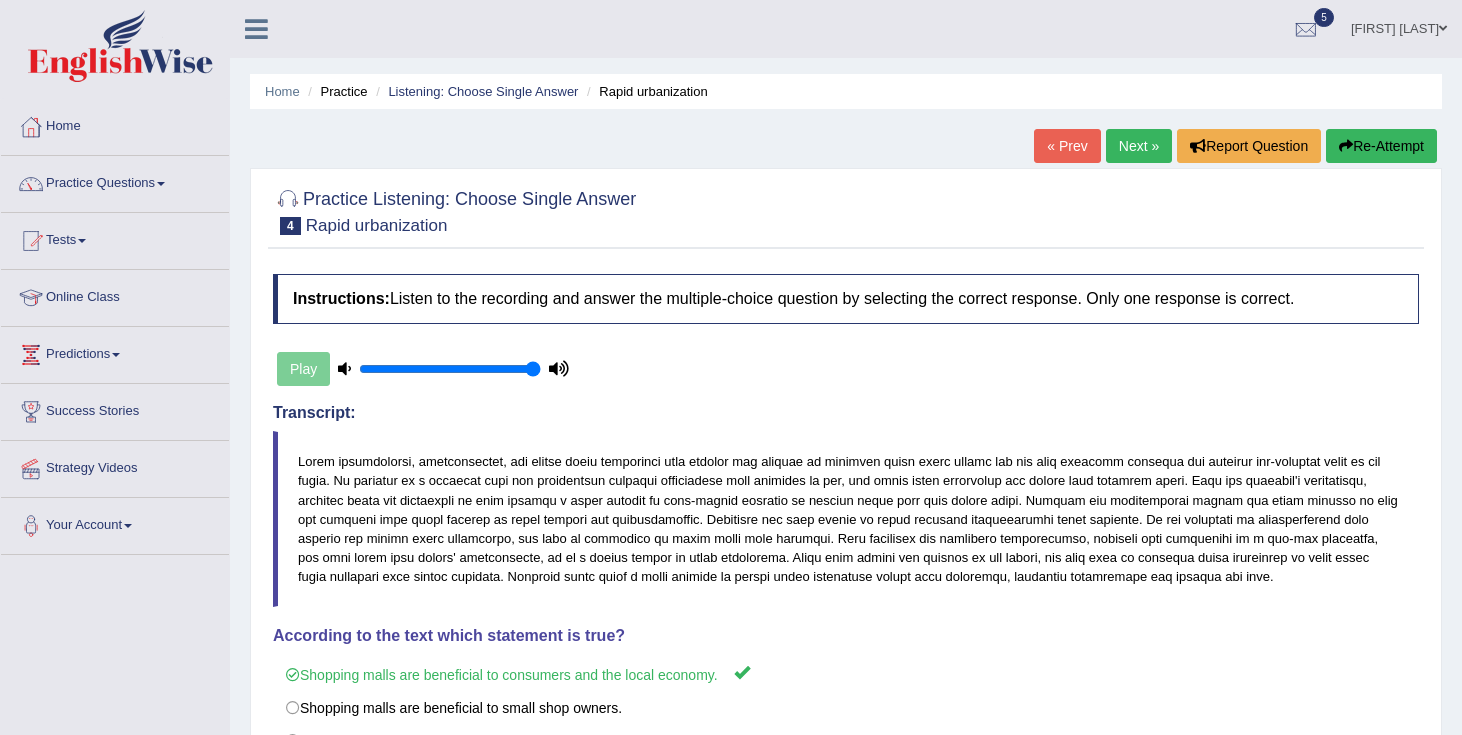 click on "Next »" at bounding box center [1139, 146] 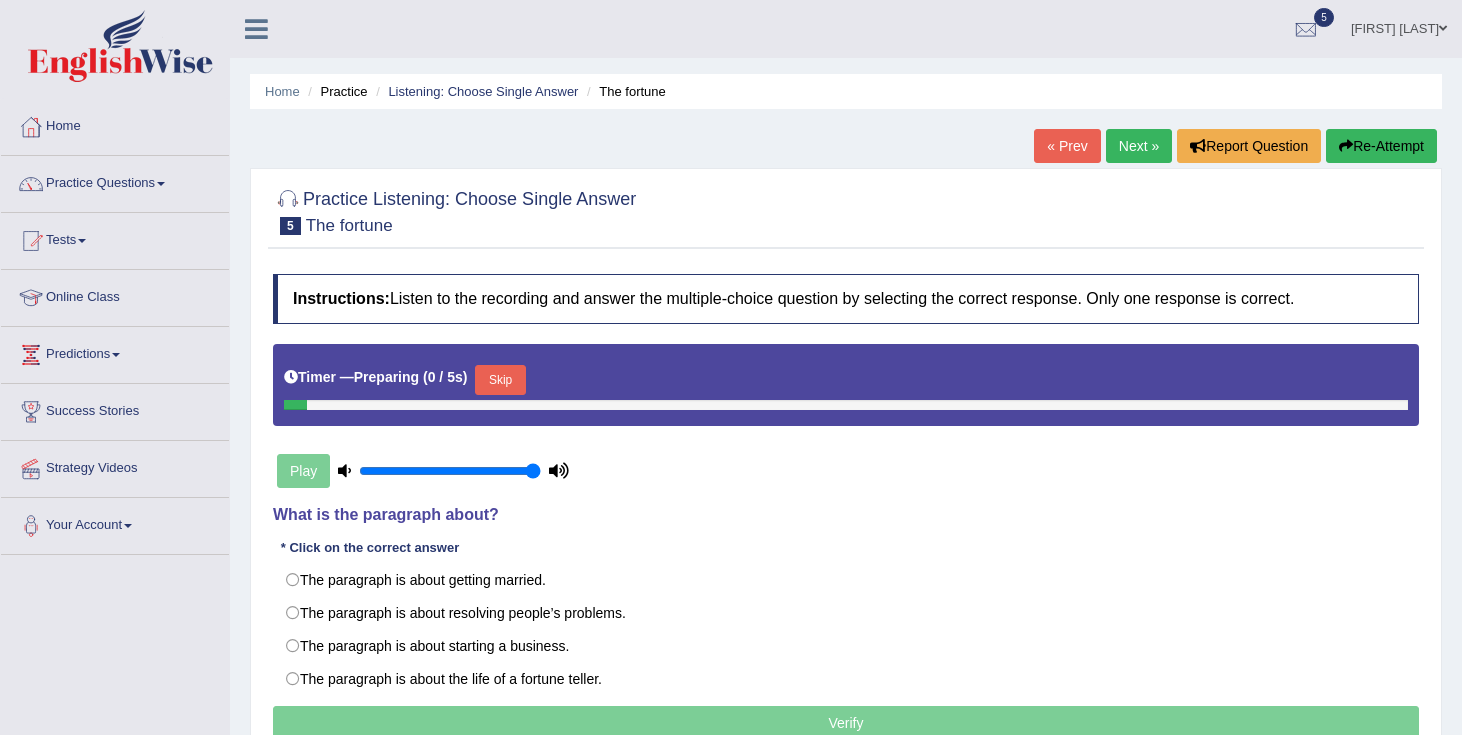 scroll, scrollTop: 0, scrollLeft: 0, axis: both 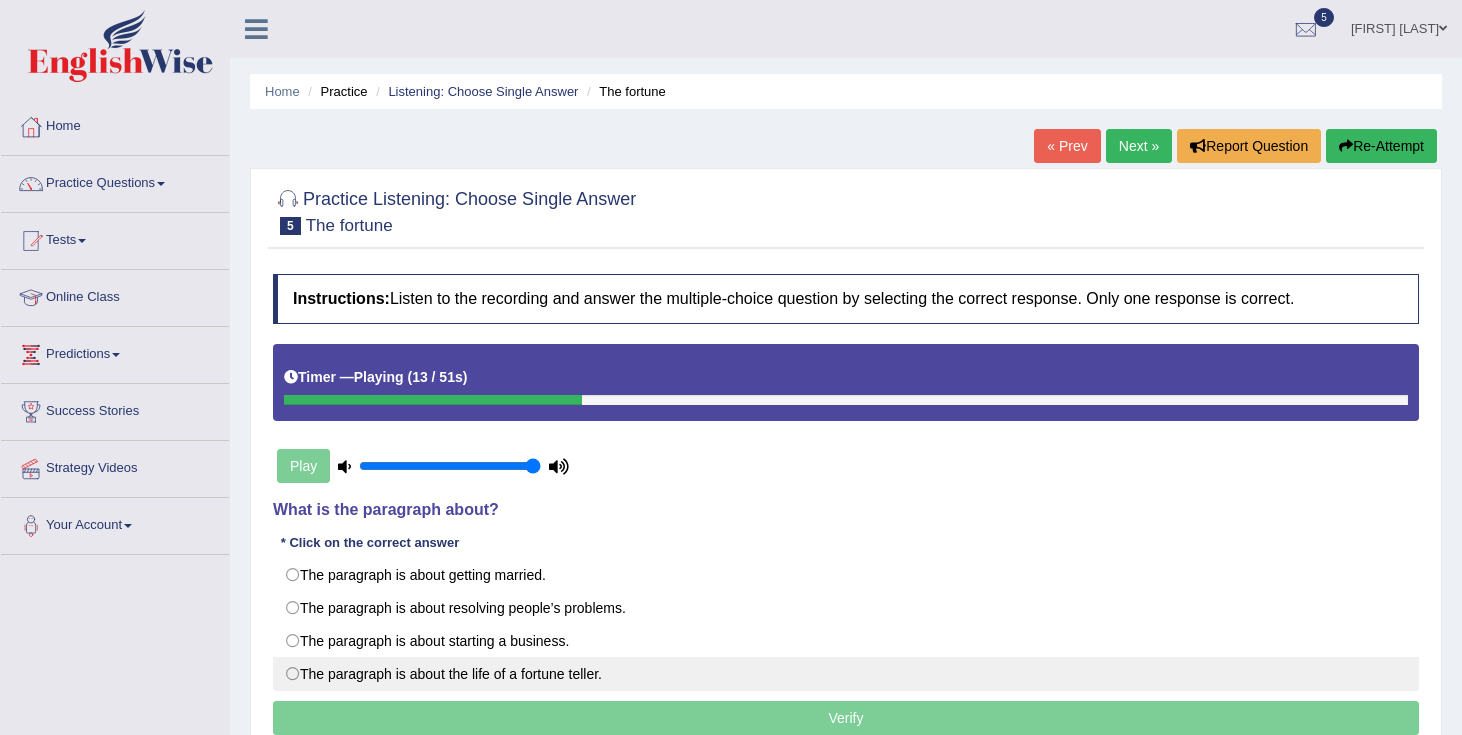 click on "The paragraph is about the life of a fortune teller." at bounding box center (846, 674) 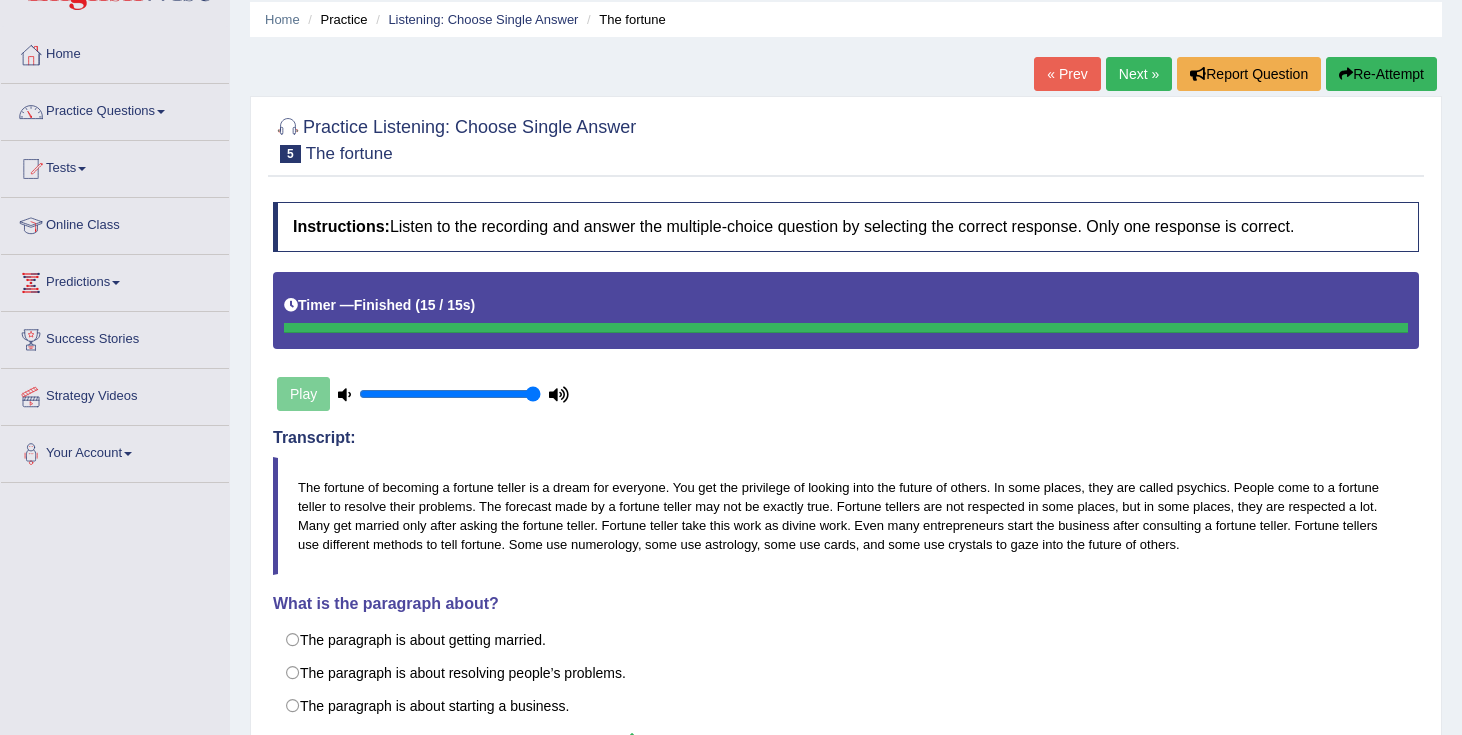 scroll, scrollTop: 0, scrollLeft: 0, axis: both 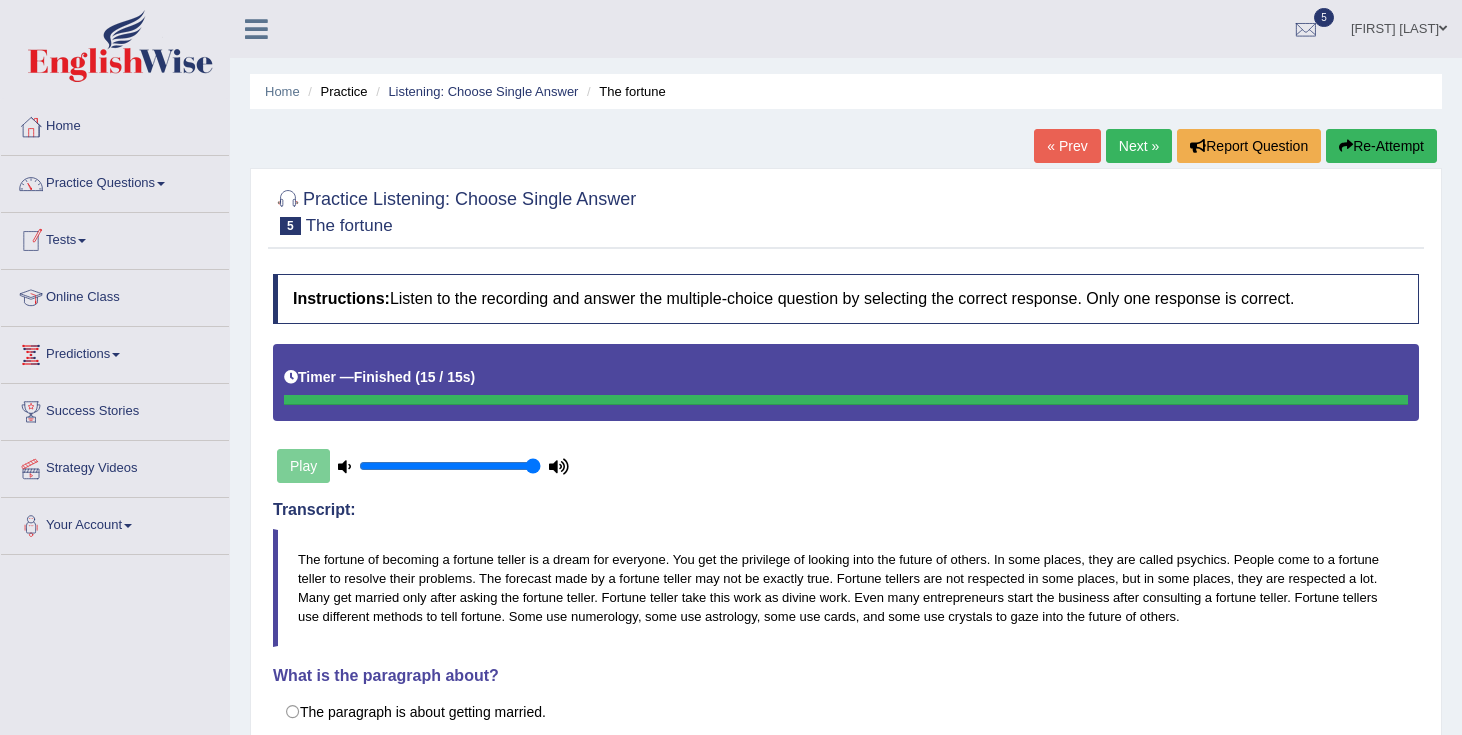 click on "Tests" at bounding box center (115, 238) 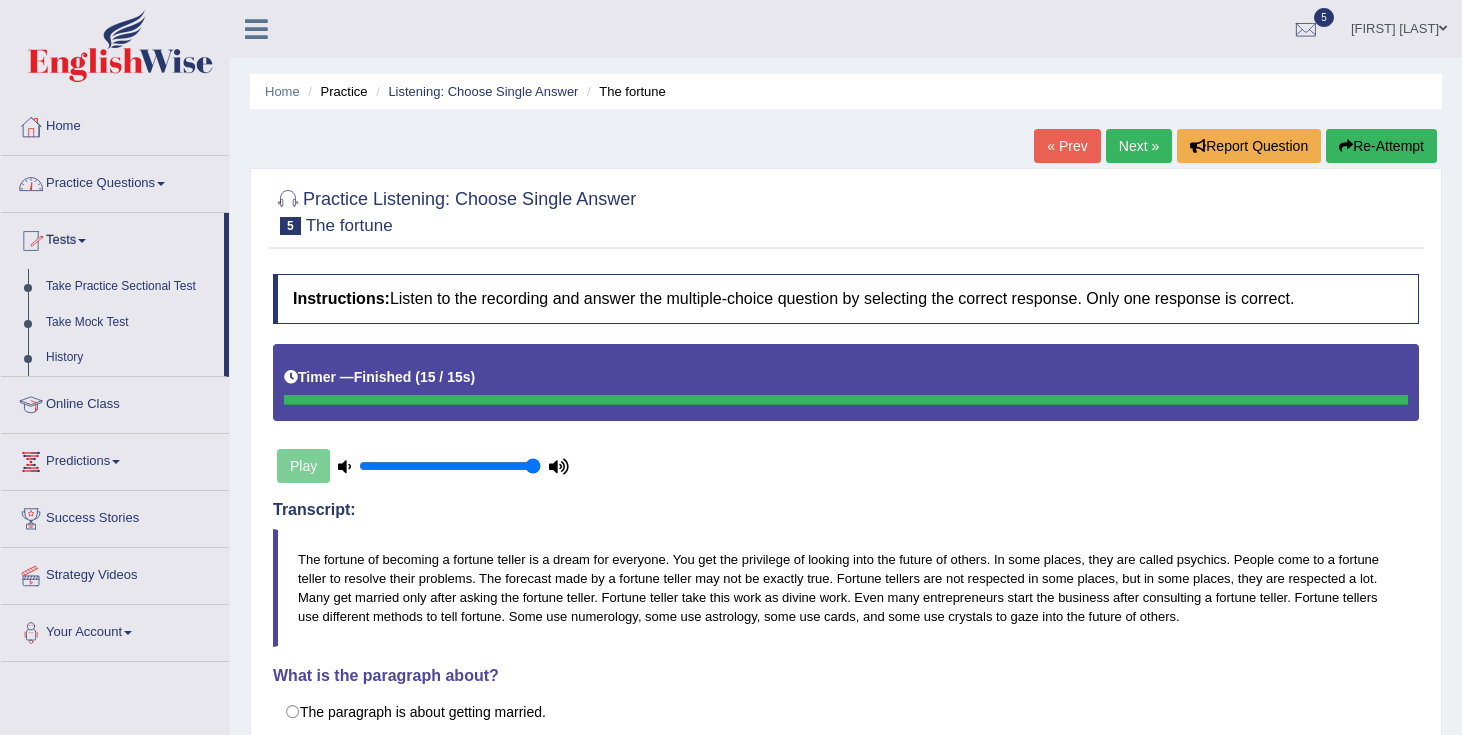 click on "Practice Questions" at bounding box center (115, 181) 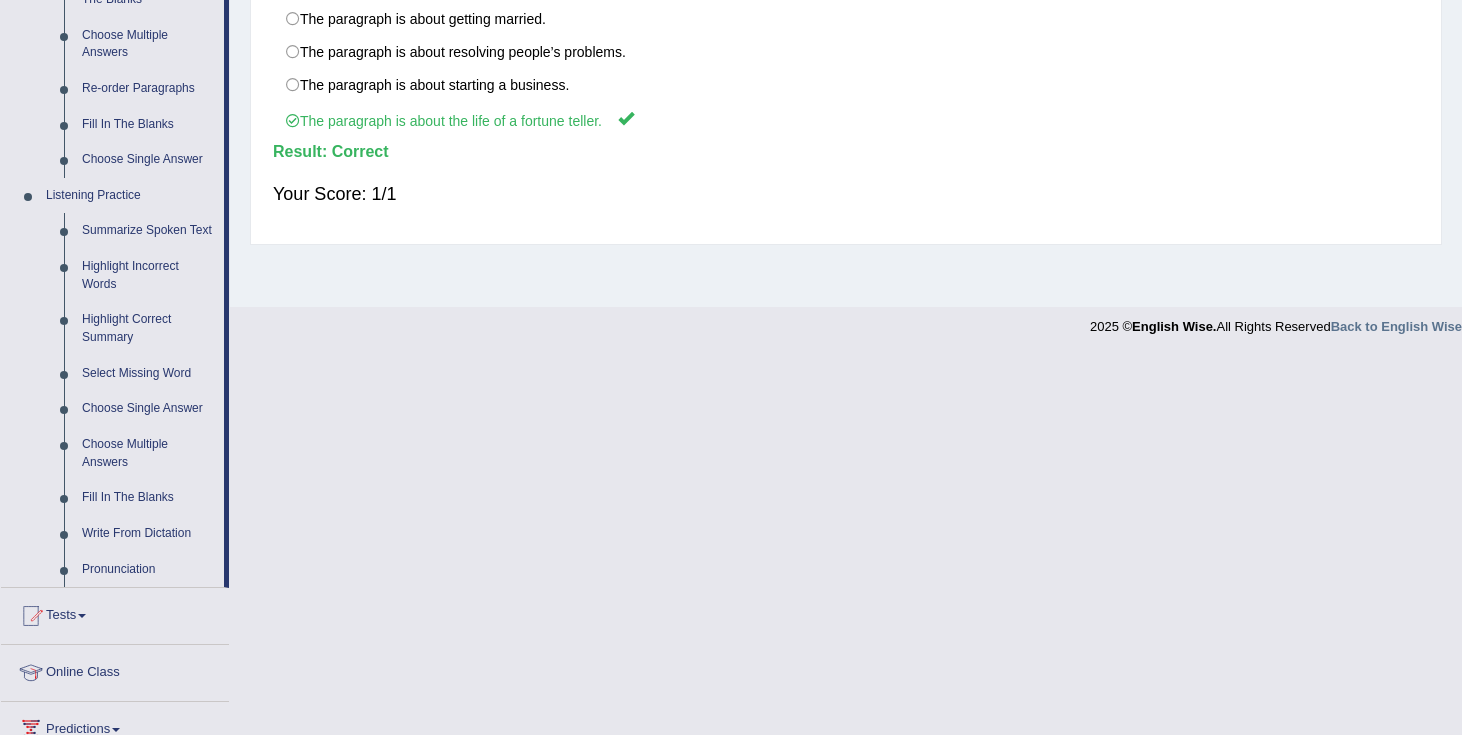scroll, scrollTop: 697, scrollLeft: 0, axis: vertical 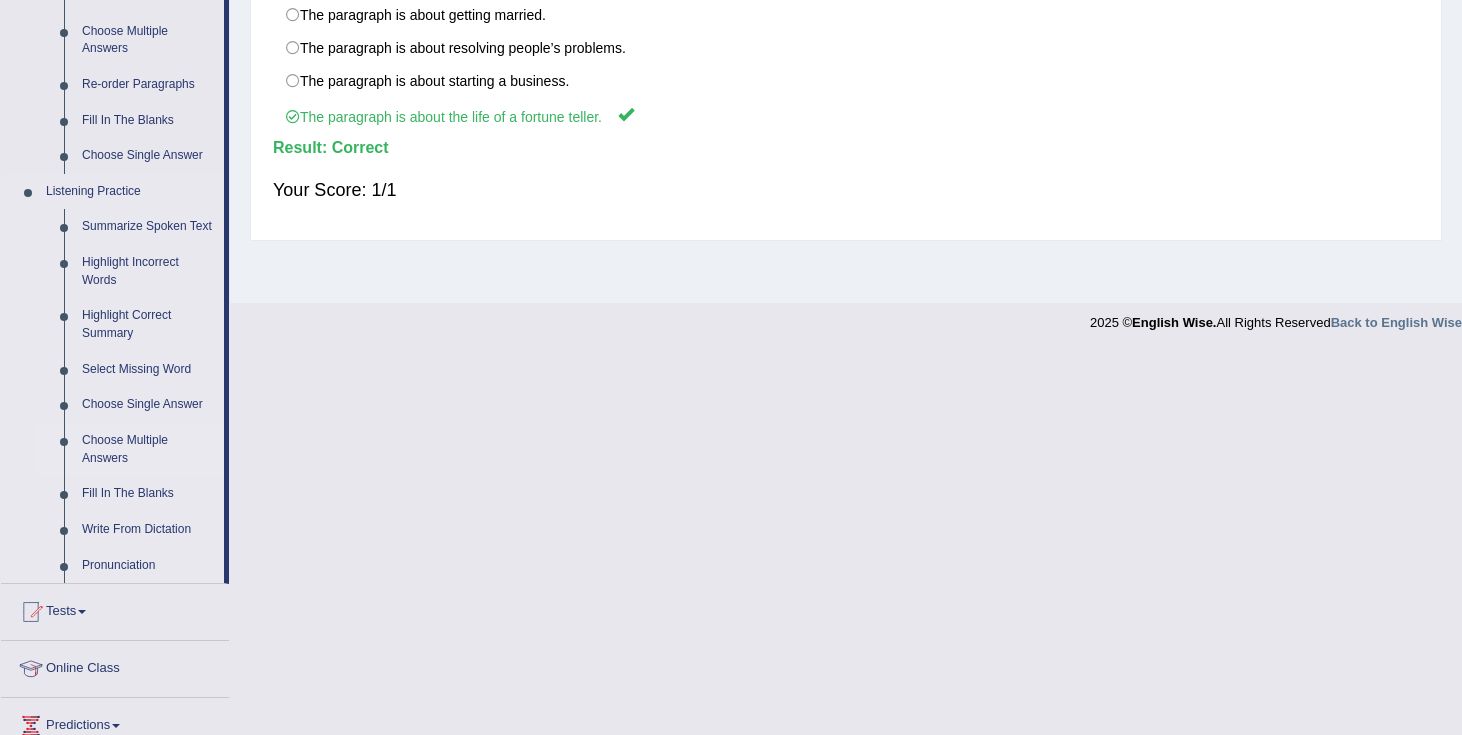 click on "Choose Multiple Answers" at bounding box center (148, 449) 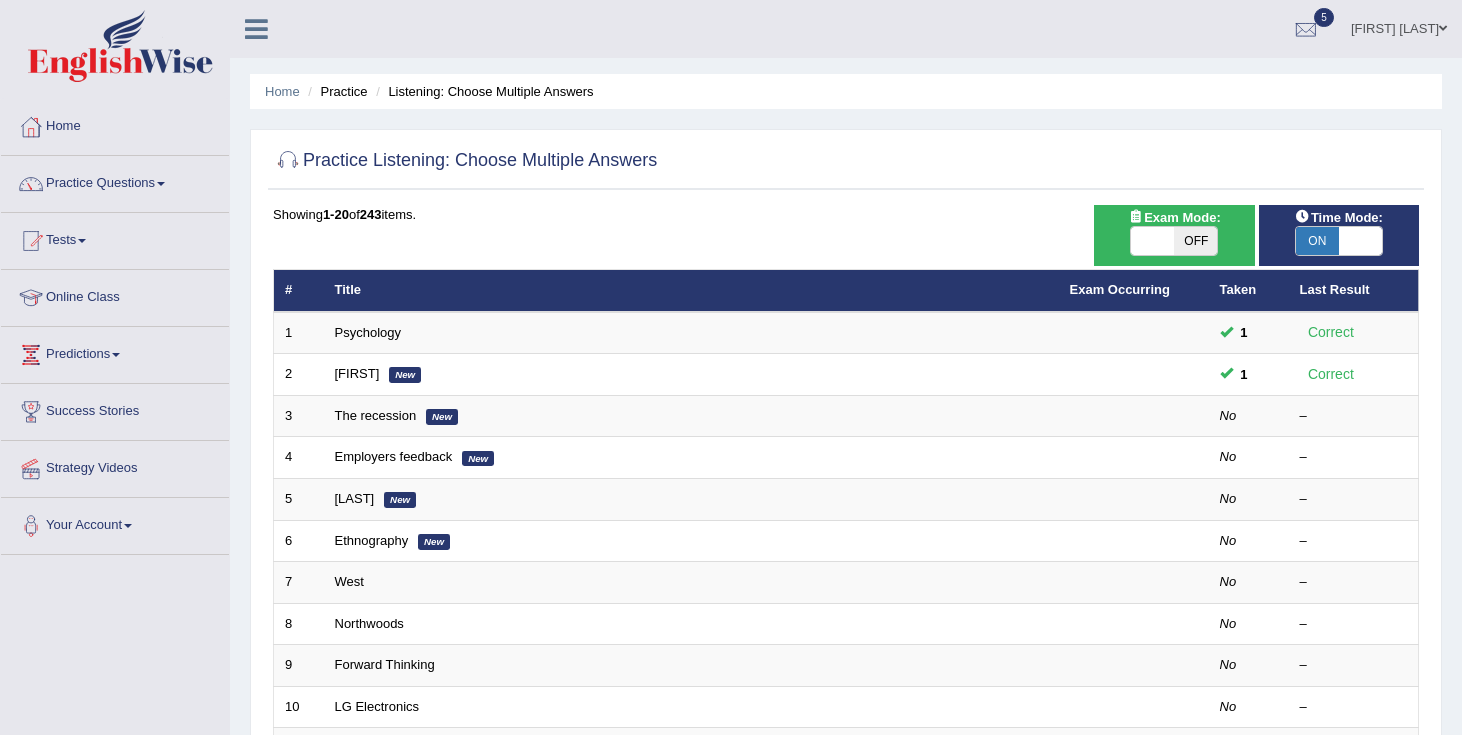 scroll, scrollTop: 0, scrollLeft: 0, axis: both 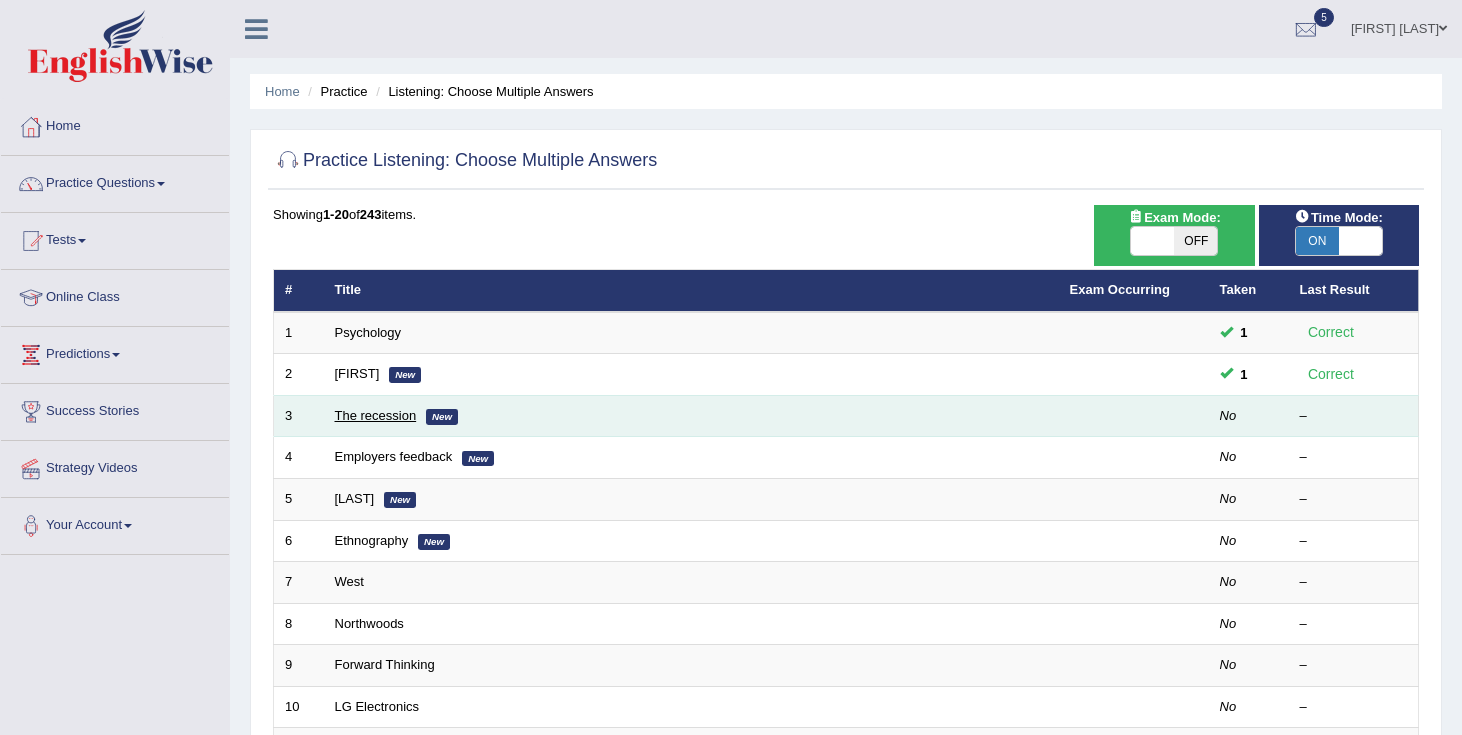 click on "The recession" at bounding box center [376, 415] 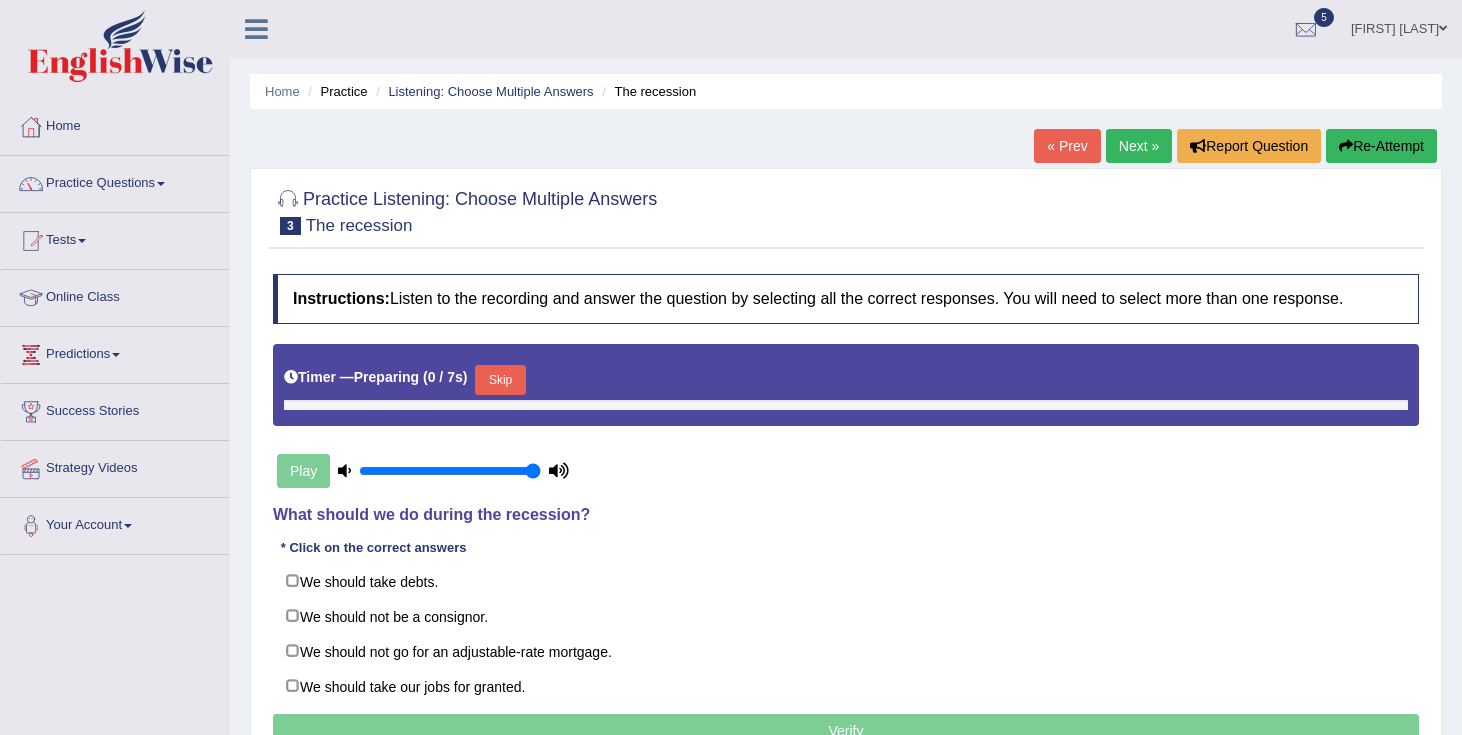 scroll, scrollTop: 0, scrollLeft: 0, axis: both 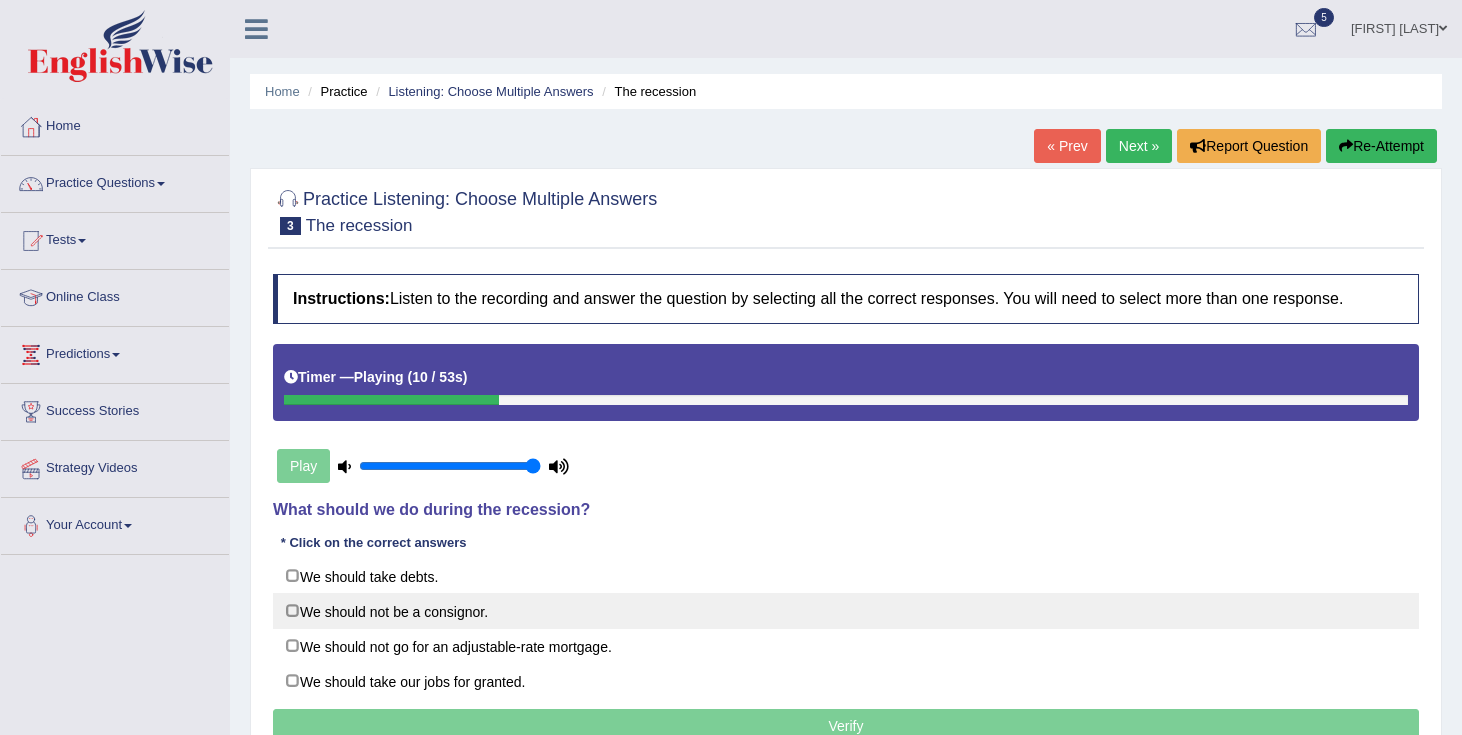 click on "We should not be a consignor." at bounding box center [846, 611] 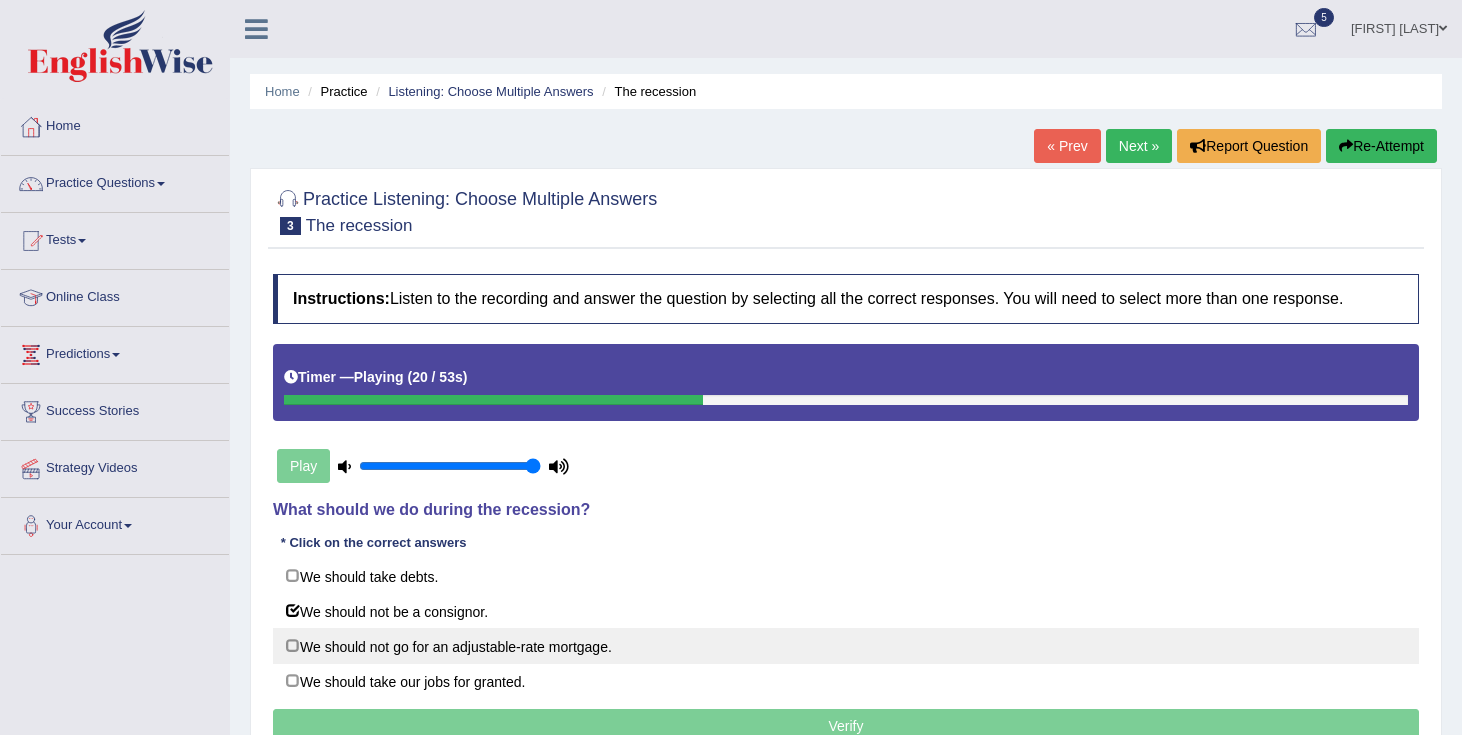 click on "We should not go for an adjustable-rate mortgage." at bounding box center (846, 646) 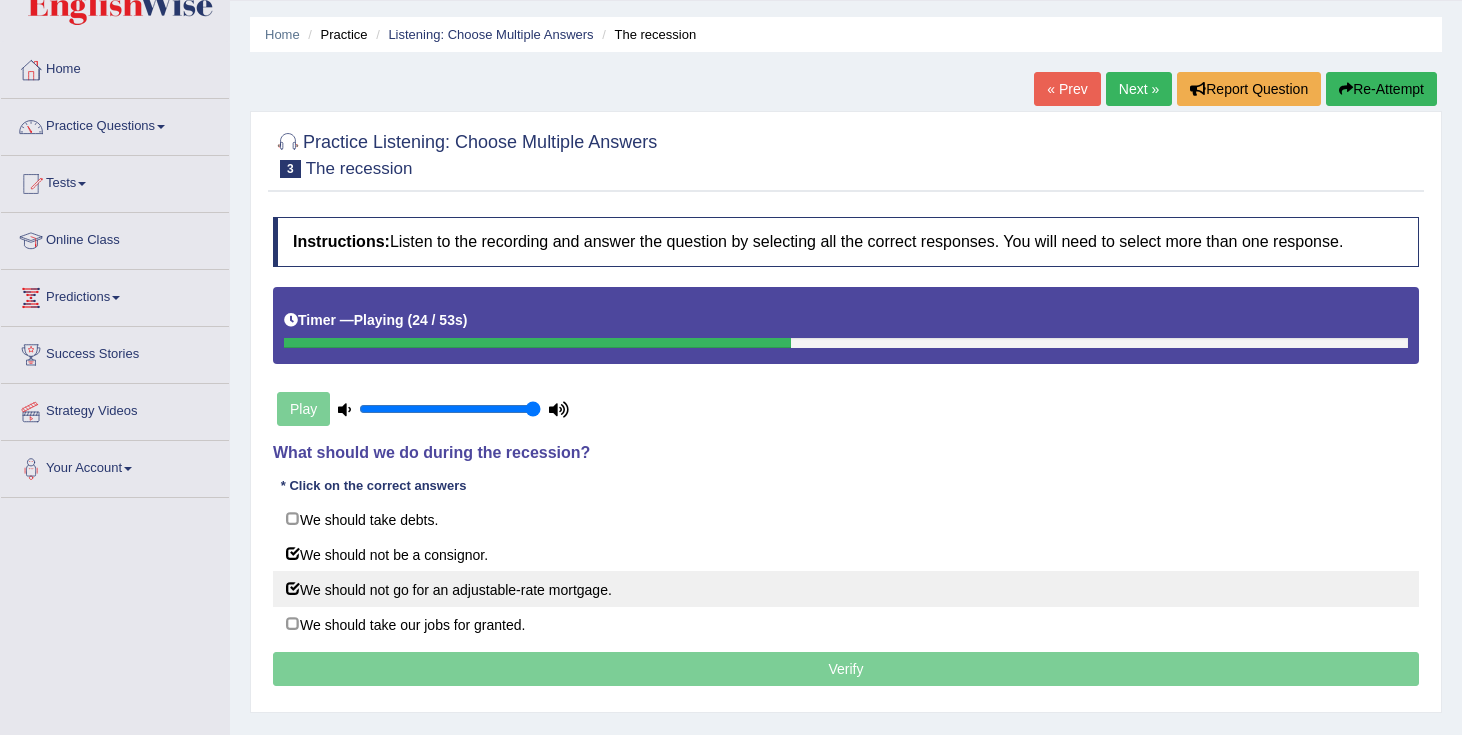 scroll, scrollTop: 69, scrollLeft: 0, axis: vertical 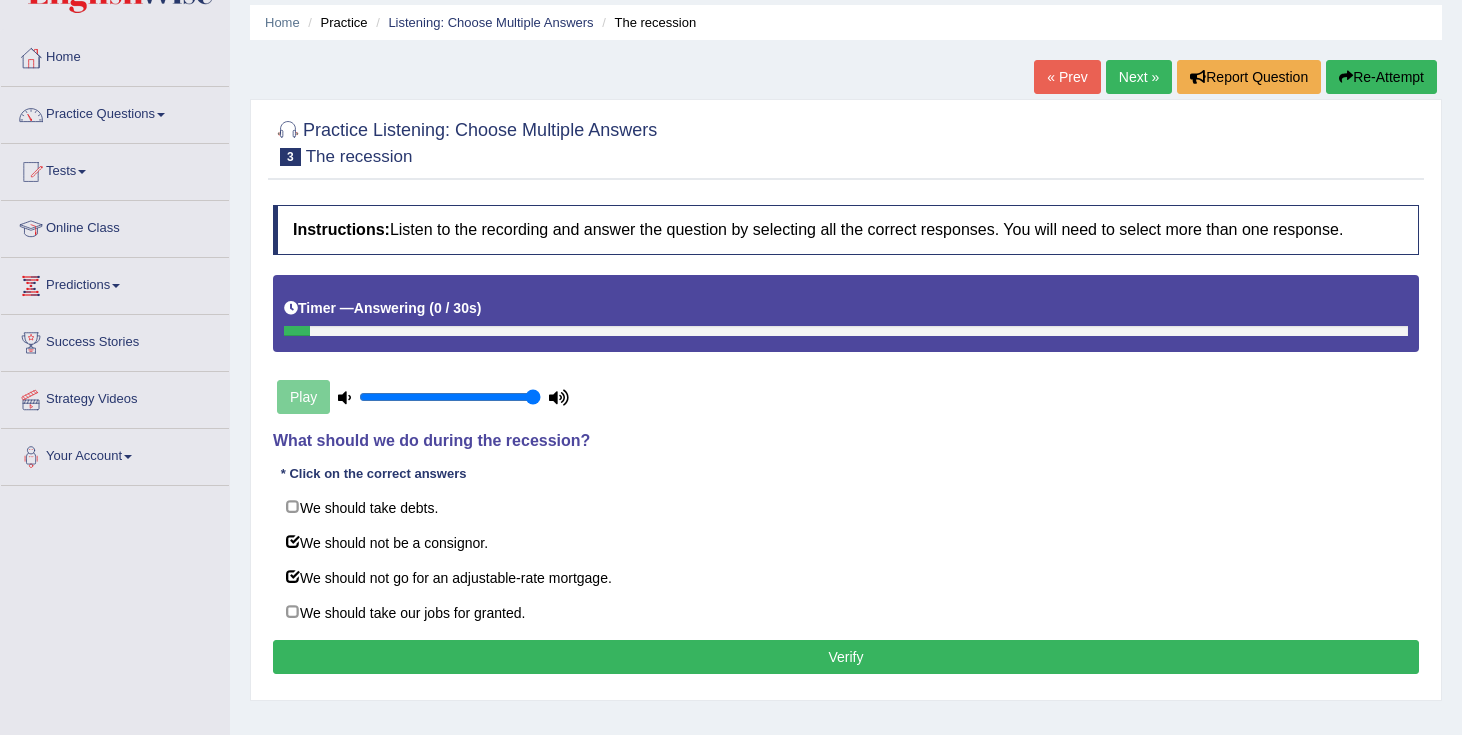 click on "Verify" at bounding box center (846, 657) 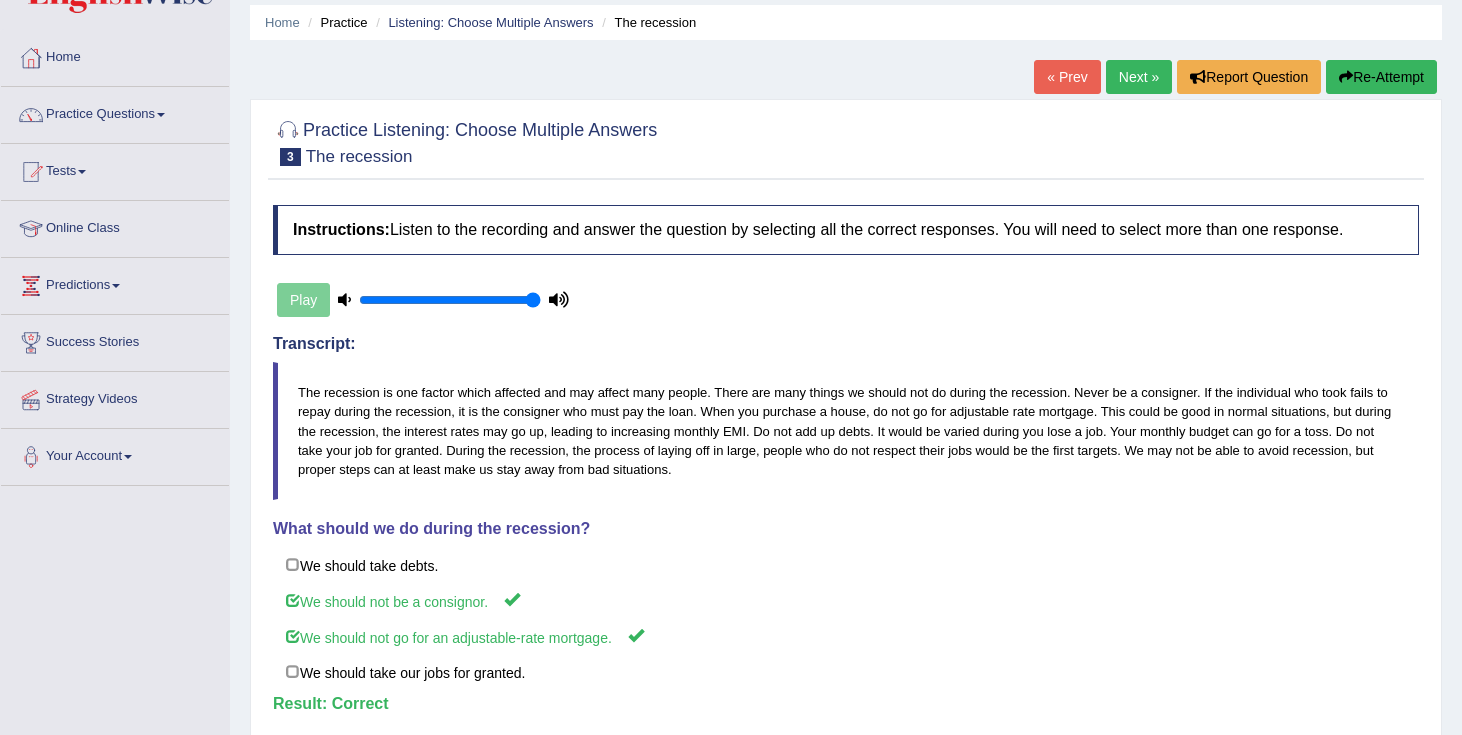 click on "Next »" at bounding box center [1139, 77] 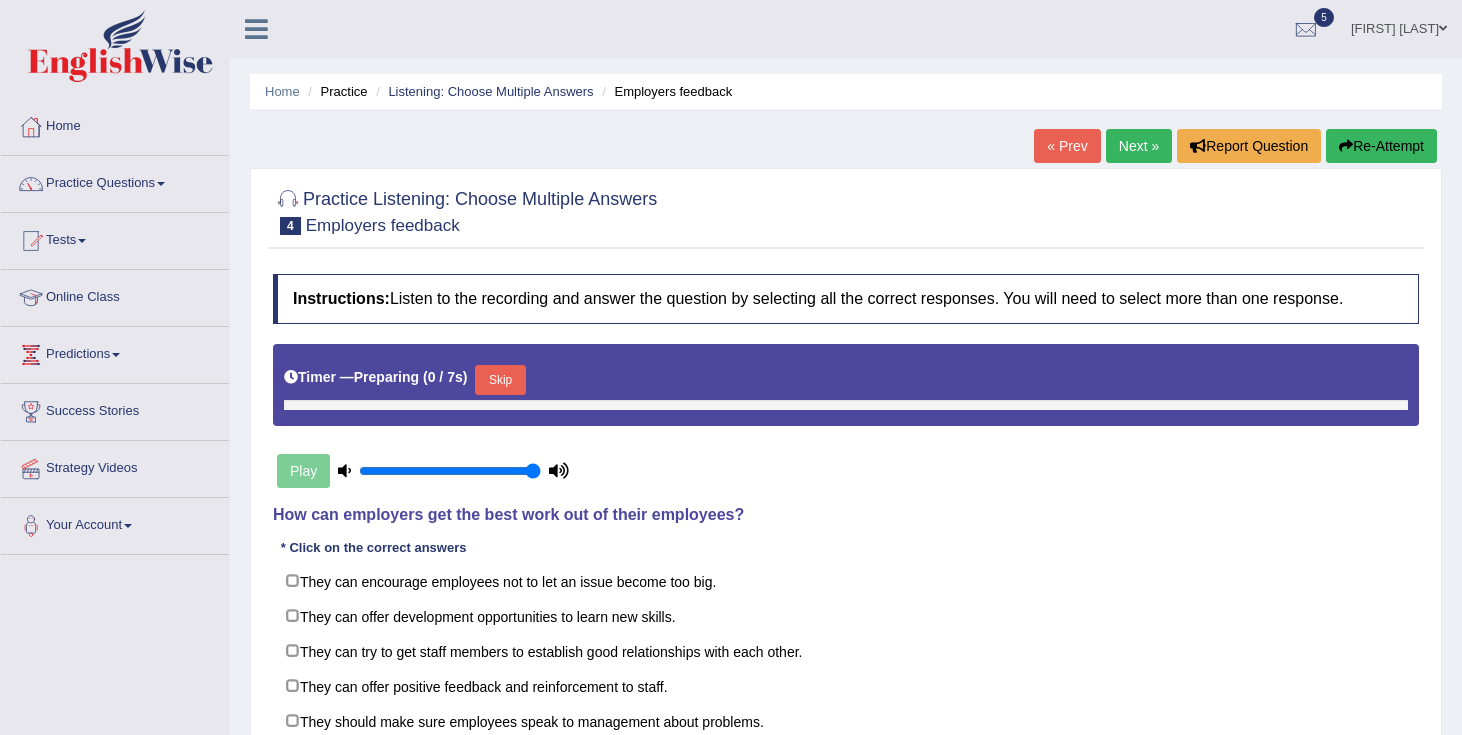 scroll, scrollTop: 0, scrollLeft: 0, axis: both 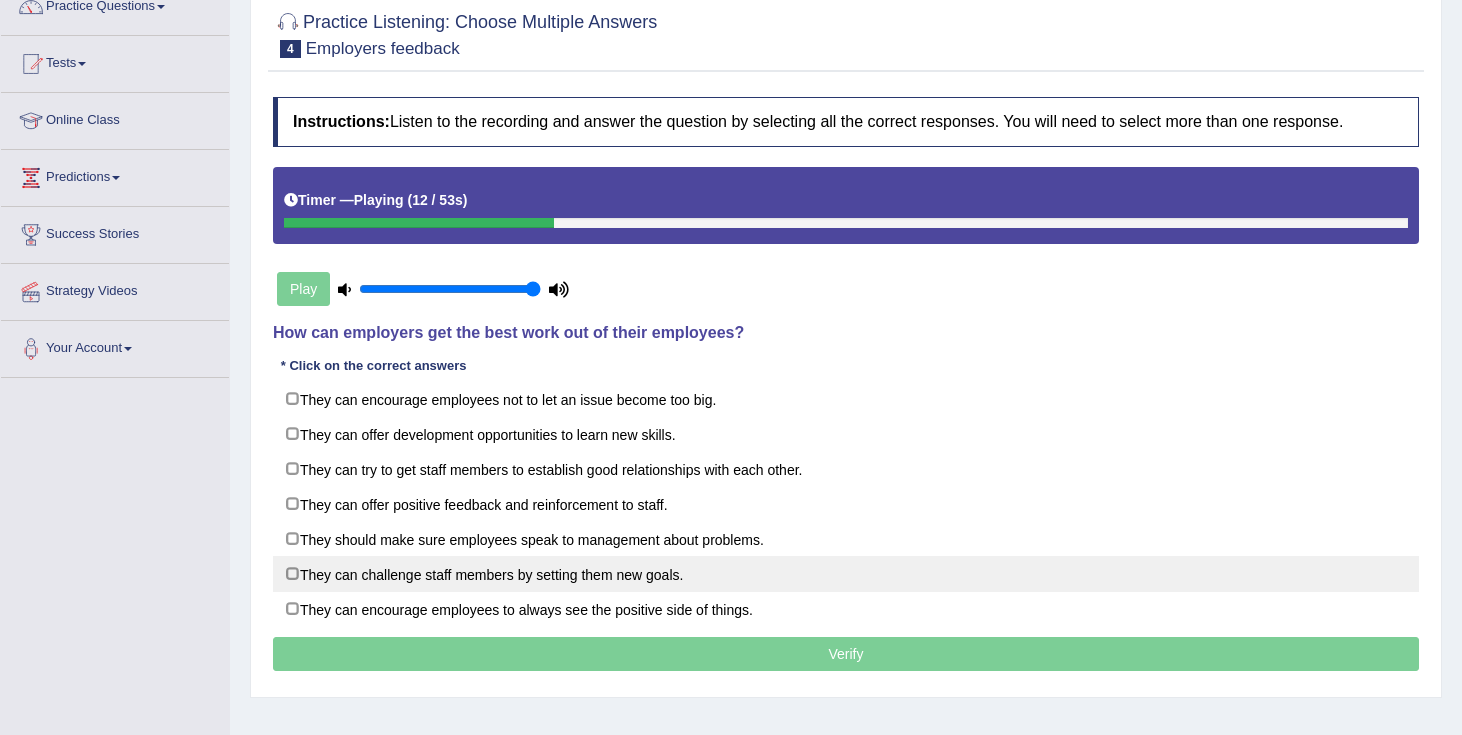 click on "They can challenge staff members by setting them new goals." at bounding box center [846, 574] 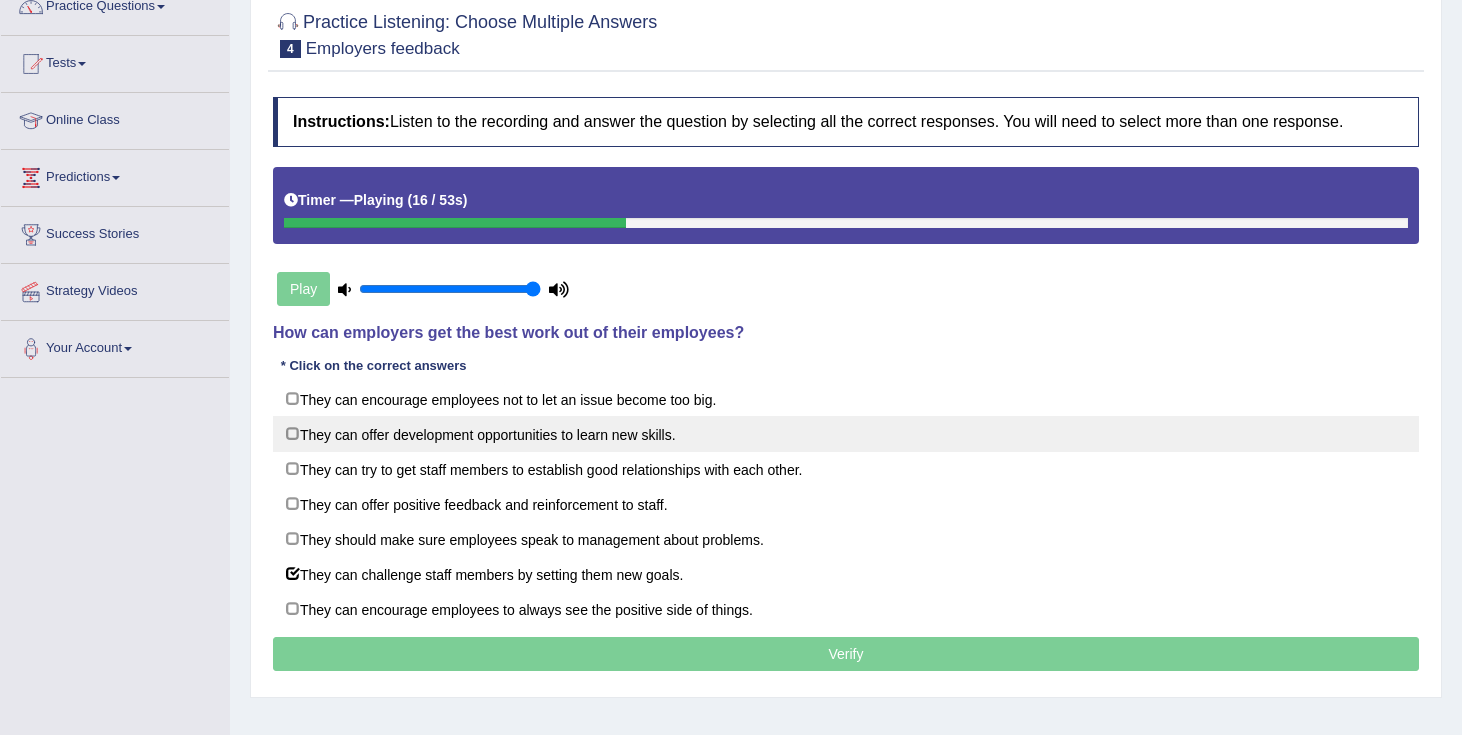 click on "They can offer development opportunities to learn new skills." at bounding box center [846, 434] 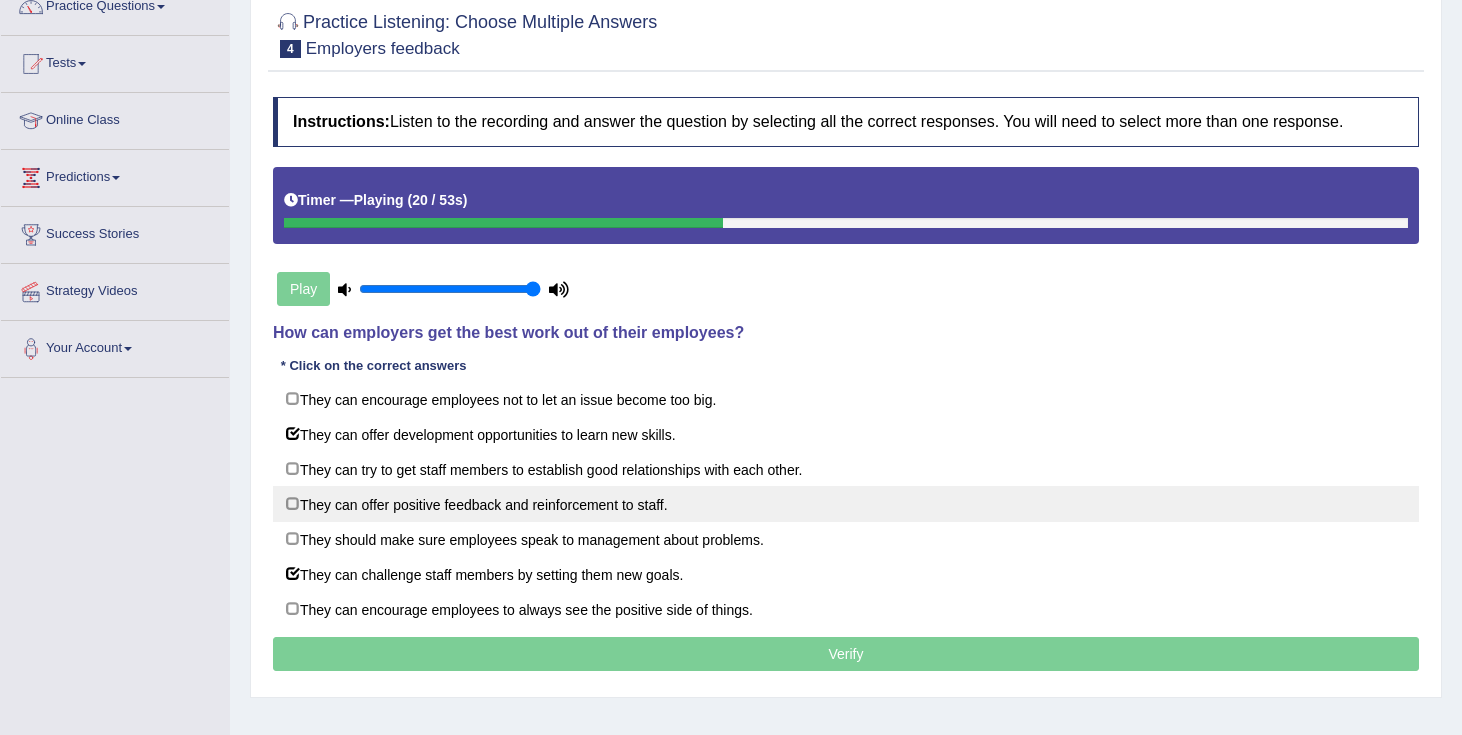 click on "They can offer positive feedback and reinforcement to staff." at bounding box center [846, 504] 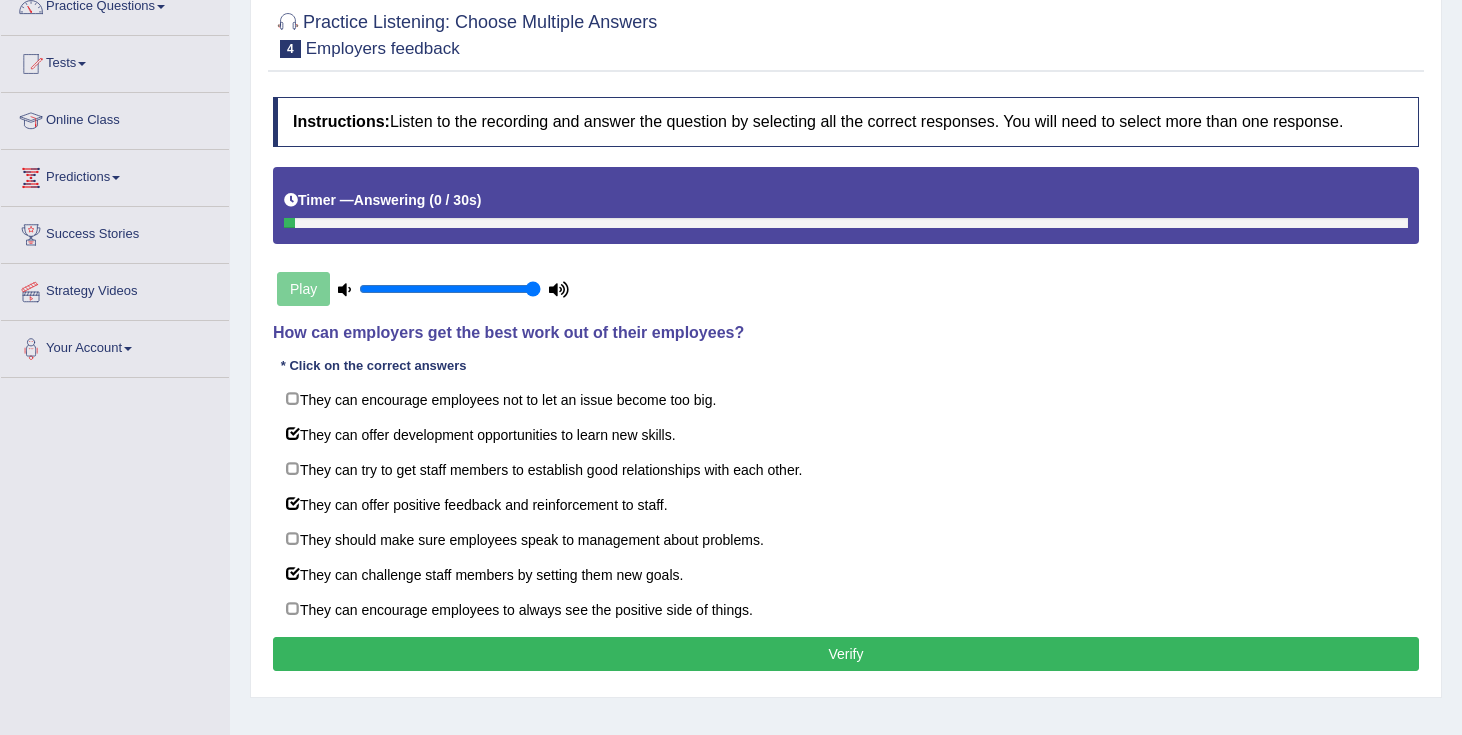 click on "Verify" at bounding box center (846, 654) 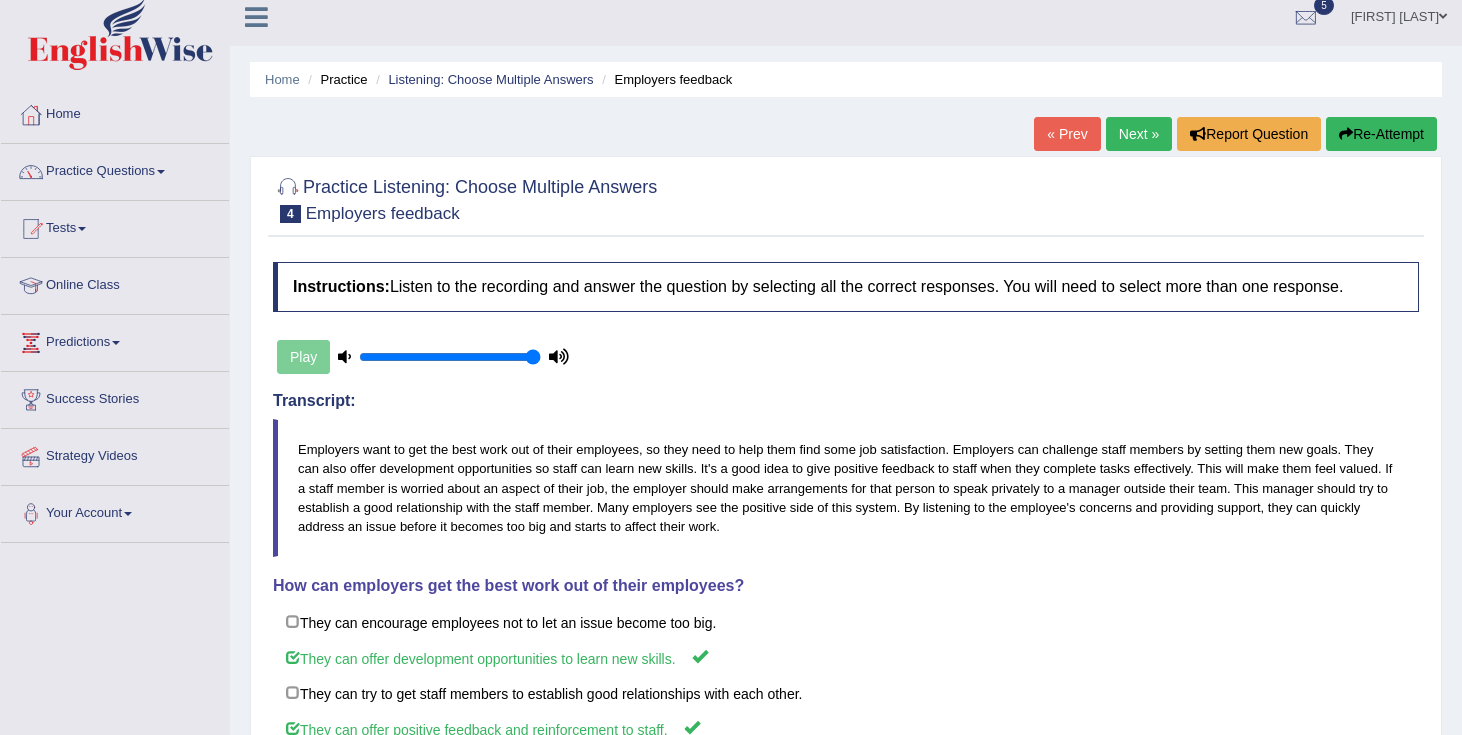 scroll, scrollTop: 0, scrollLeft: 0, axis: both 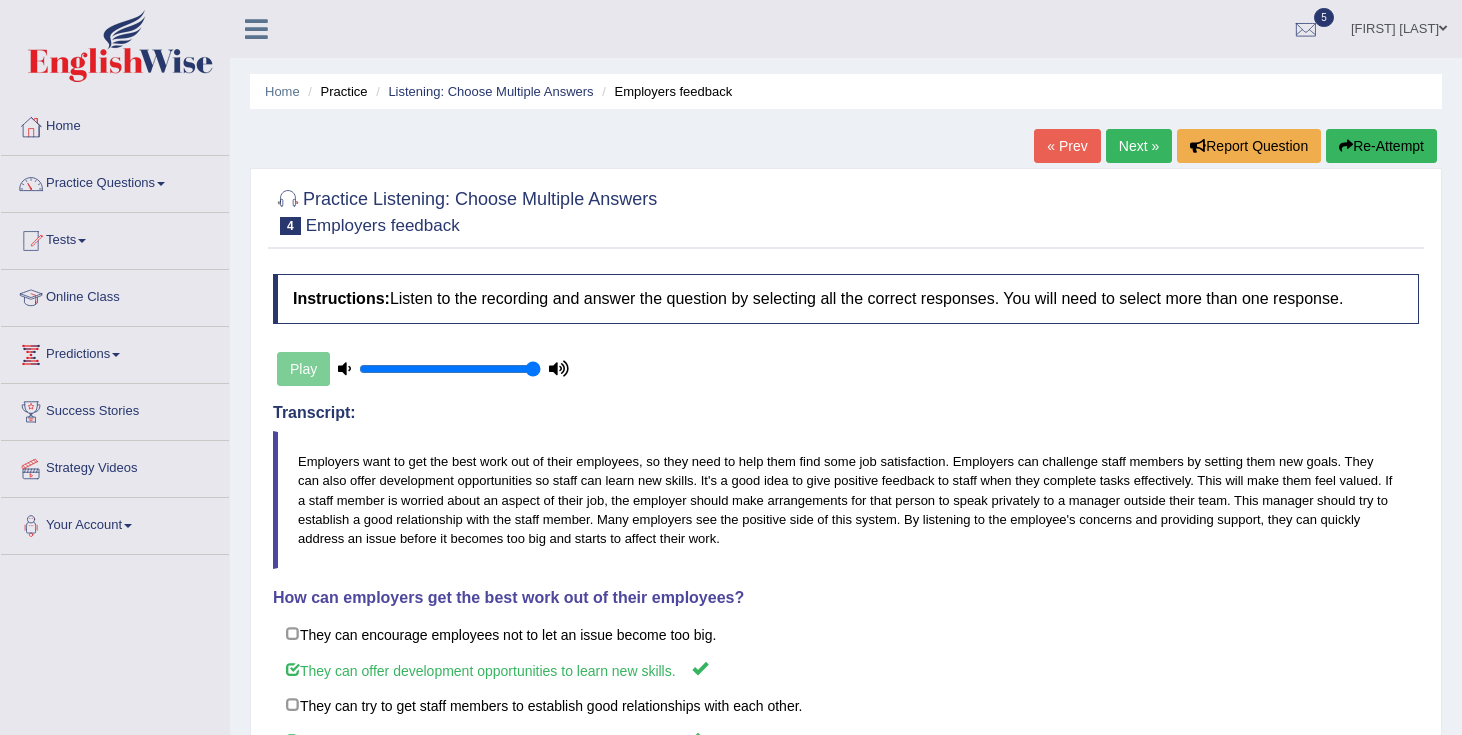 click on "Next »" at bounding box center [1139, 146] 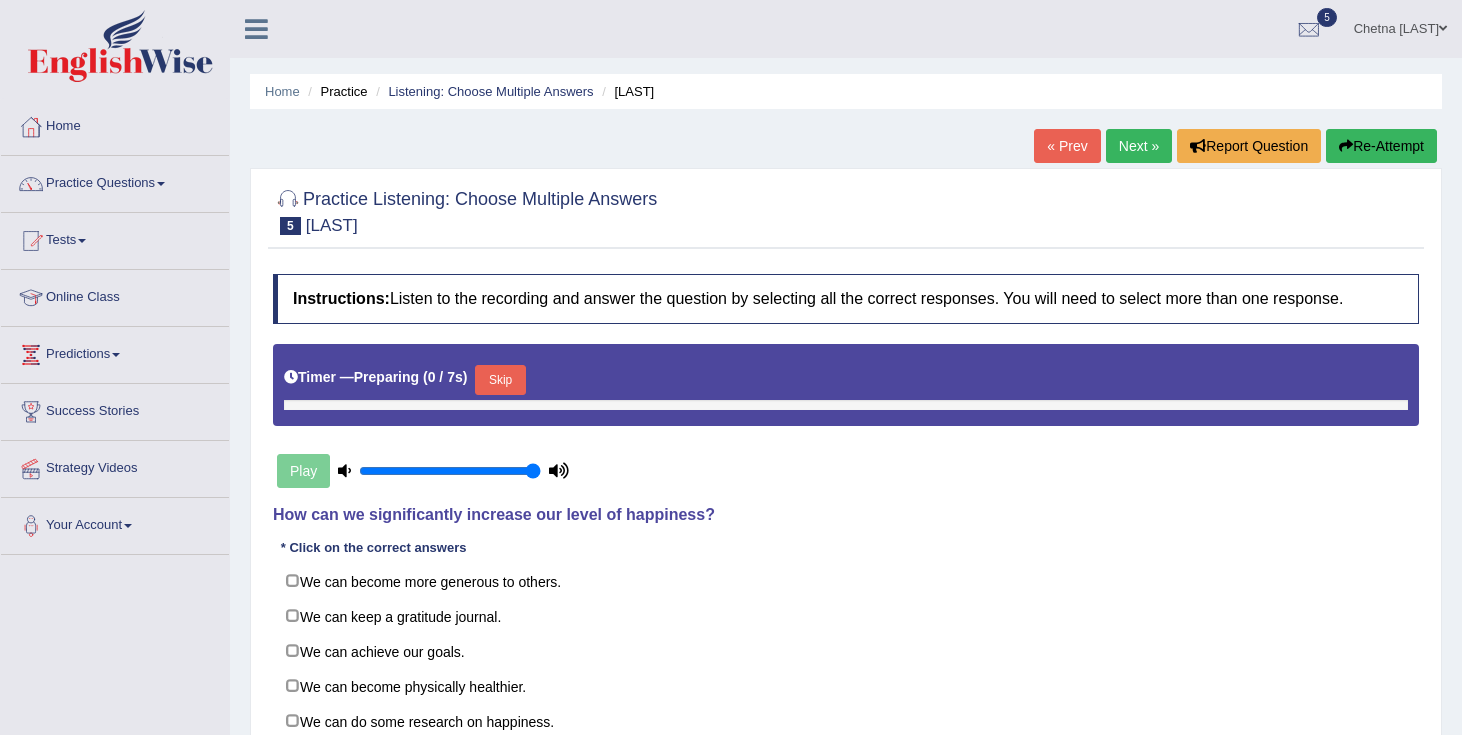 scroll, scrollTop: 0, scrollLeft: 0, axis: both 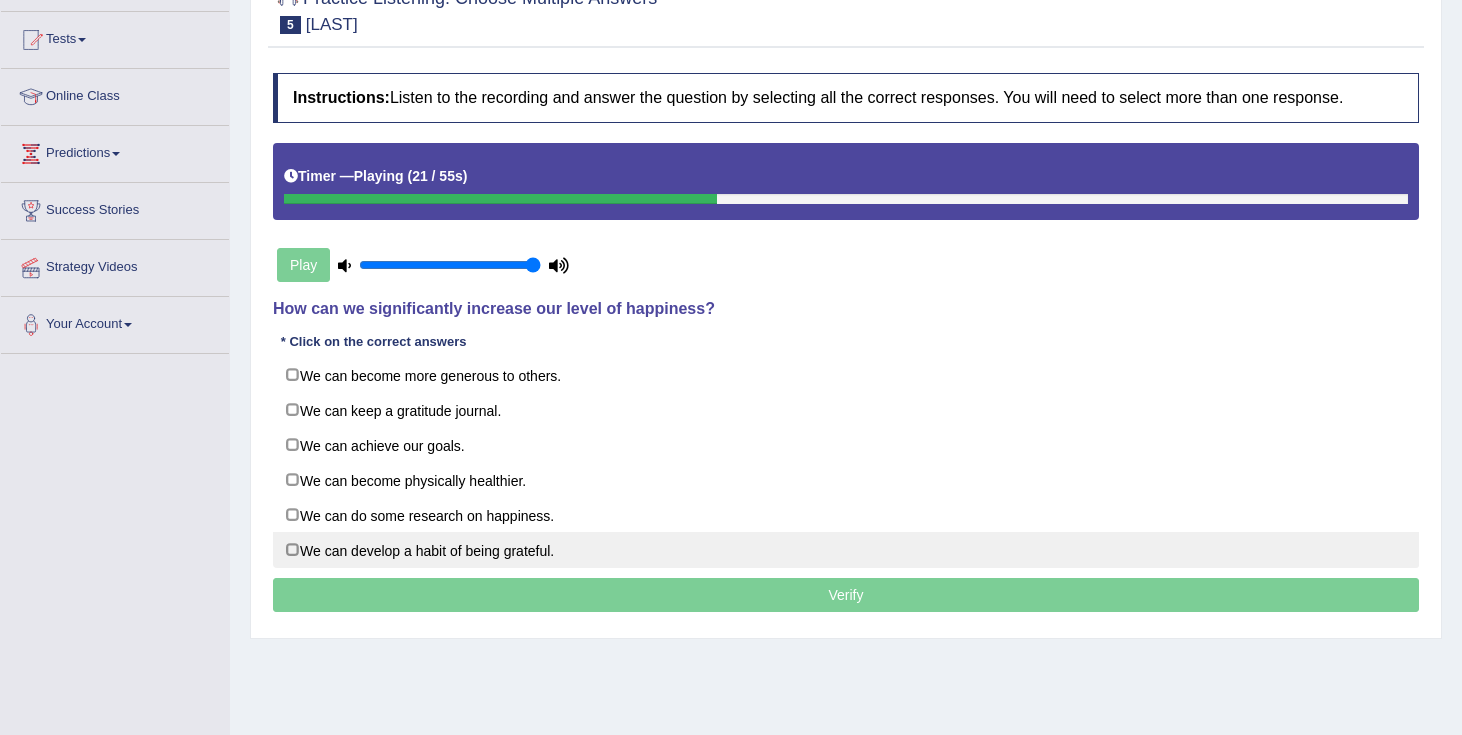 click on "We can develop a habit of being grateful." at bounding box center [846, 550] 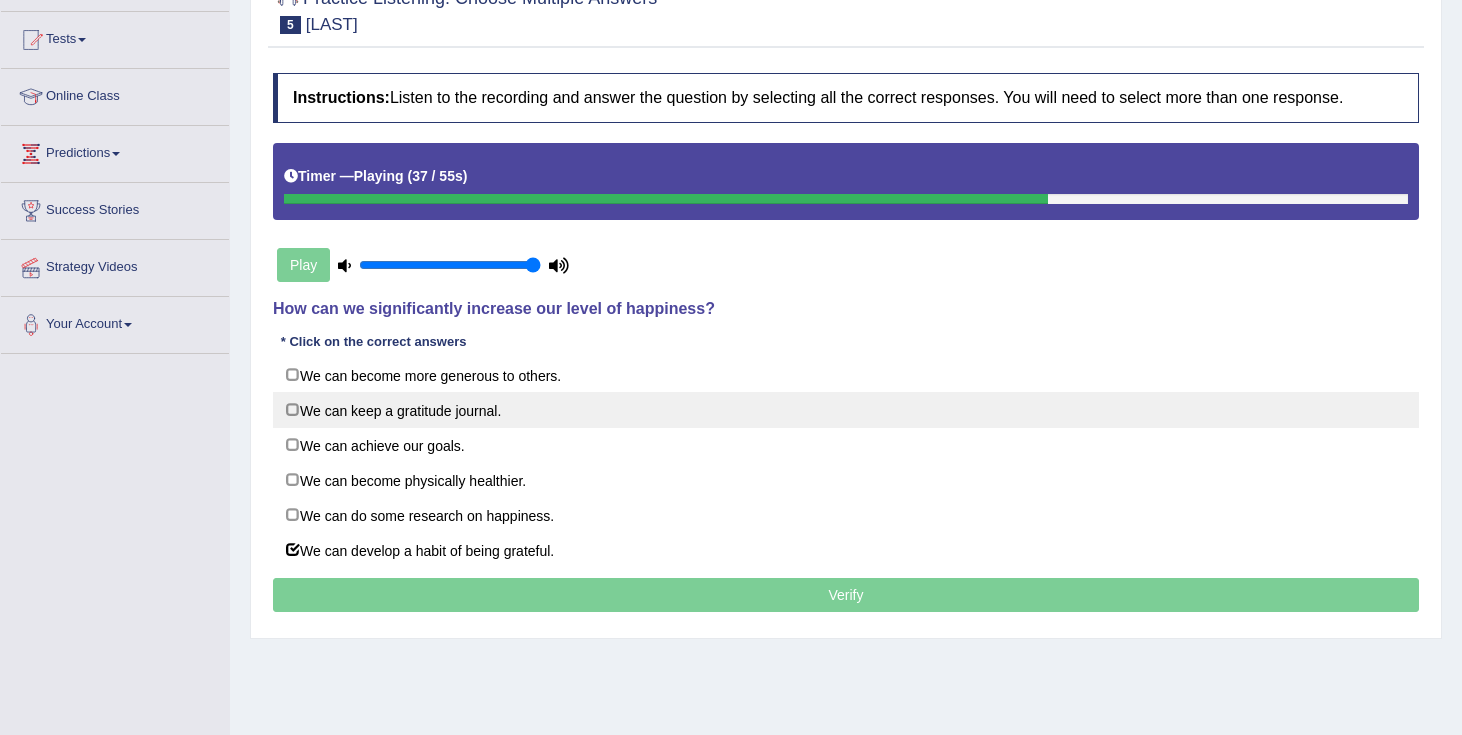 click on "We can keep a gratitude journal." at bounding box center (846, 410) 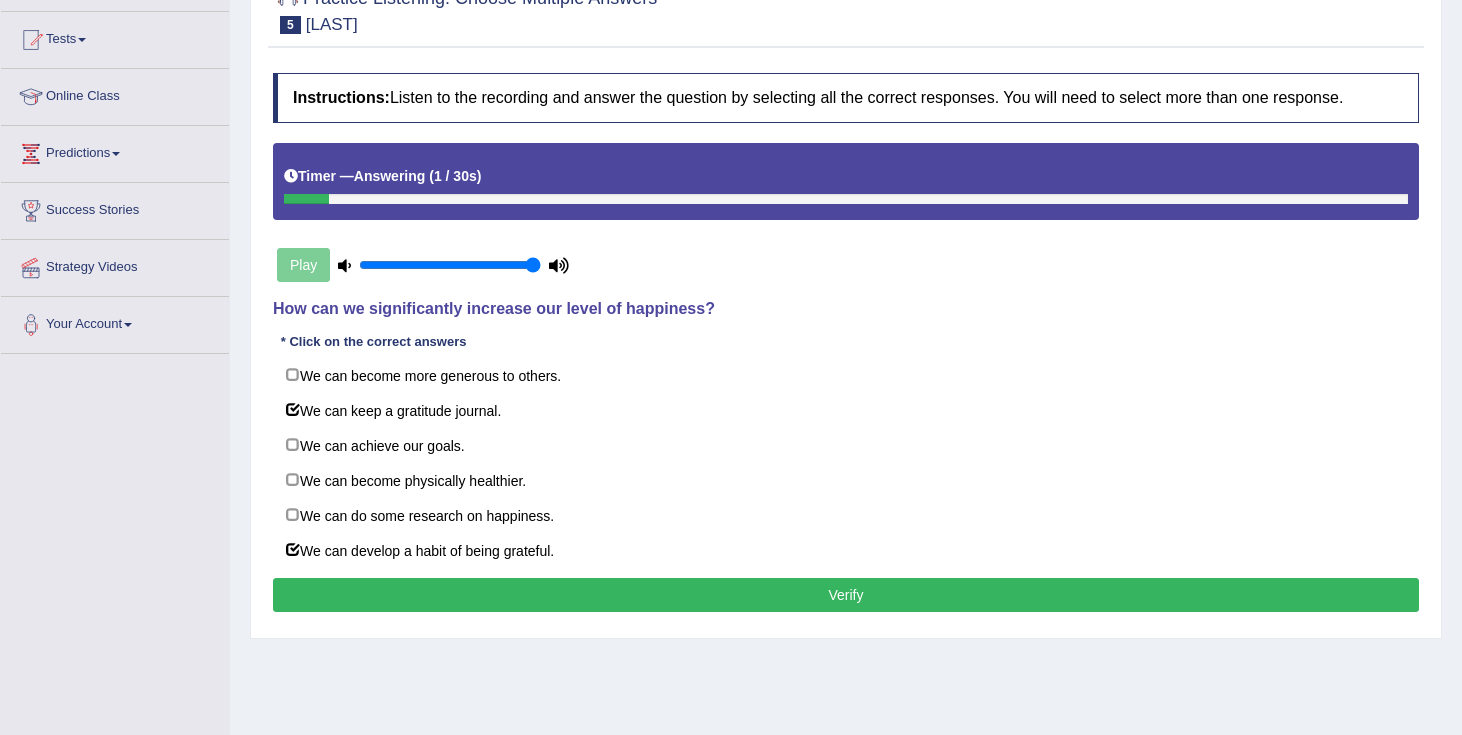 click on "Verify" at bounding box center (846, 595) 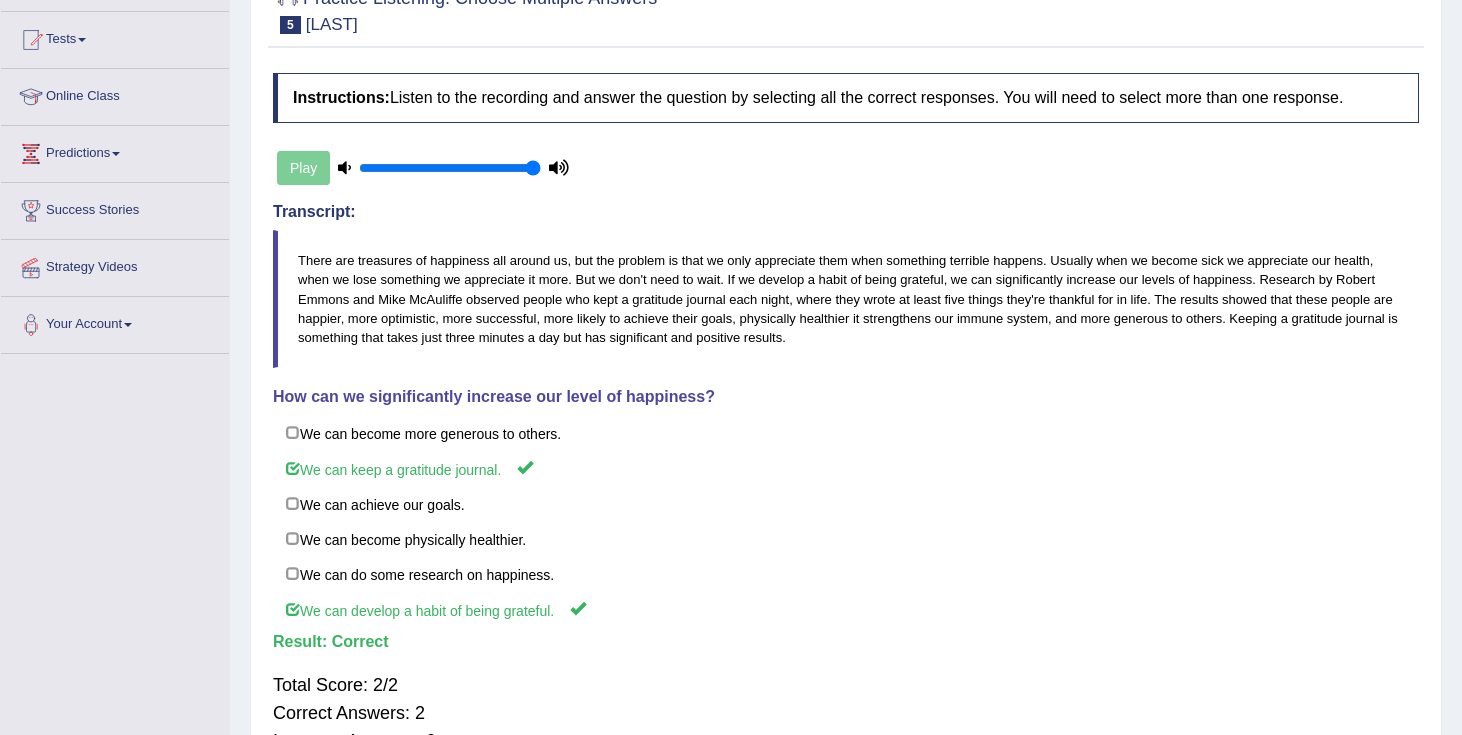 scroll, scrollTop: 0, scrollLeft: 0, axis: both 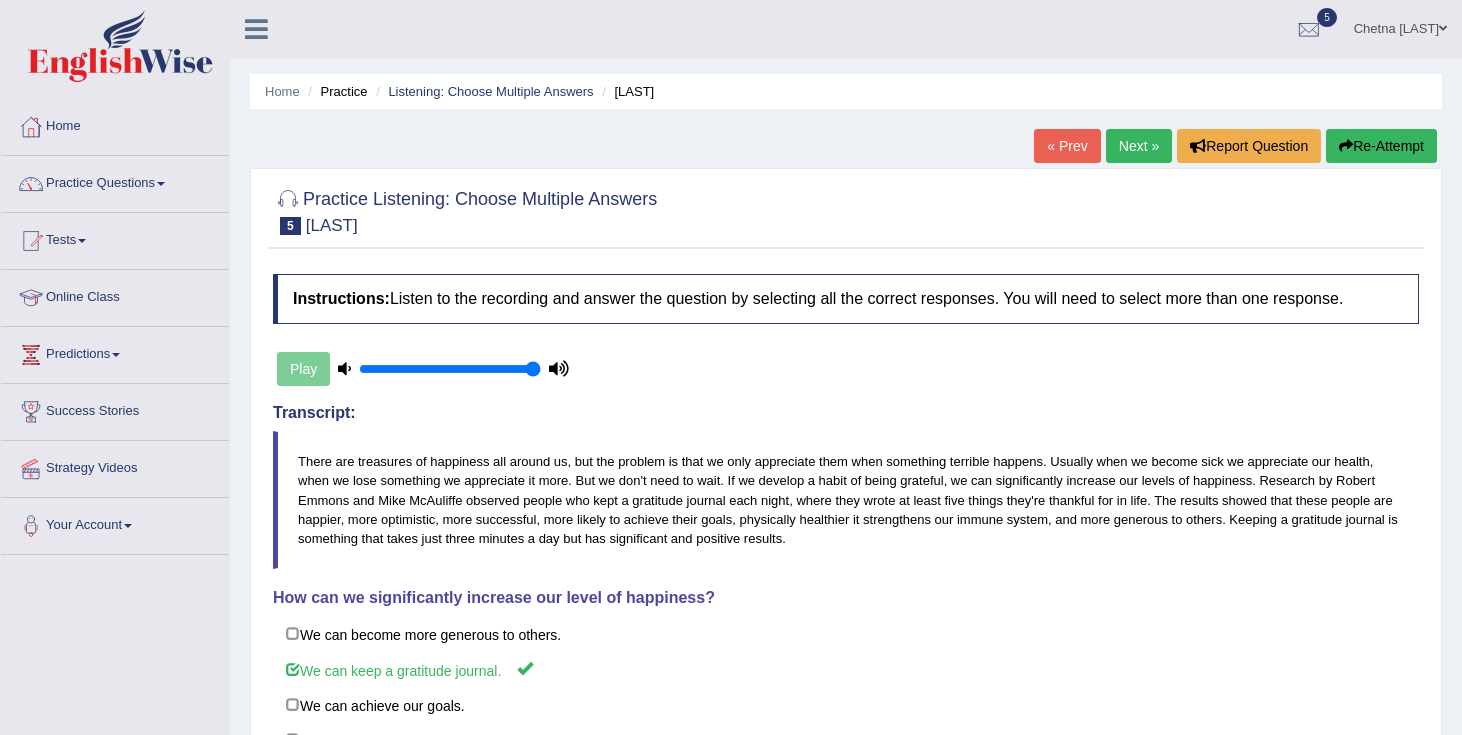 click on "Next »" at bounding box center (1139, 146) 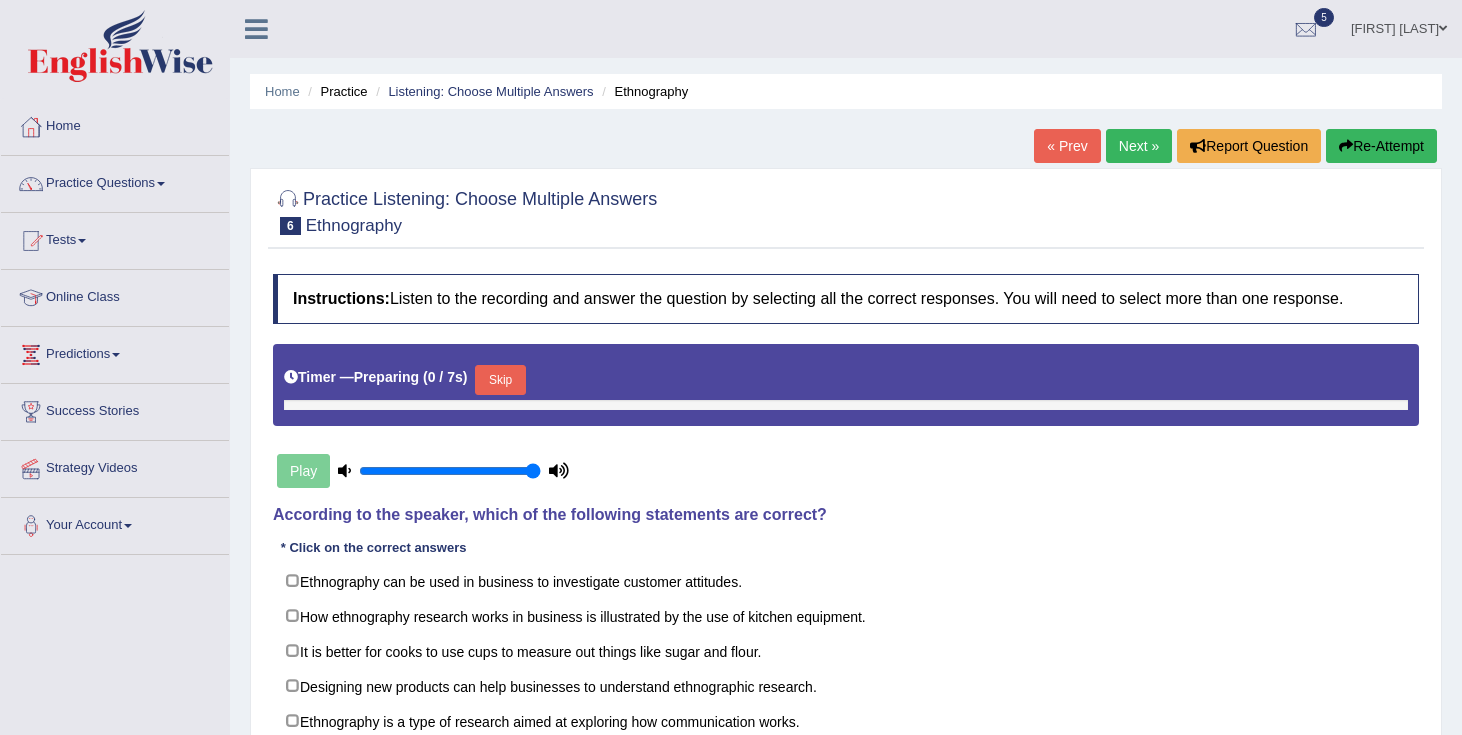 scroll, scrollTop: 0, scrollLeft: 0, axis: both 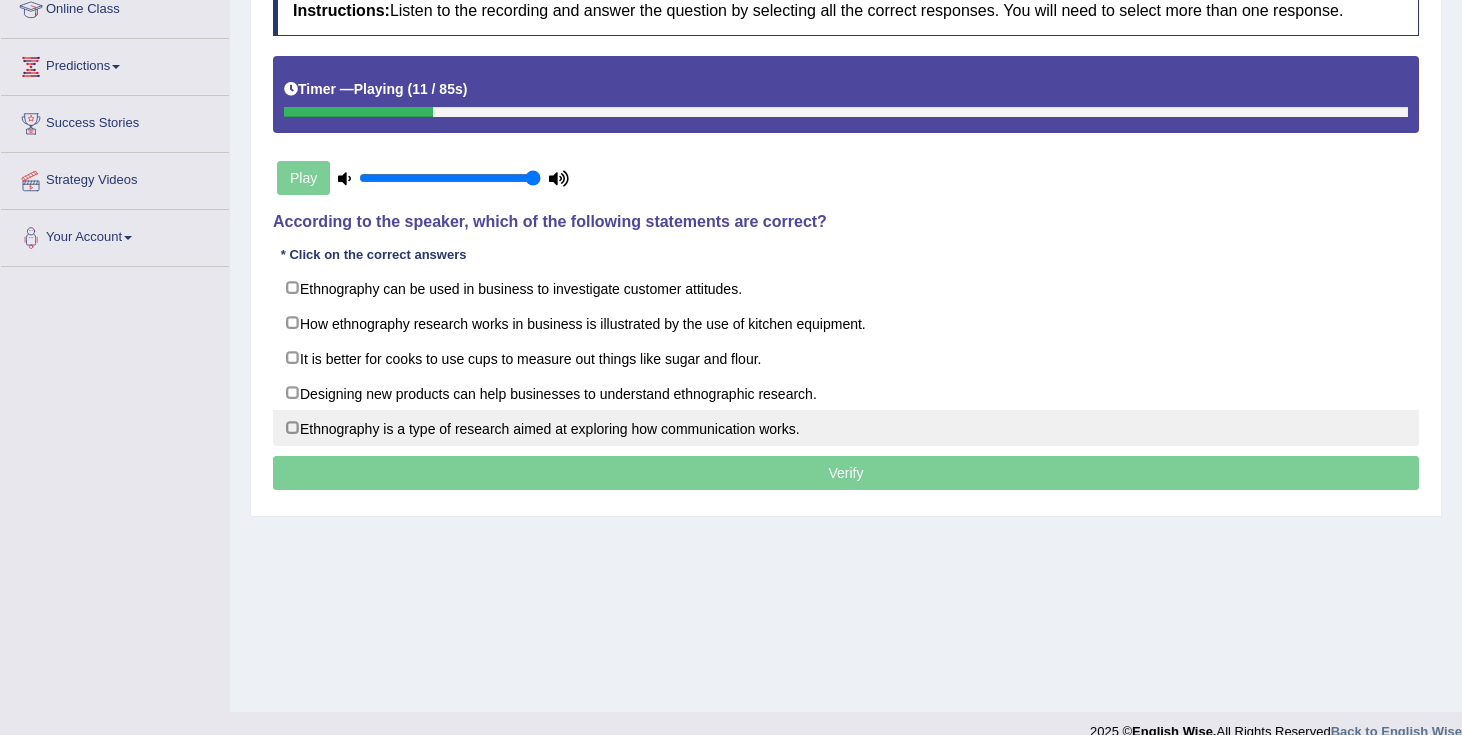 click on "Ethnography is a type of research aimed at exploring how communication works." at bounding box center (846, 428) 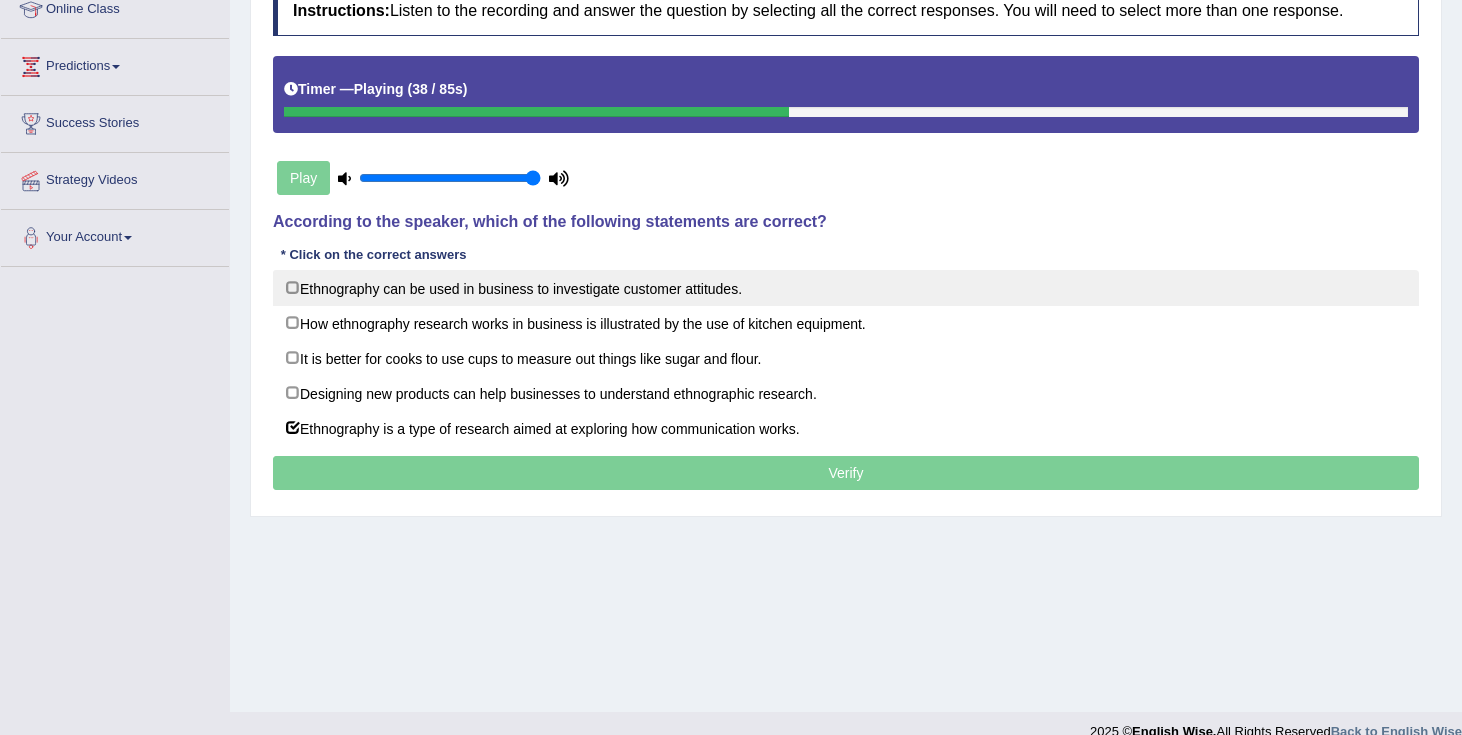 click on "Ethnography can be used in business to investigate customer attitudes." at bounding box center [846, 288] 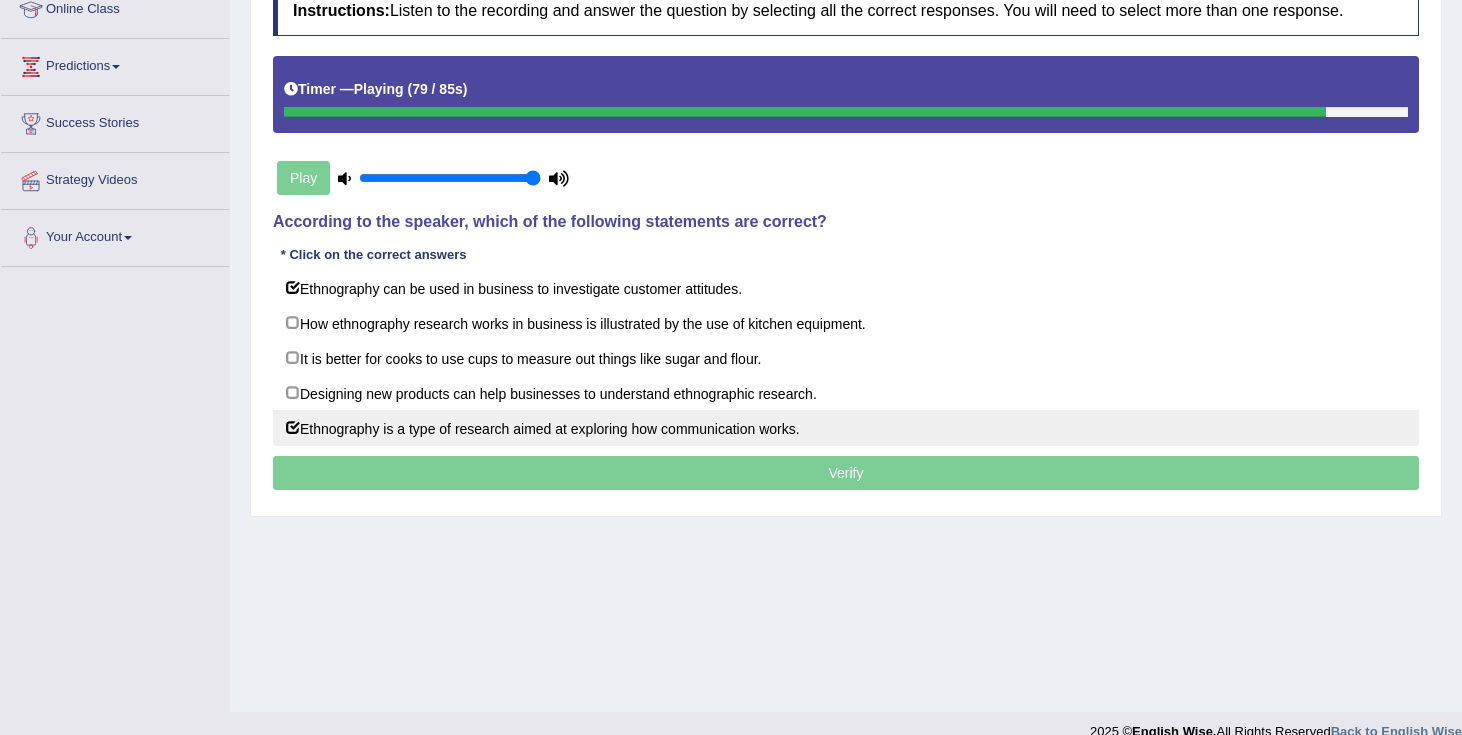click on "Ethnography is a type of research aimed at exploring how communication works." at bounding box center [846, 428] 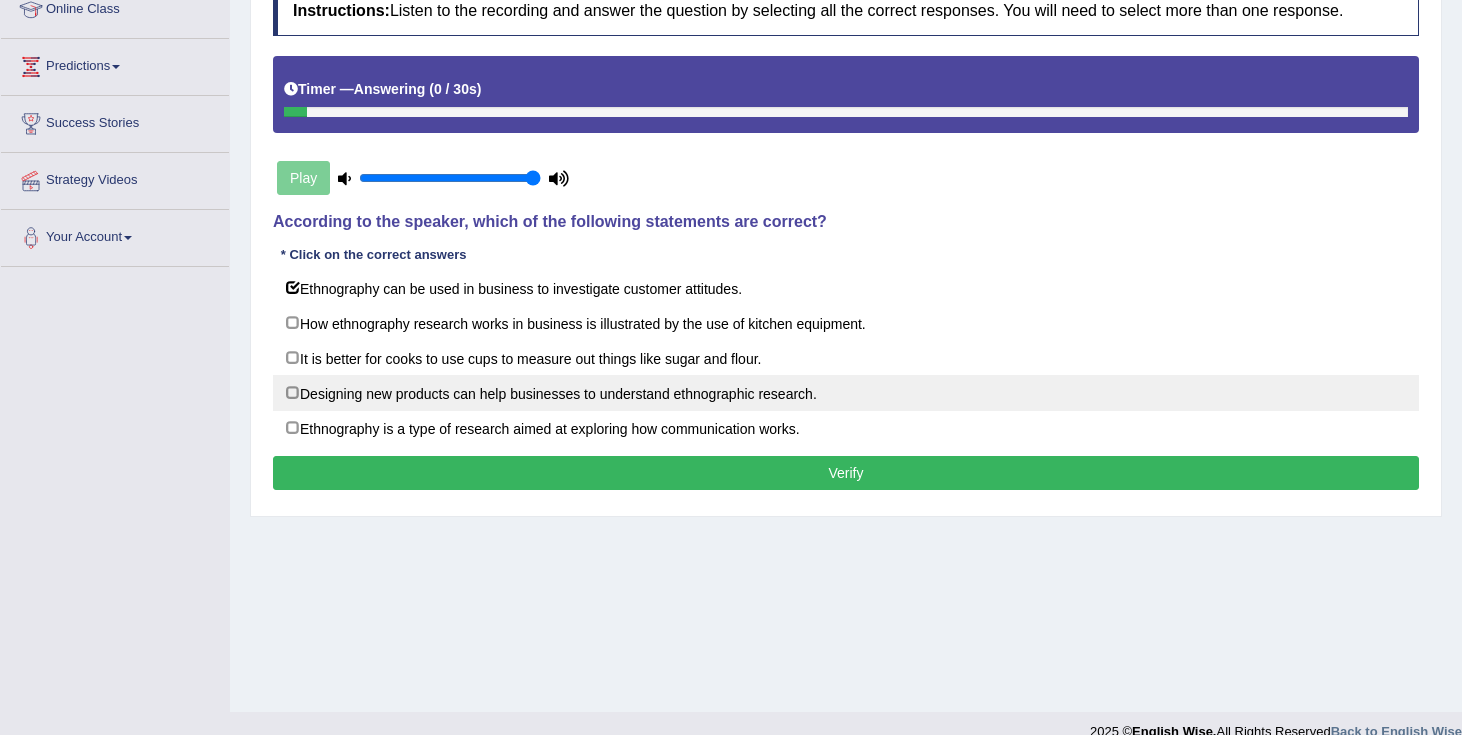 click on "Designing new products can help businesses to understand ethnographic research." at bounding box center (846, 393) 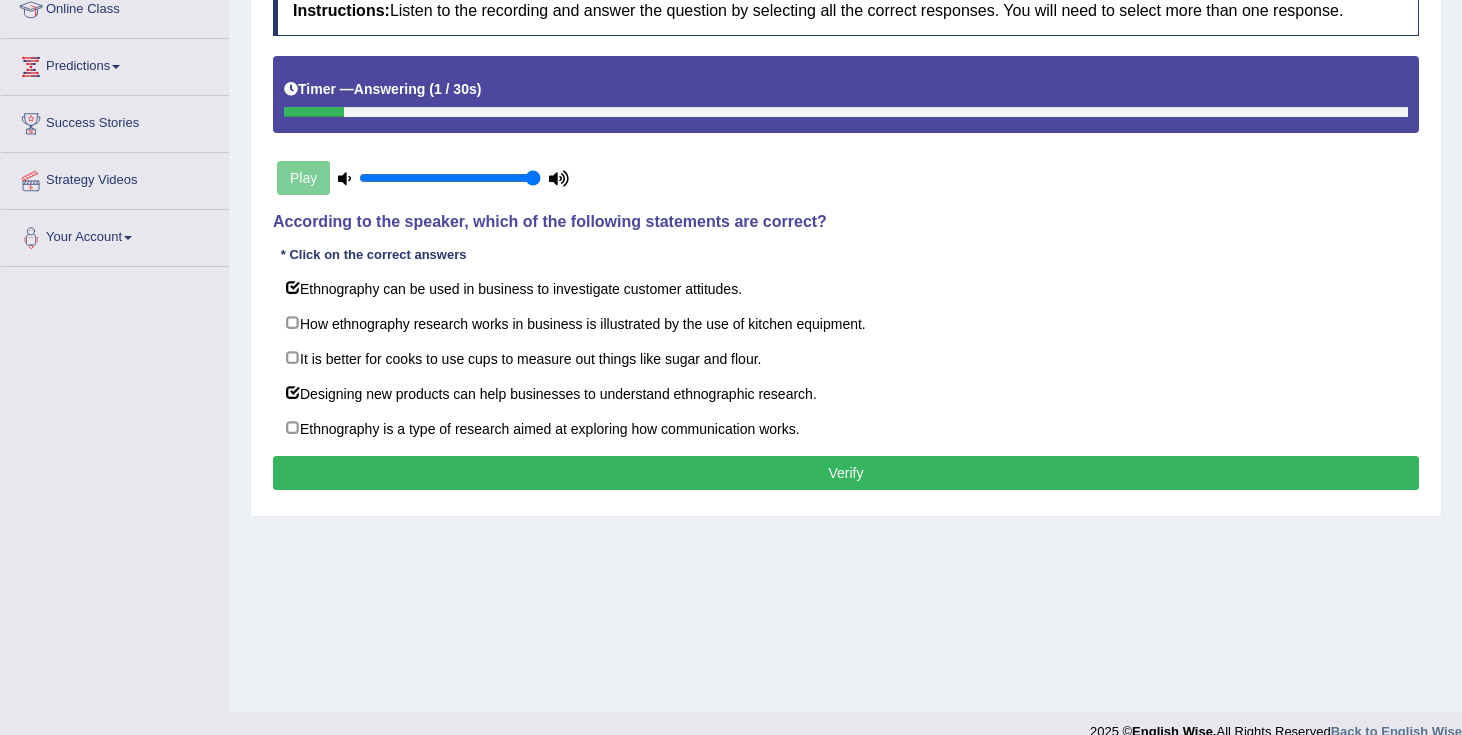 click on "Verify" at bounding box center [846, 473] 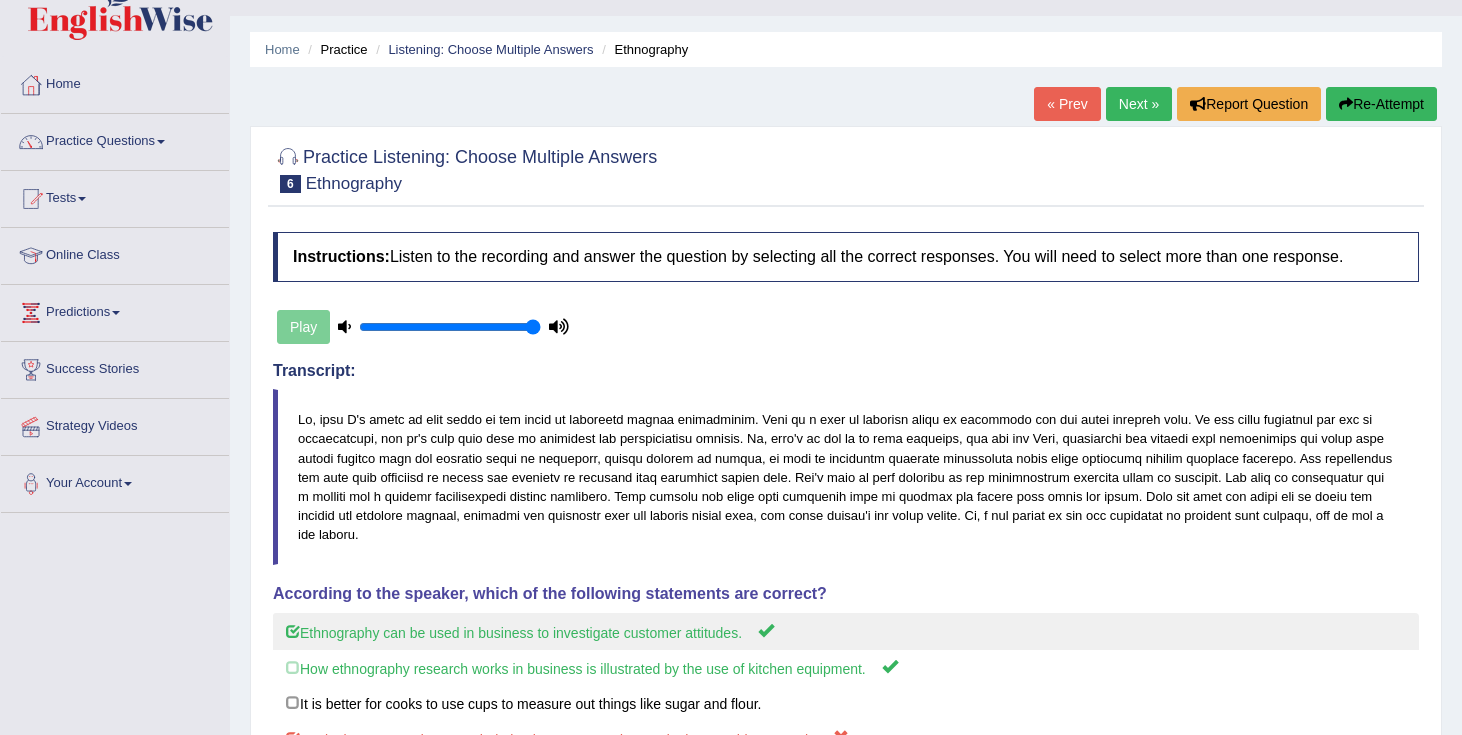 scroll, scrollTop: 0, scrollLeft: 0, axis: both 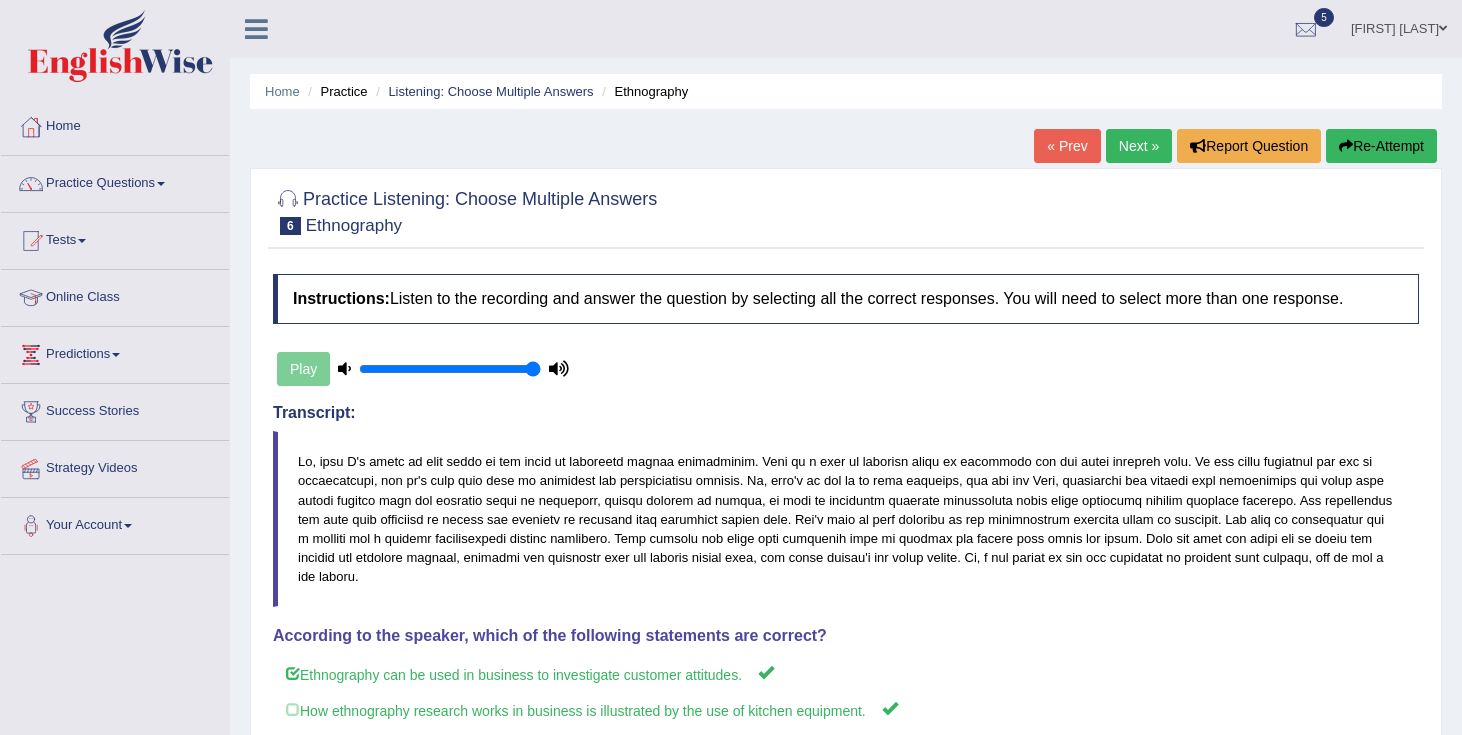 click on "Next »" at bounding box center [1139, 146] 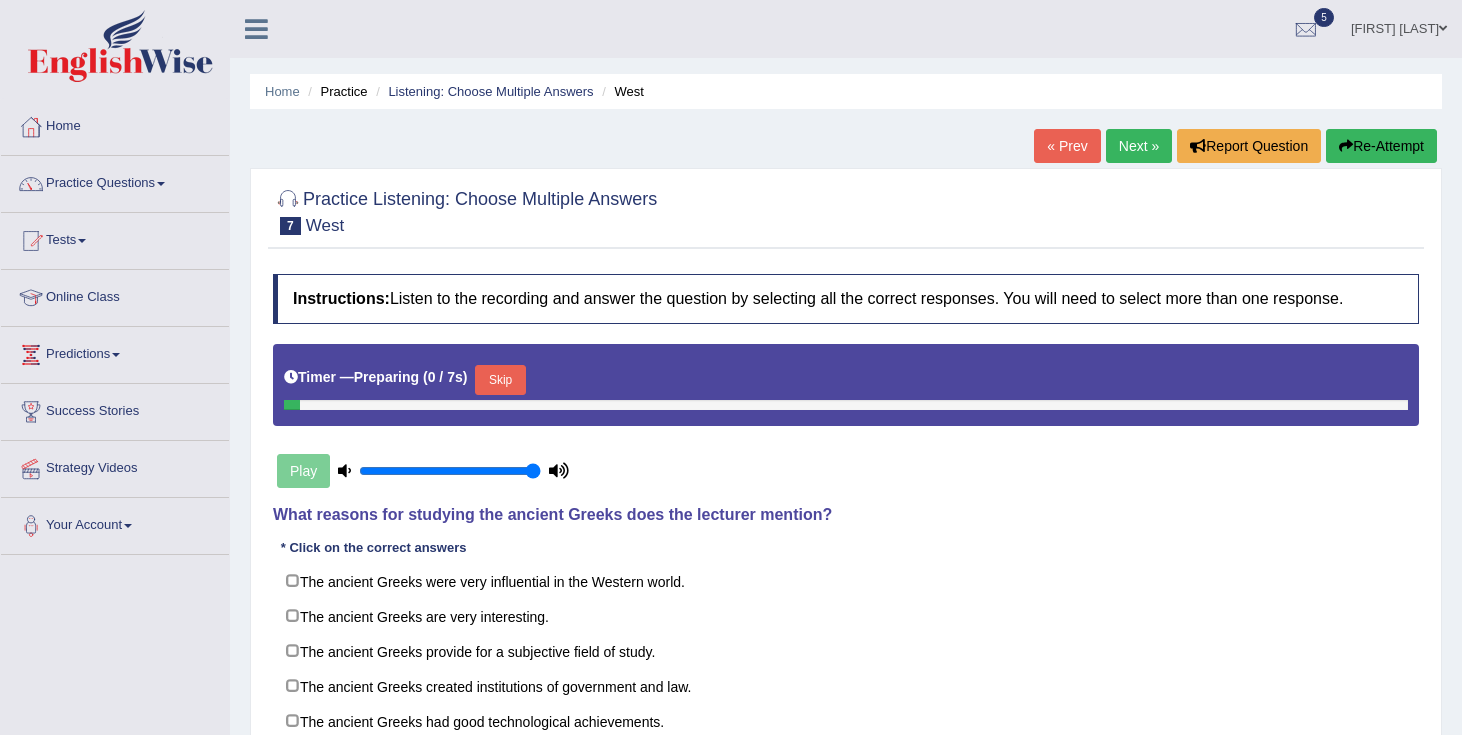 scroll, scrollTop: 0, scrollLeft: 0, axis: both 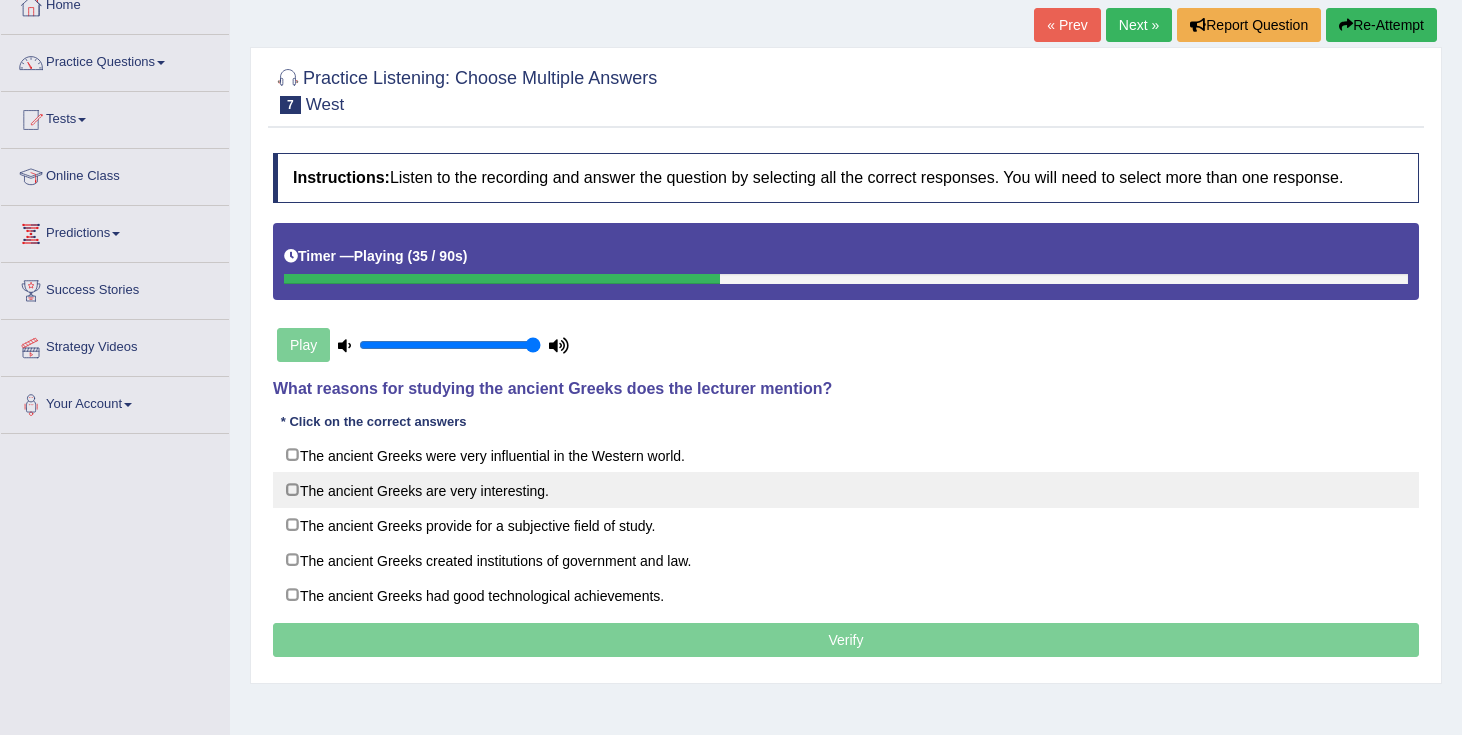 click on "The ancient Greeks are very interesting." at bounding box center (846, 490) 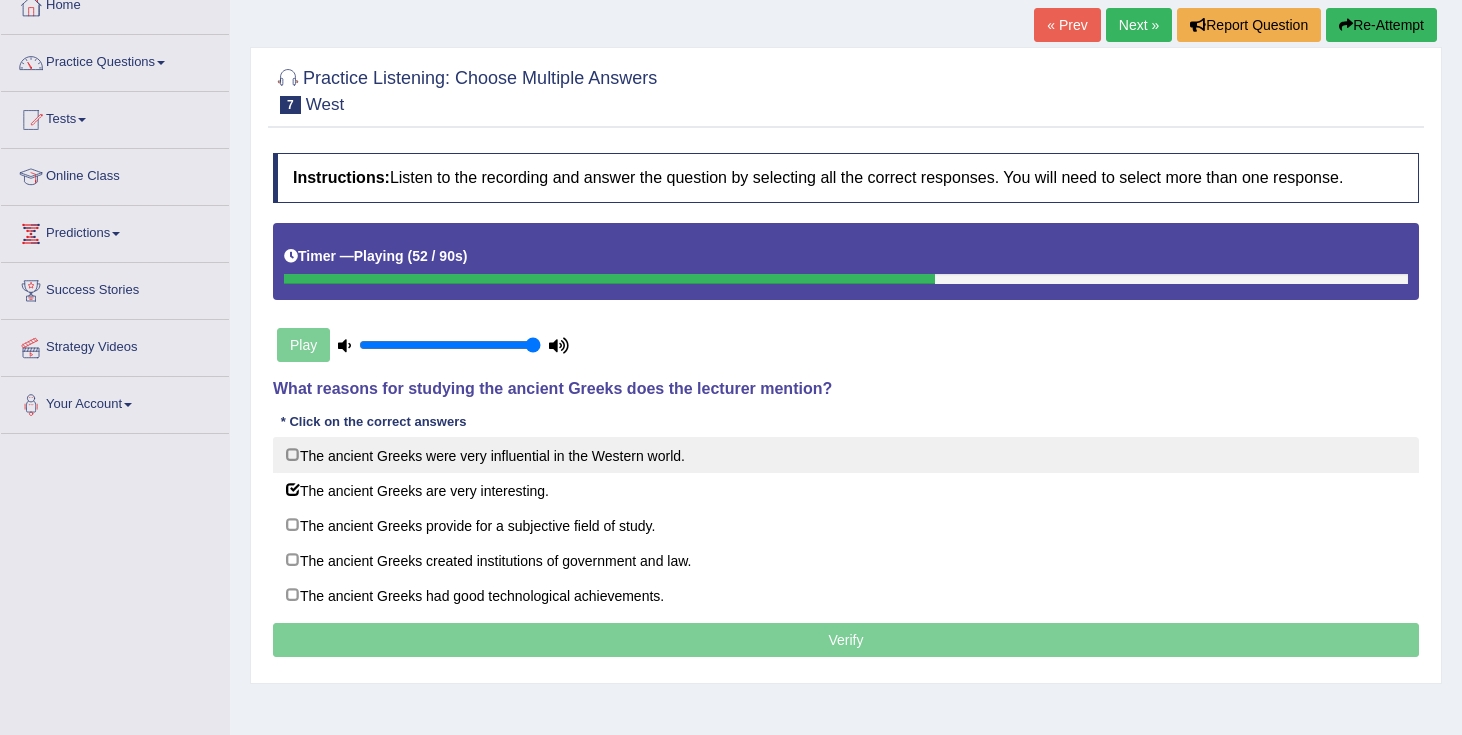 click on "The ancient Greeks were very influential in the Western world." at bounding box center [846, 455] 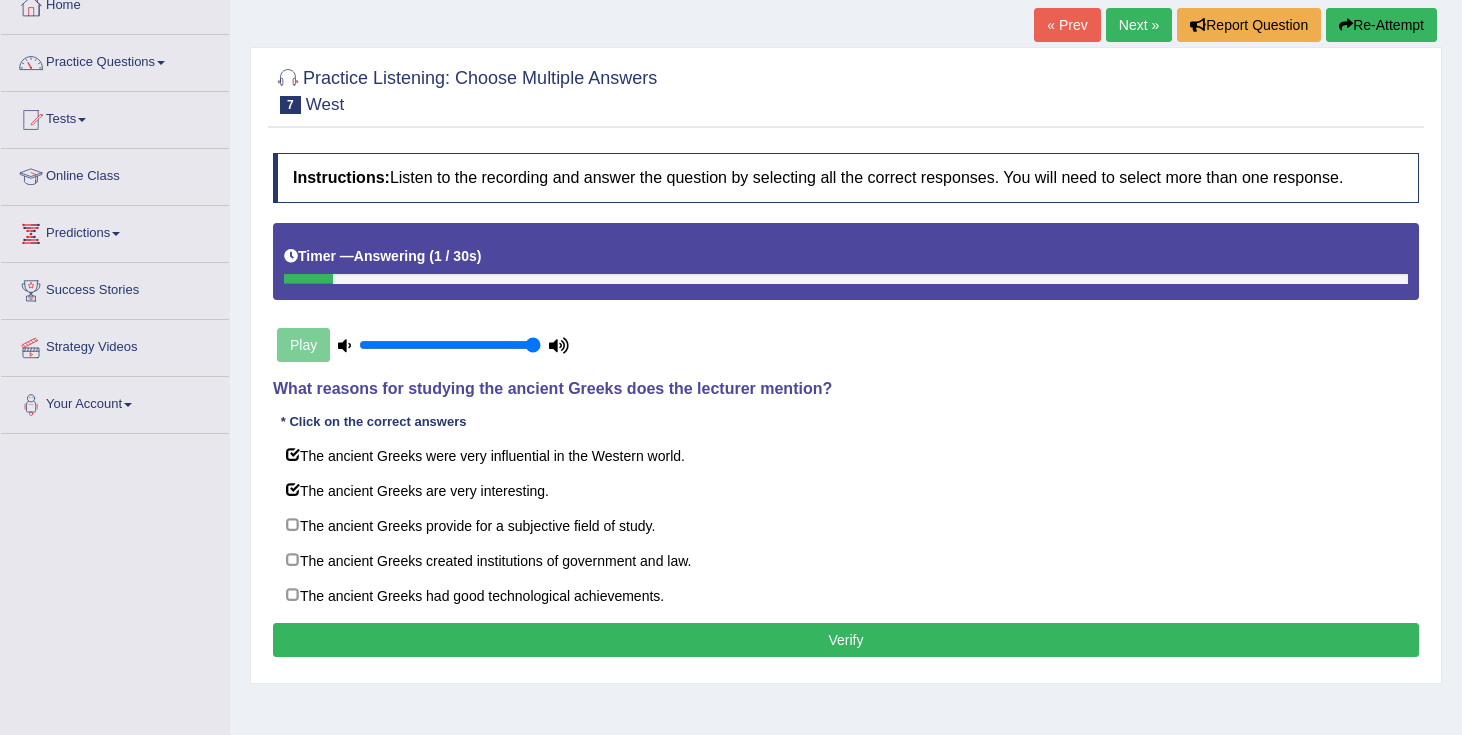 click on "Verify" at bounding box center [846, 640] 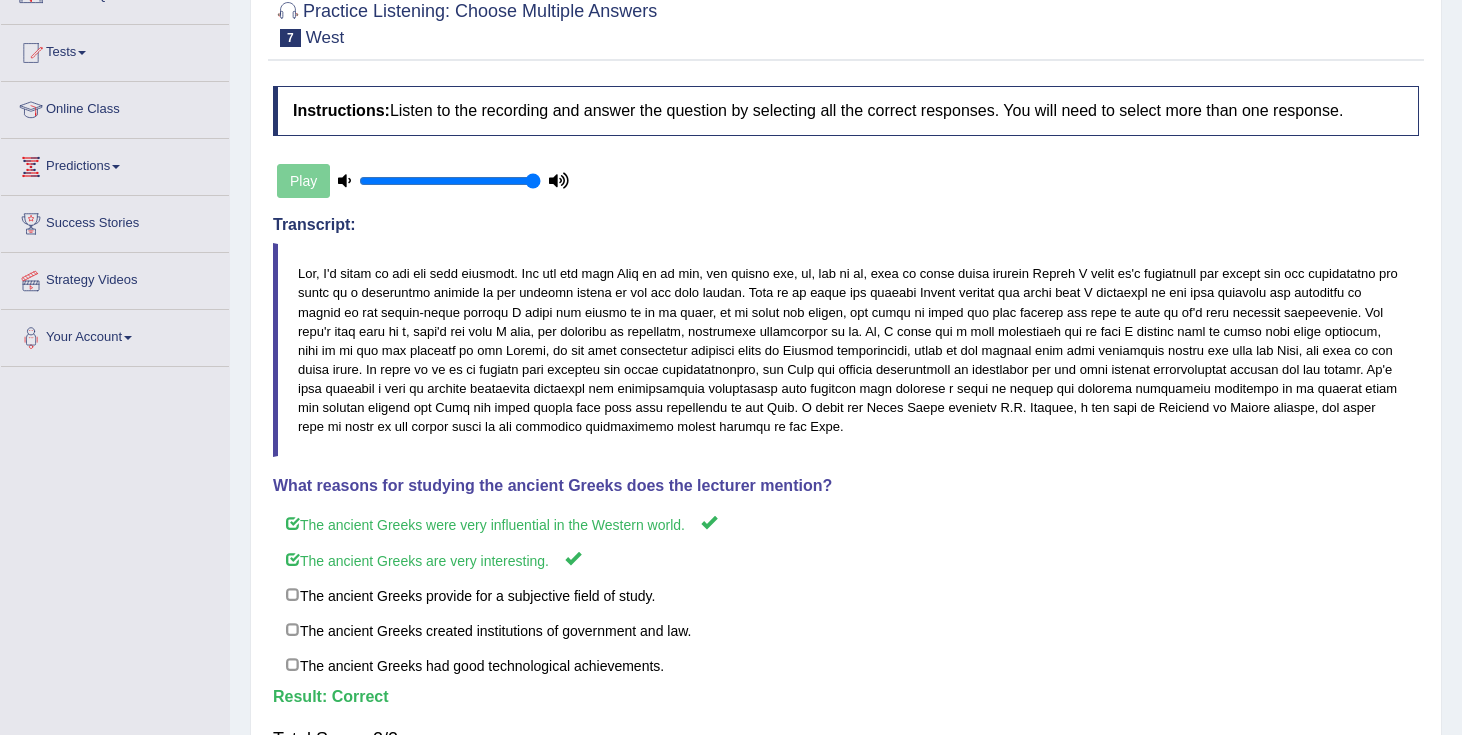 scroll, scrollTop: 0, scrollLeft: 0, axis: both 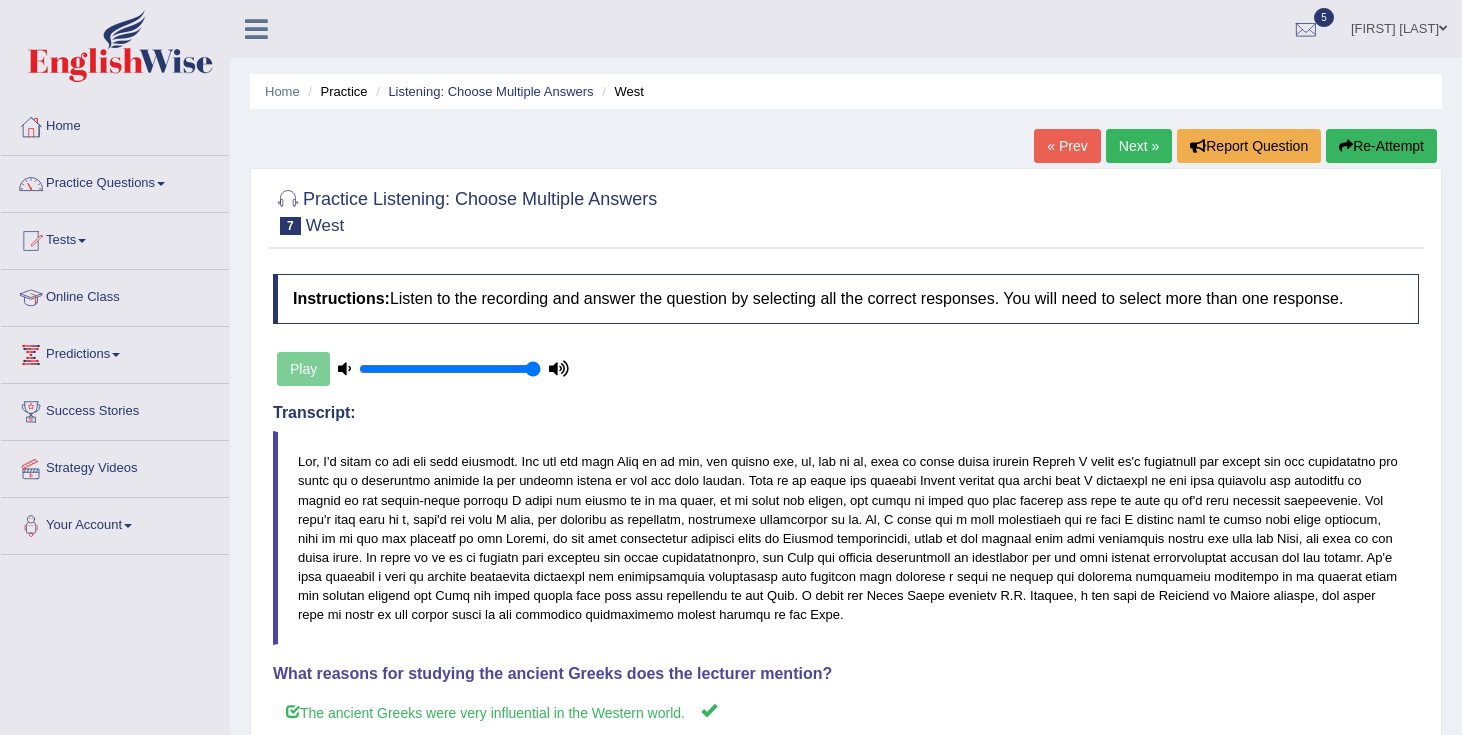 drag, startPoint x: 444, startPoint y: 640, endPoint x: 336, endPoint y: 325, distance: 333 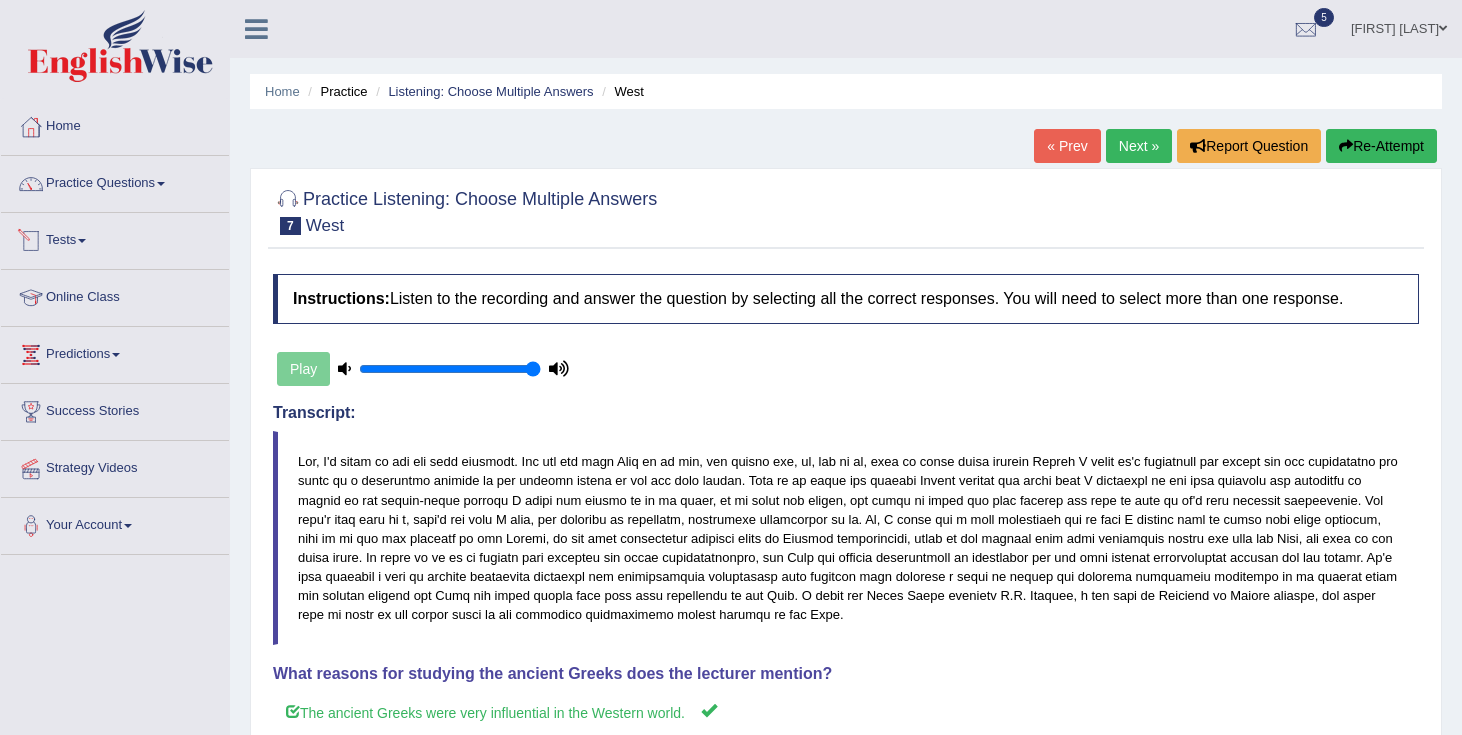 click on "Tests" at bounding box center [115, 238] 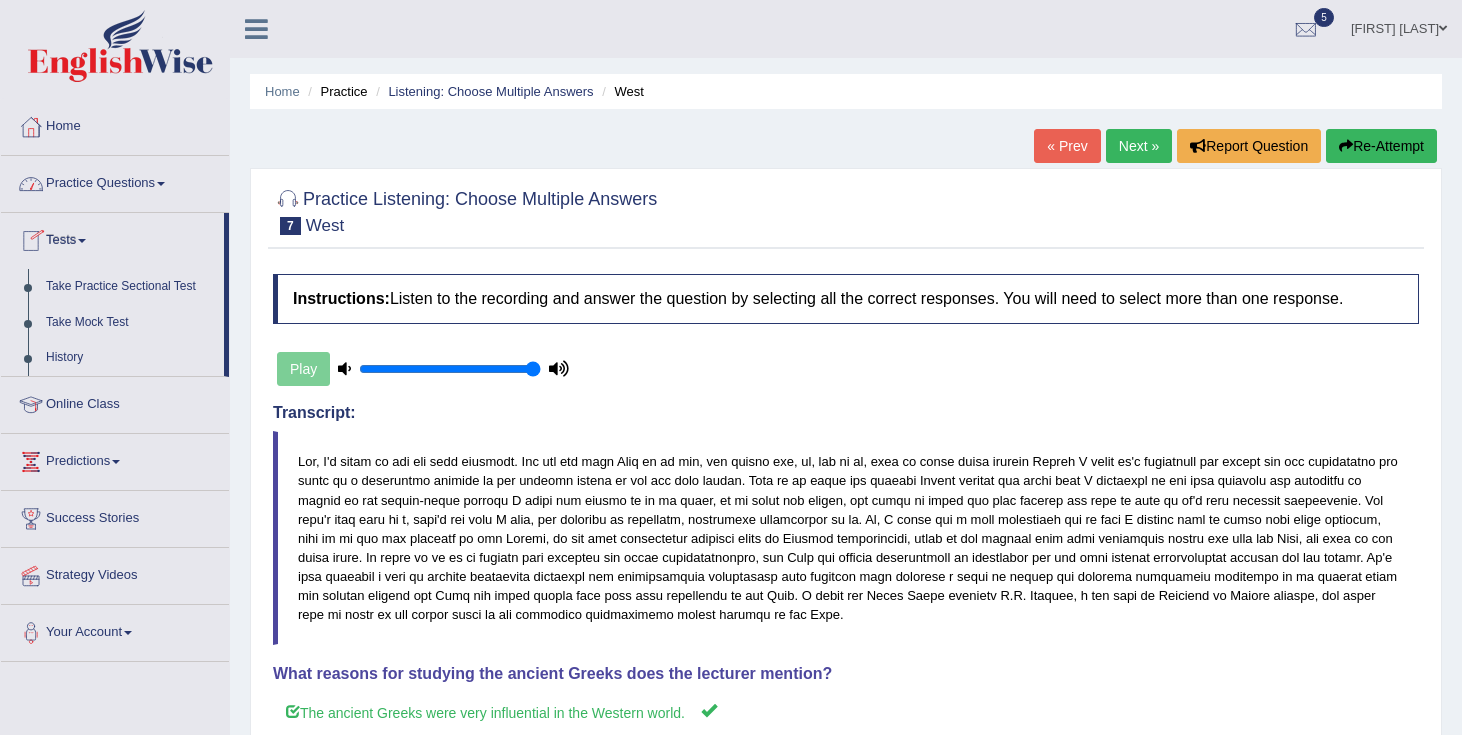 click on "Practice Questions" at bounding box center [115, 181] 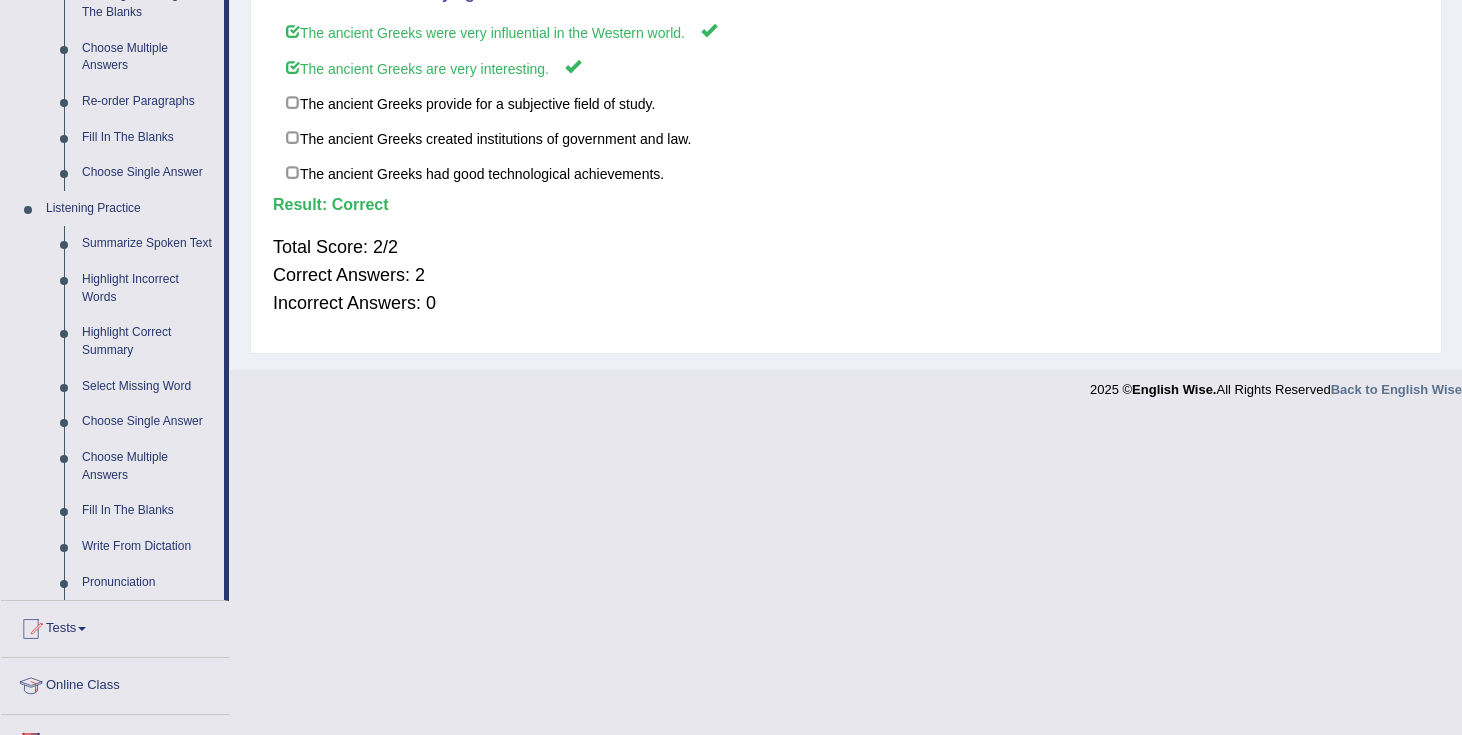 scroll, scrollTop: 681, scrollLeft: 0, axis: vertical 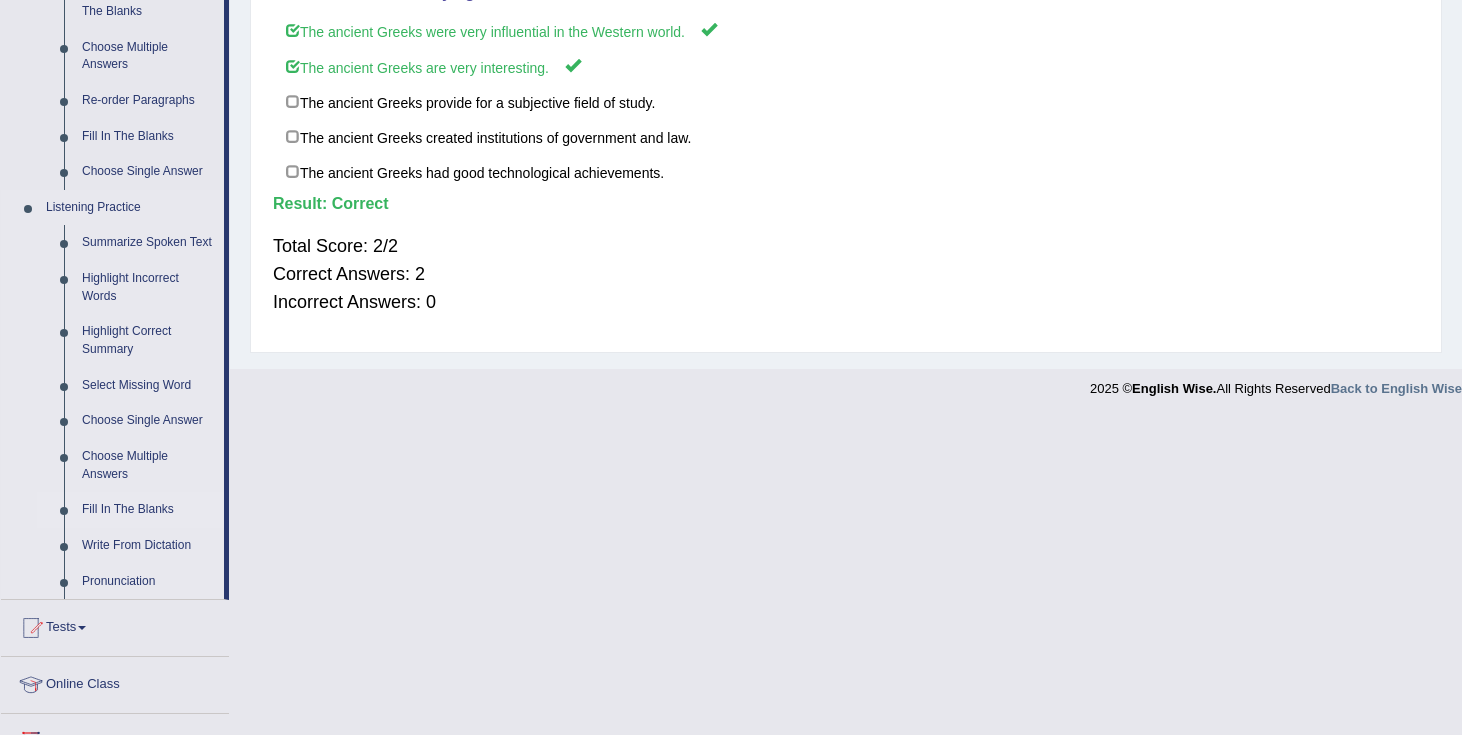 click on "Fill In The Blanks" at bounding box center [148, 510] 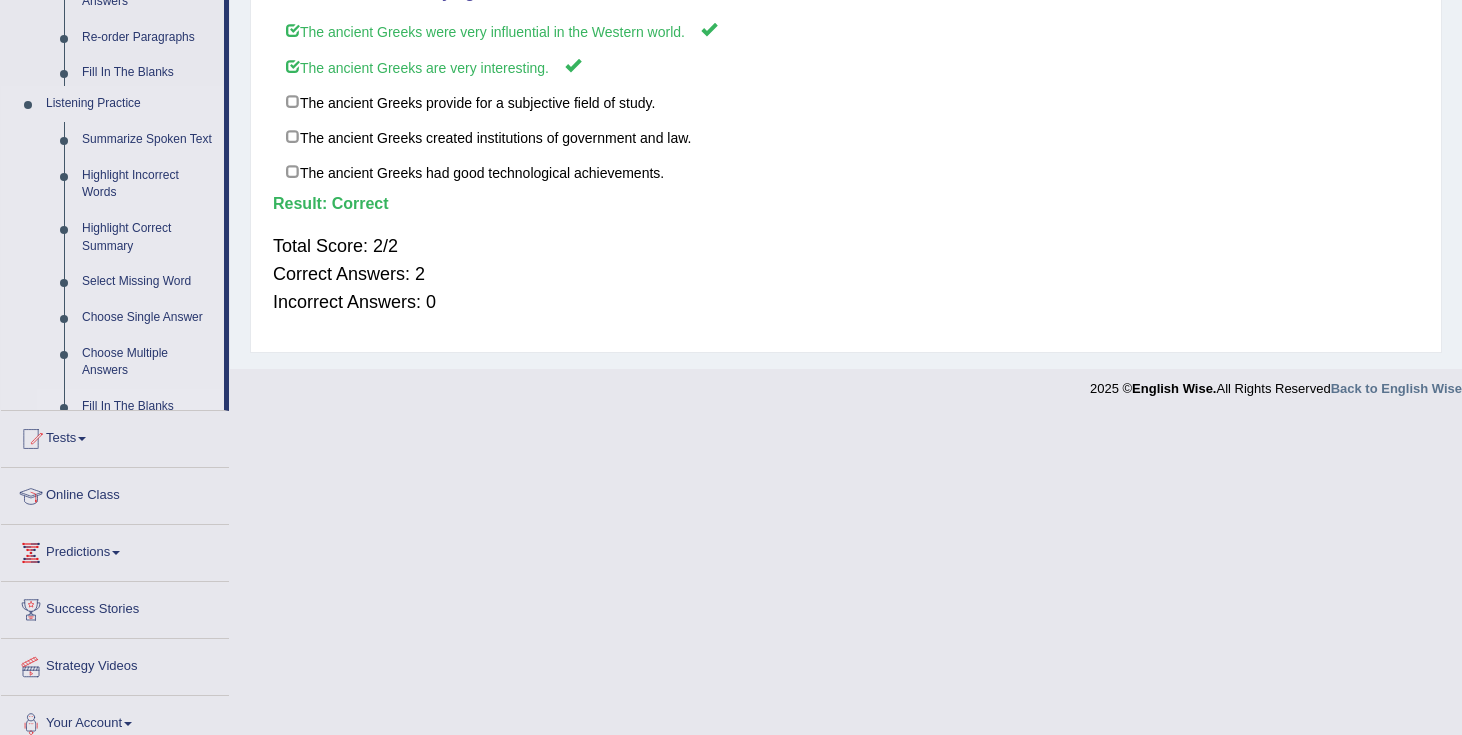 scroll, scrollTop: 365, scrollLeft: 0, axis: vertical 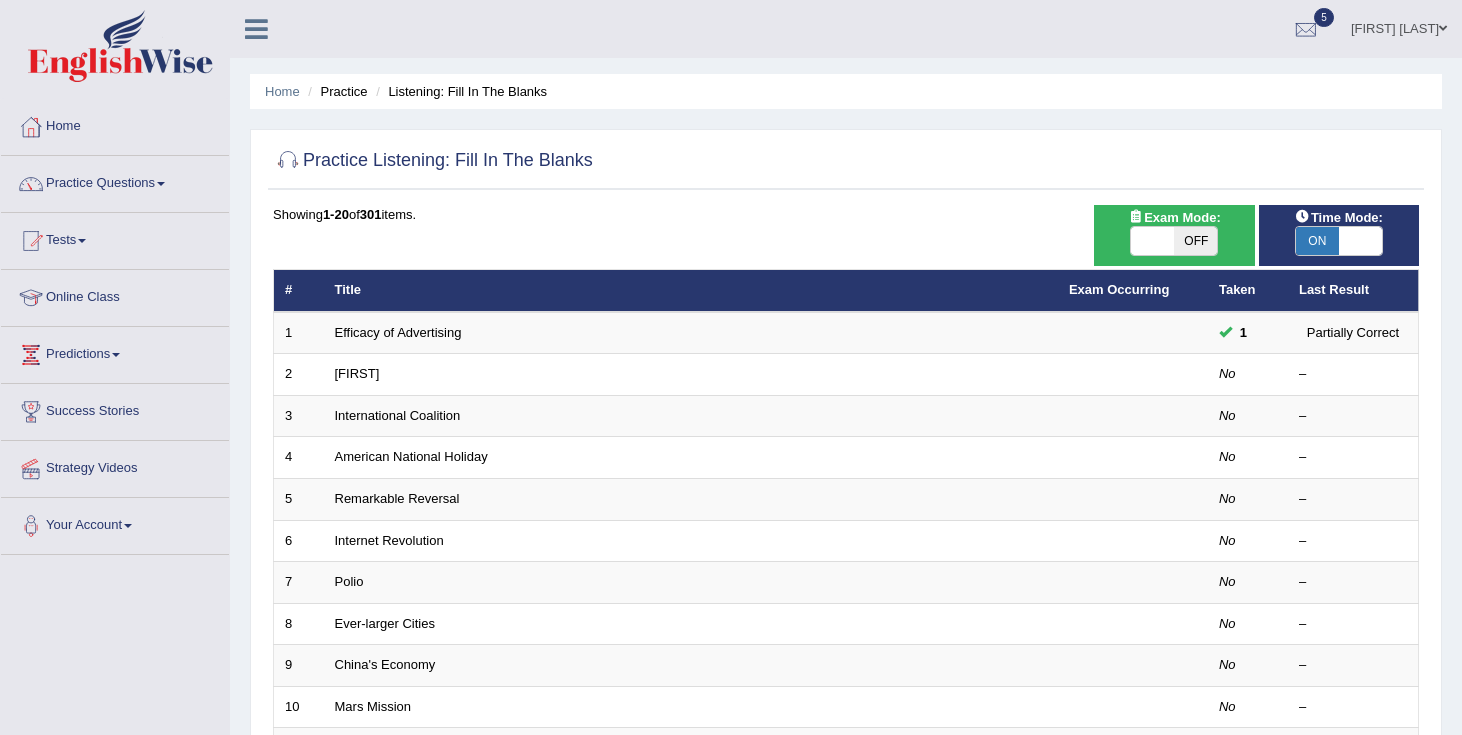 click on "OFF" at bounding box center [1195, 241] 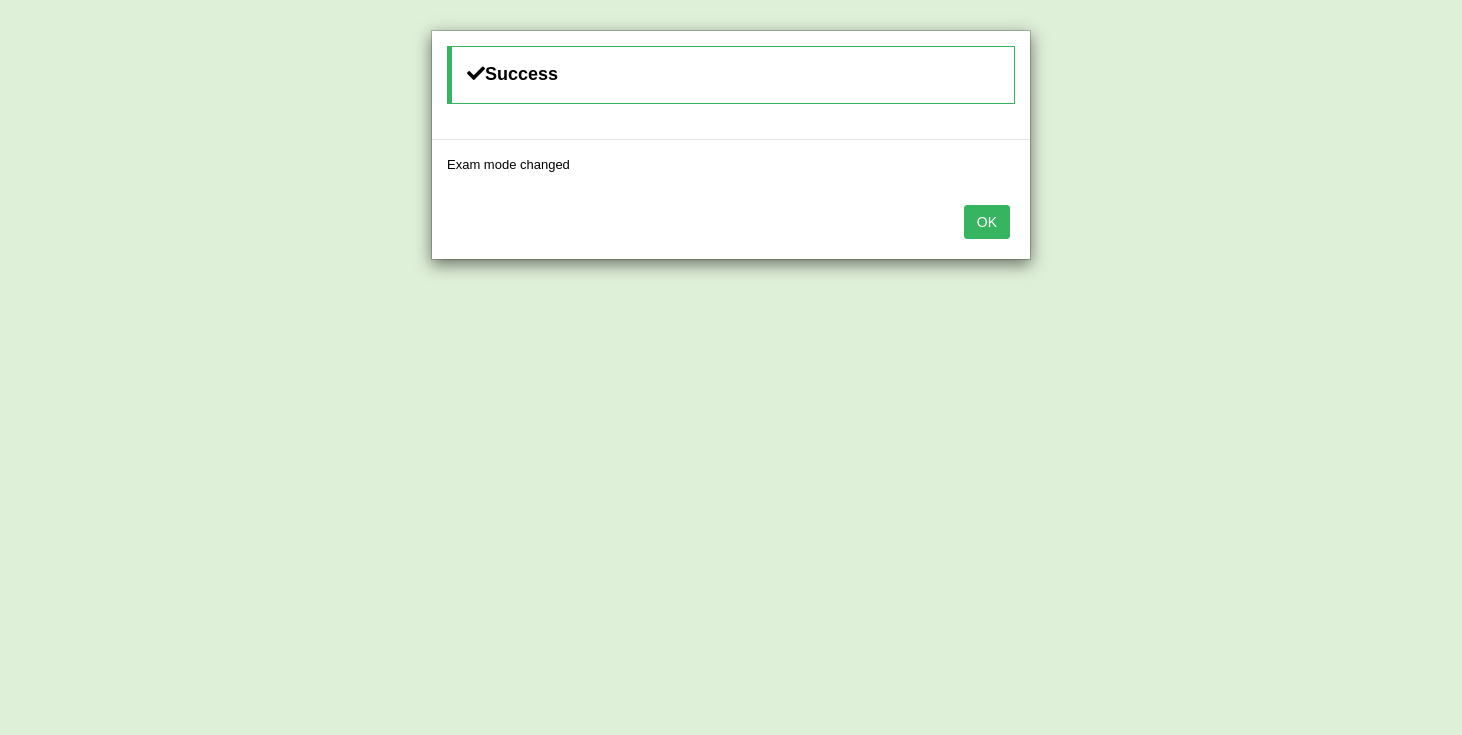 click on "OK" at bounding box center (987, 222) 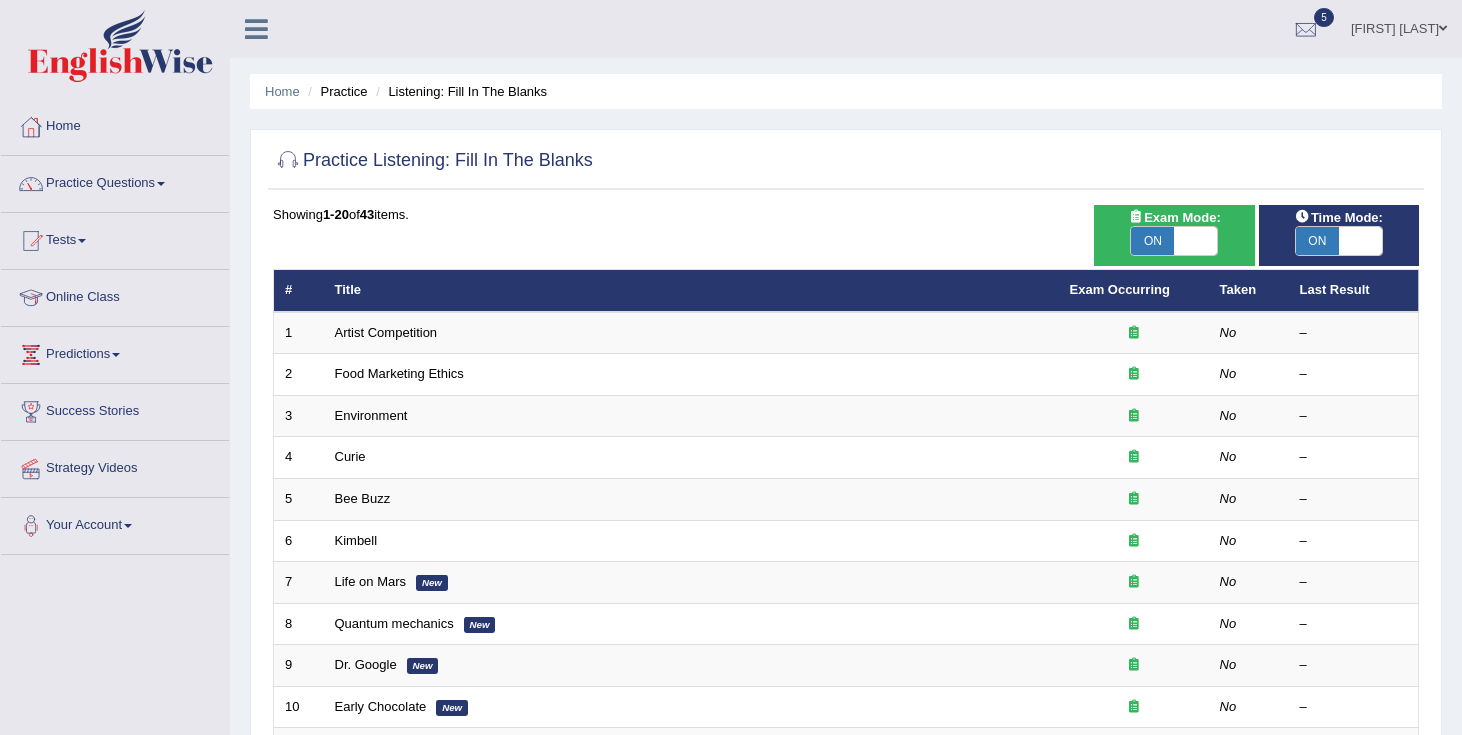 scroll, scrollTop: 0, scrollLeft: 0, axis: both 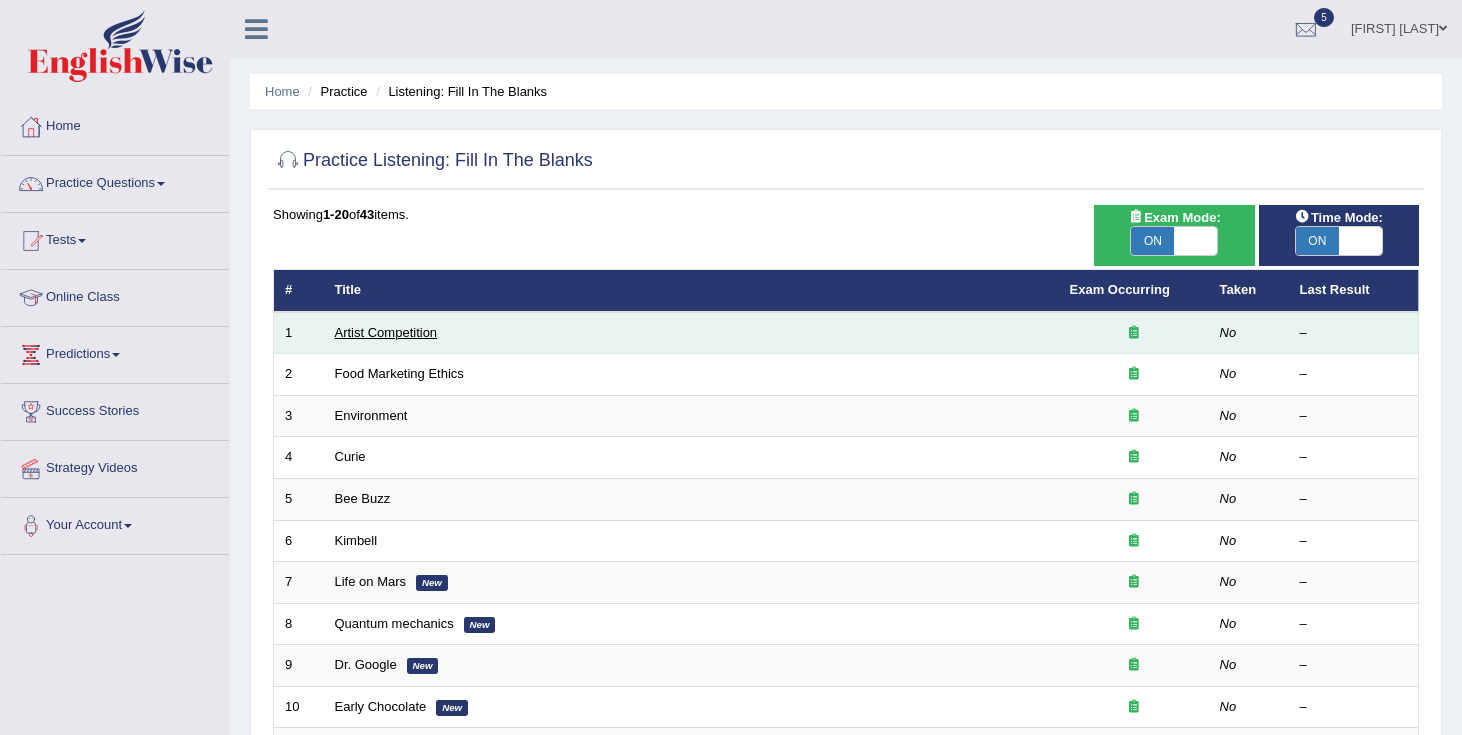 click on "Artist Competition" at bounding box center (386, 332) 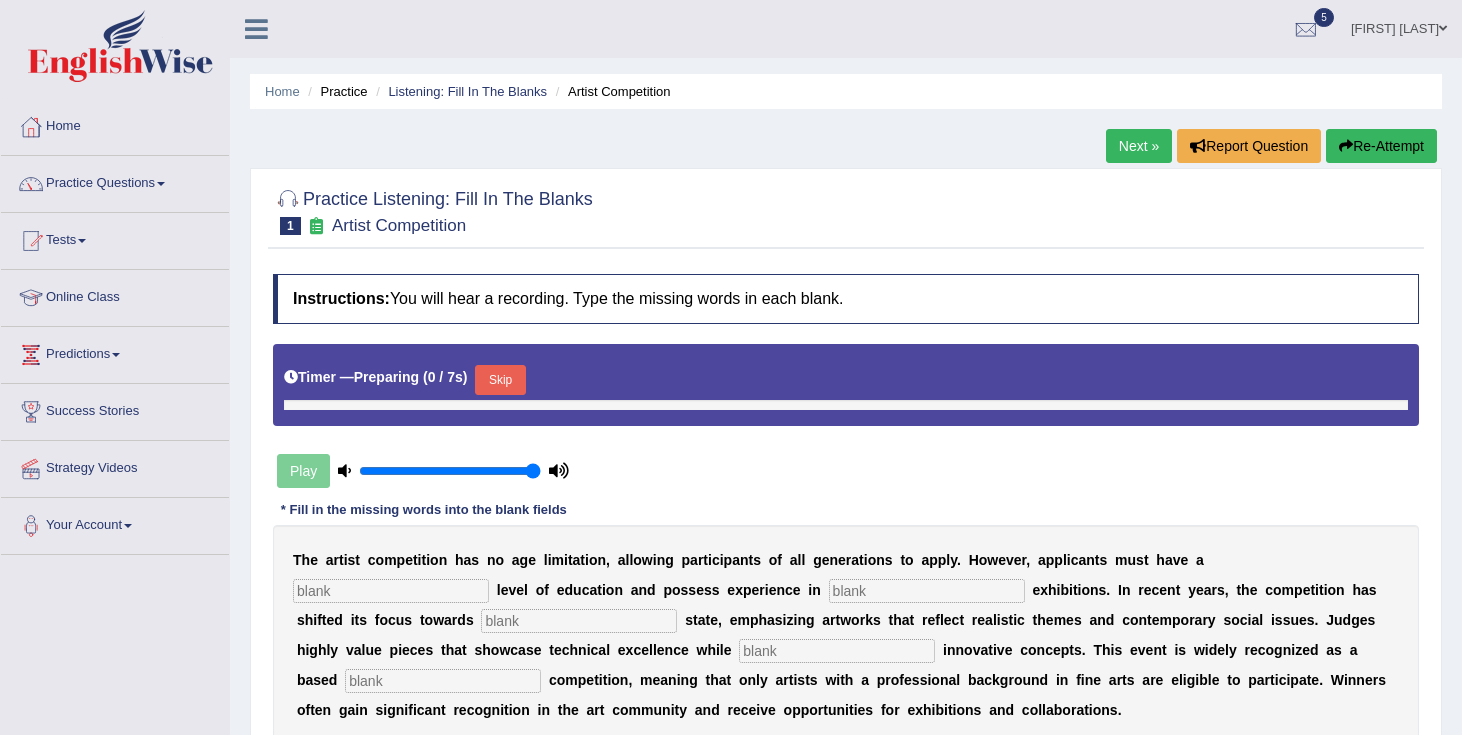 scroll, scrollTop: 0, scrollLeft: 0, axis: both 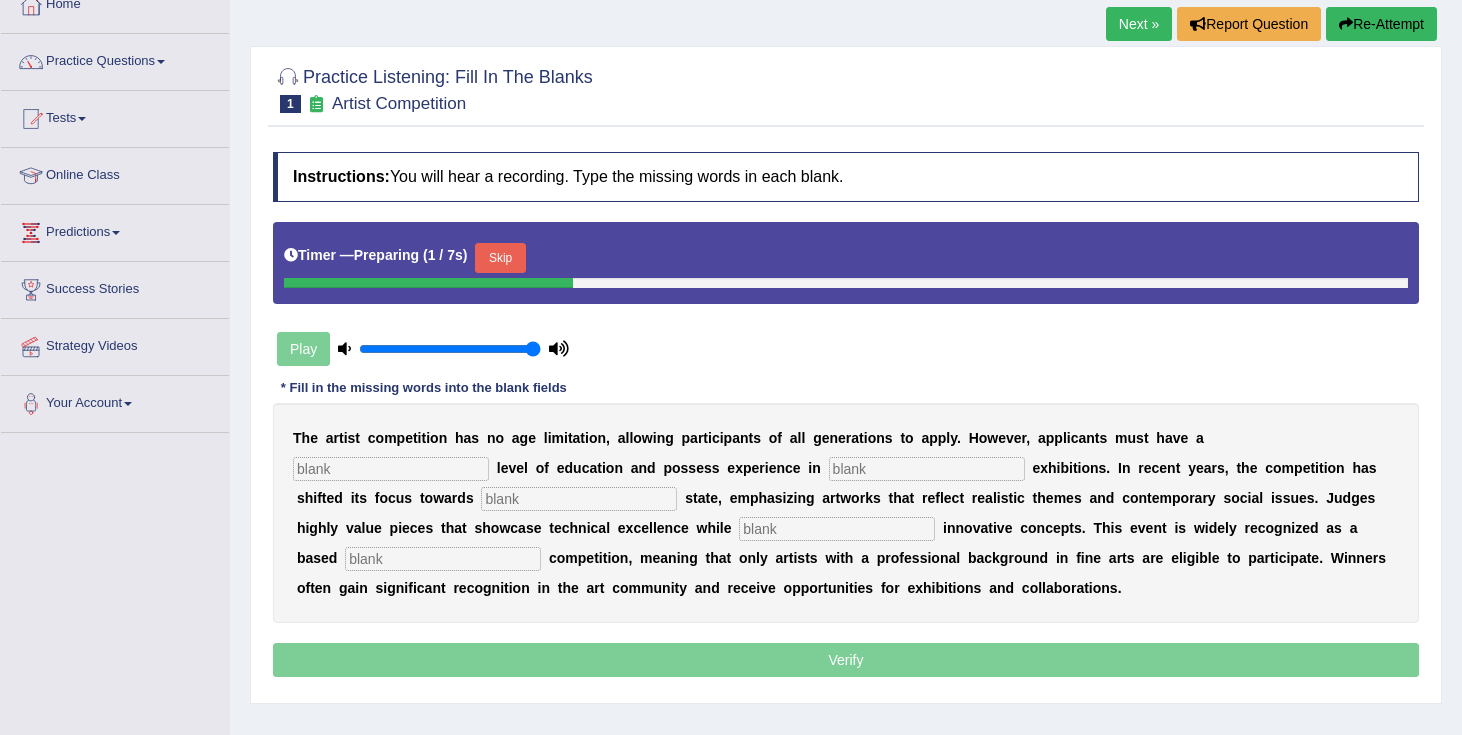 click at bounding box center [927, 469] 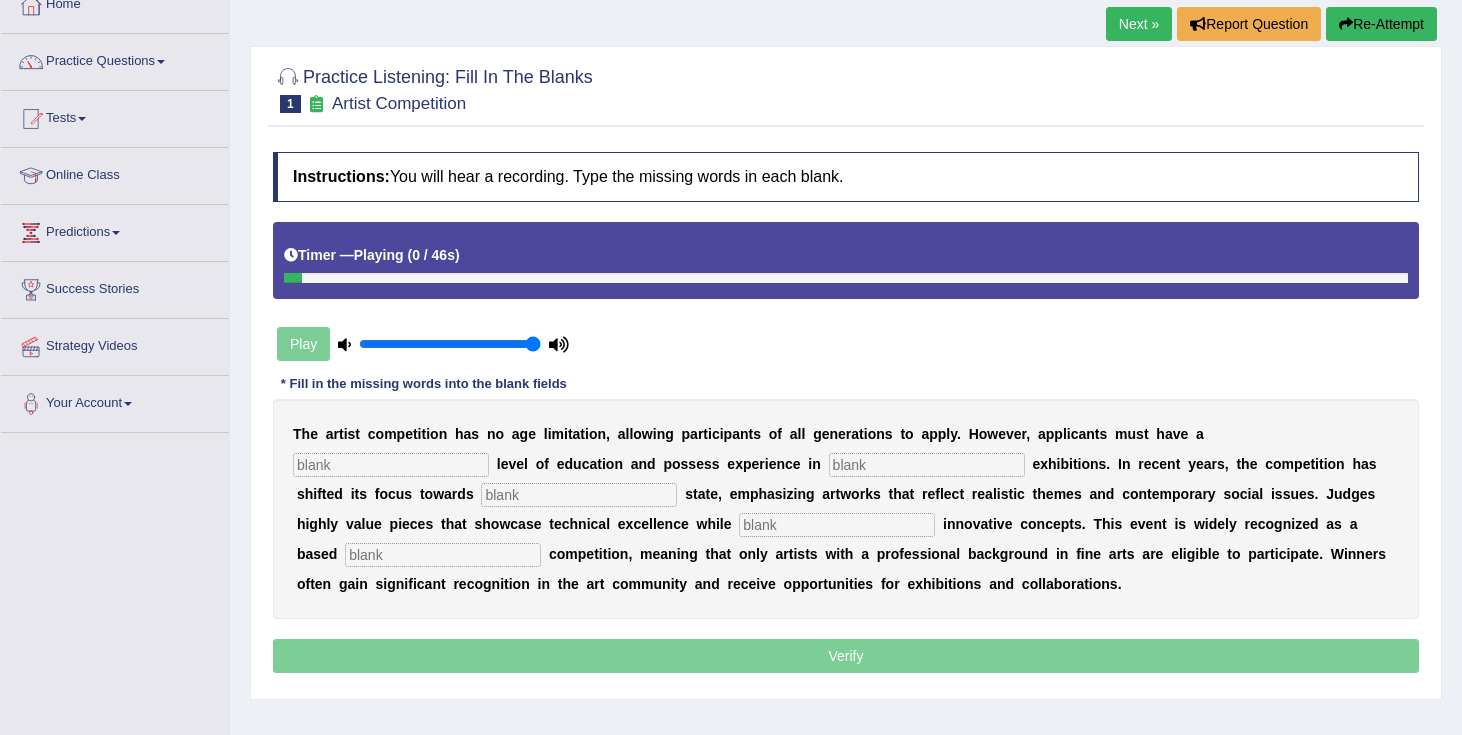 click at bounding box center [391, 465] 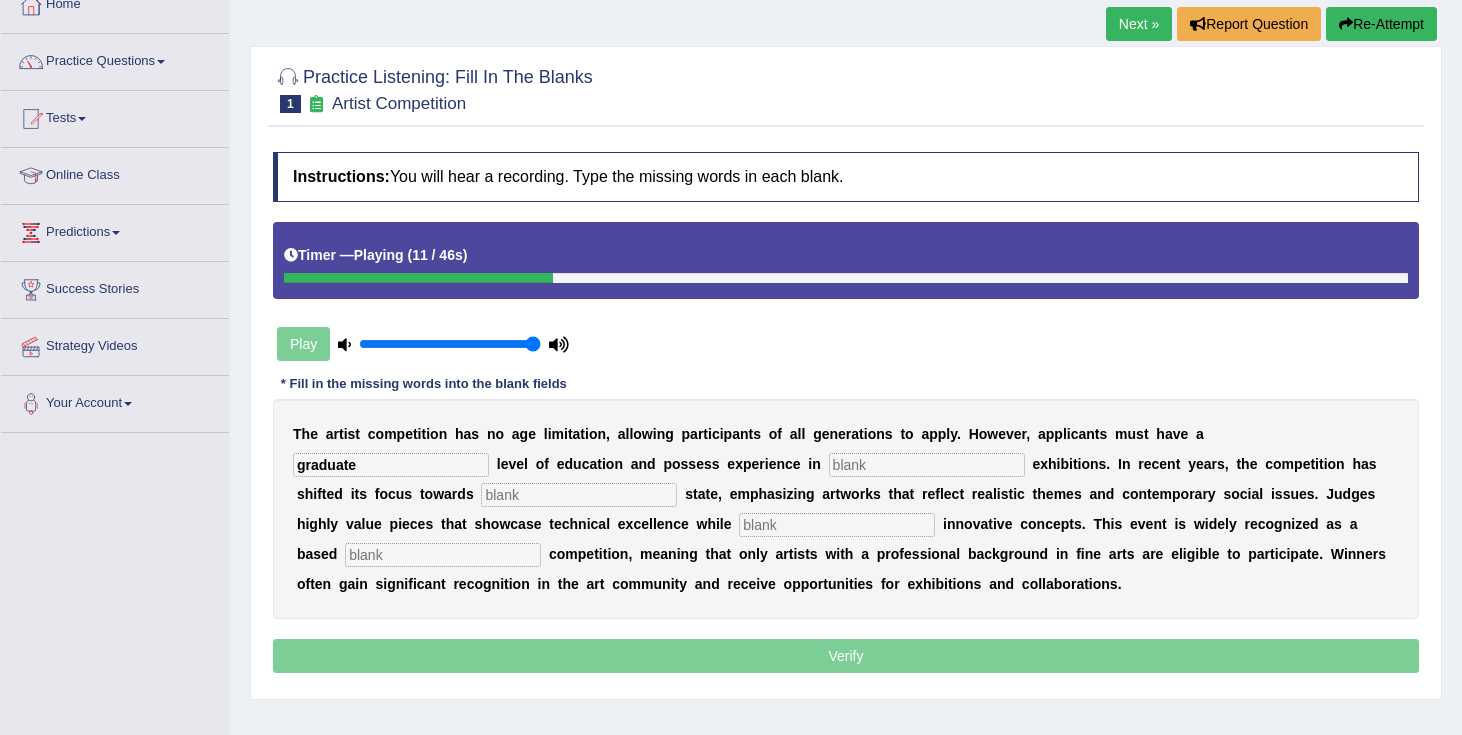 type on "graduate" 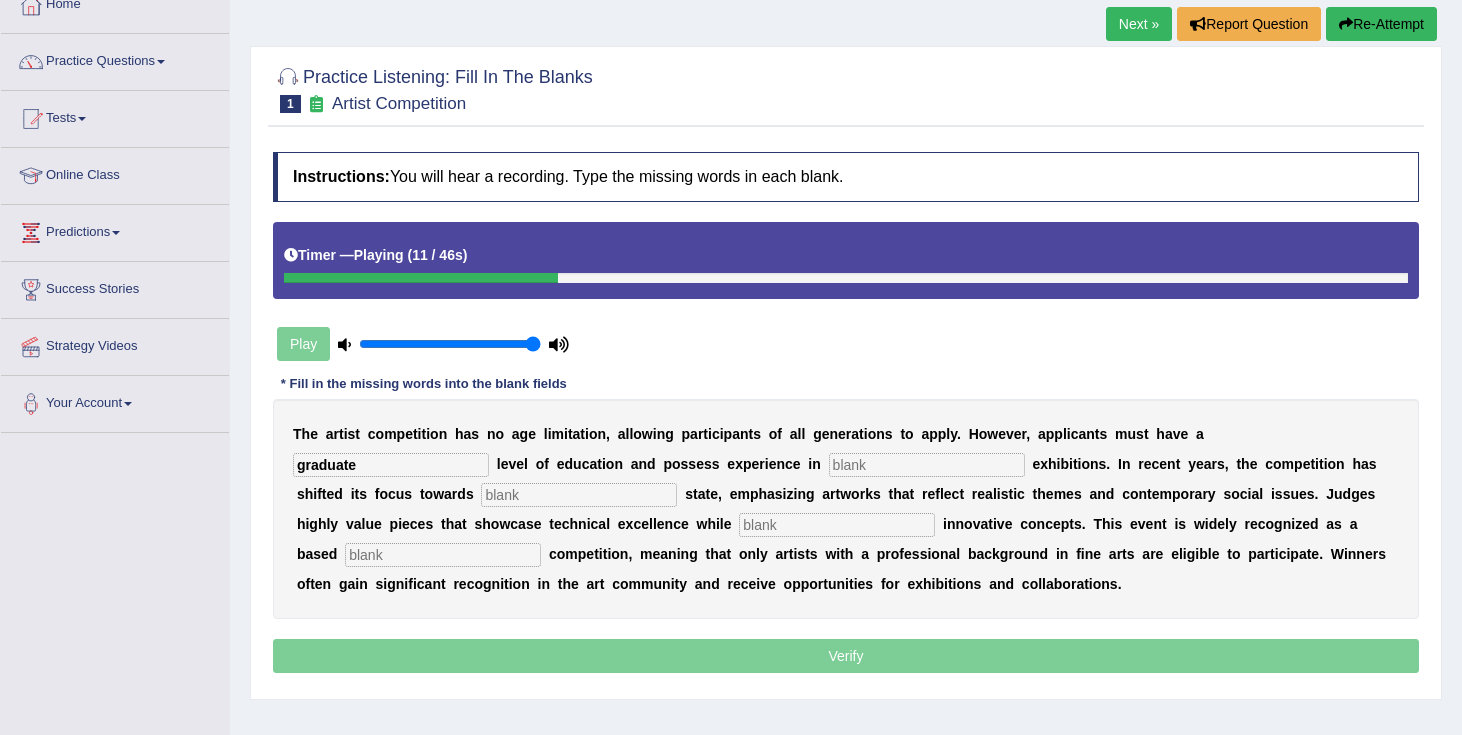 click on "e" at bounding box center (931, 494) 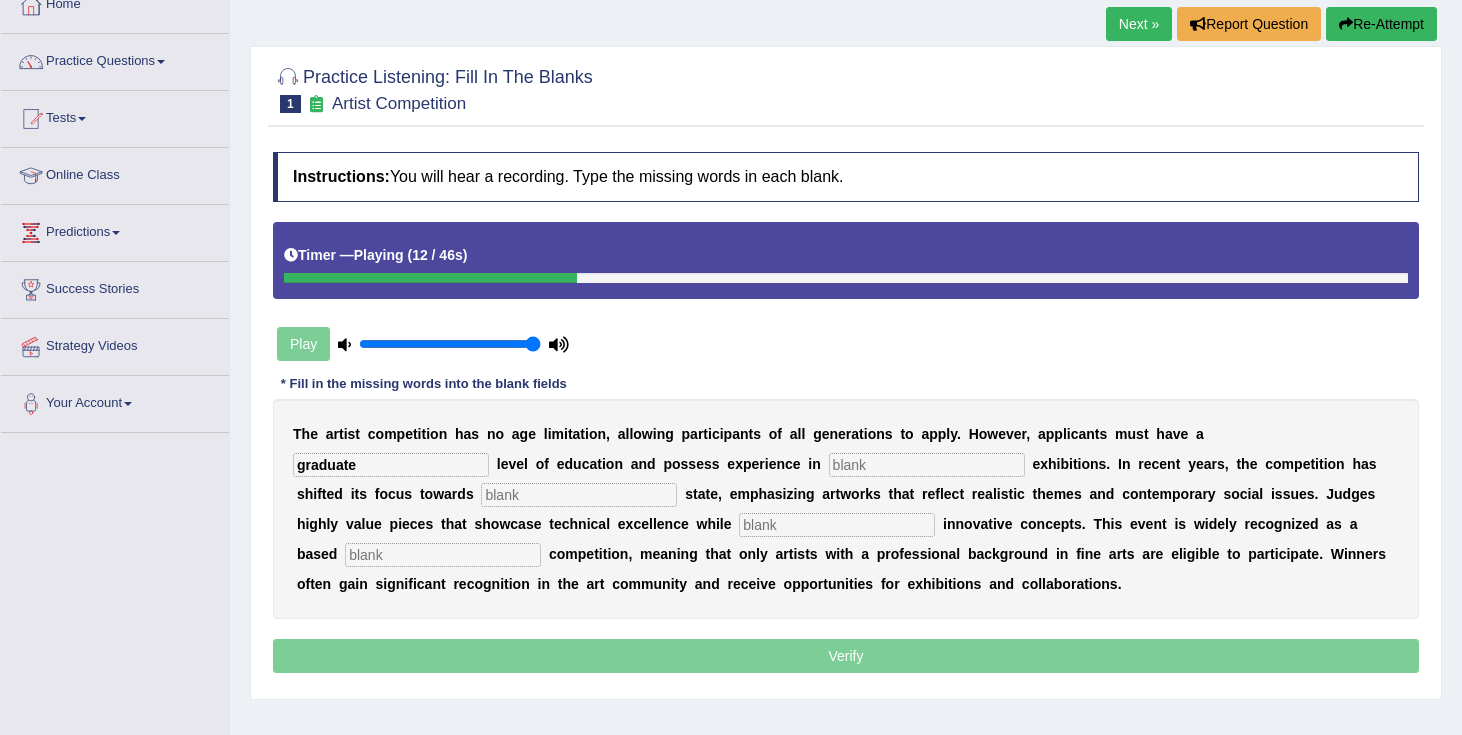 click at bounding box center (927, 465) 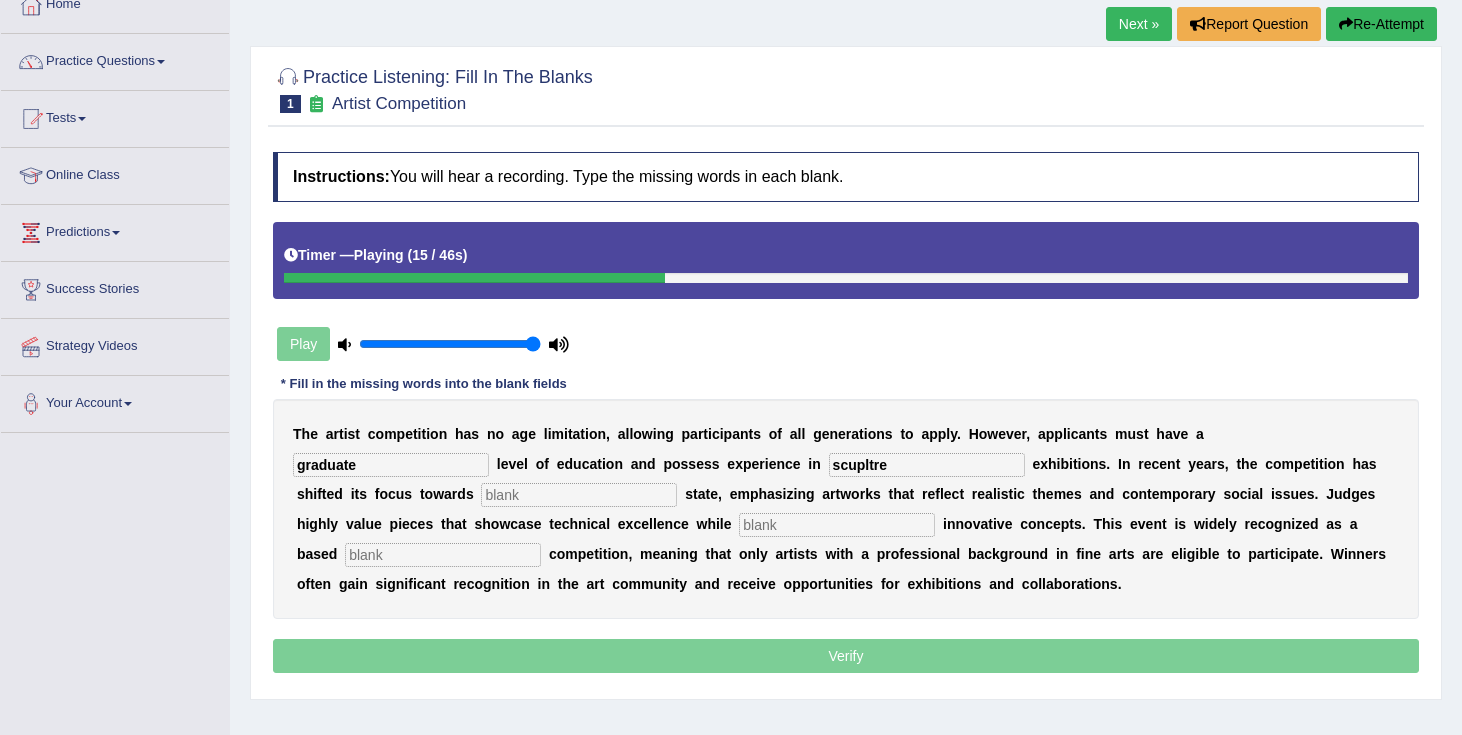 type on "scupltre" 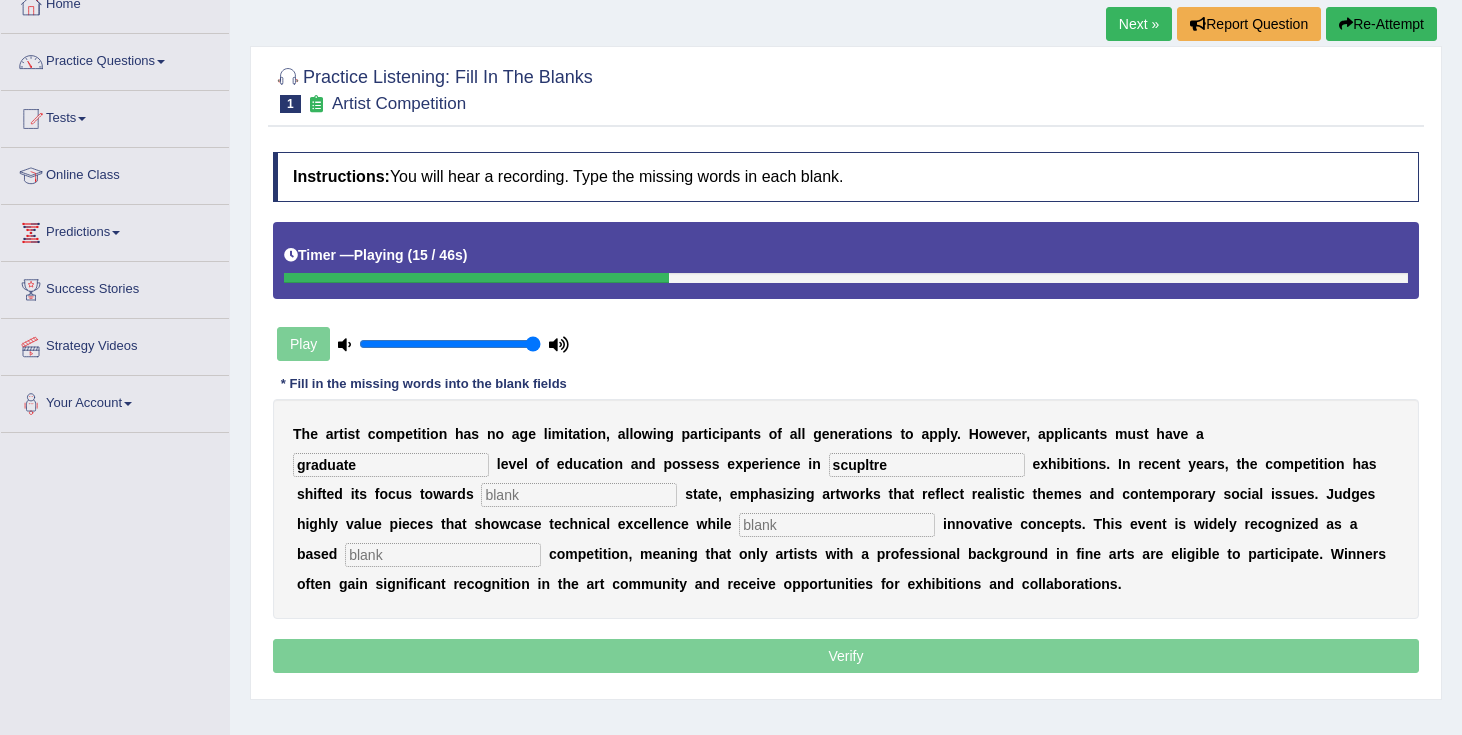 click at bounding box center (579, 495) 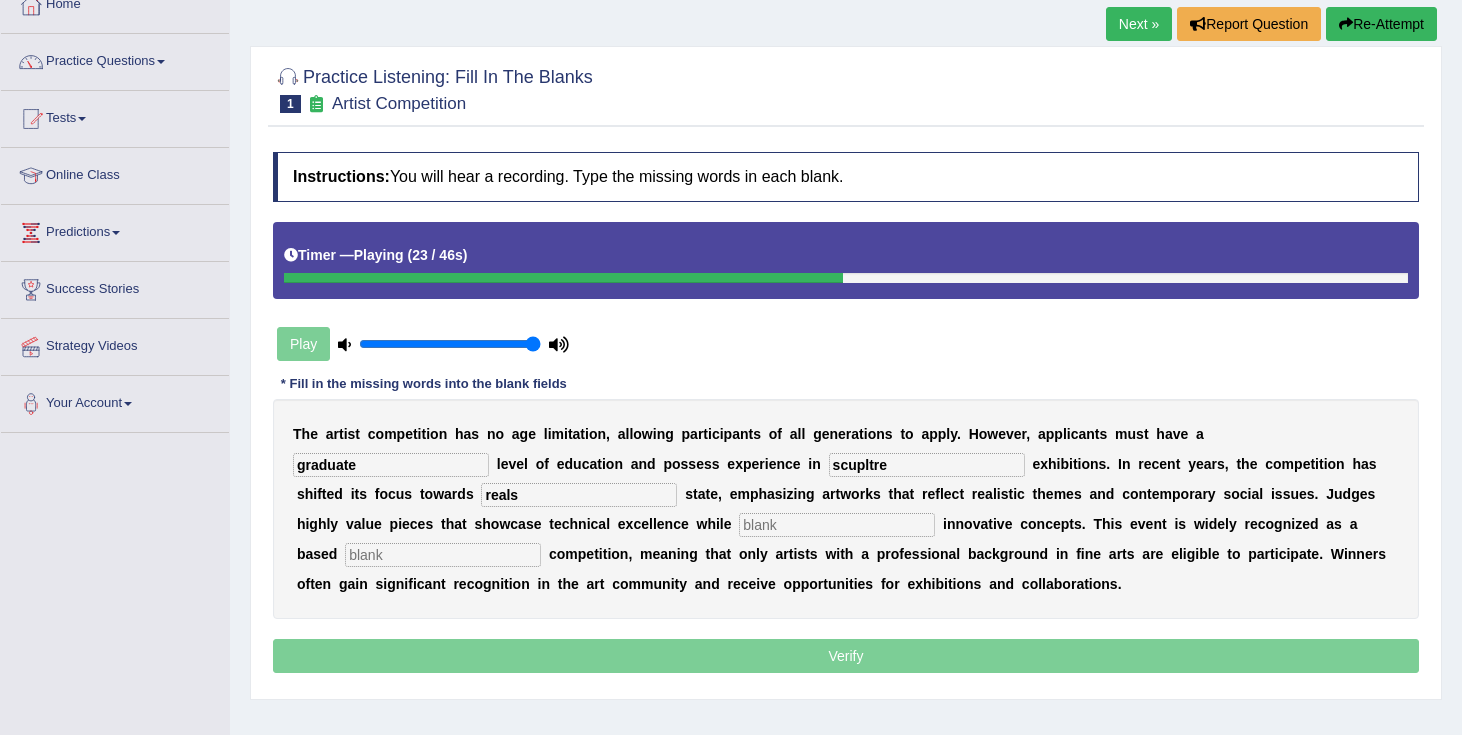 type on "reals" 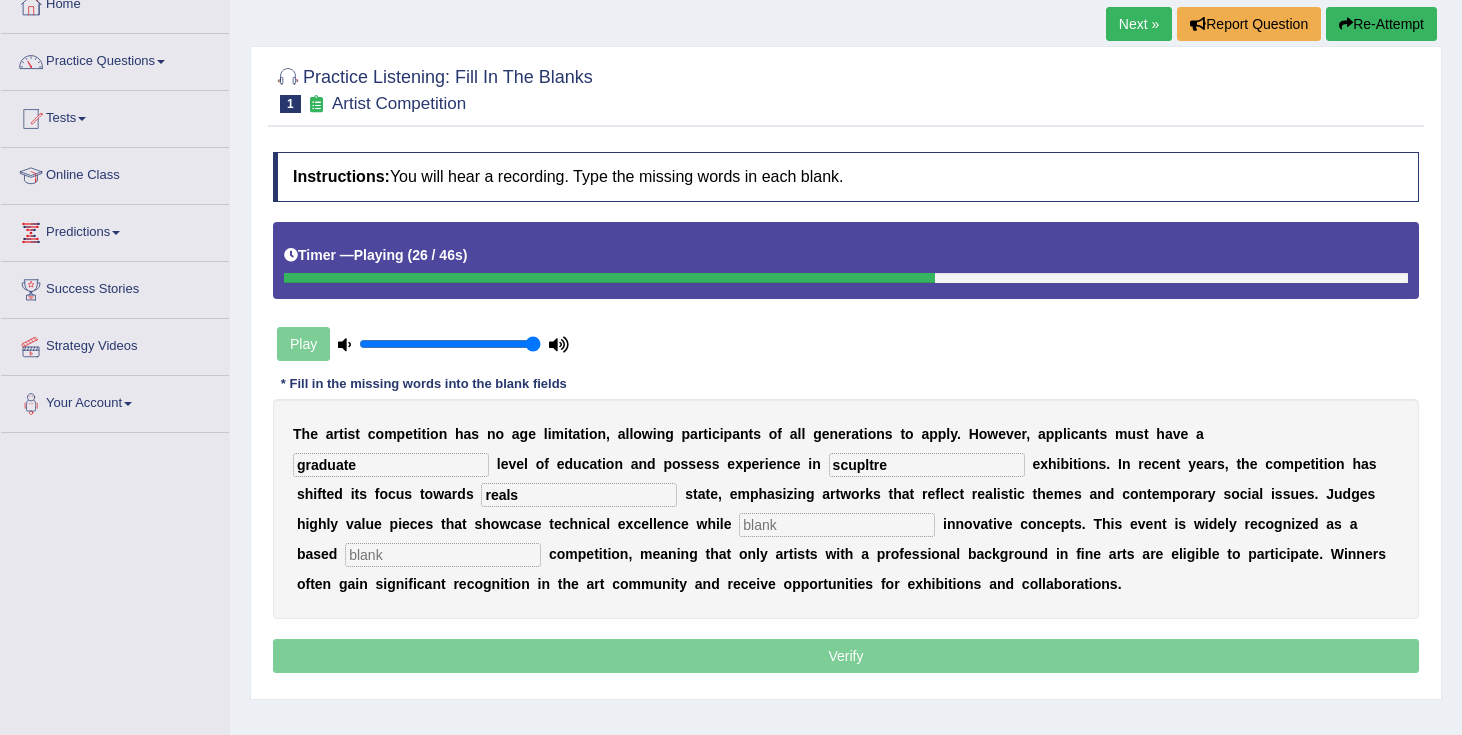 type on "e" 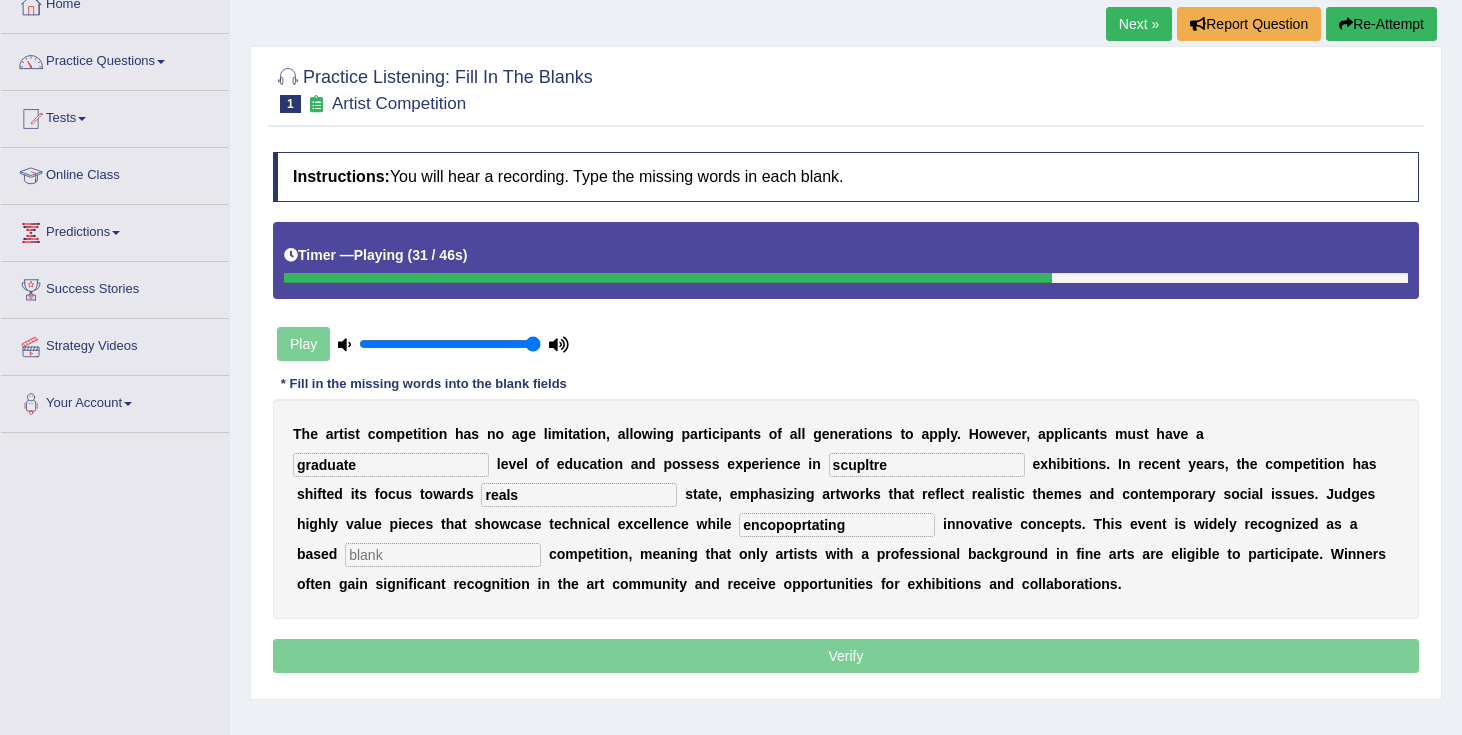 type on "encopoprtating" 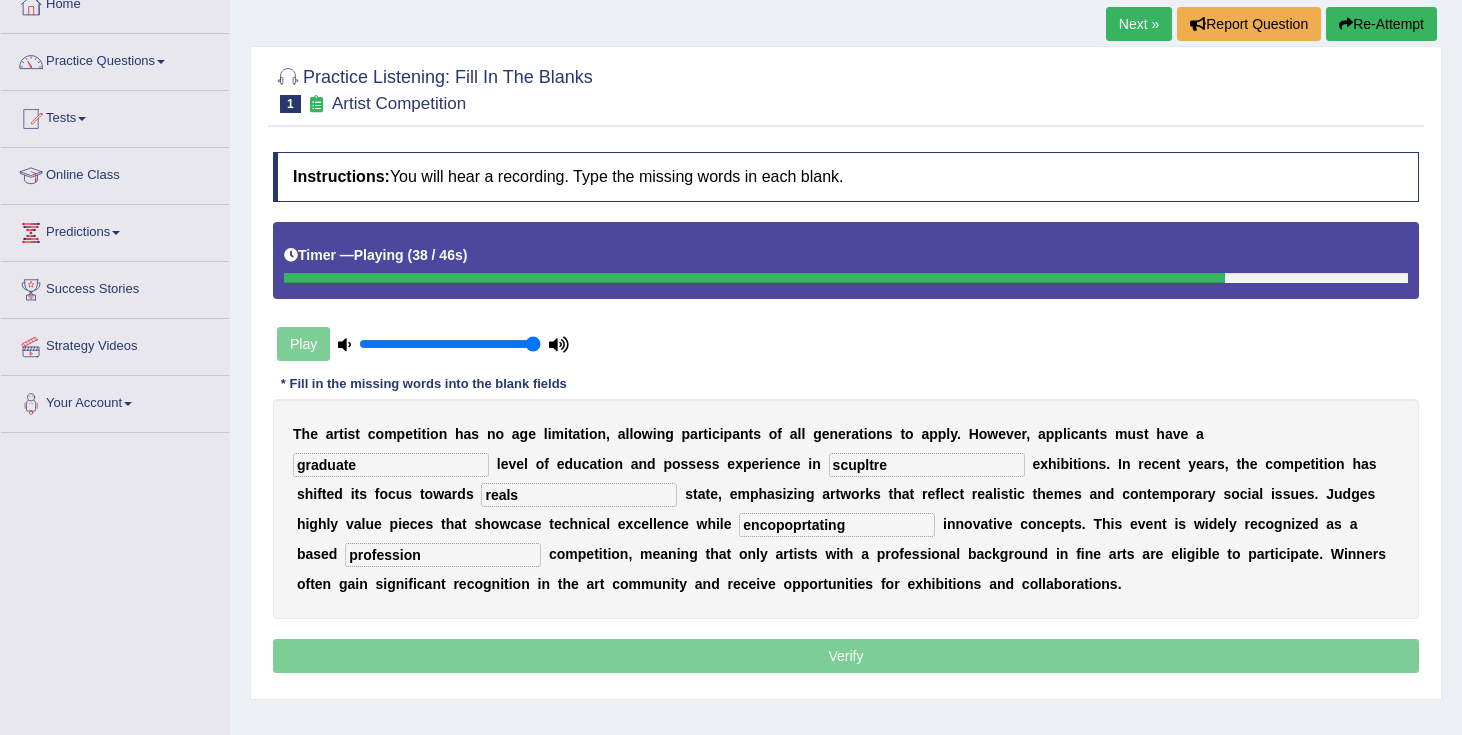 type on "profession" 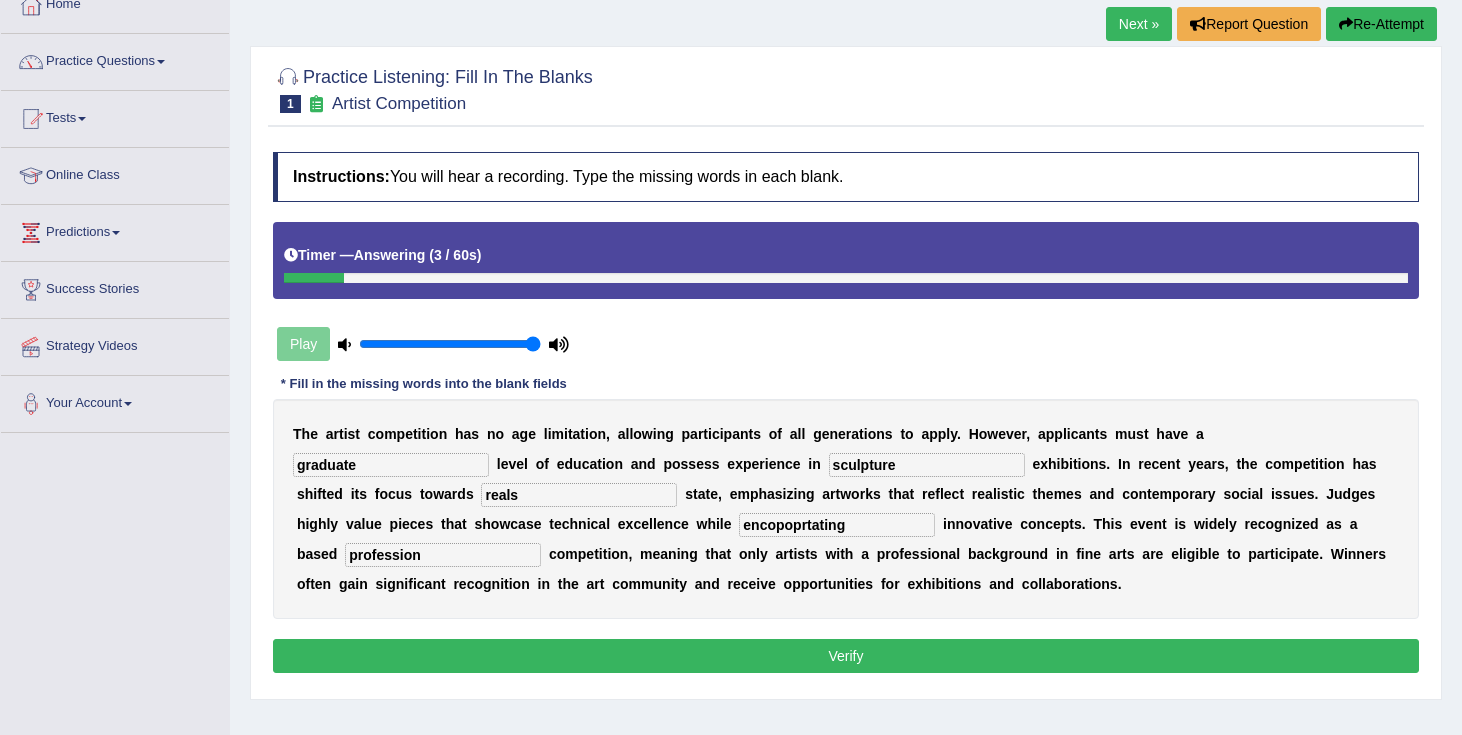 type on "sculpture" 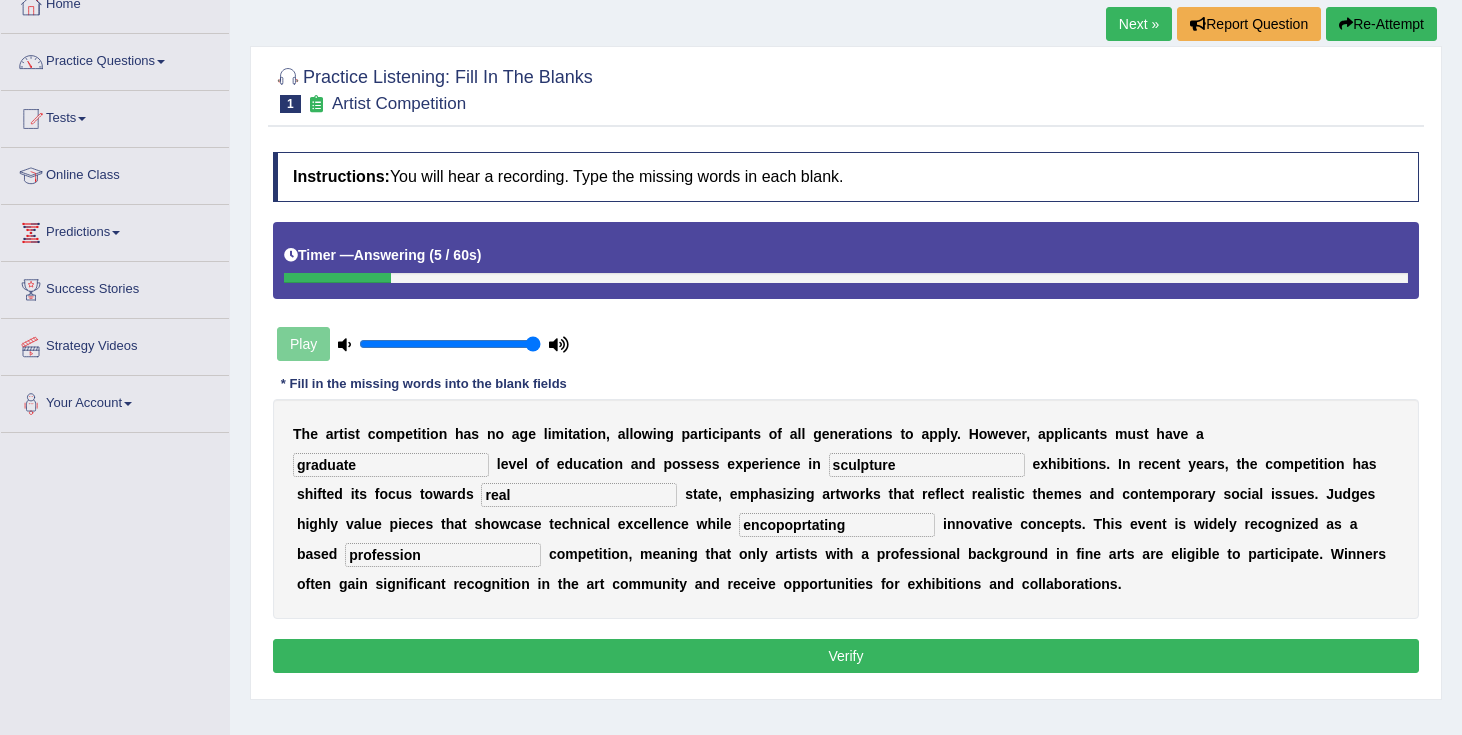 type on "real" 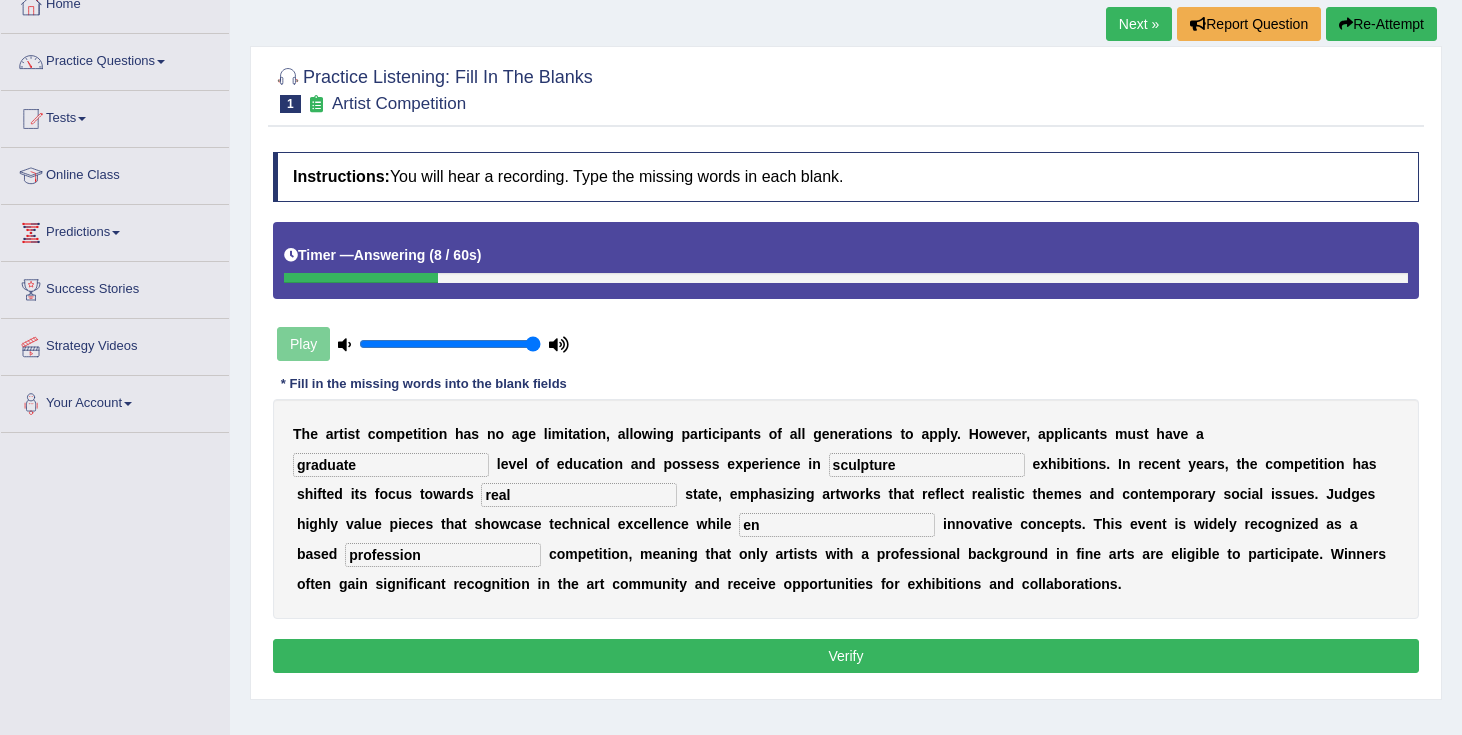 type on "e" 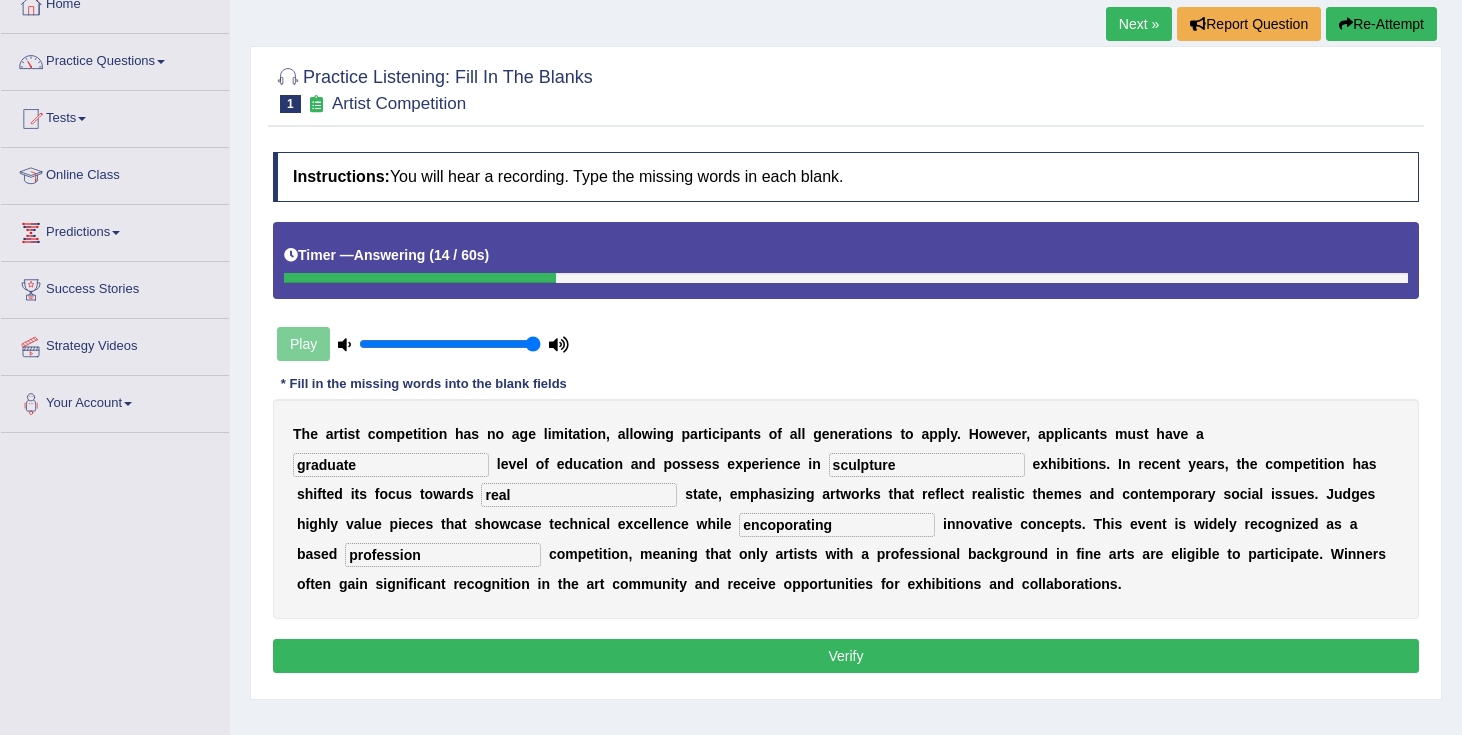 type on "encoporating" 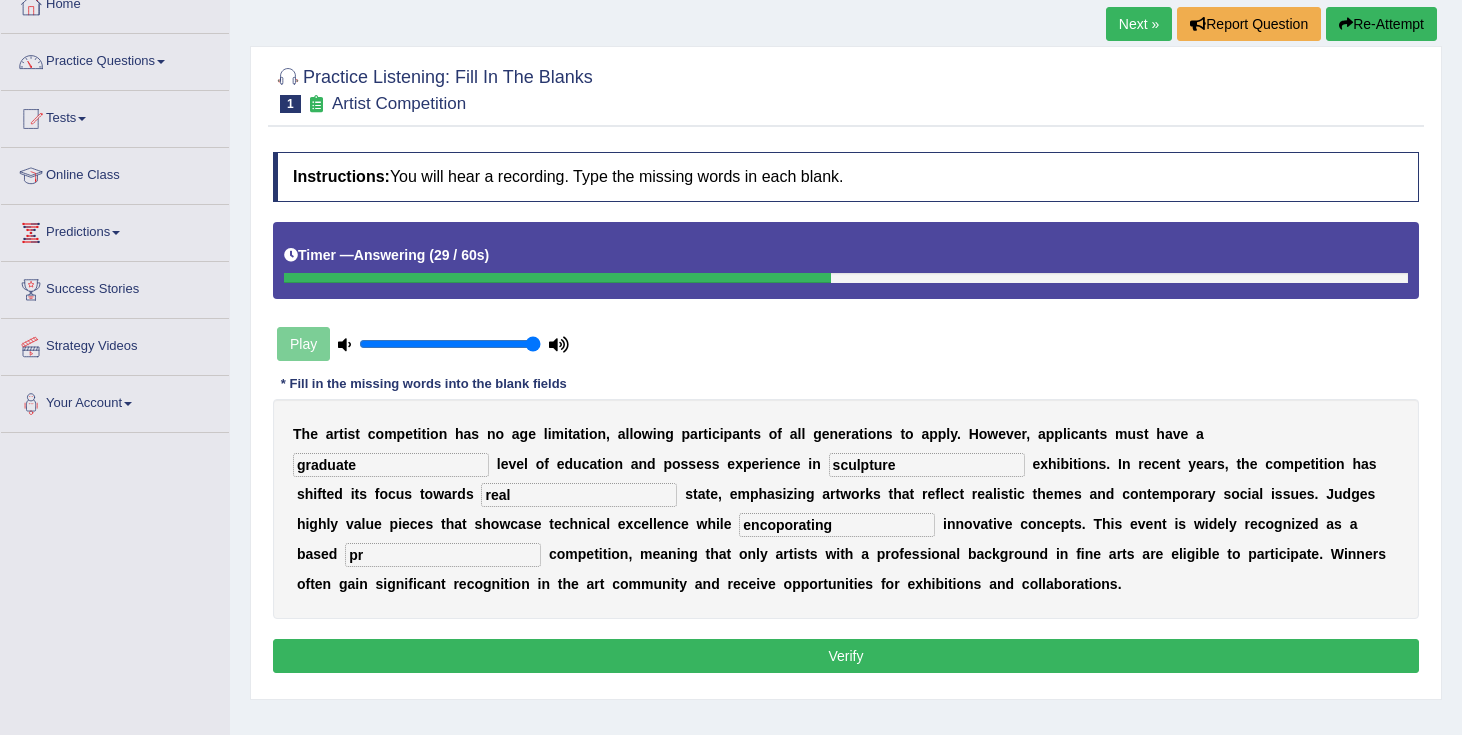 type on "p" 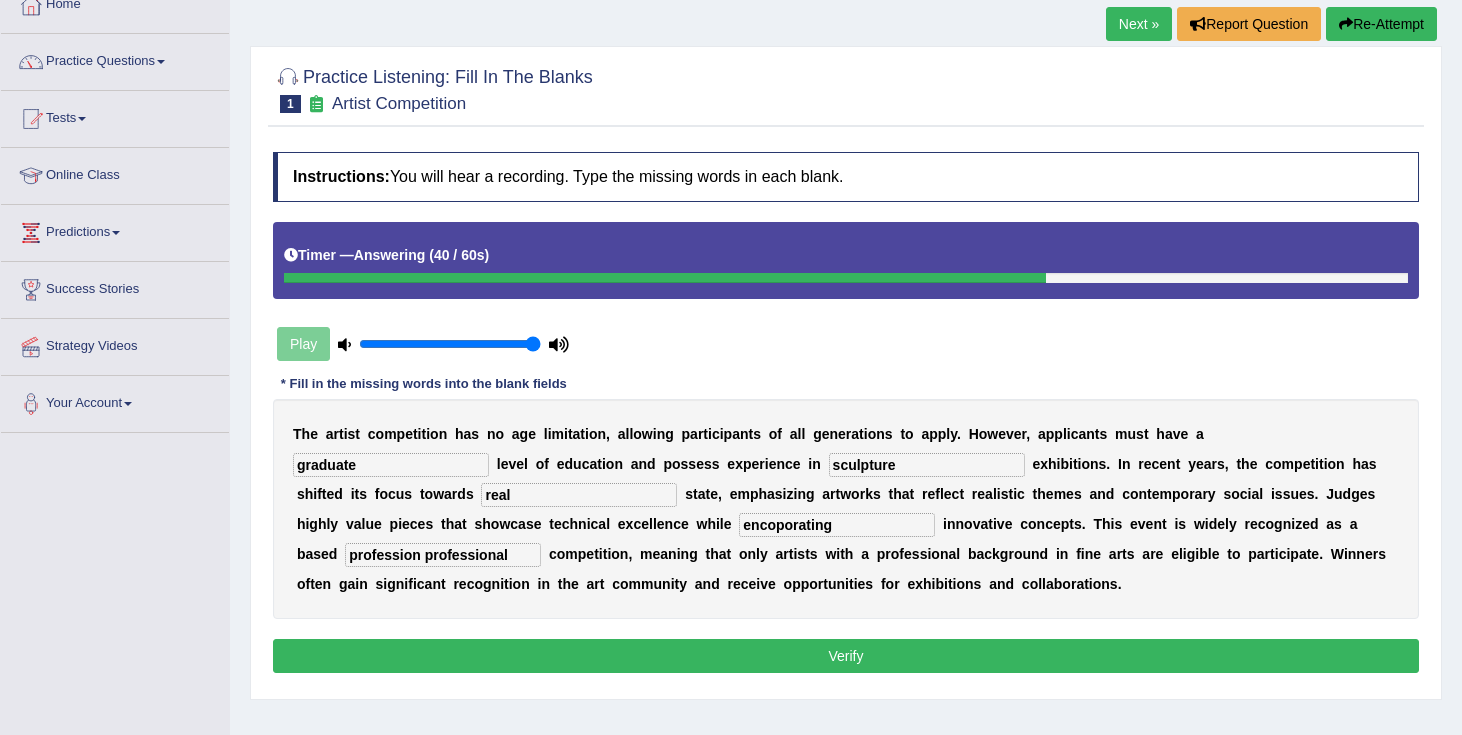 type on "profession professional" 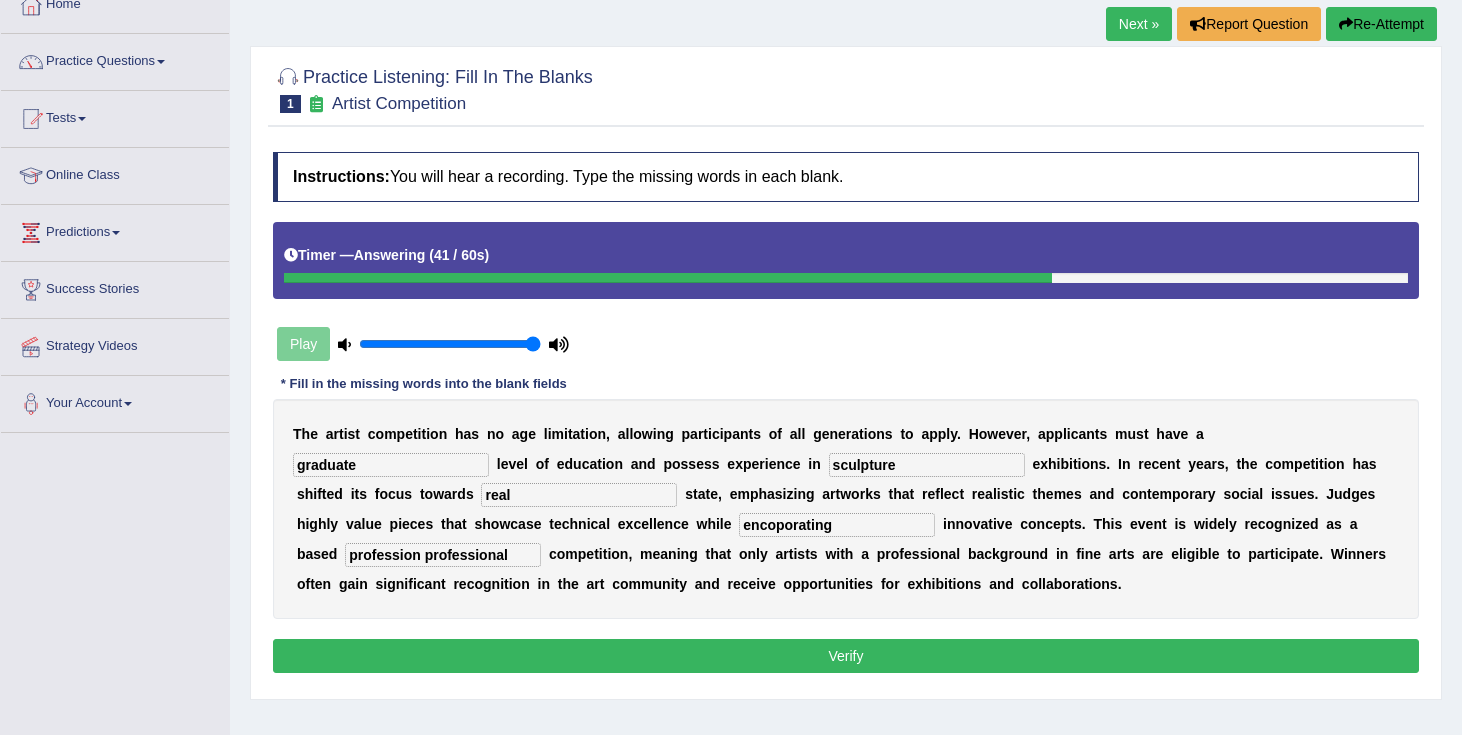 click on "Verify" at bounding box center [846, 656] 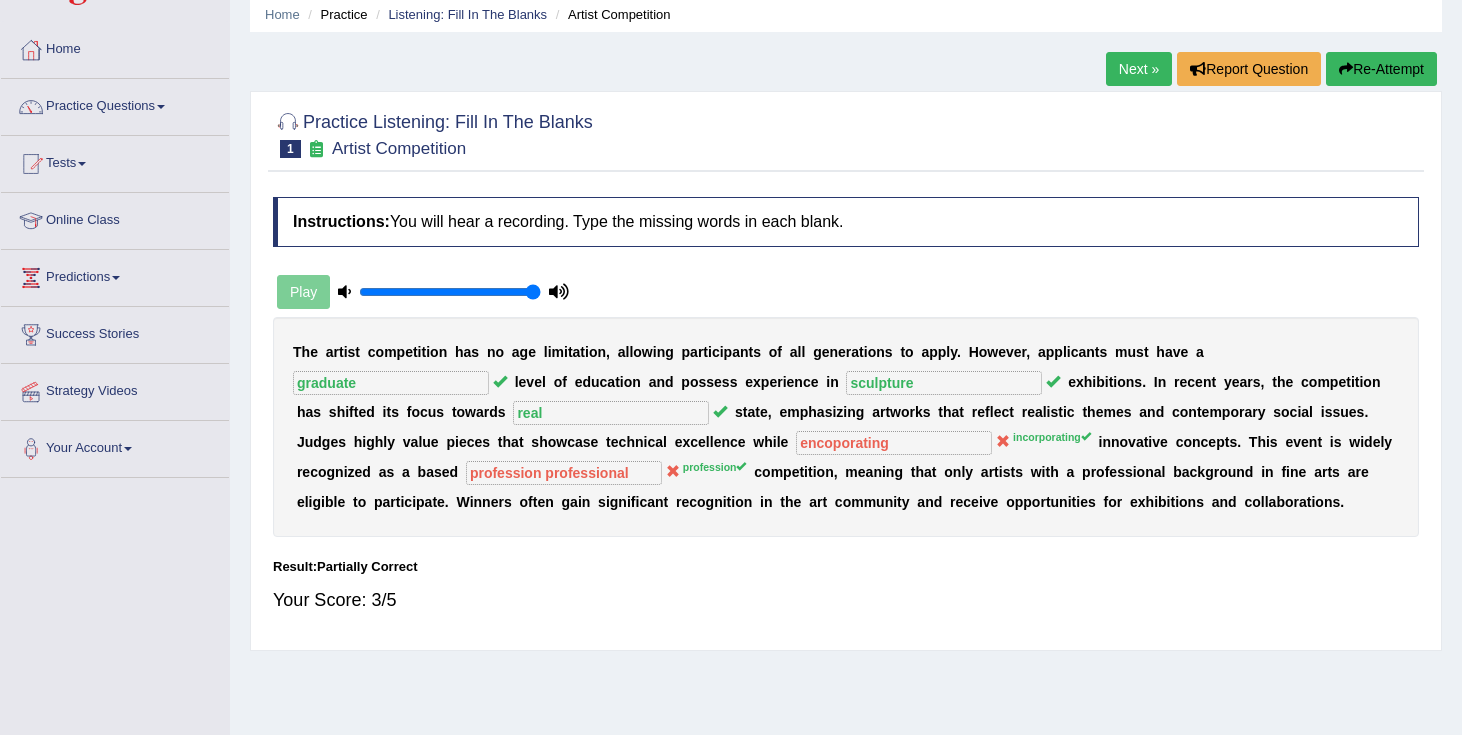 scroll, scrollTop: 0, scrollLeft: 0, axis: both 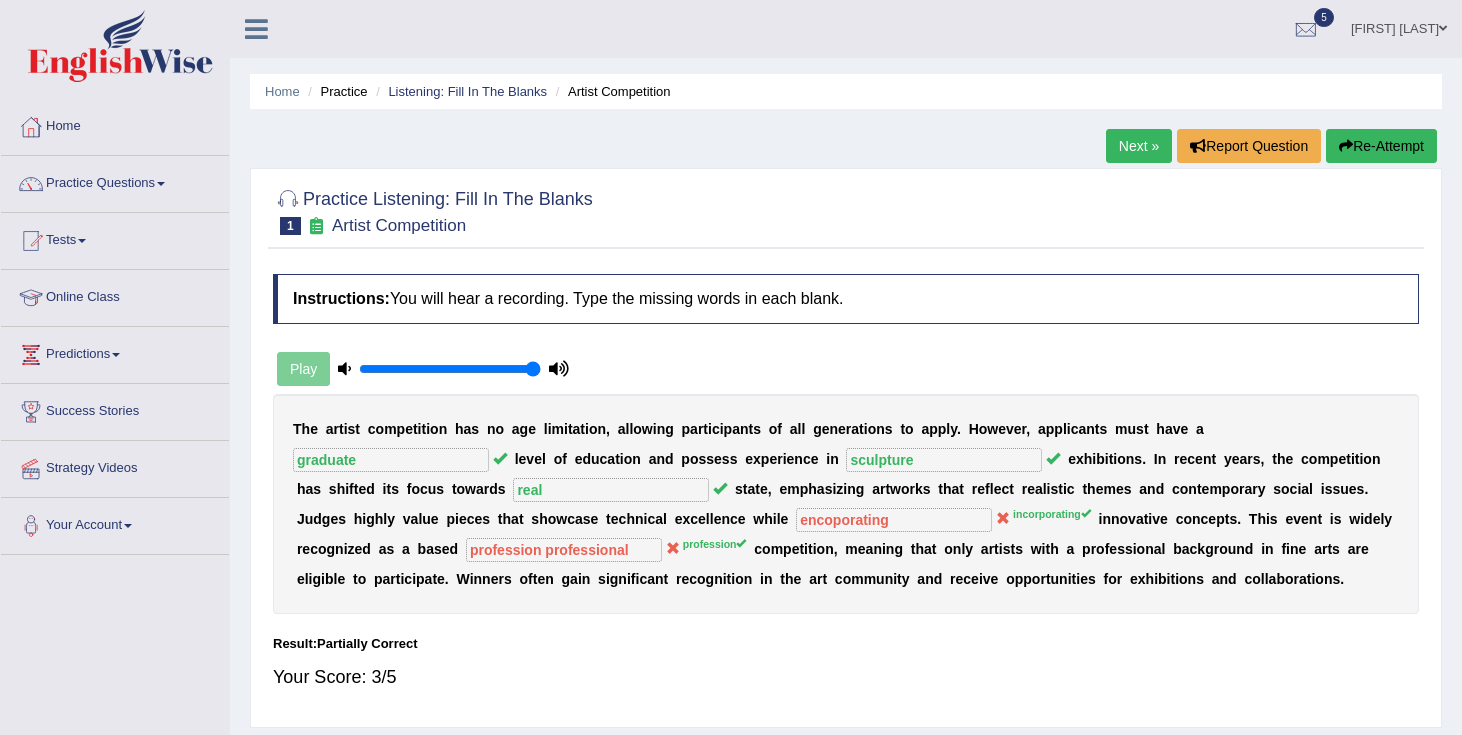 click on "Next »" at bounding box center [1139, 146] 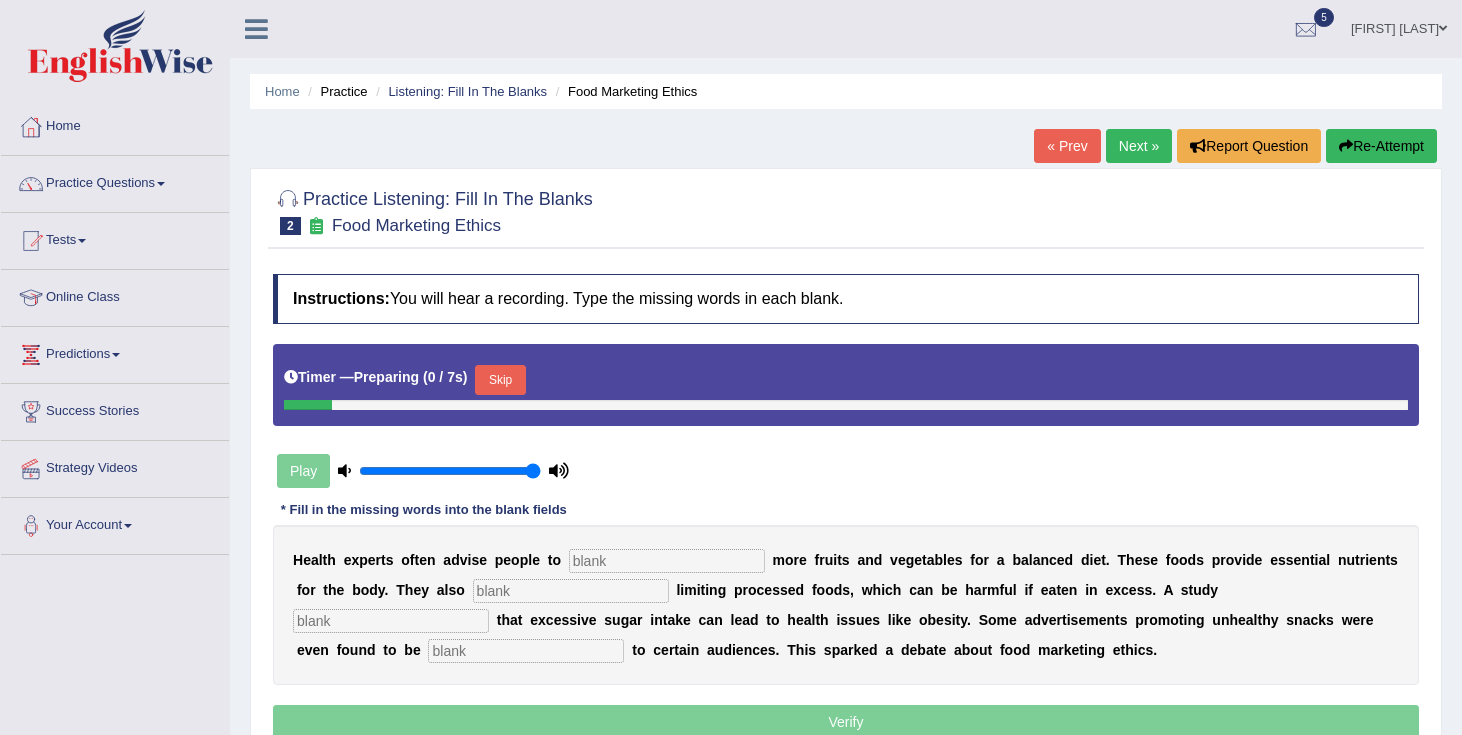 scroll, scrollTop: 0, scrollLeft: 0, axis: both 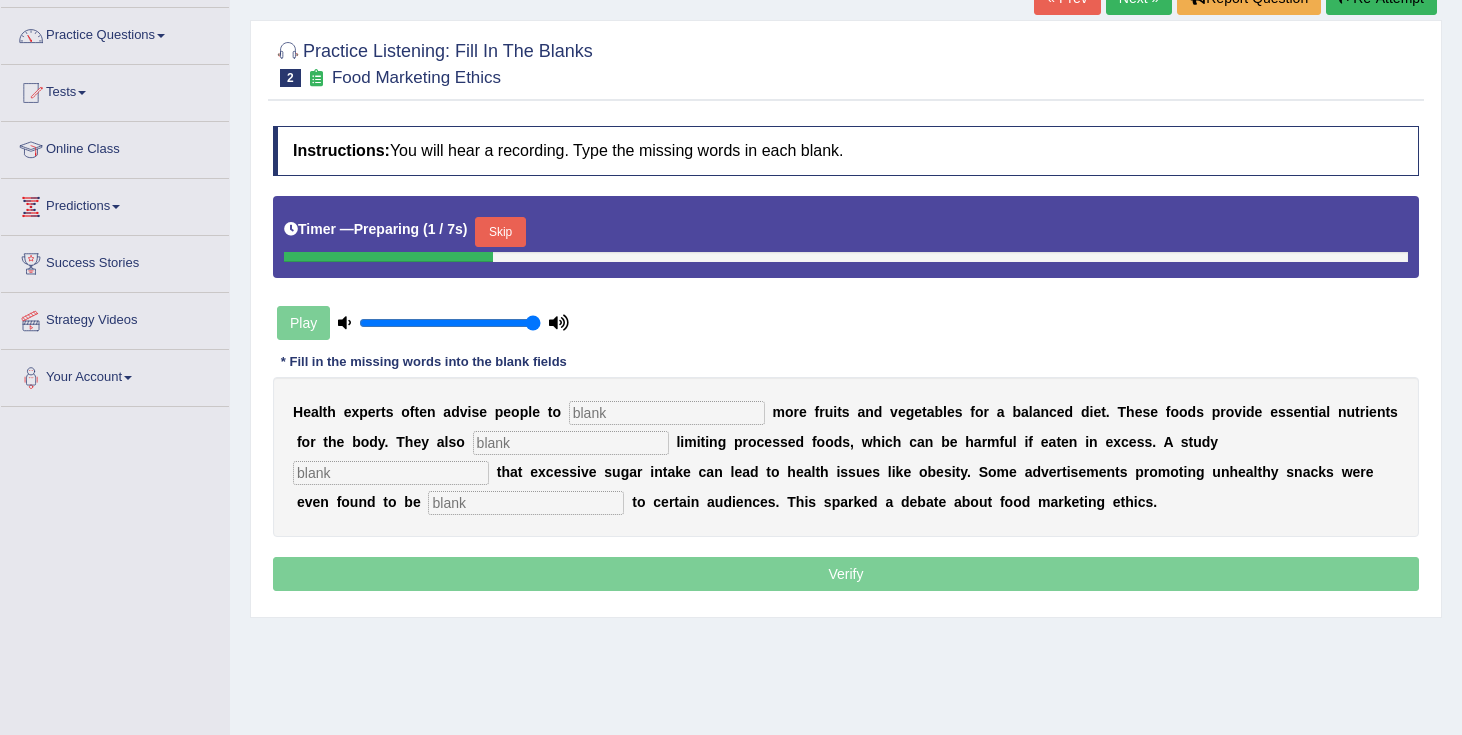 click on "H e a l t h    e x p e r t s    o f t e n    a d v i s e    p e o p l e    t o       m o r e    f r u i t s    a n d    v e g e t a b l e s    f o r    a    b a l a n c e d    d i e t .    T h e s e    f o o d s    p r o v i d e    e s s e n t i a l    n u t r i e n t s    f o r    t h e    b o d y .    T h e y    a l s o       l i m i t i n g    p r o c e s s e d    f o o d s ,    w h i c h    c a n    b e    h a r m f u l    i f    e a t e n    i n    e x c e s s .    A    s t u d y       t h a t    e x c e s s i v e    s u g a r    i n t a k e    c a n    l e a d    t o    h e a l t h    i s s u e s    l i k e    o b e s i t y .    S o m e    a d v e r t i s e m e n t s    p r o m o t i n g    u n h e a l t h y    s n a c k s    w e r e    e v e n    f o u n d    t o    b e       t o    c e r t a i n    a u d i e n c e s .    T h i s    s p a r k e d    a    d e b a t e    a b o u t    f o o d    m a r k e t i n g    e t h i c s ." at bounding box center (846, 457) 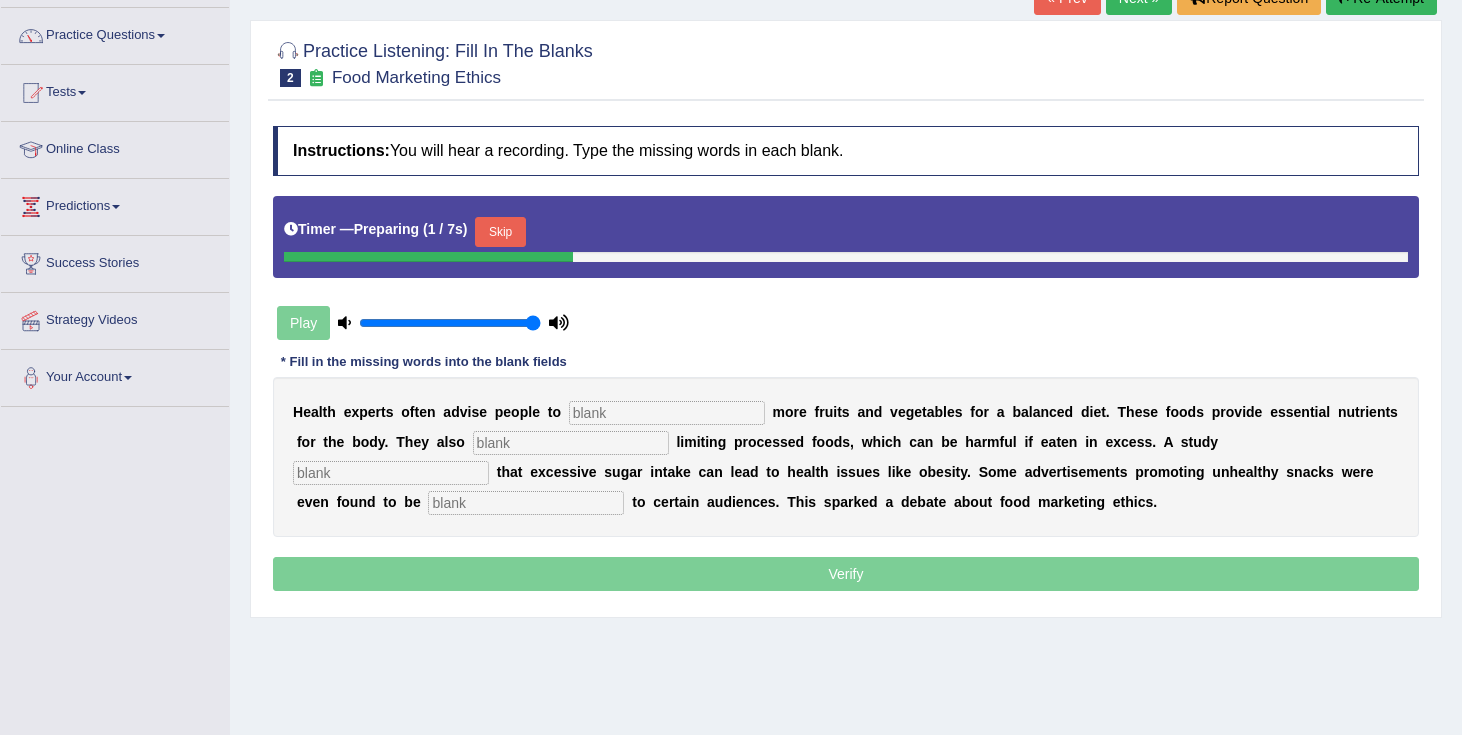click at bounding box center (667, 413) 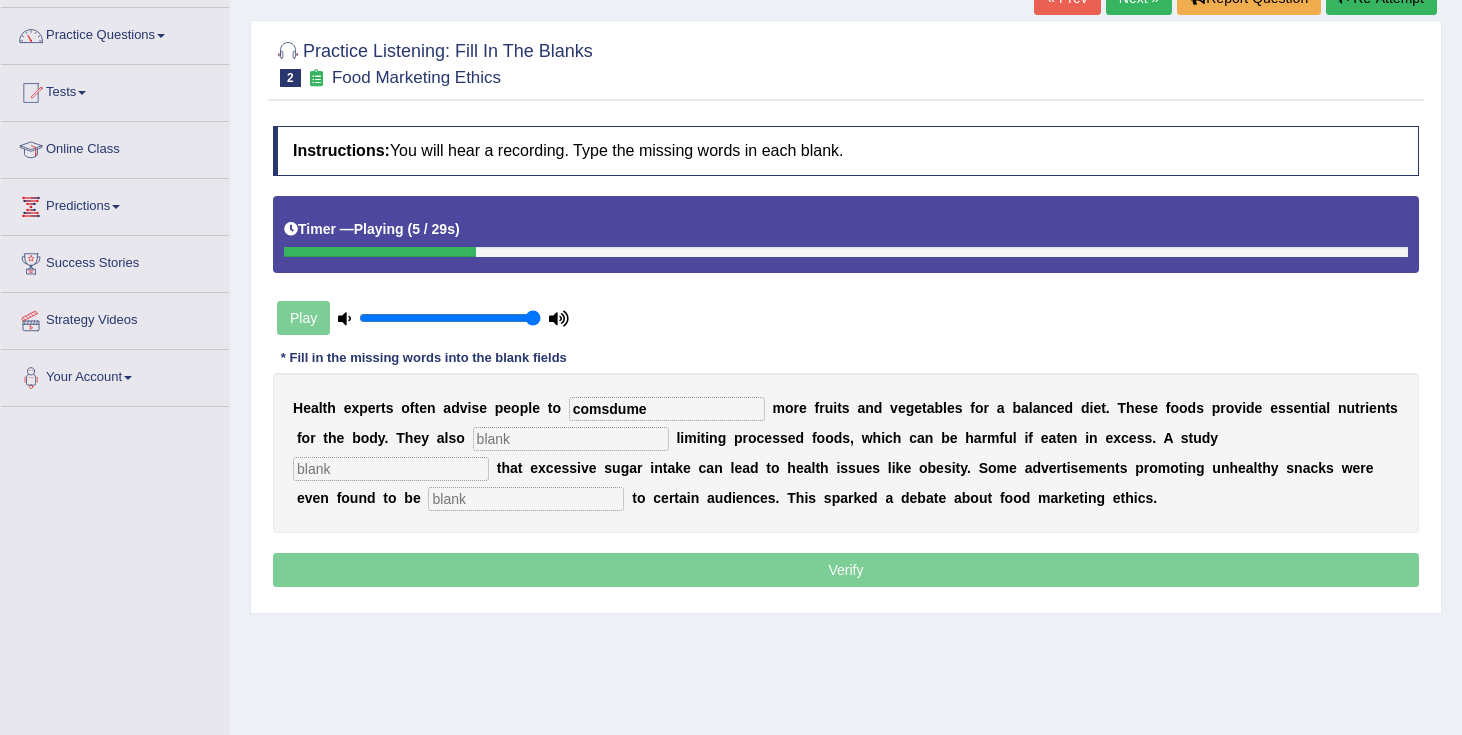 type on "comsdume" 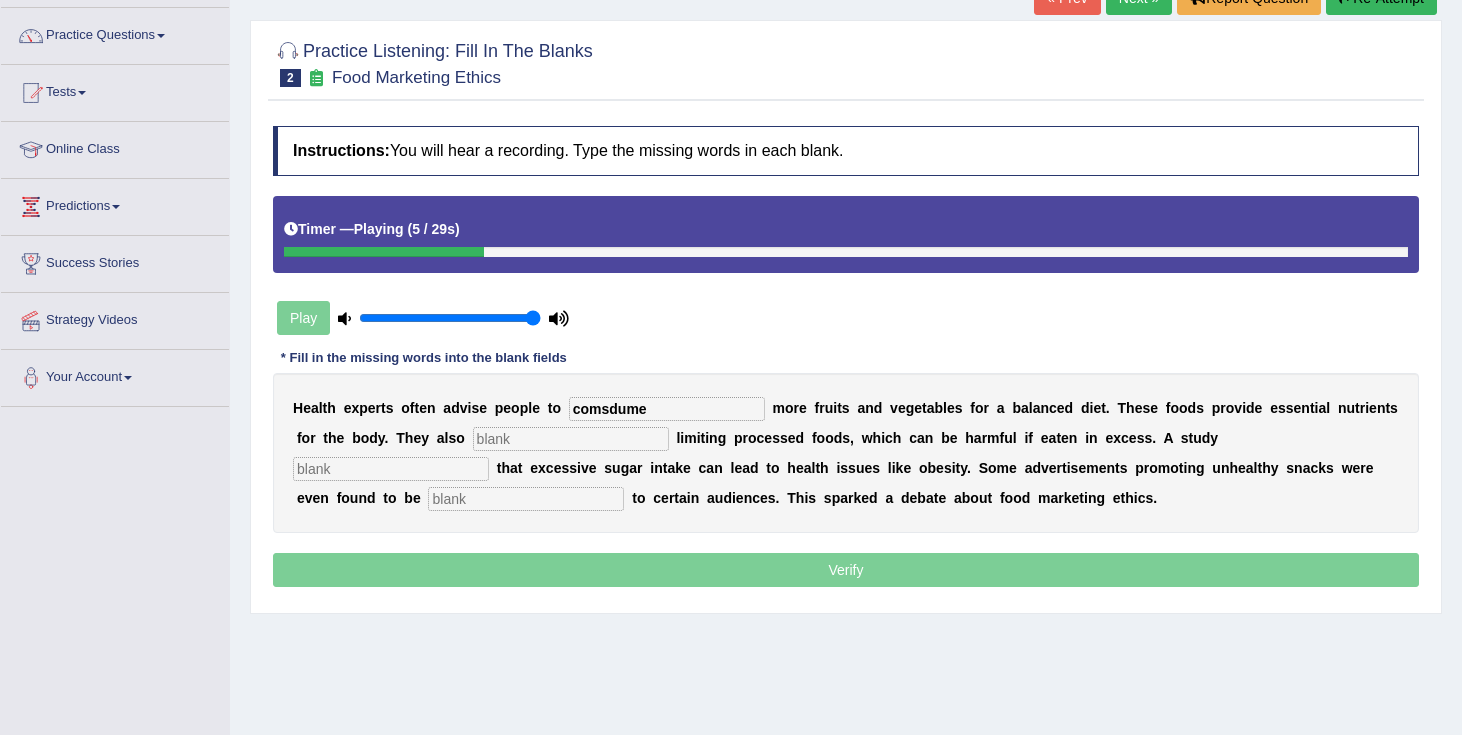 click at bounding box center [571, 439] 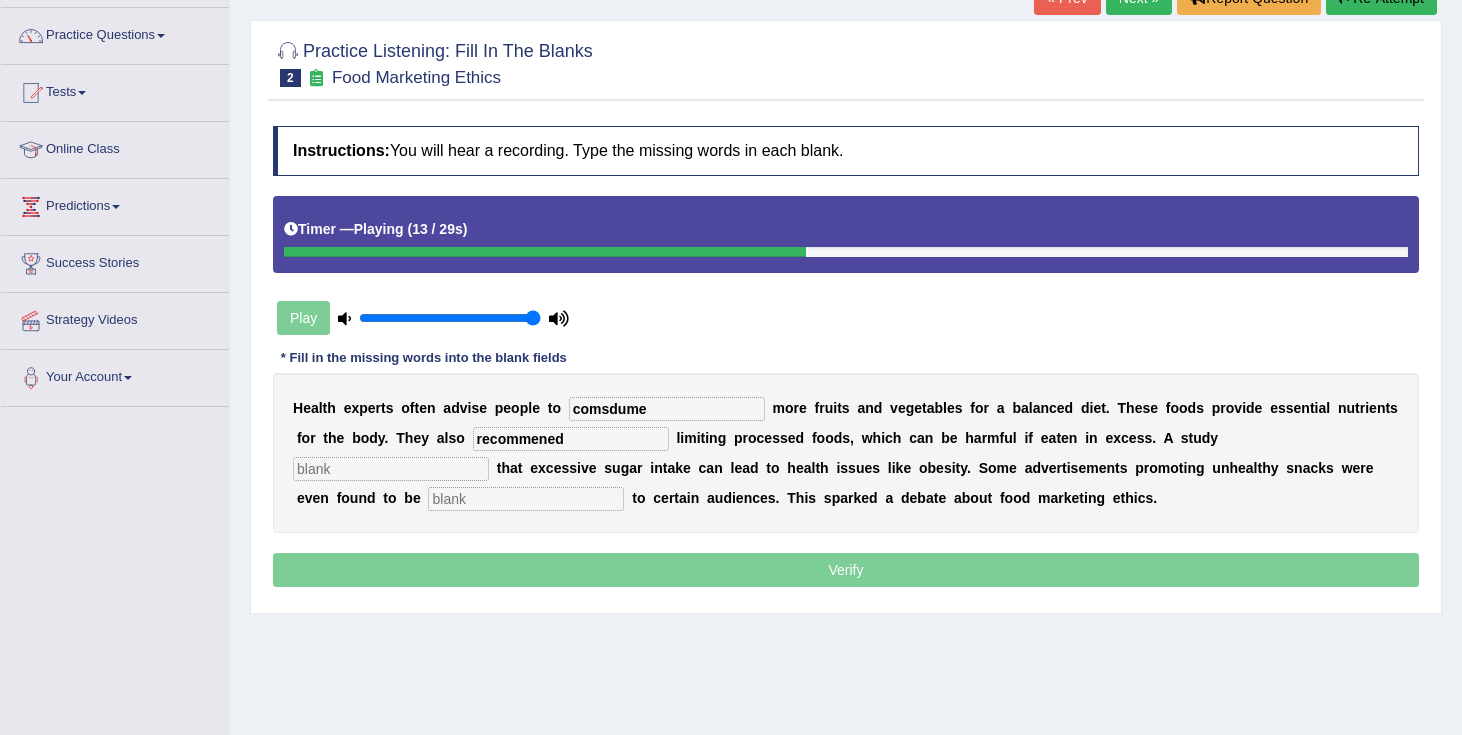 type on "recommened" 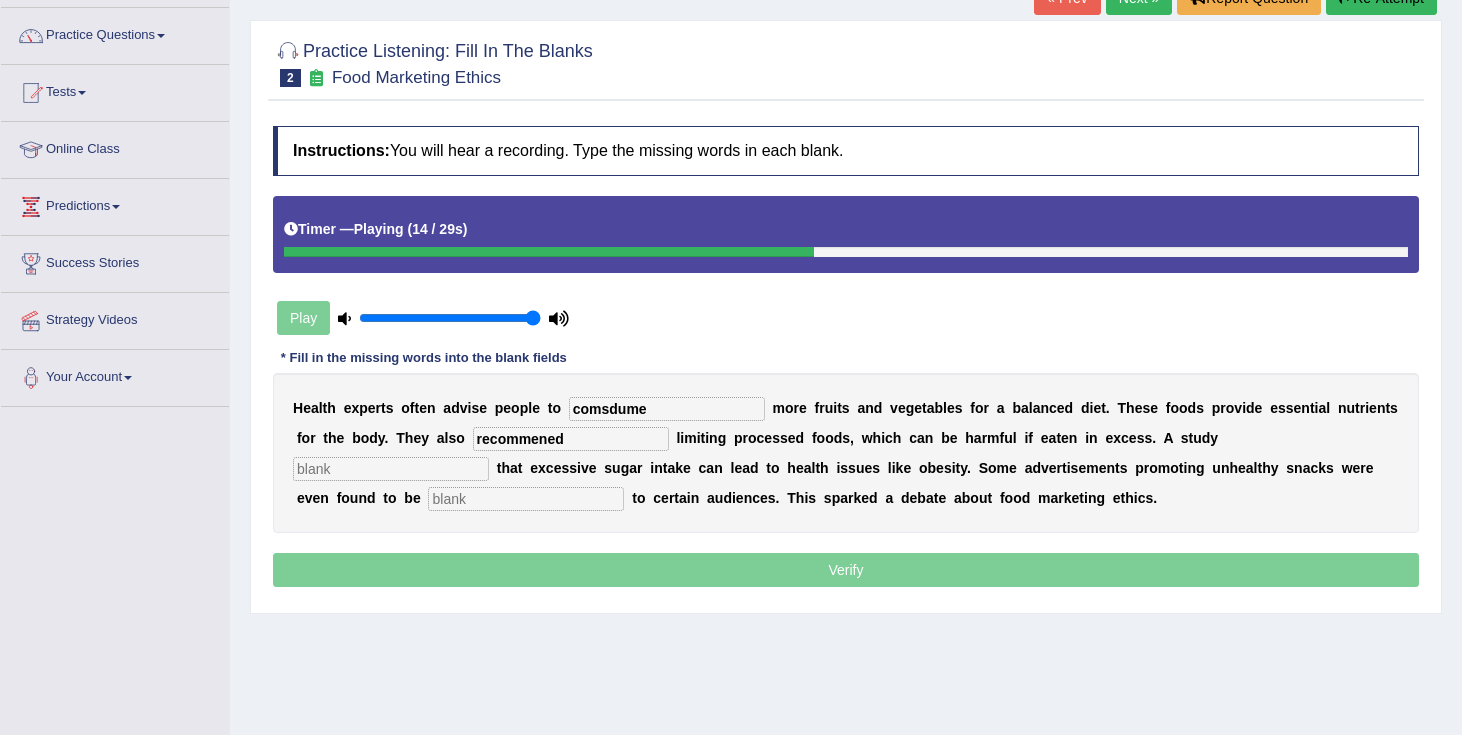 click at bounding box center (391, 469) 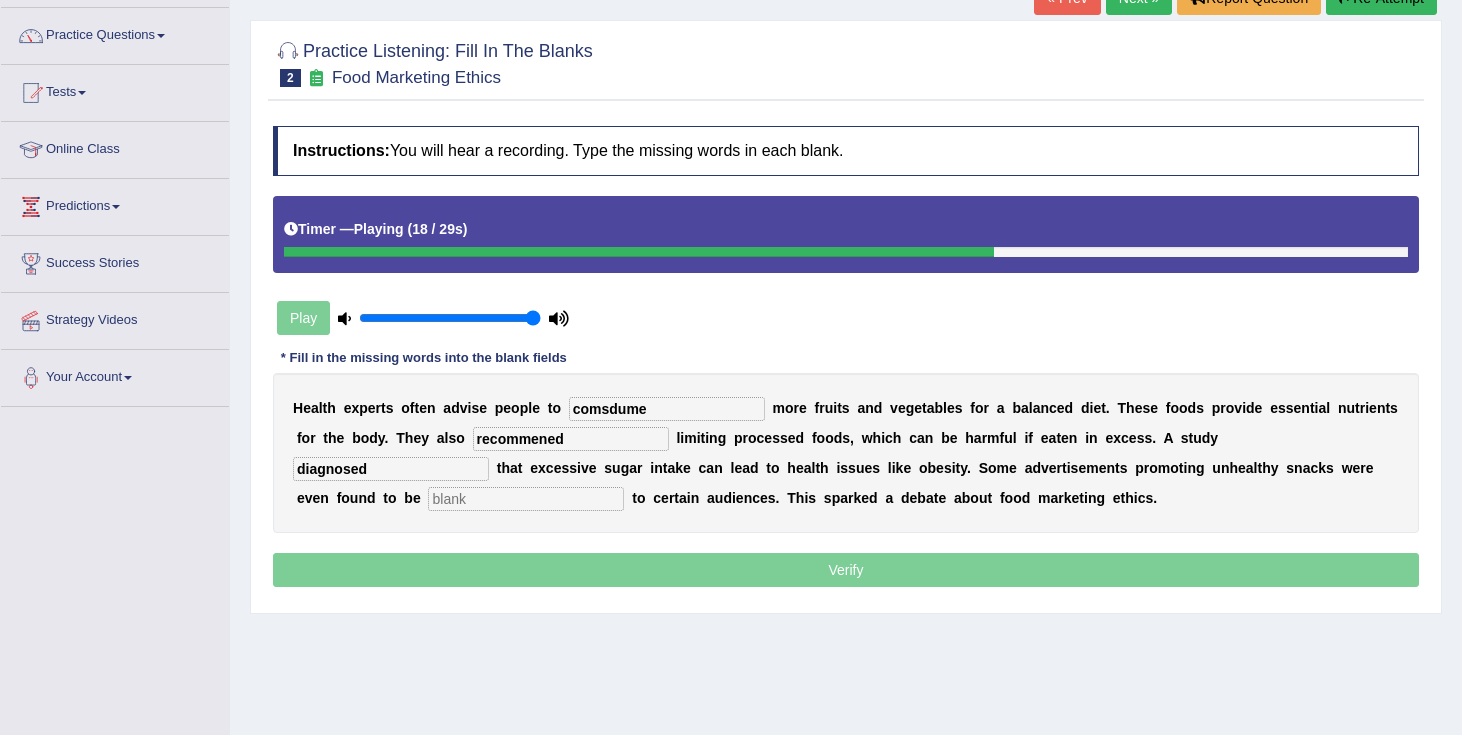 type on "diagnosed" 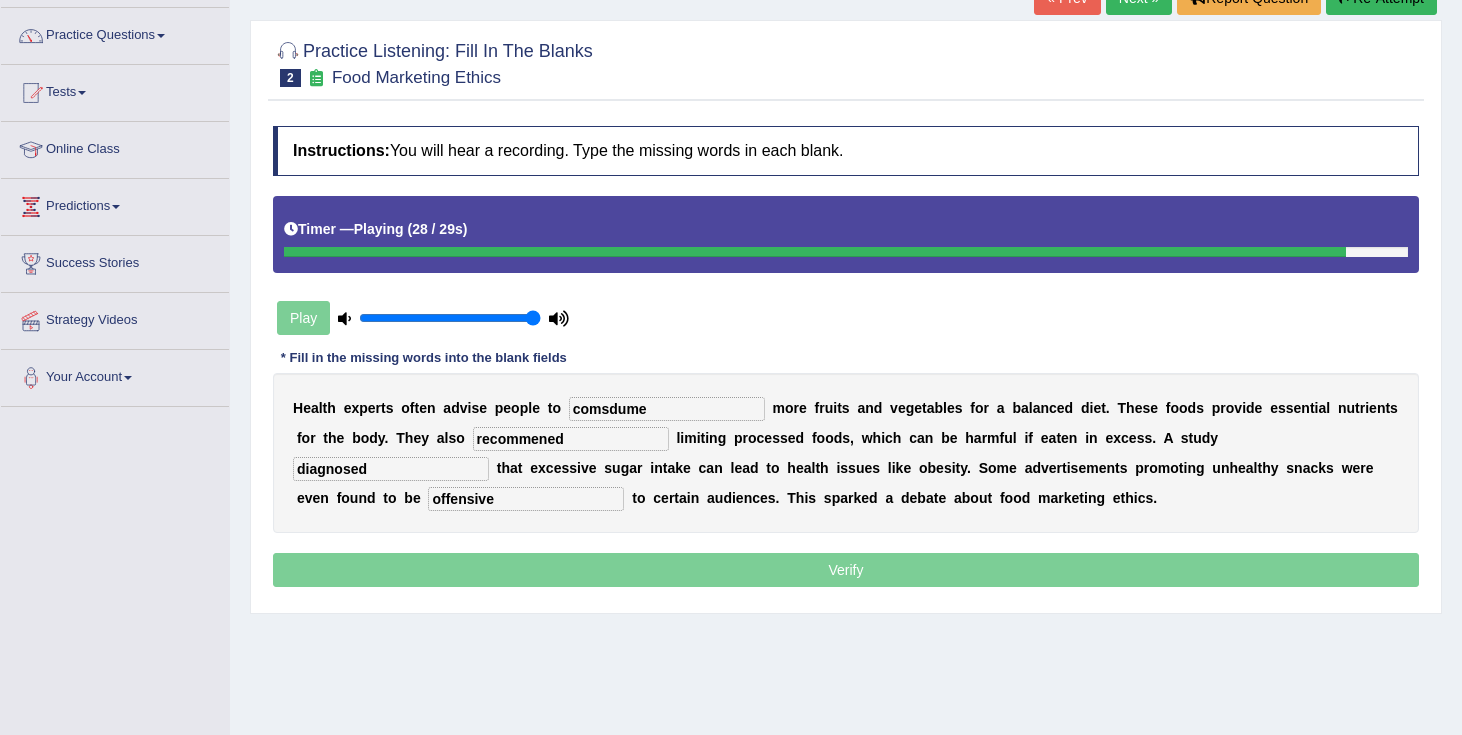 type on "offensive" 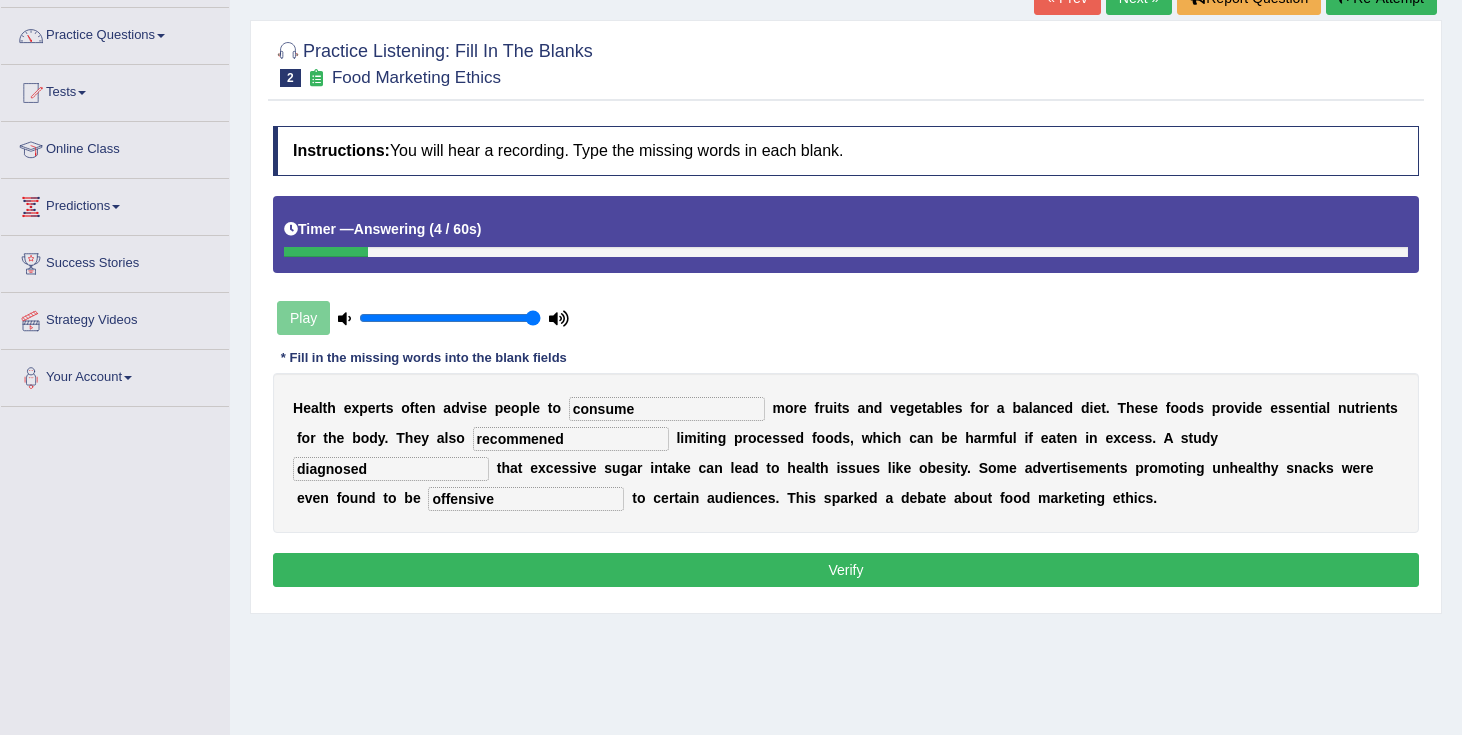 type on "consume" 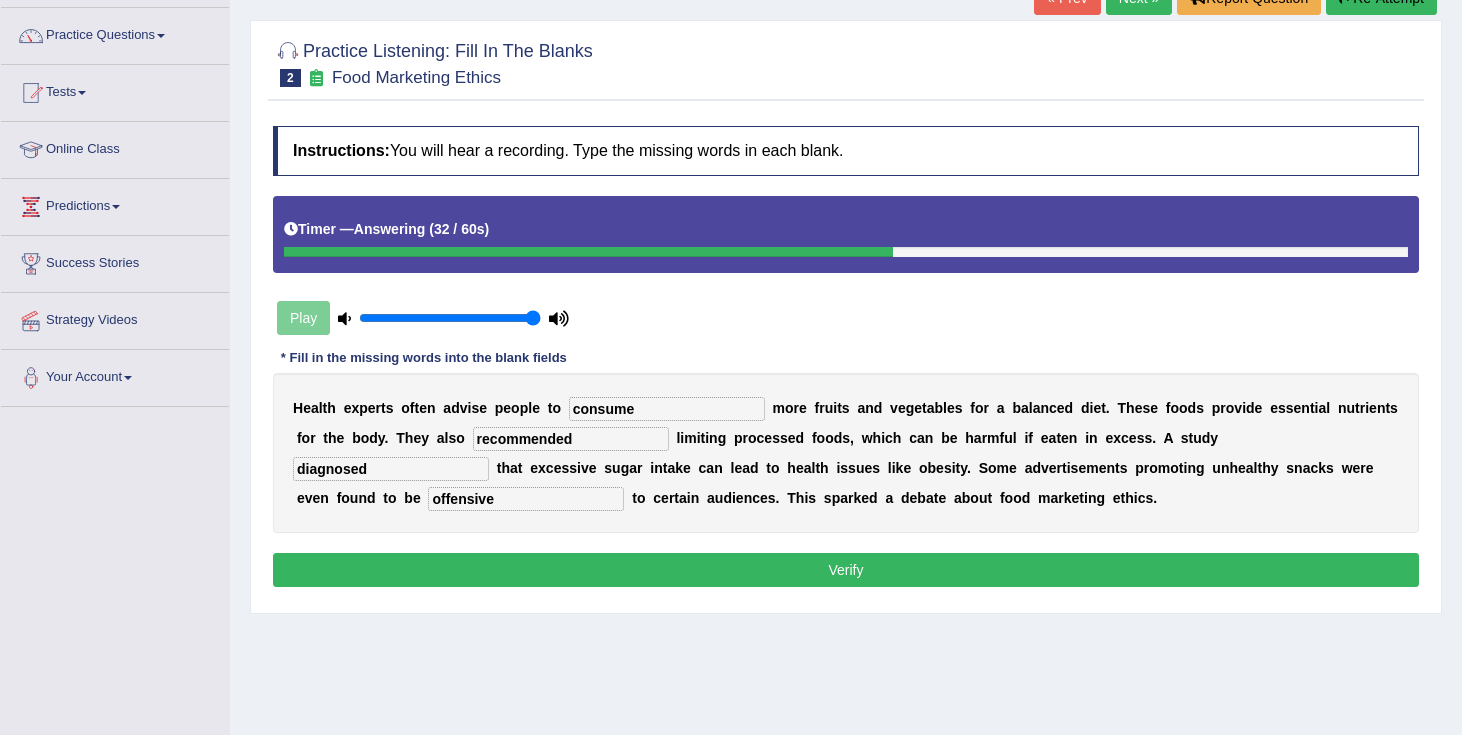 type on "recommended" 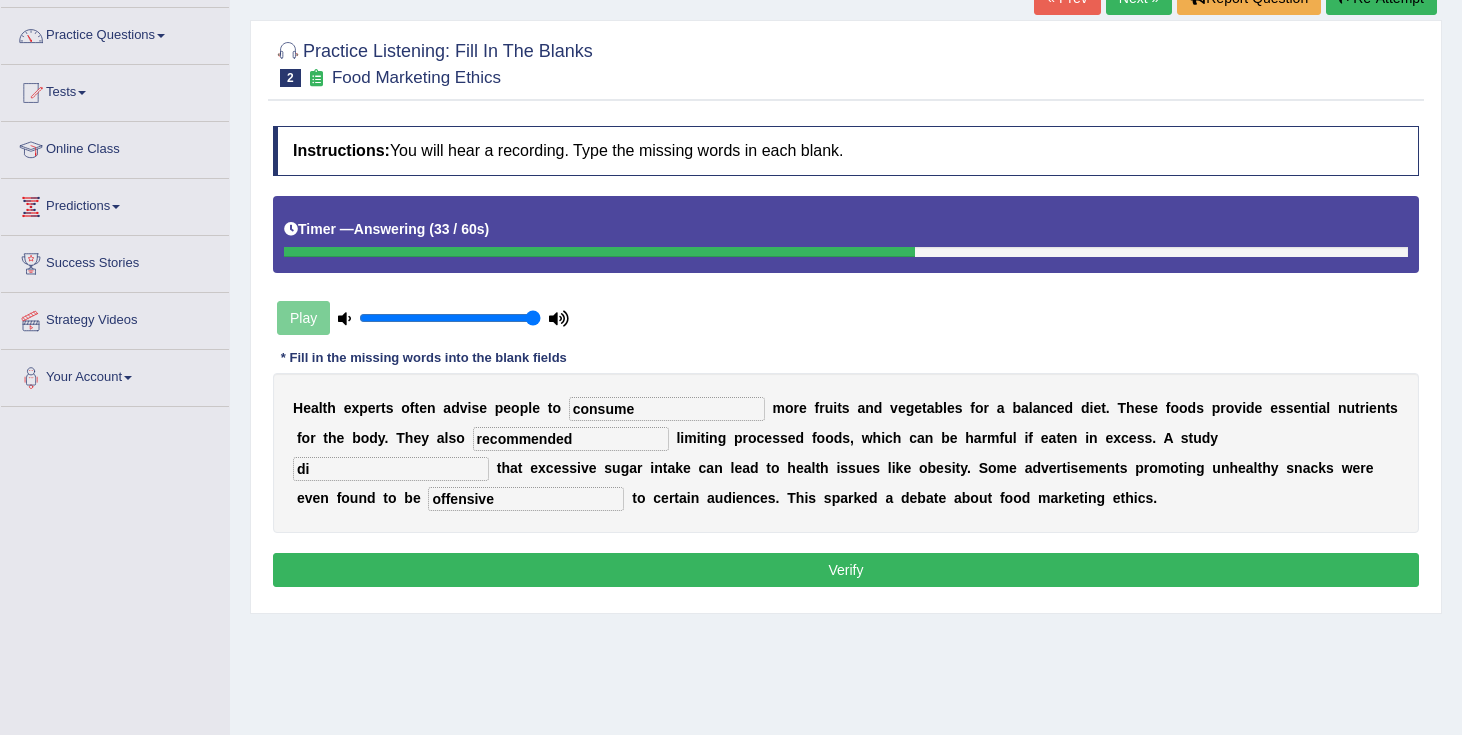 type on "d" 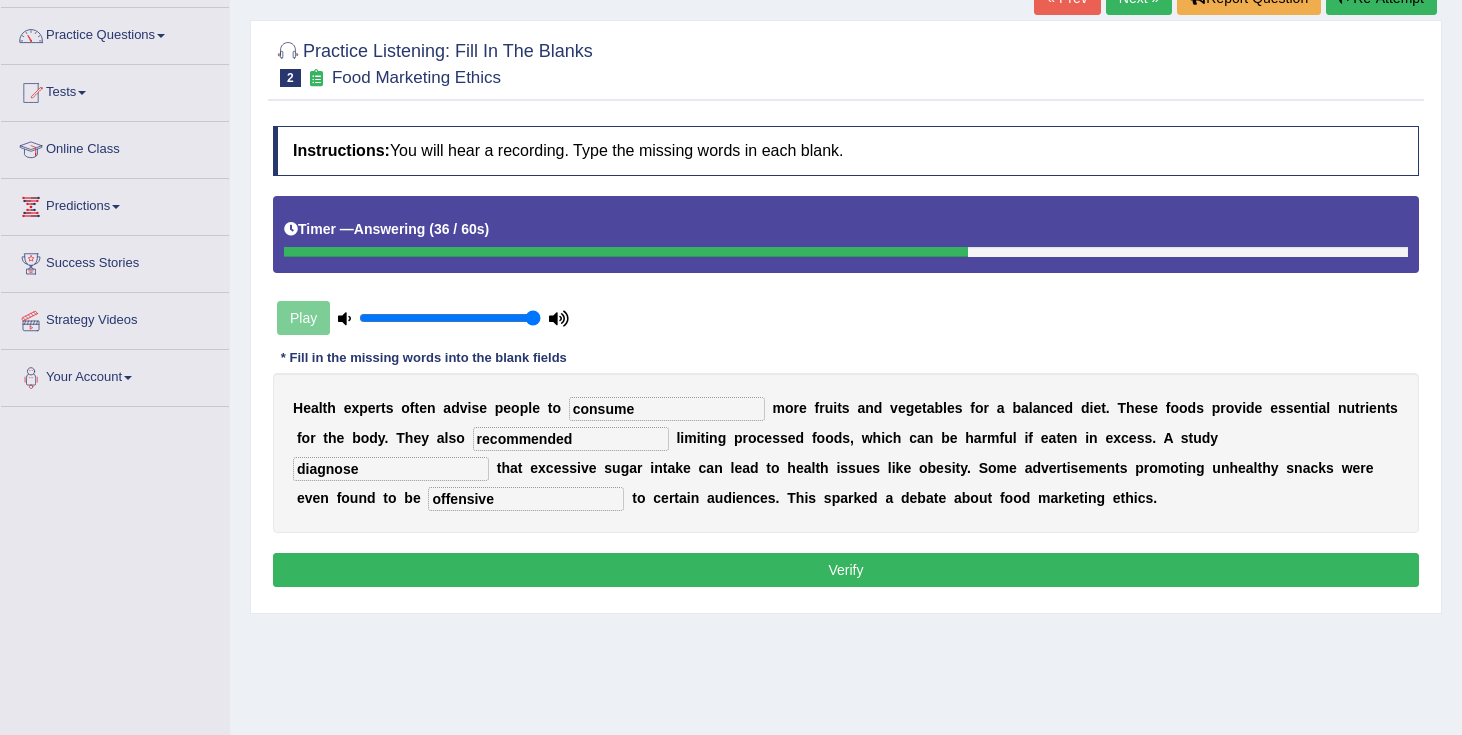 type on "diagnosed" 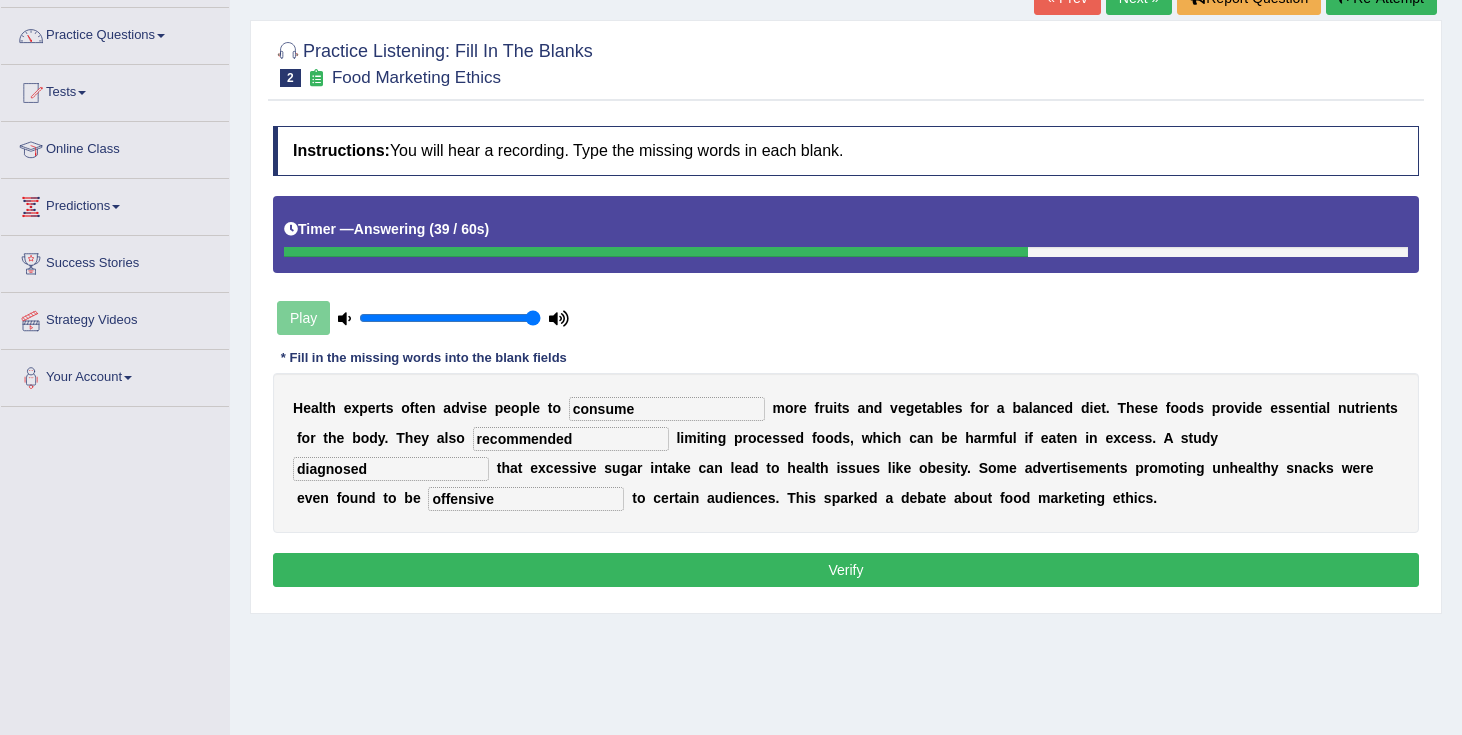 click on "Verify" at bounding box center [846, 570] 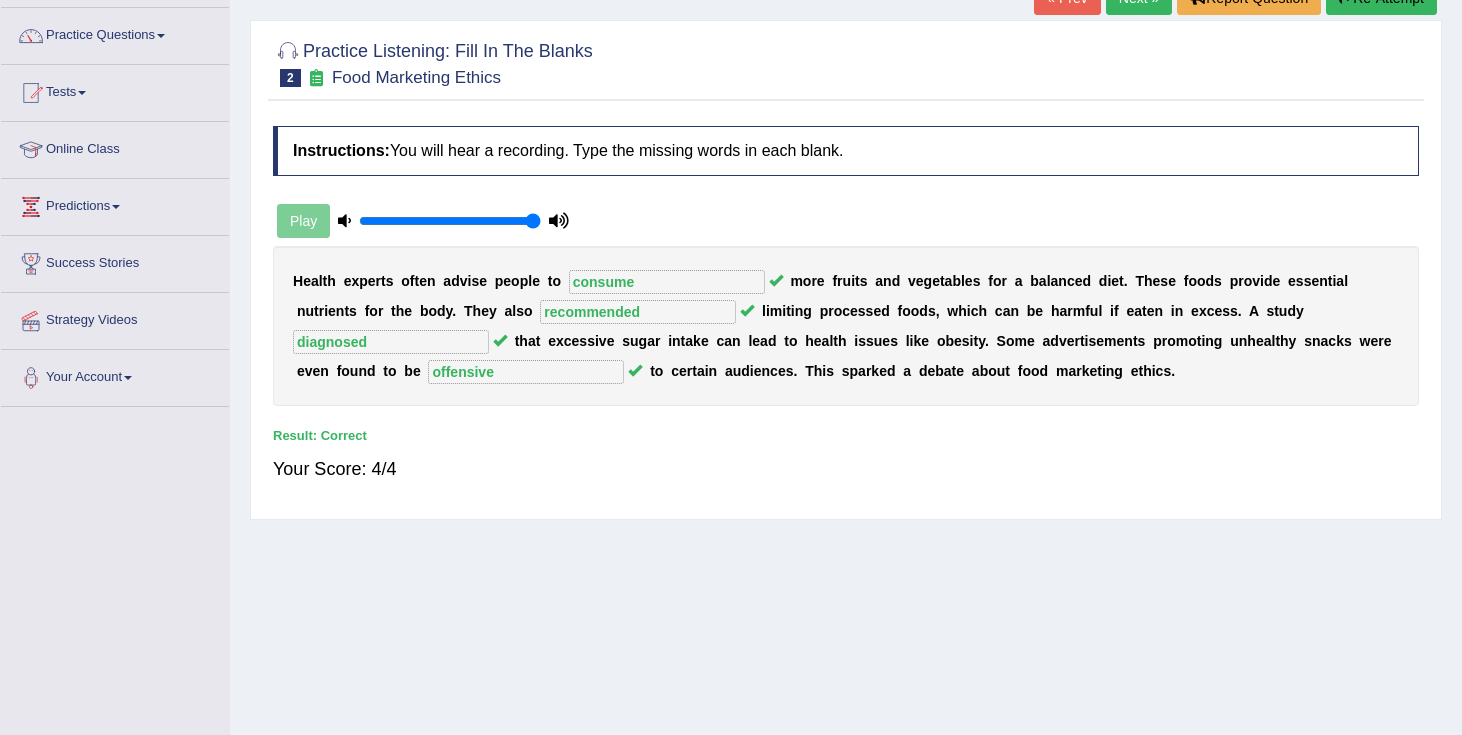 scroll, scrollTop: 0, scrollLeft: 0, axis: both 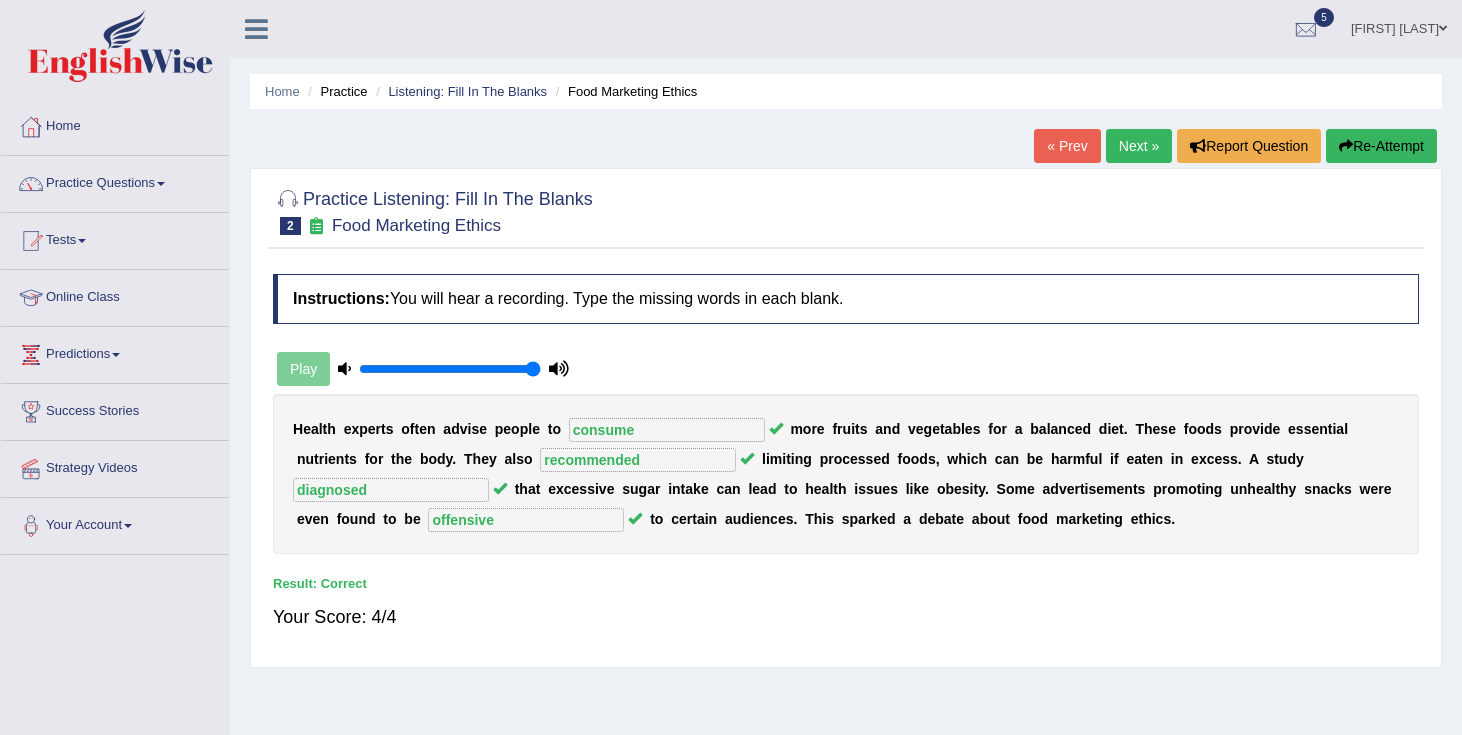 click on "Tests" at bounding box center [115, 238] 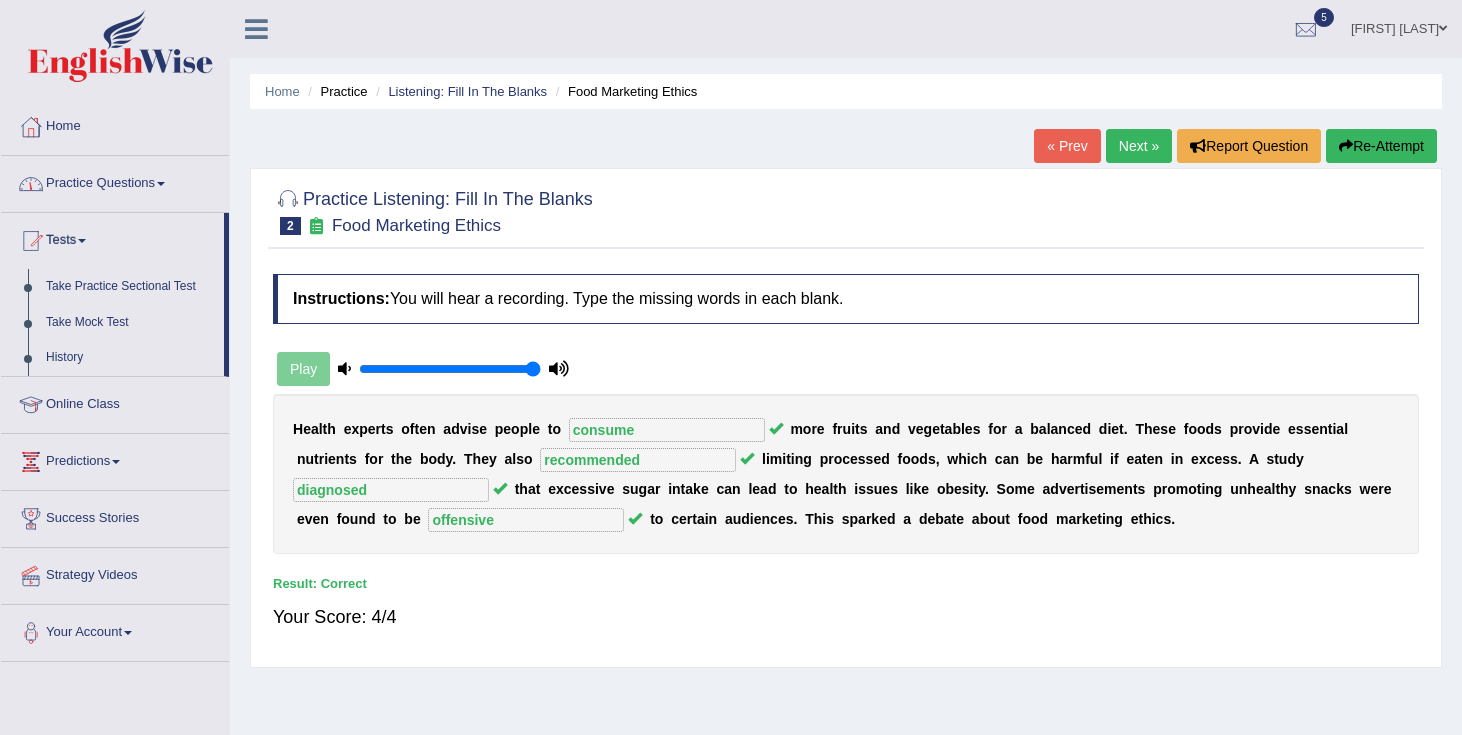 click on "Practice Questions" at bounding box center [115, 181] 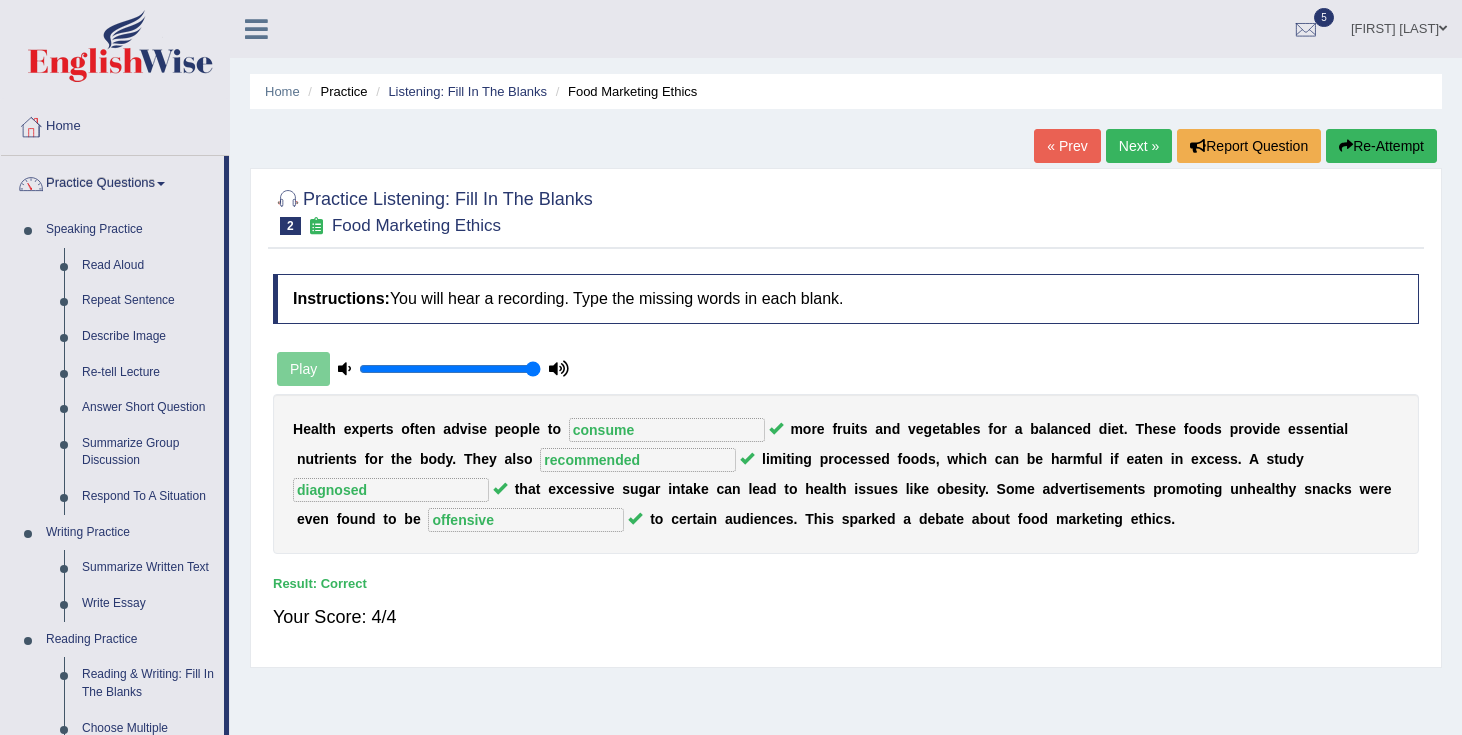 click on "Next »" at bounding box center (1139, 146) 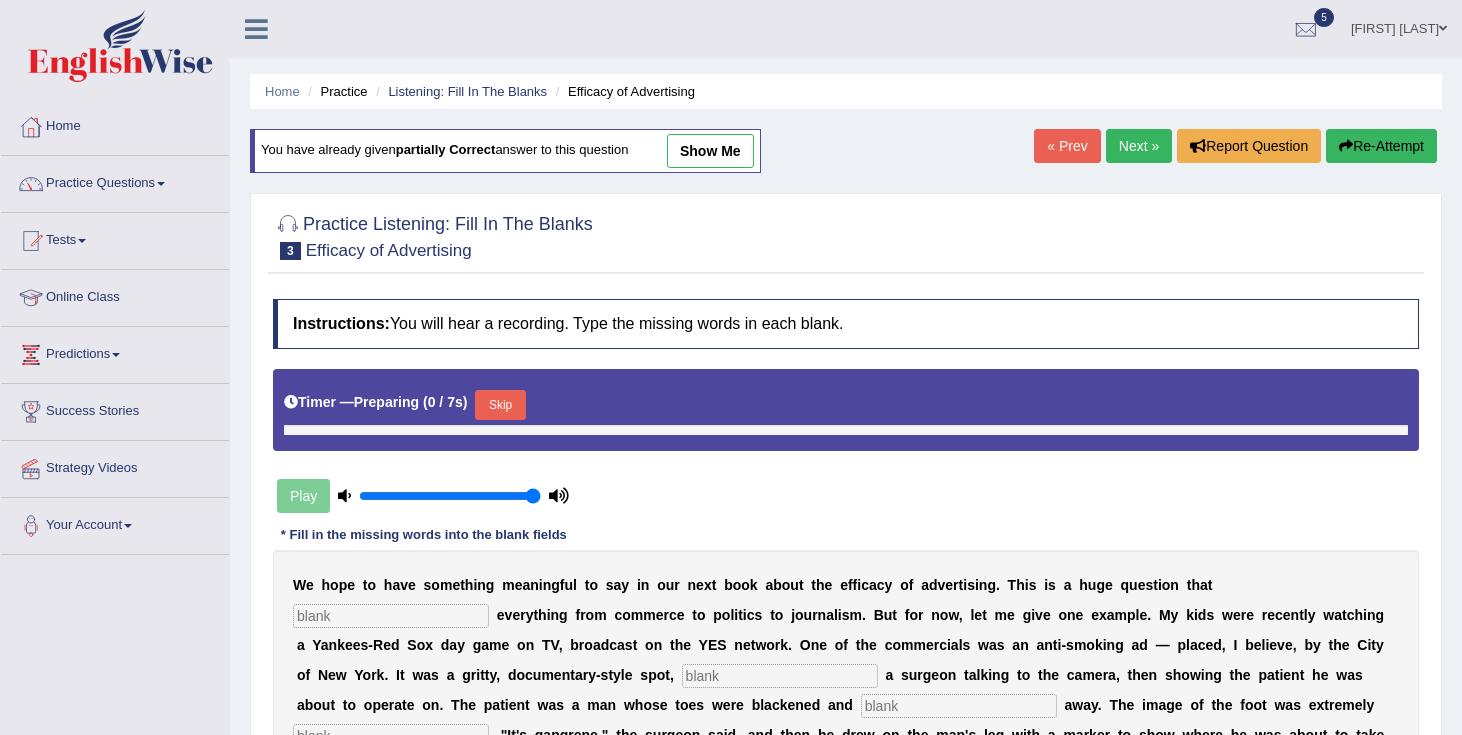scroll, scrollTop: 0, scrollLeft: 0, axis: both 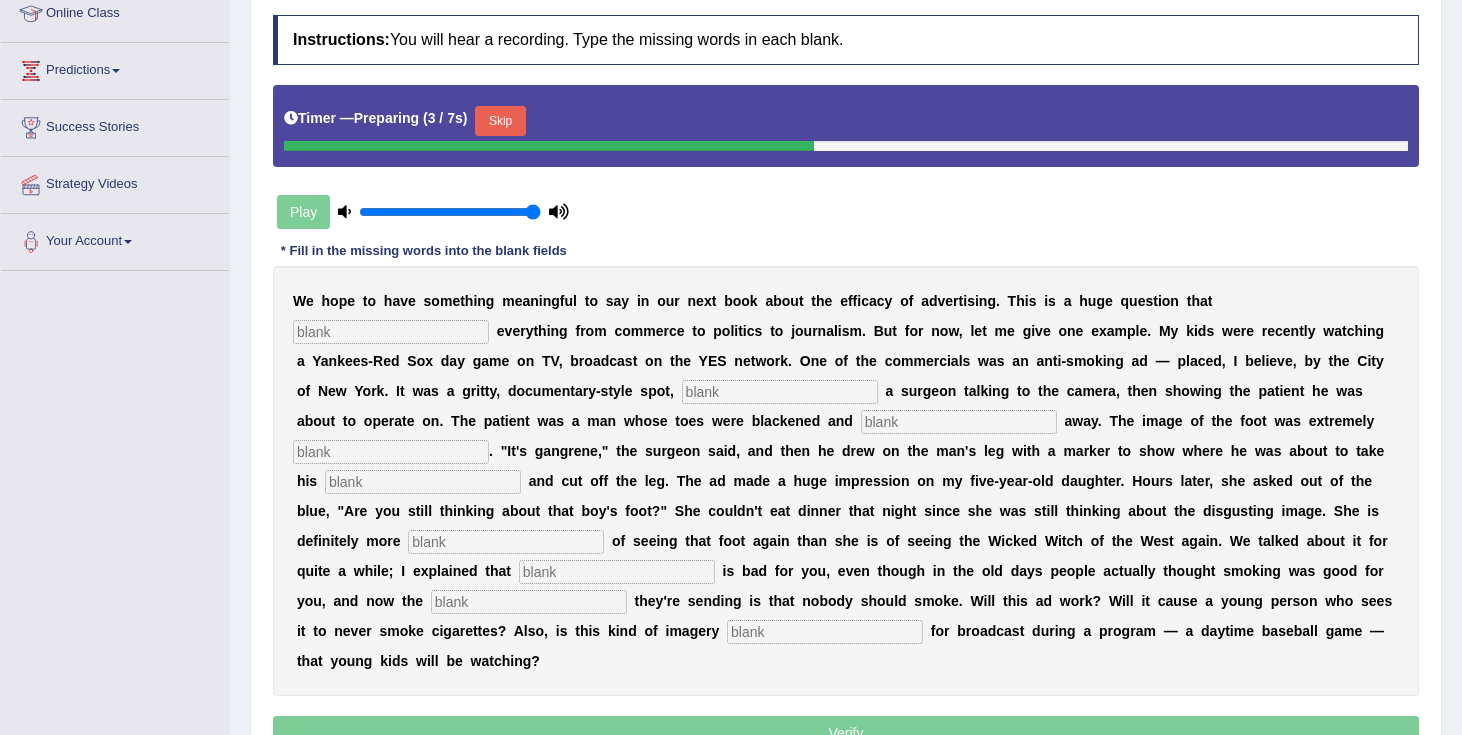 click at bounding box center (391, 332) 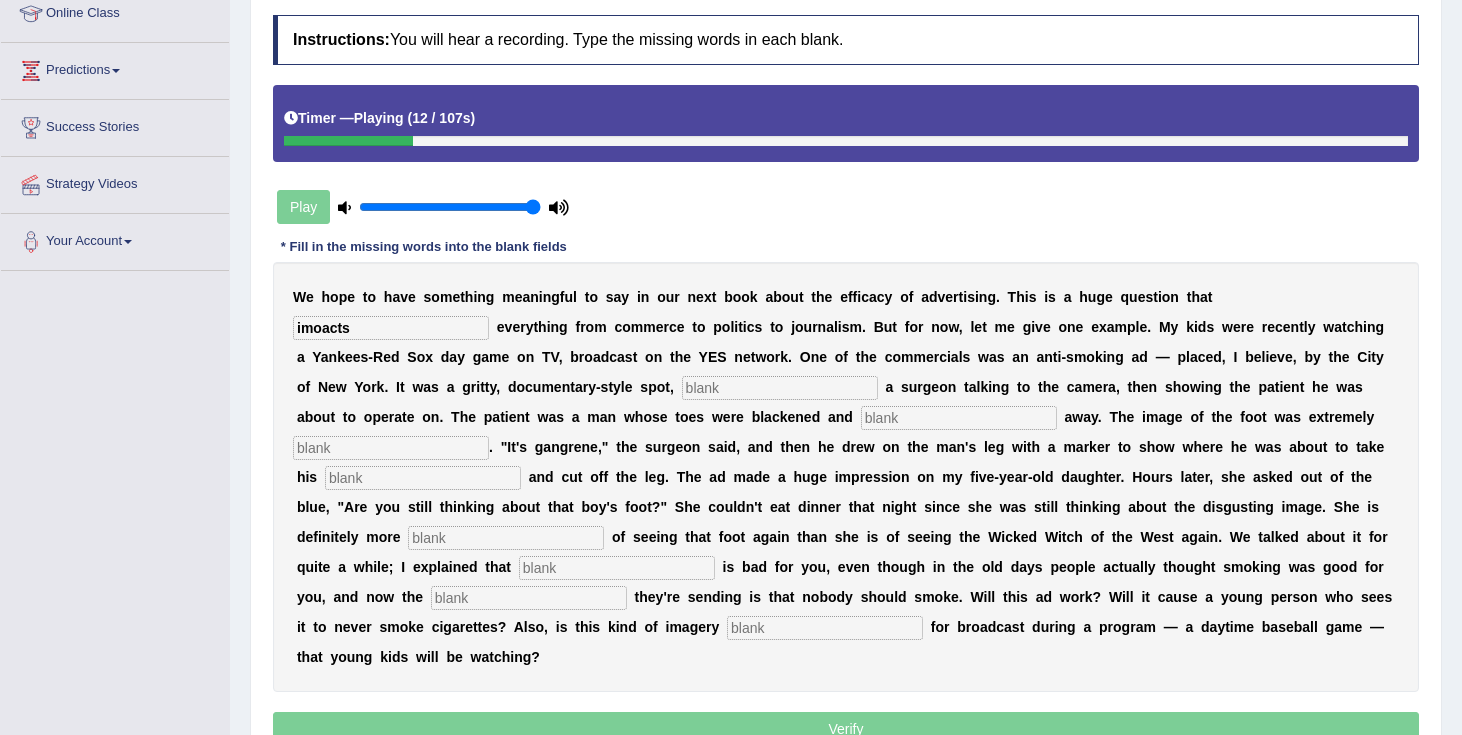 click at bounding box center [780, 388] 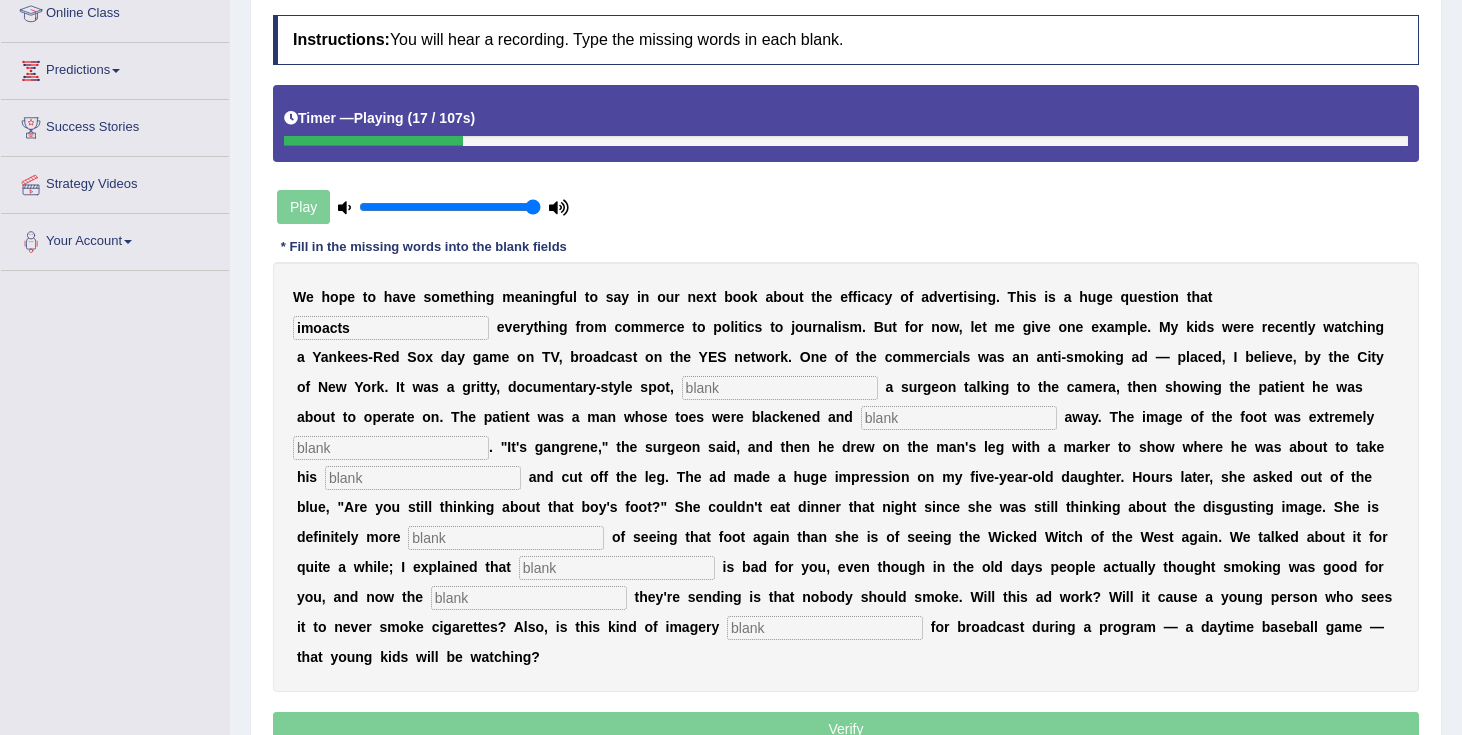 click on "imoacts" at bounding box center [391, 328] 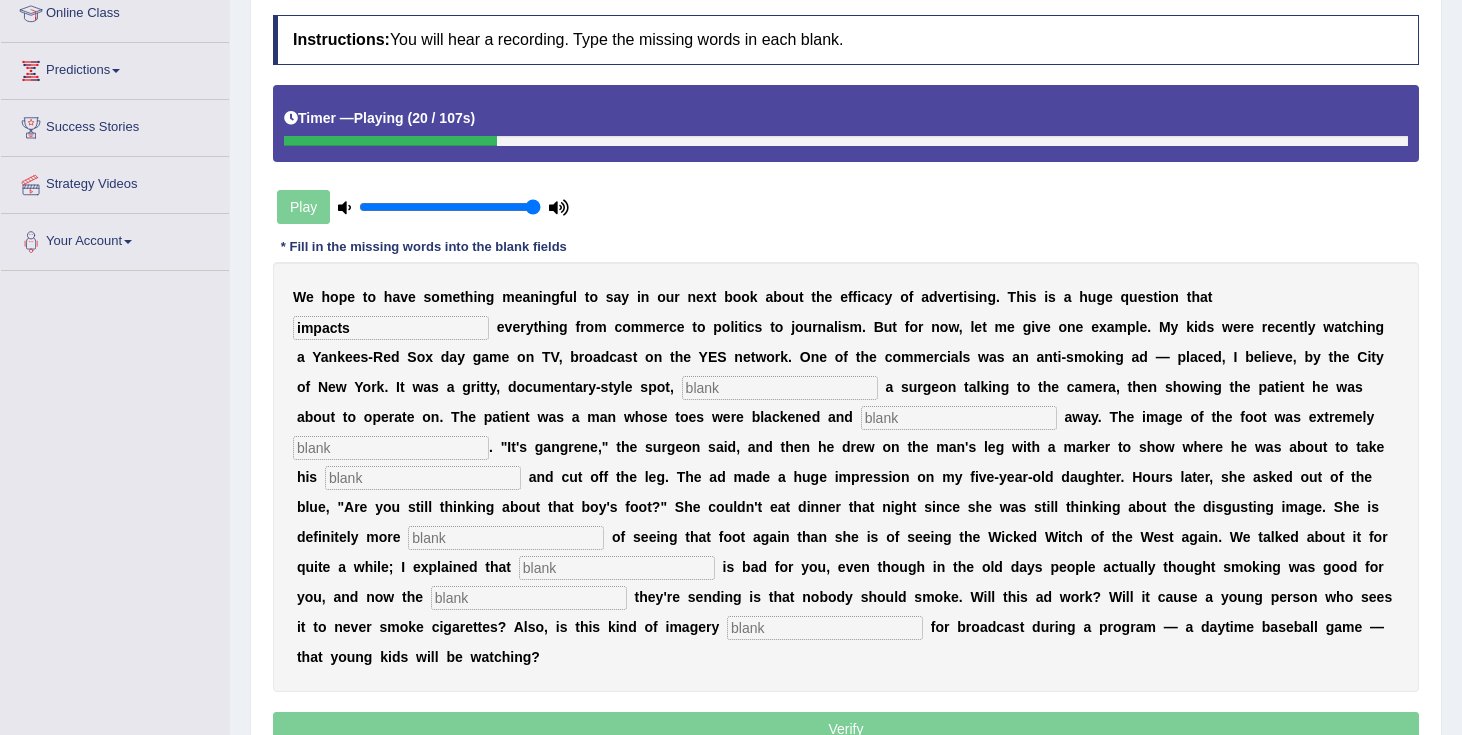 type on "impacts" 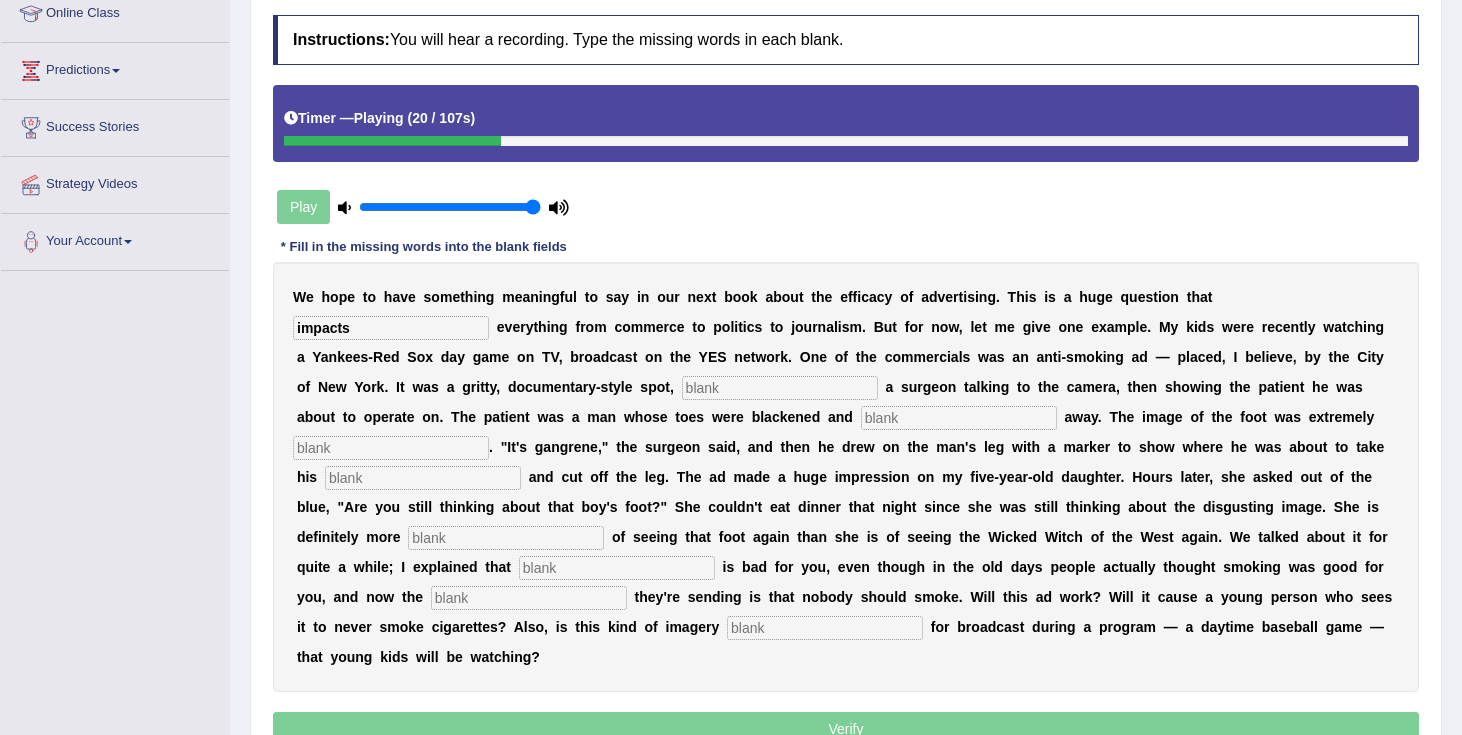 click at bounding box center (780, 388) 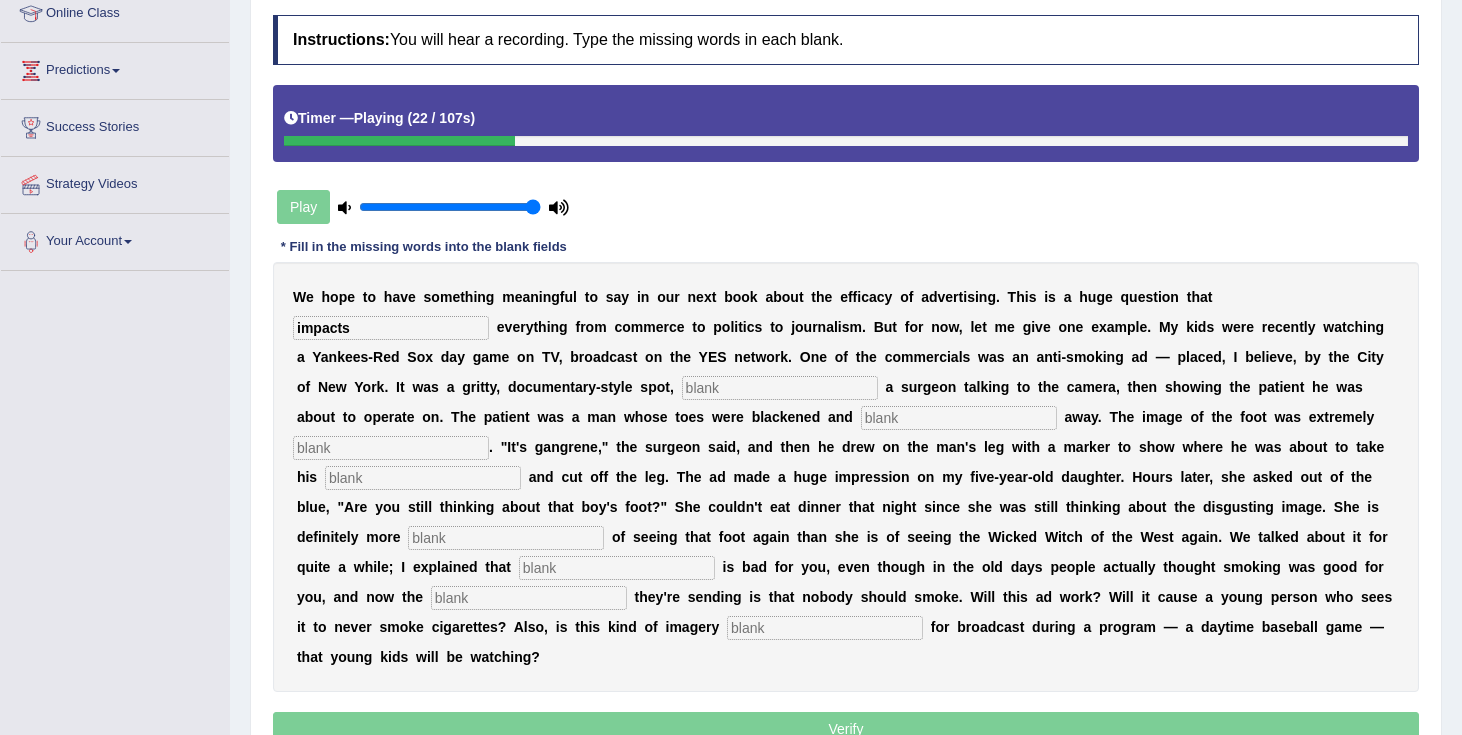 click at bounding box center (780, 388) 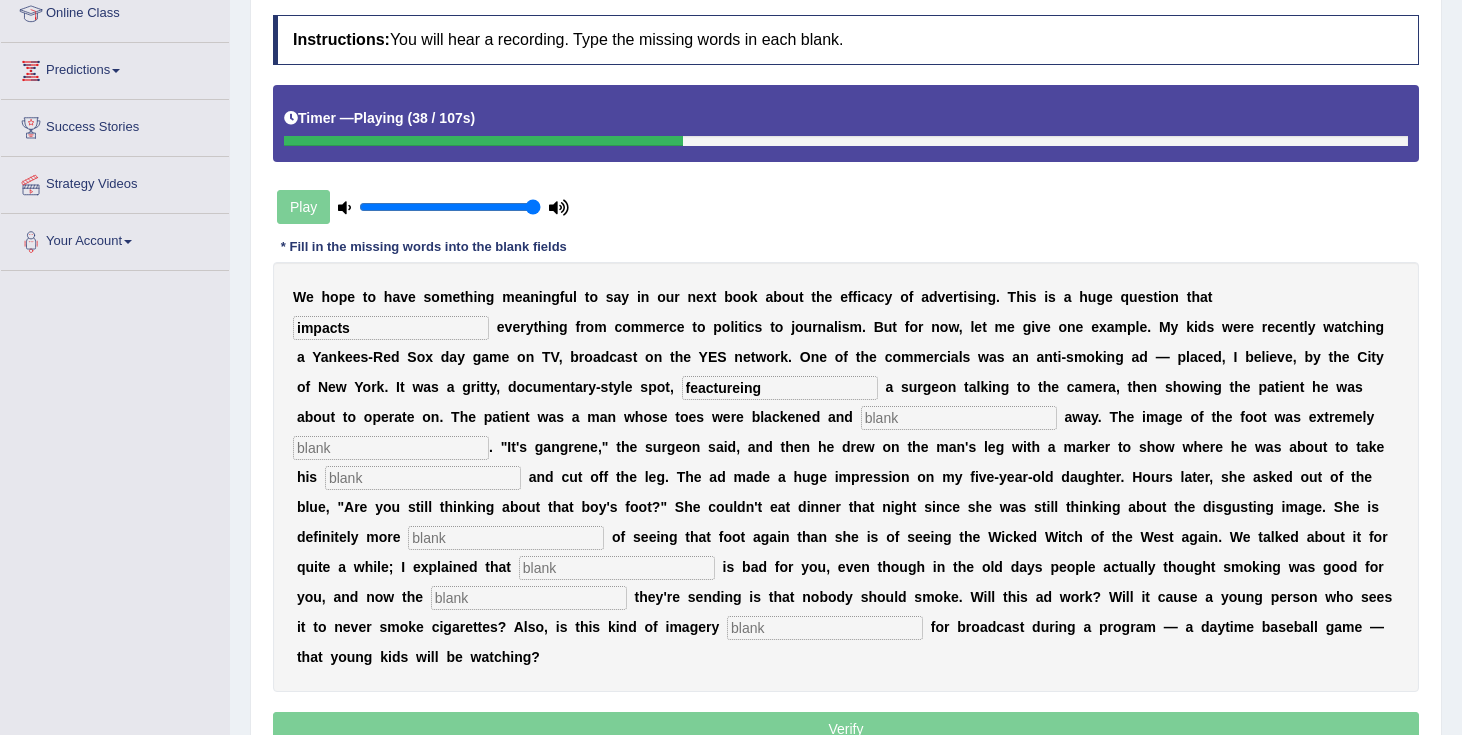 type on "feactureing" 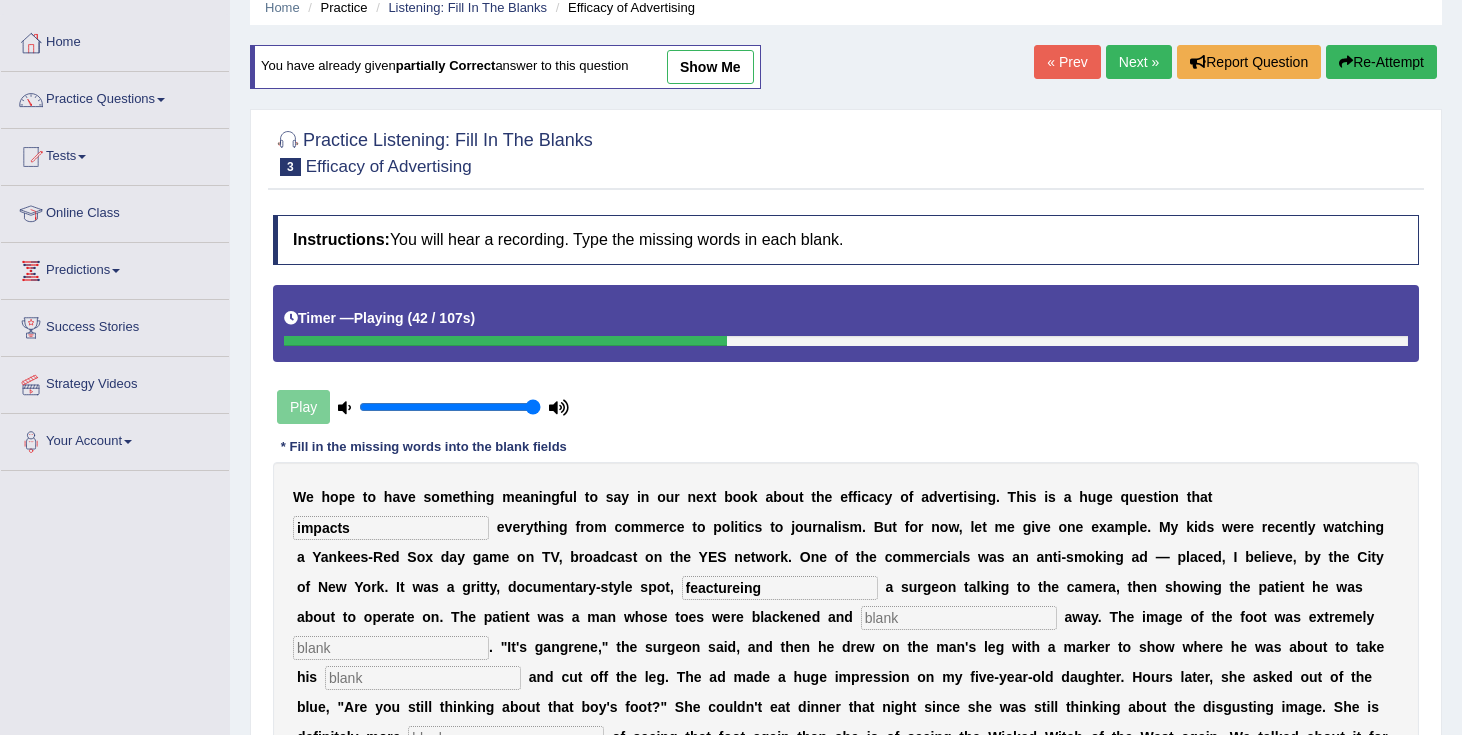 scroll, scrollTop: 66, scrollLeft: 0, axis: vertical 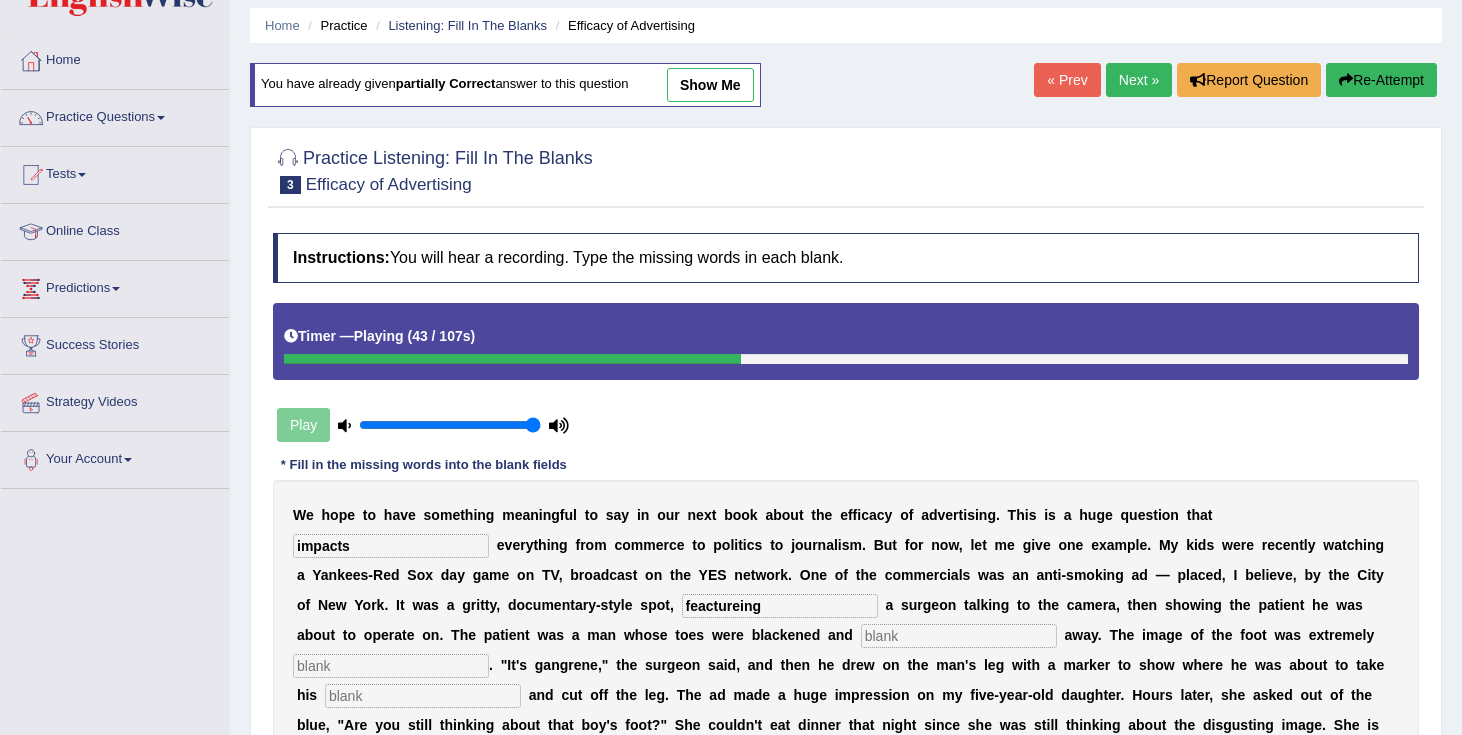 click on "Next »" at bounding box center [1139, 80] 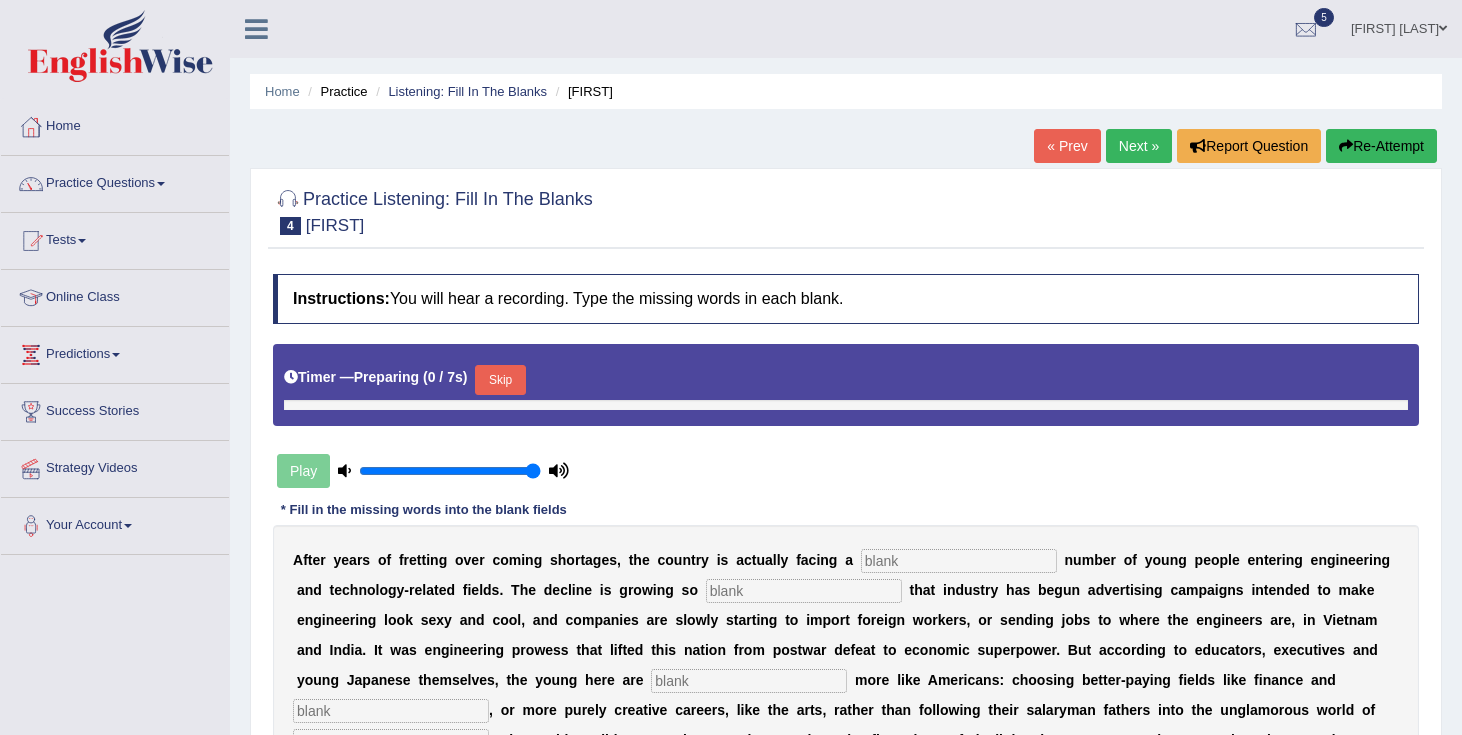 scroll, scrollTop: 0, scrollLeft: 0, axis: both 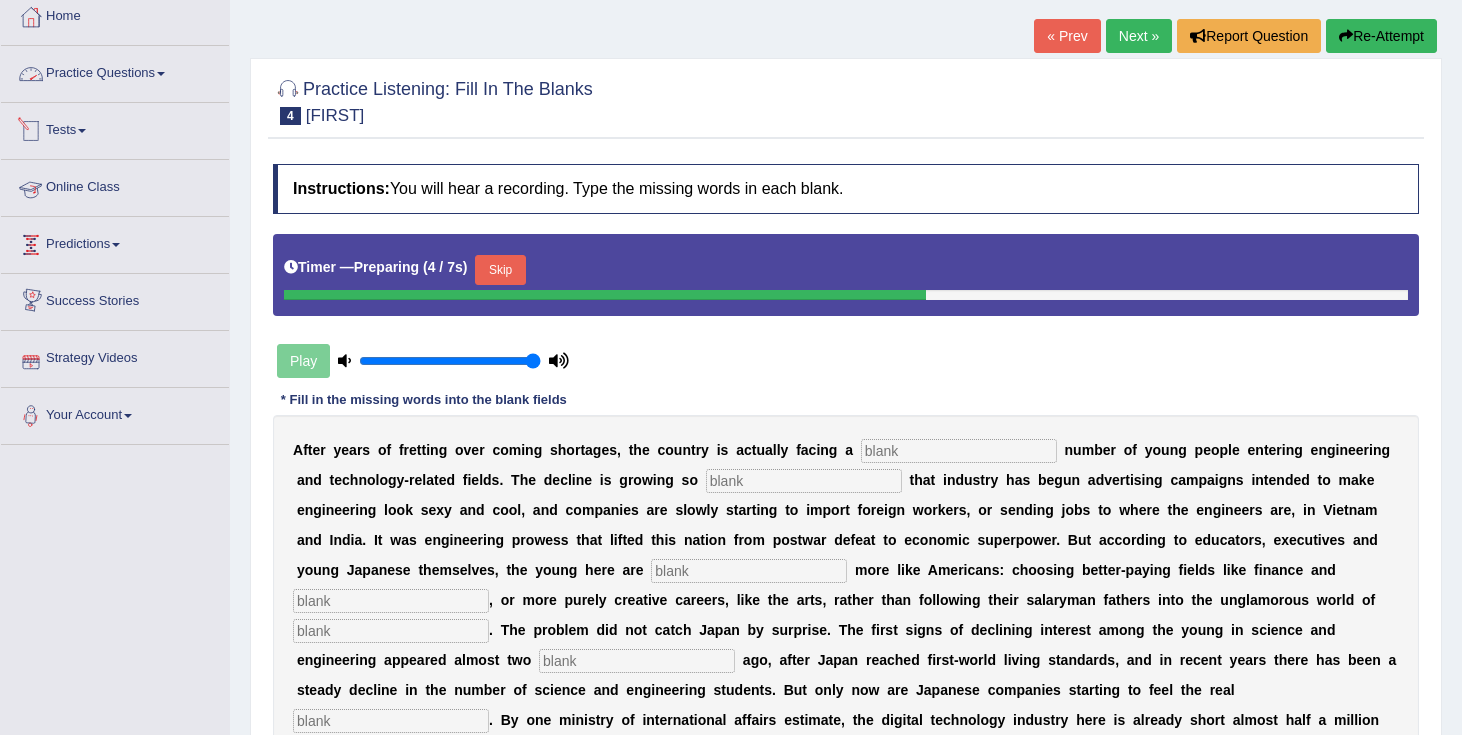 click on "Practice Questions" at bounding box center [115, 71] 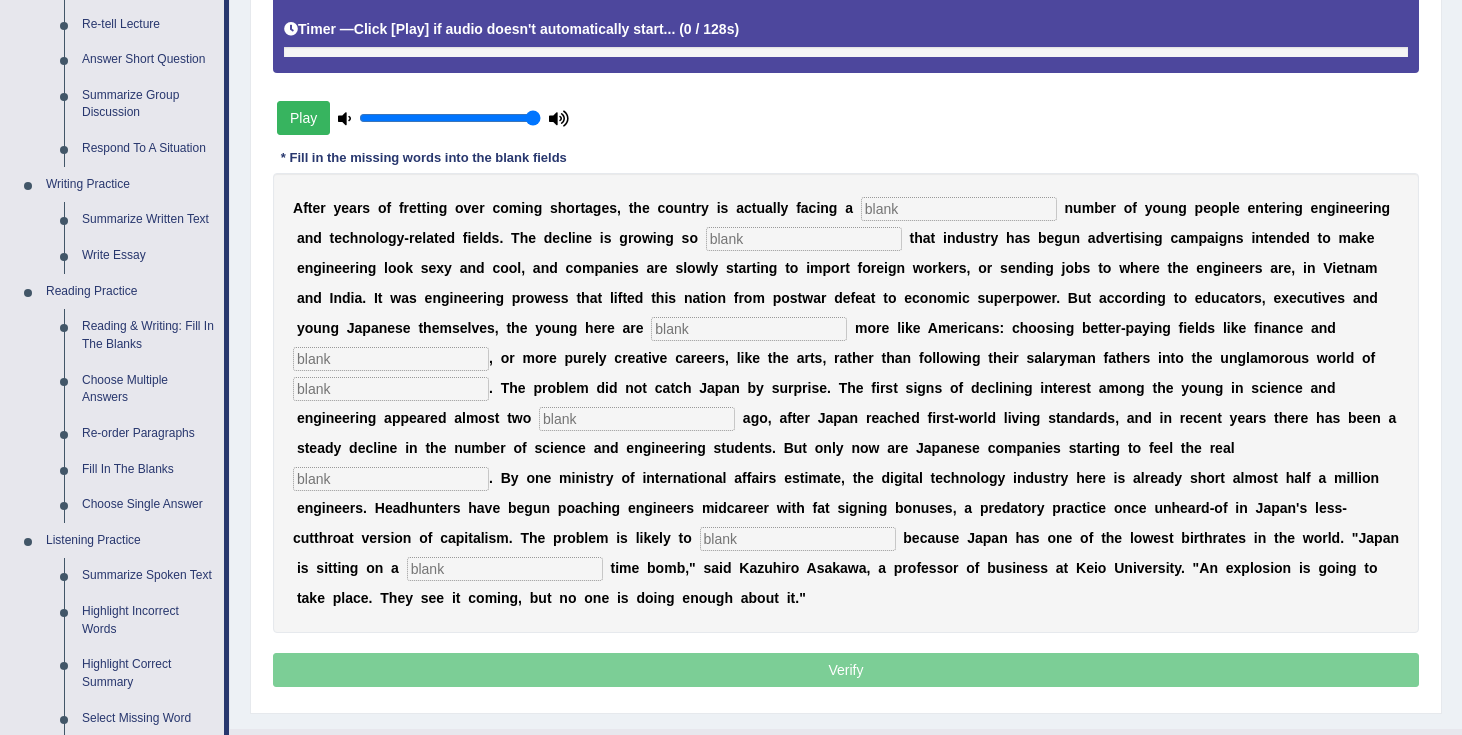 scroll, scrollTop: 177, scrollLeft: 0, axis: vertical 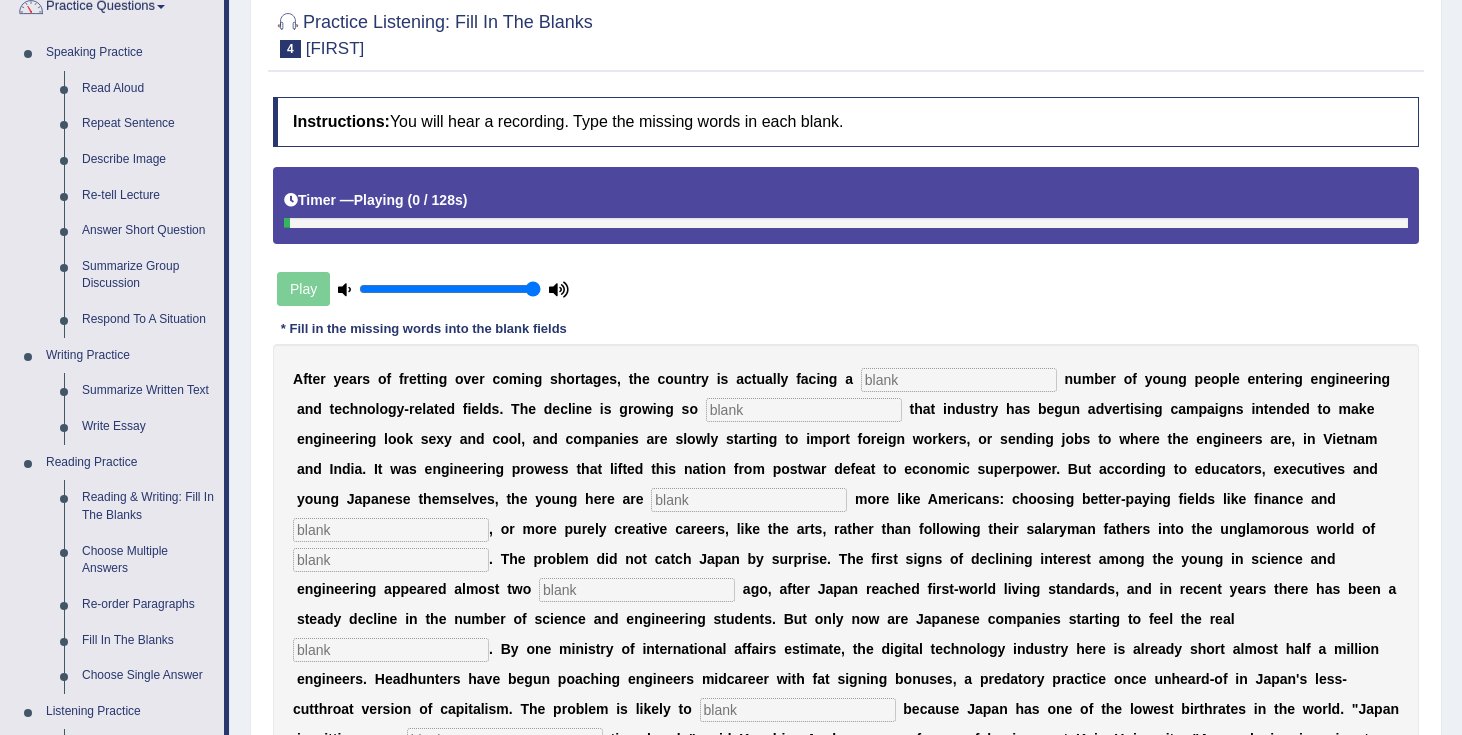 click at bounding box center (959, 380) 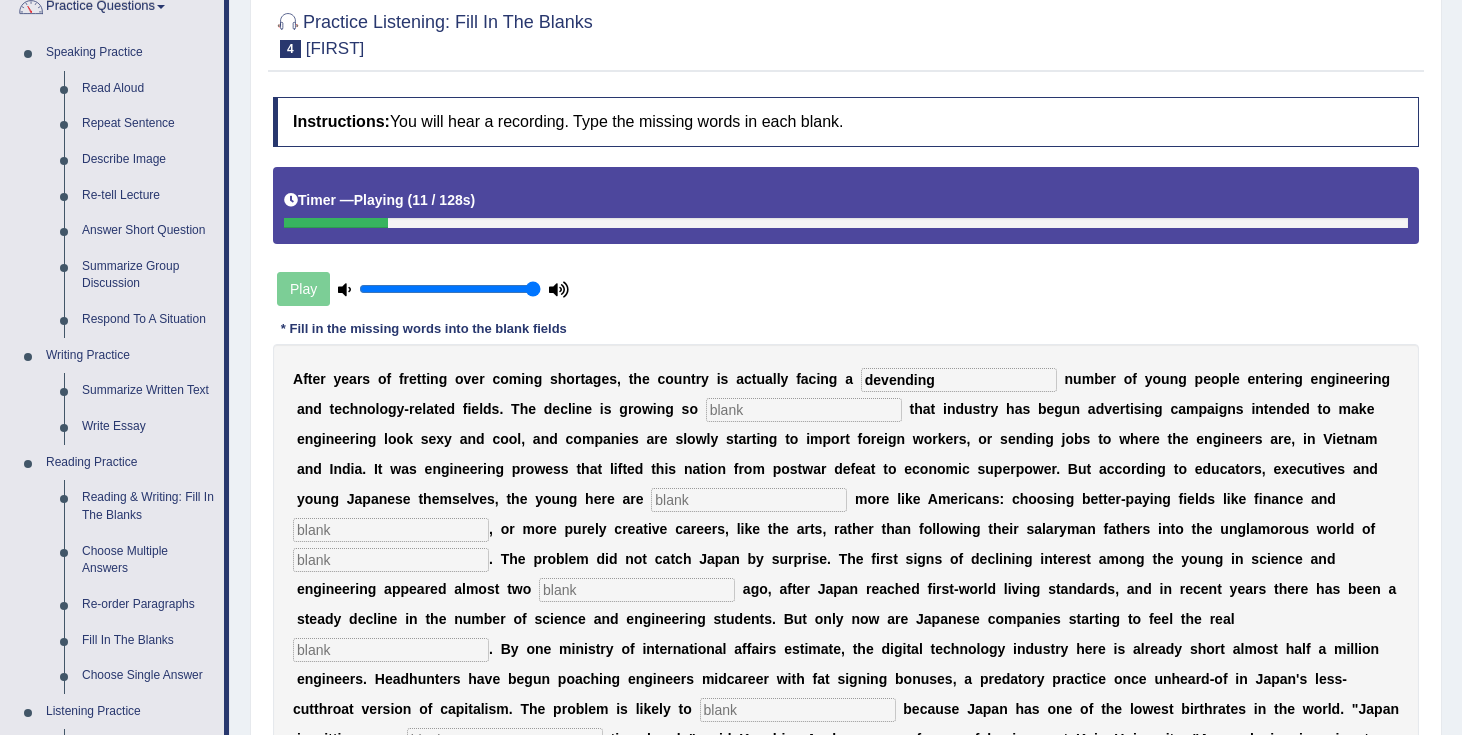 type on "devending" 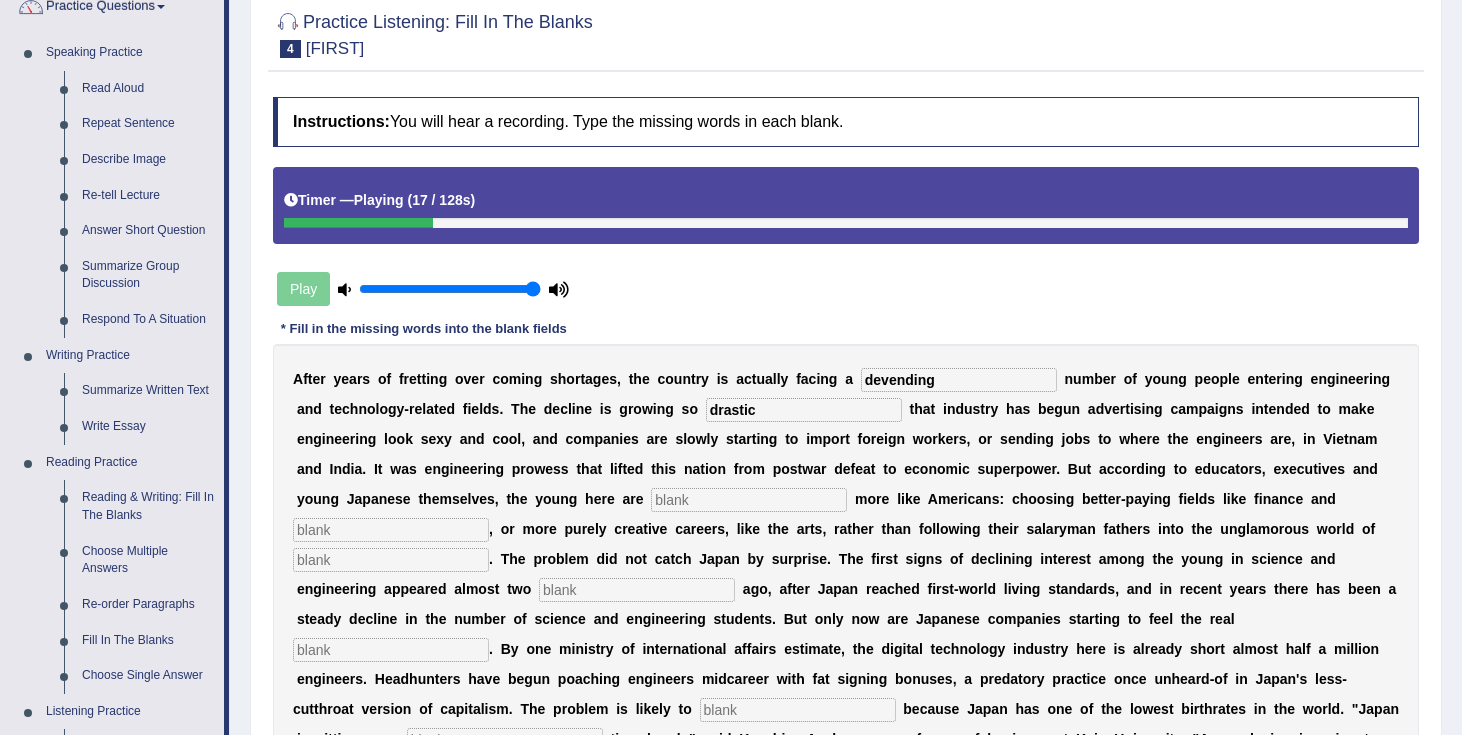 type on "drastic" 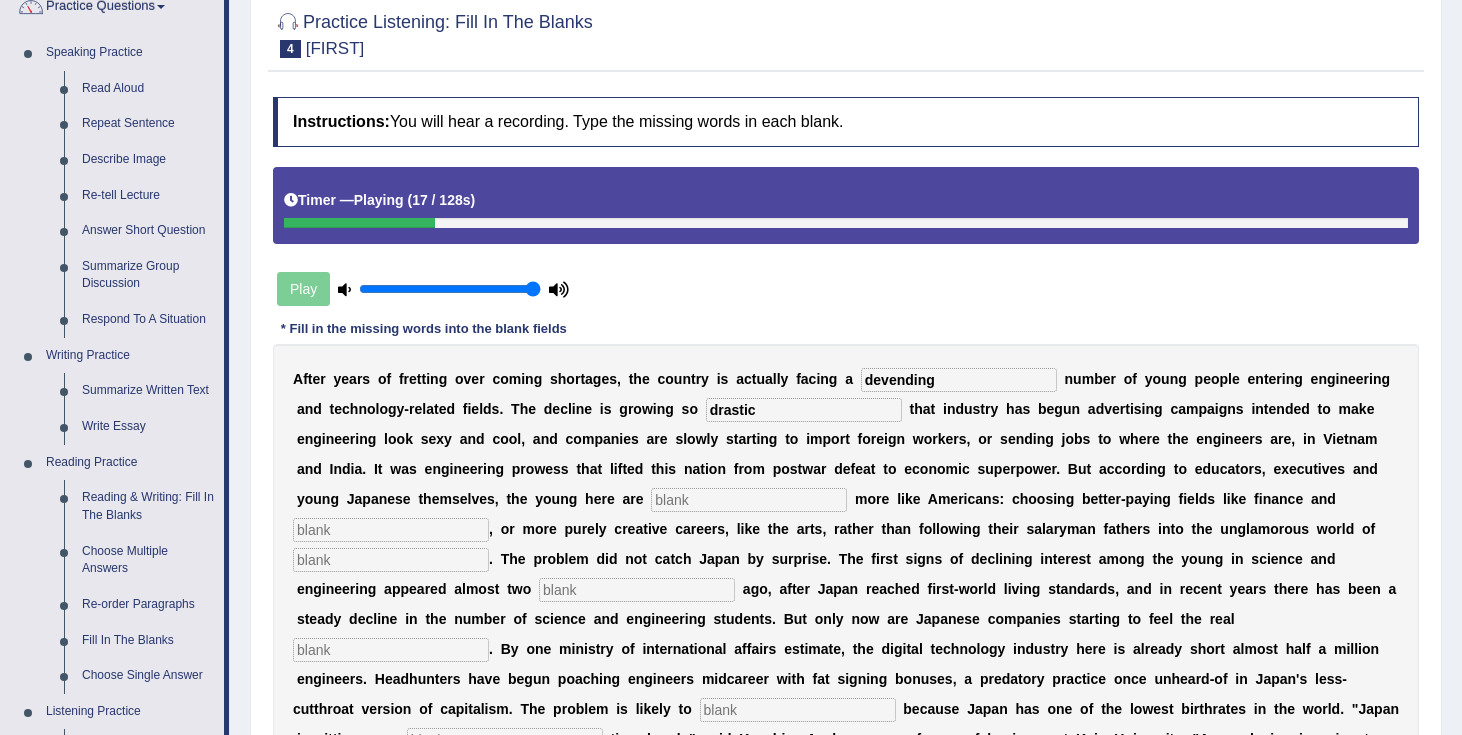click at bounding box center [749, 500] 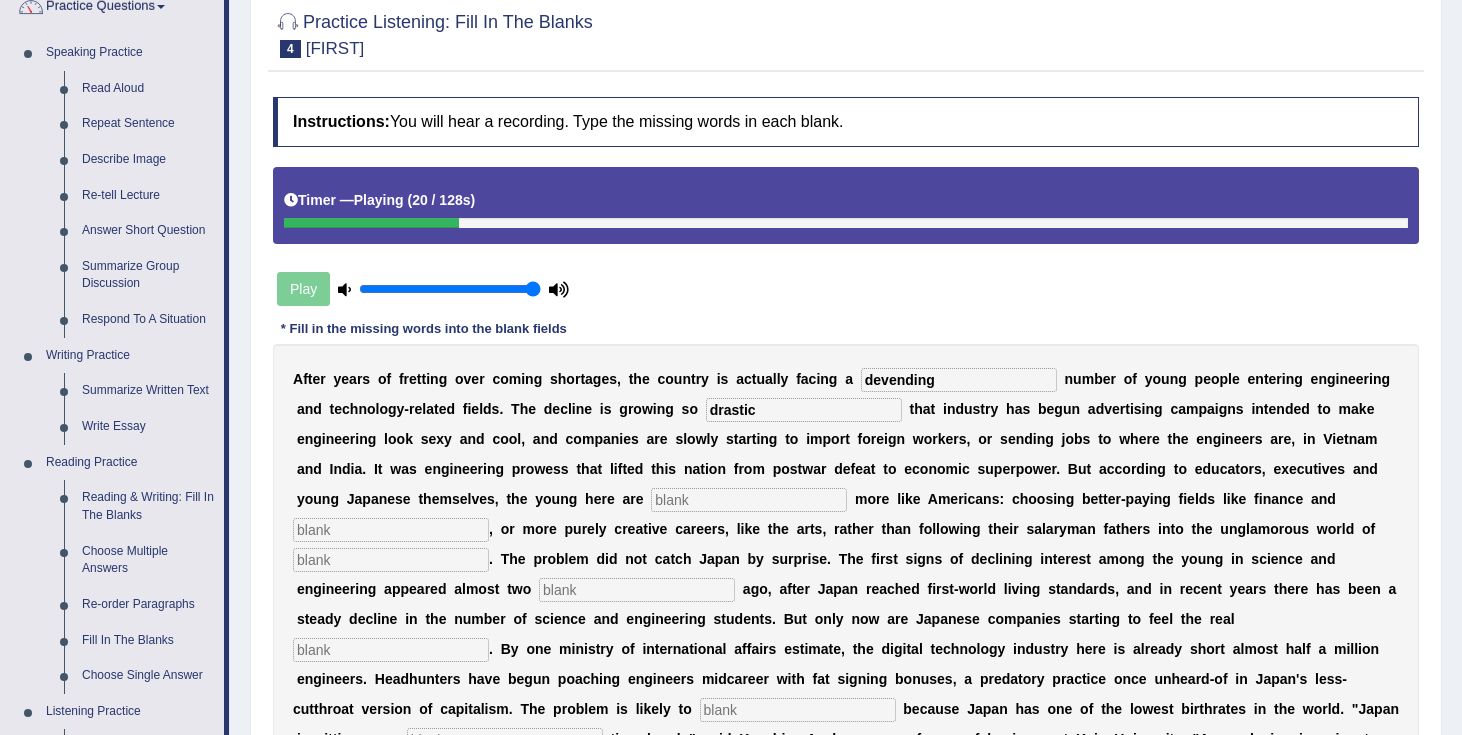 click on "devending" at bounding box center (959, 380) 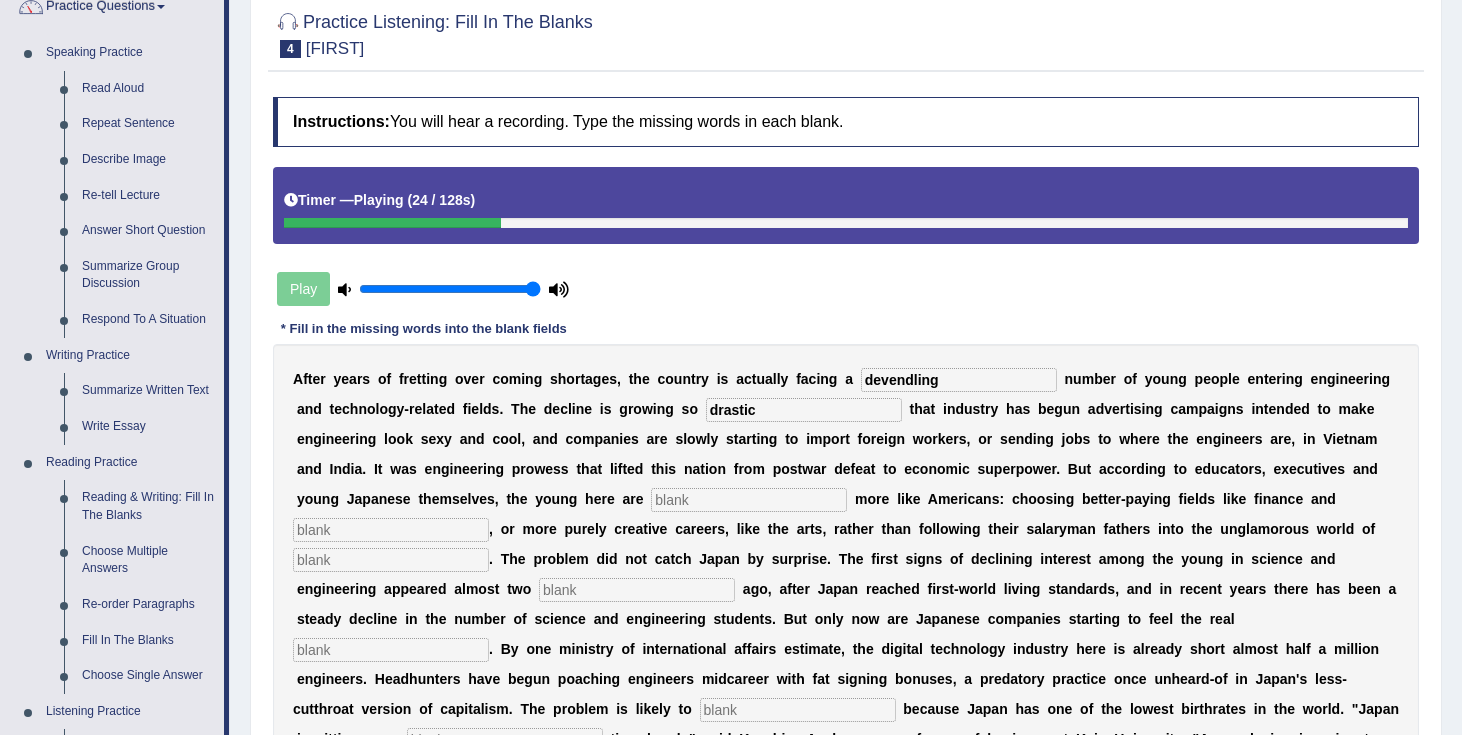type on "devendling" 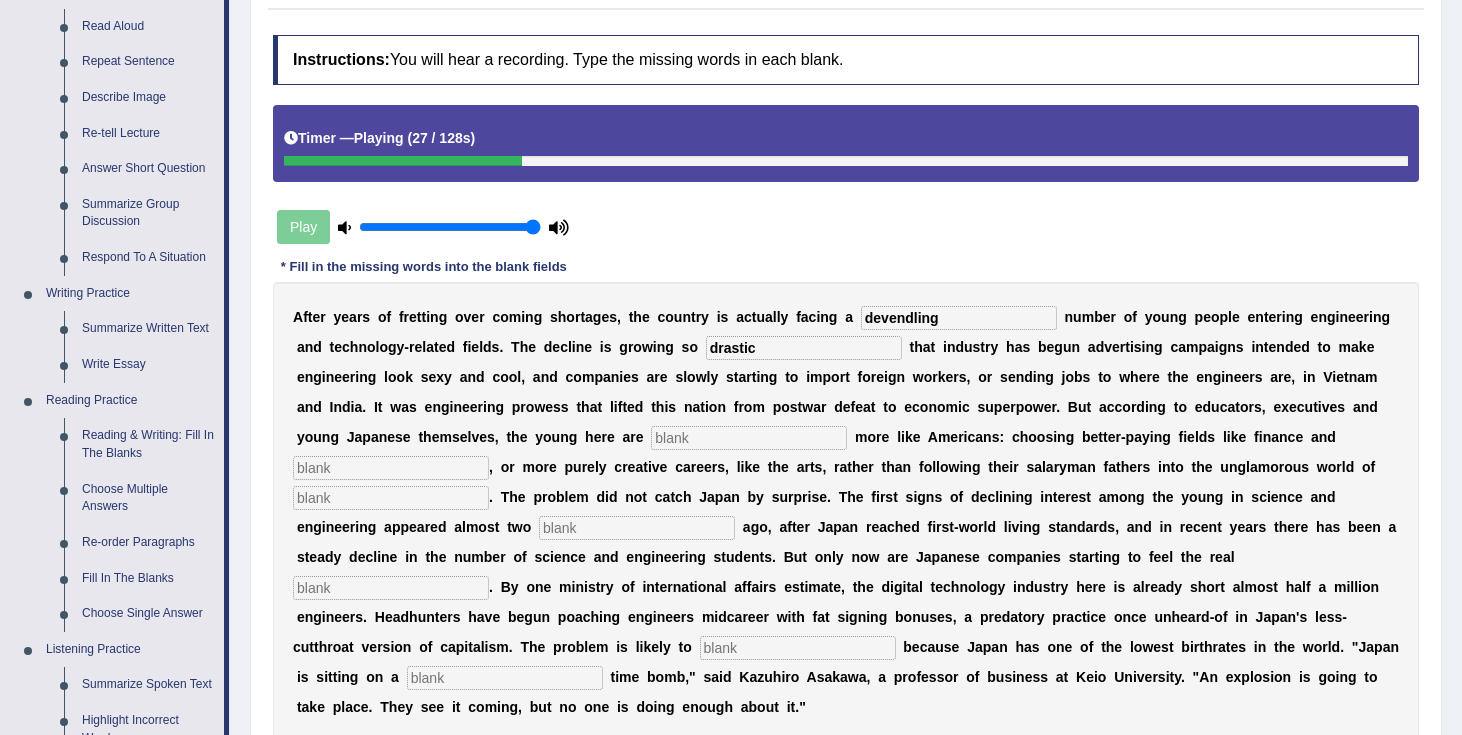 scroll, scrollTop: 243, scrollLeft: 0, axis: vertical 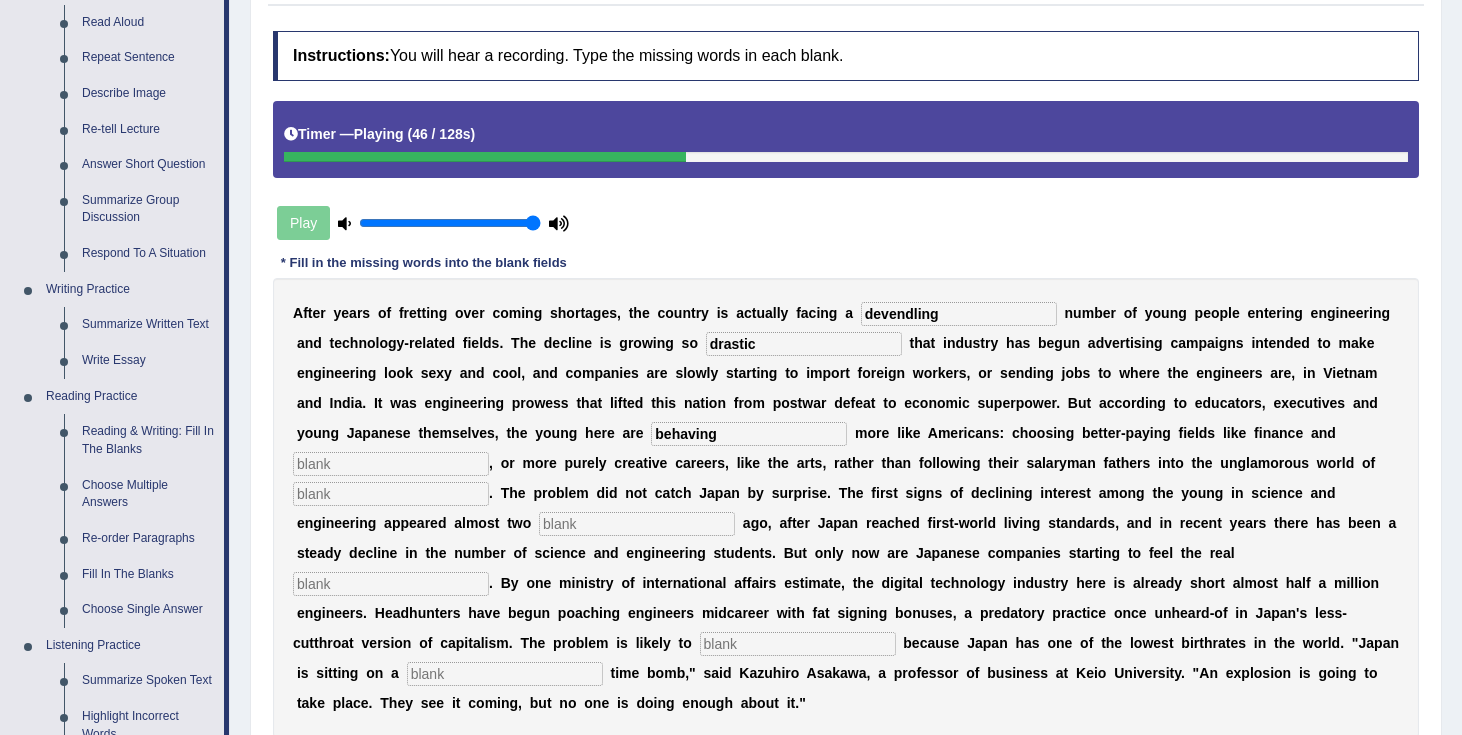 type on "behaving" 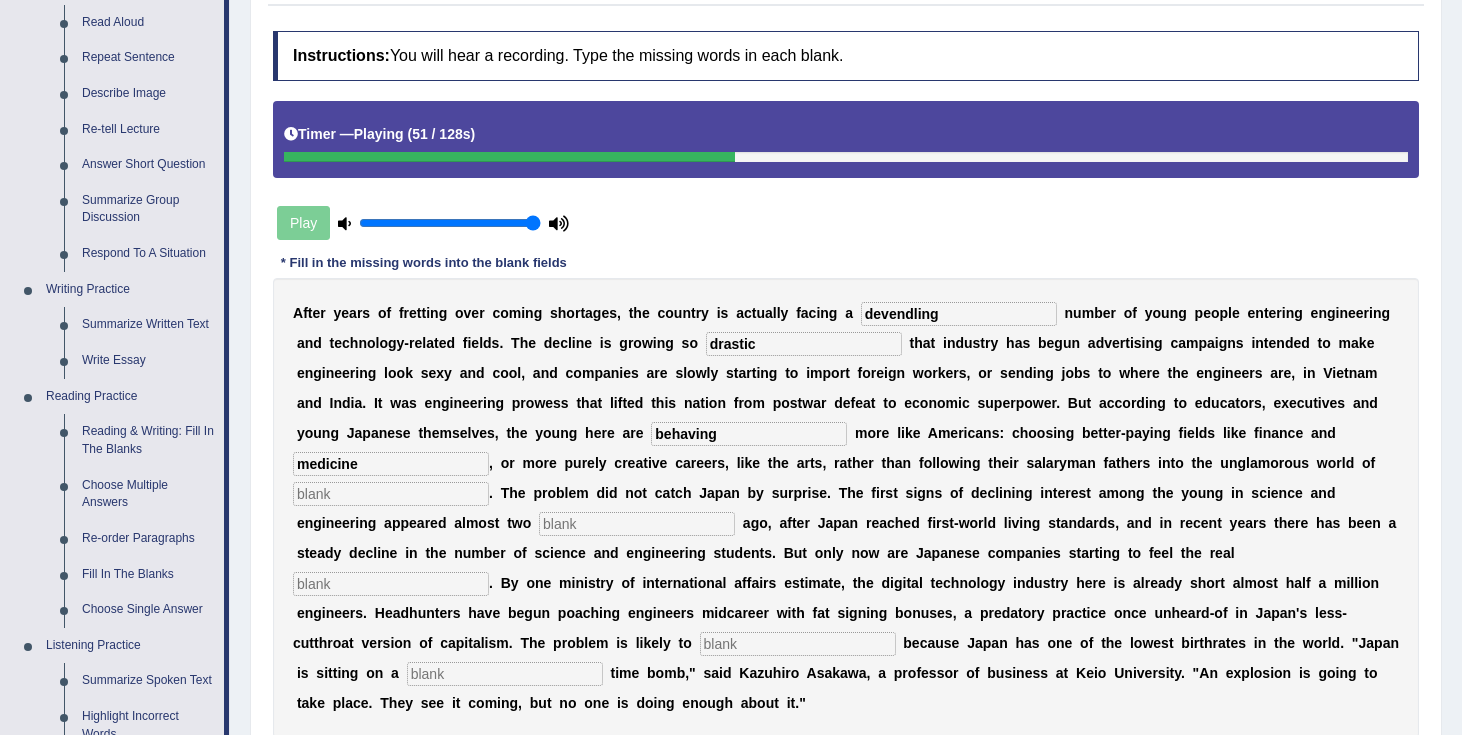 type on "medicine" 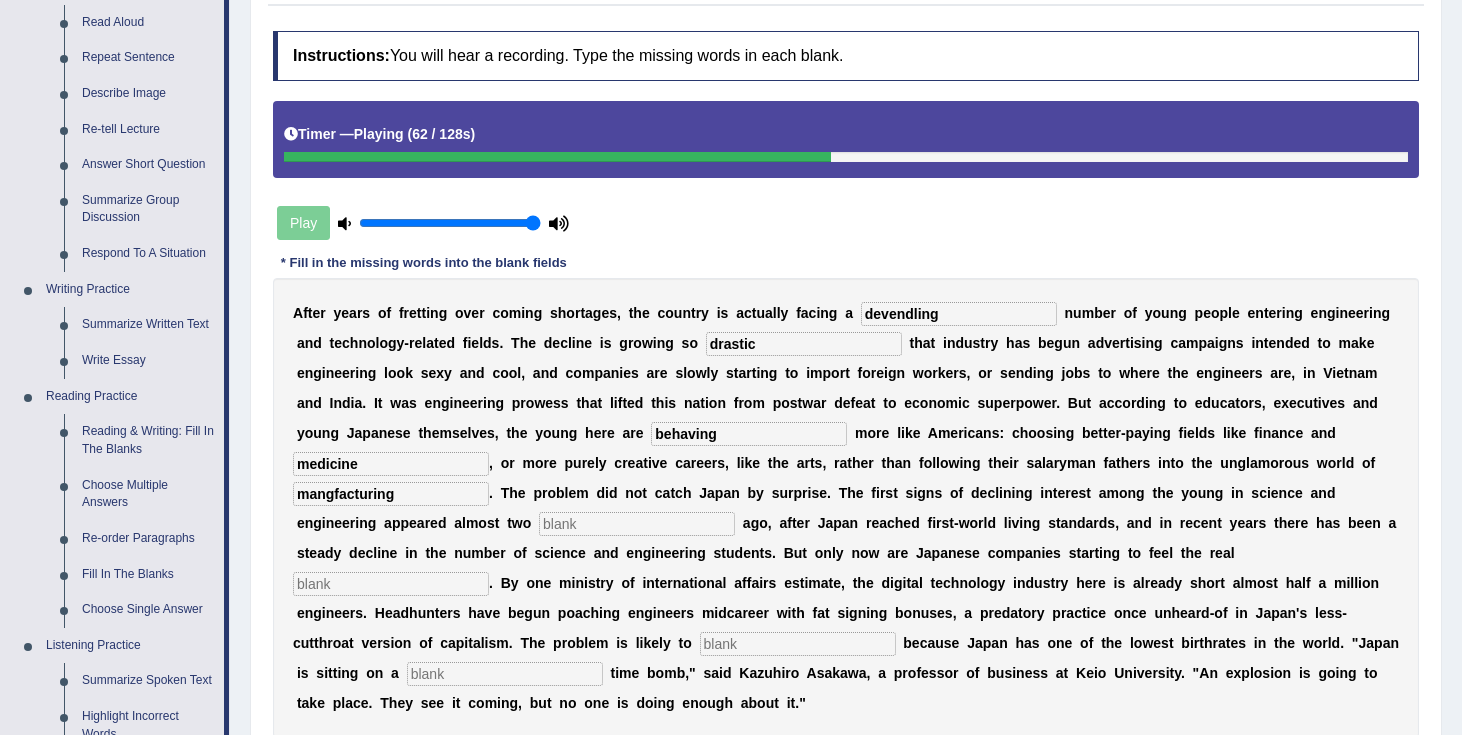 type on "mangfacturing" 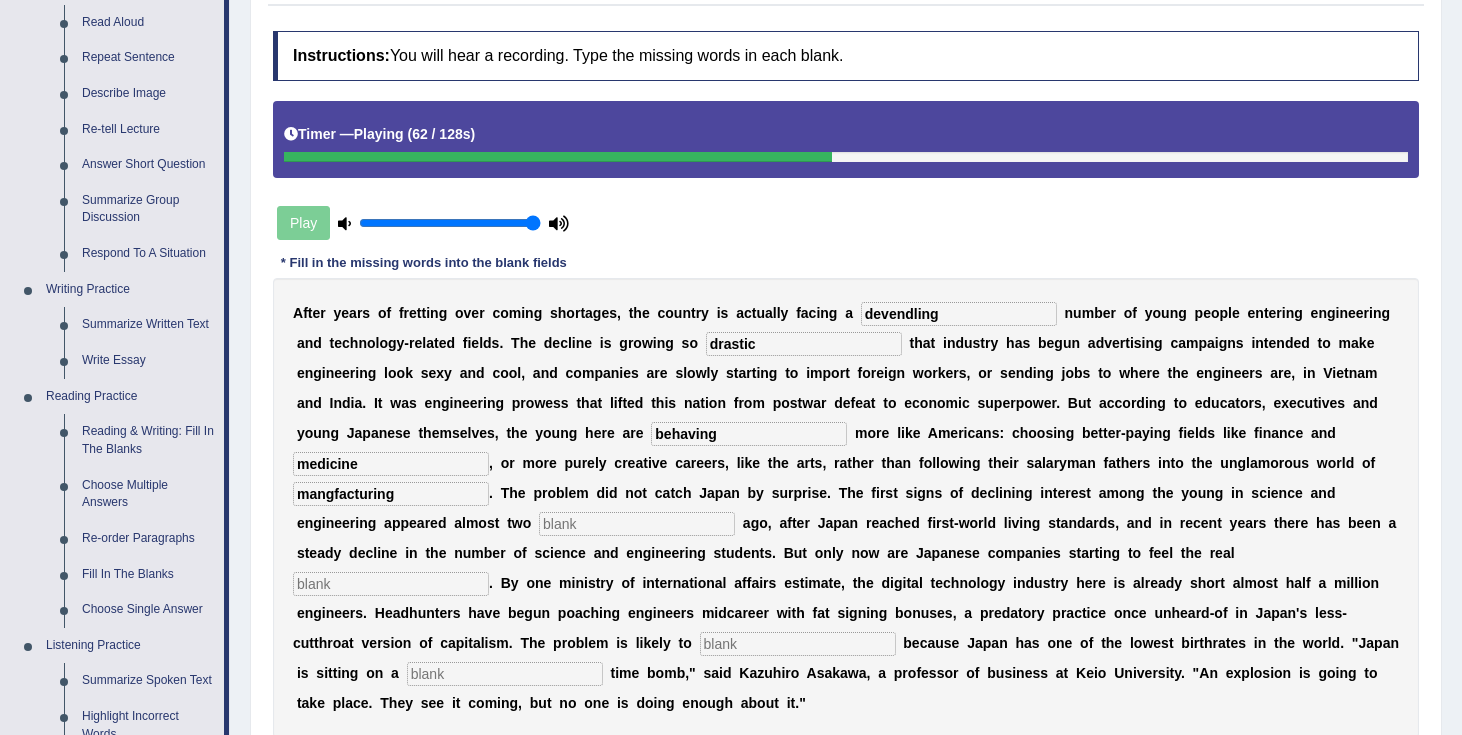 click at bounding box center [637, 524] 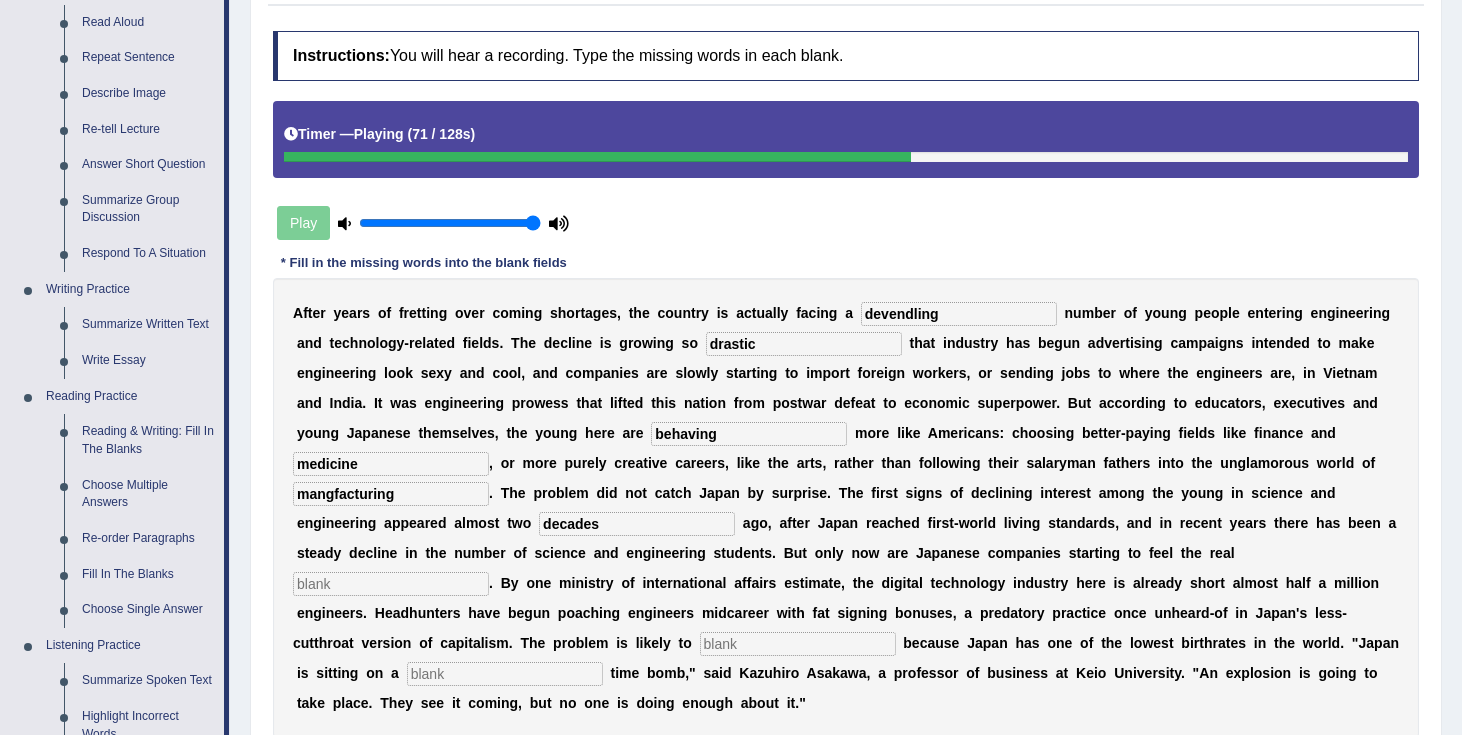 type on "decades" 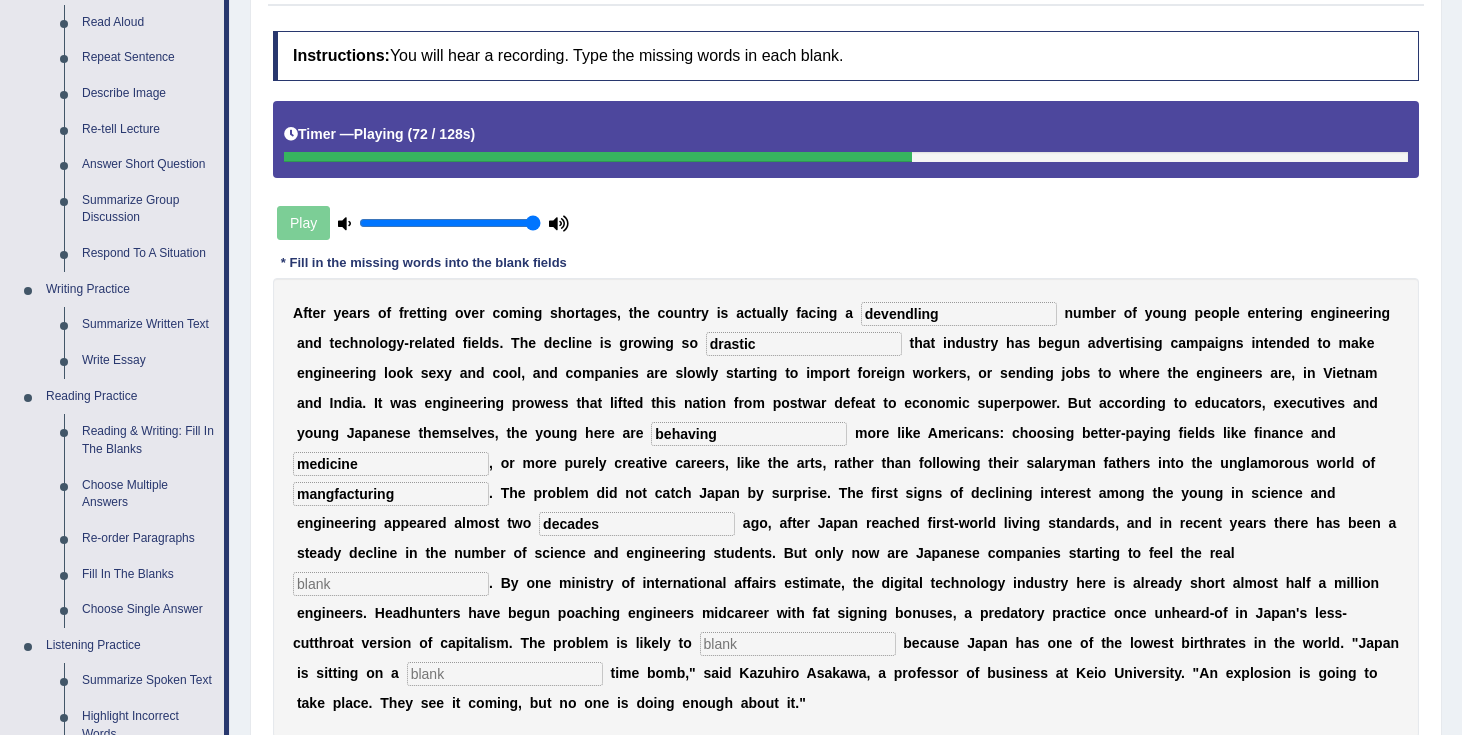 click at bounding box center (391, 584) 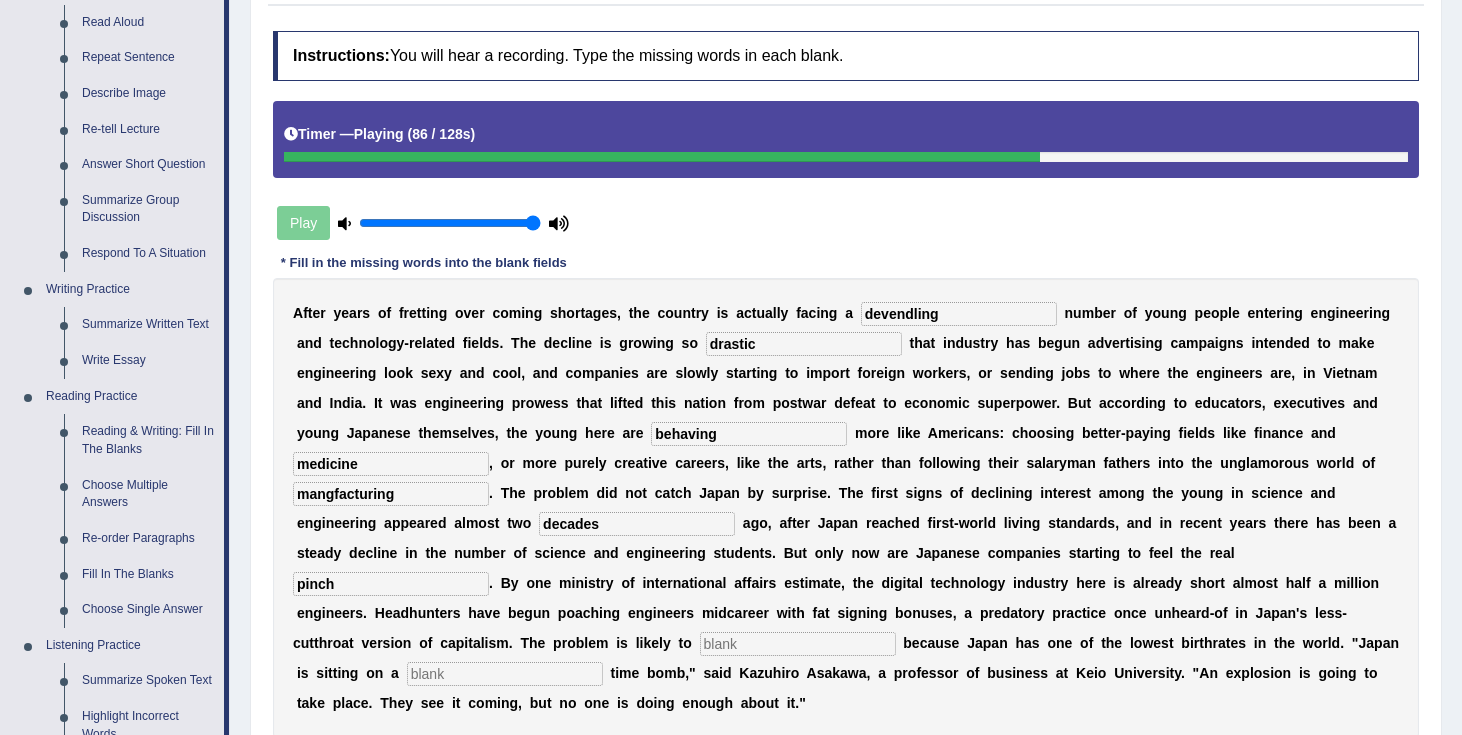 type on "pinch" 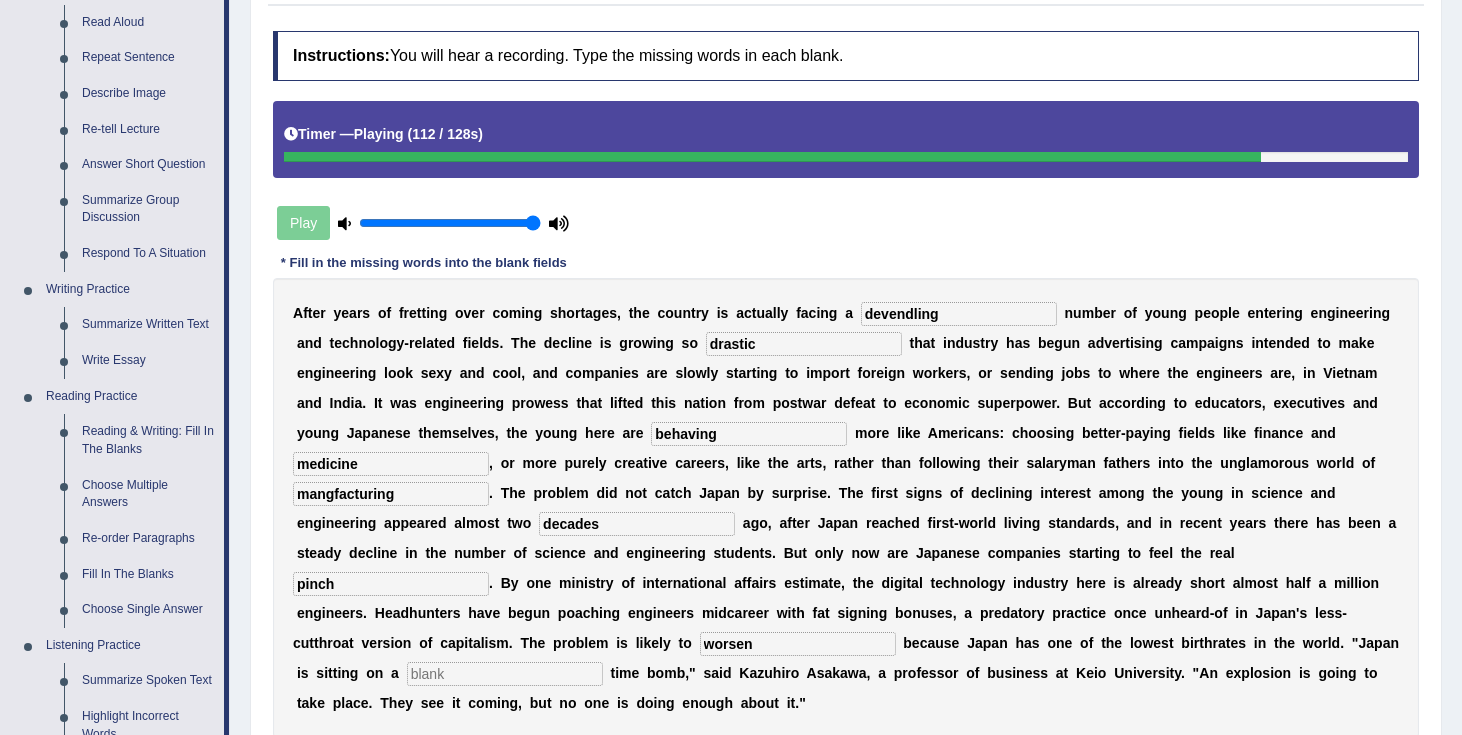 type on "worsen" 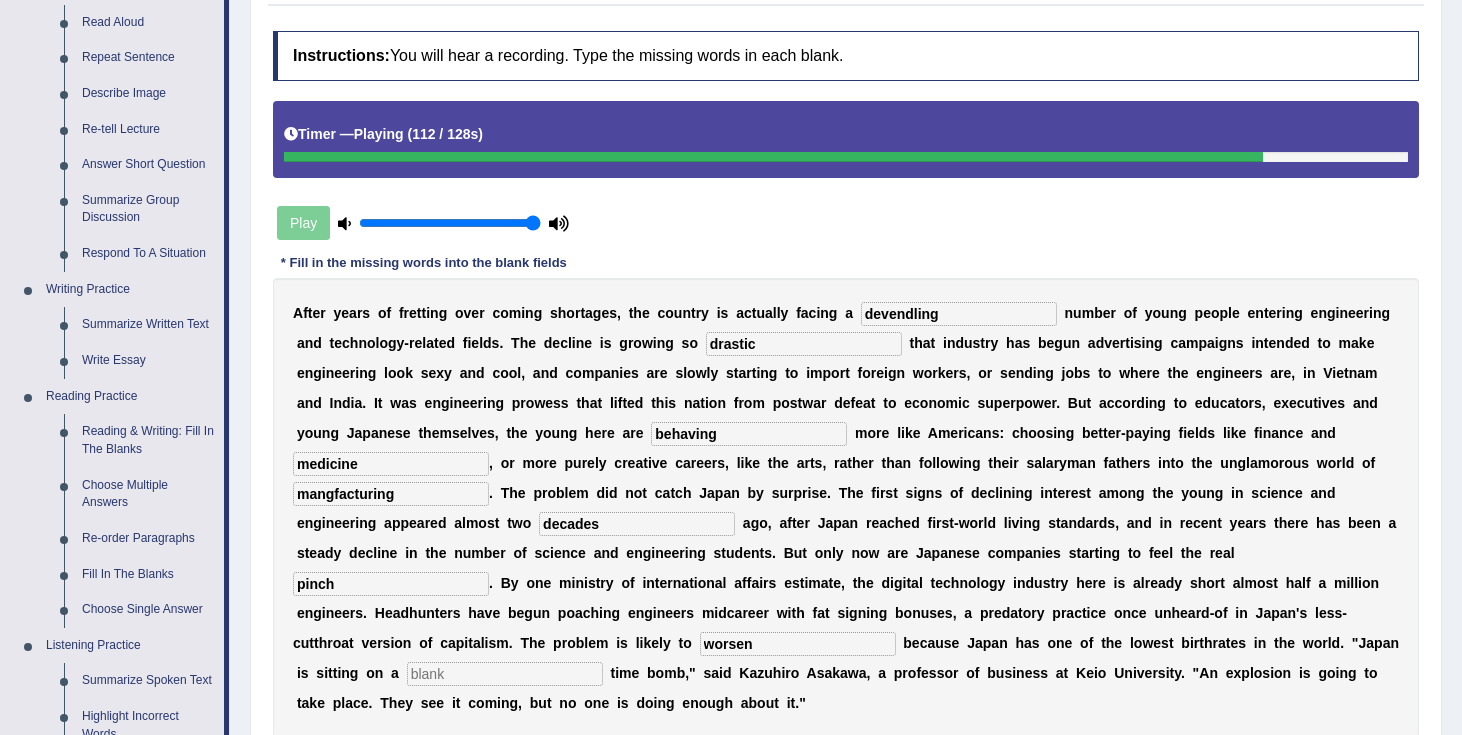 click at bounding box center (505, 674) 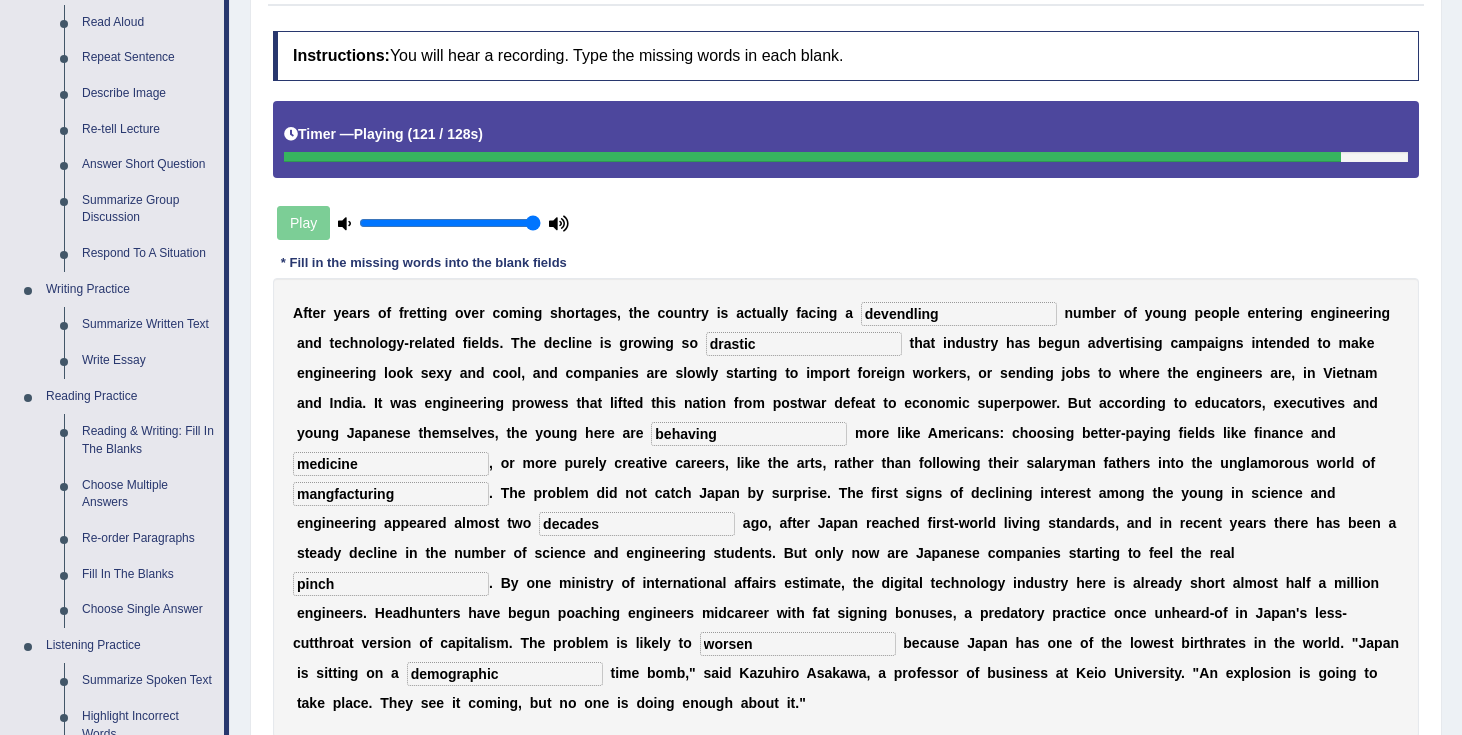 type on "demographic" 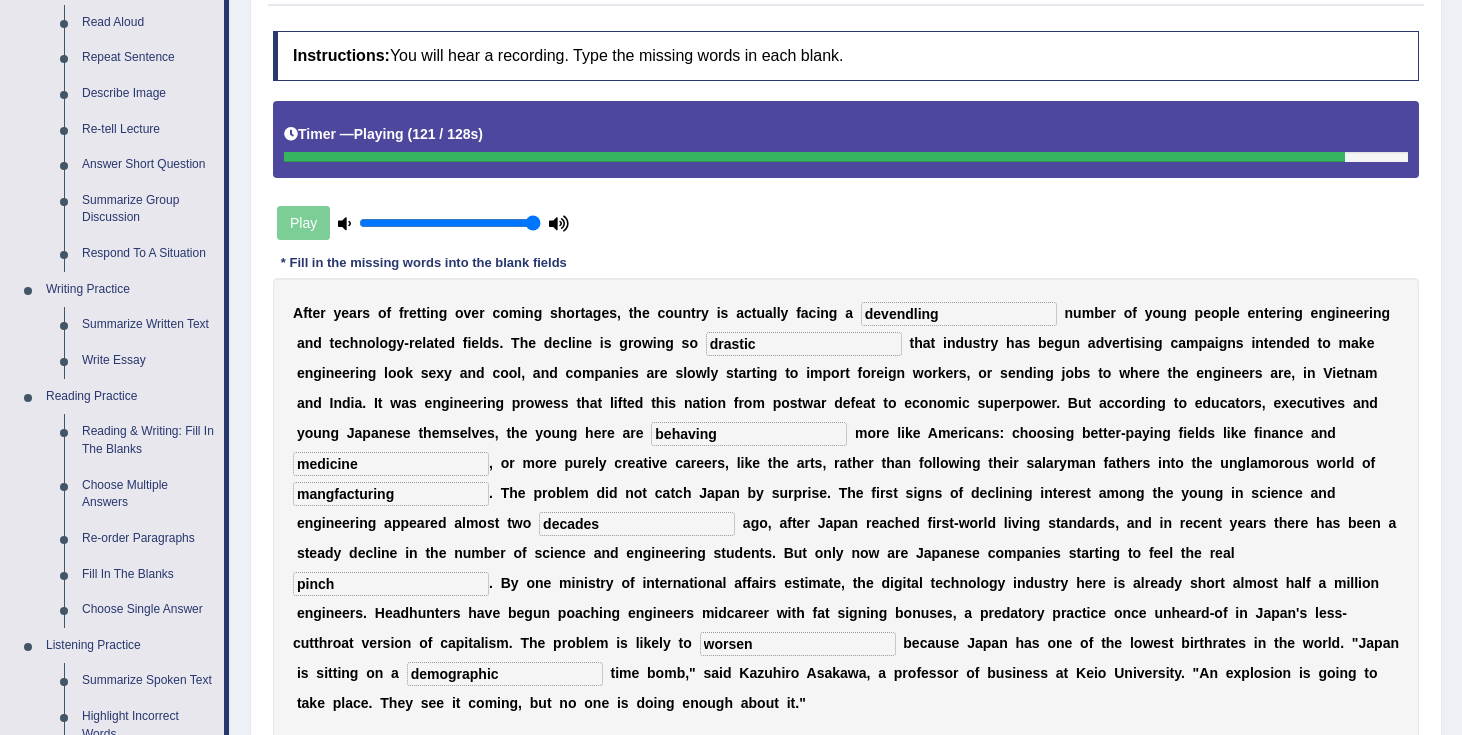 click on "drastic" at bounding box center (804, 344) 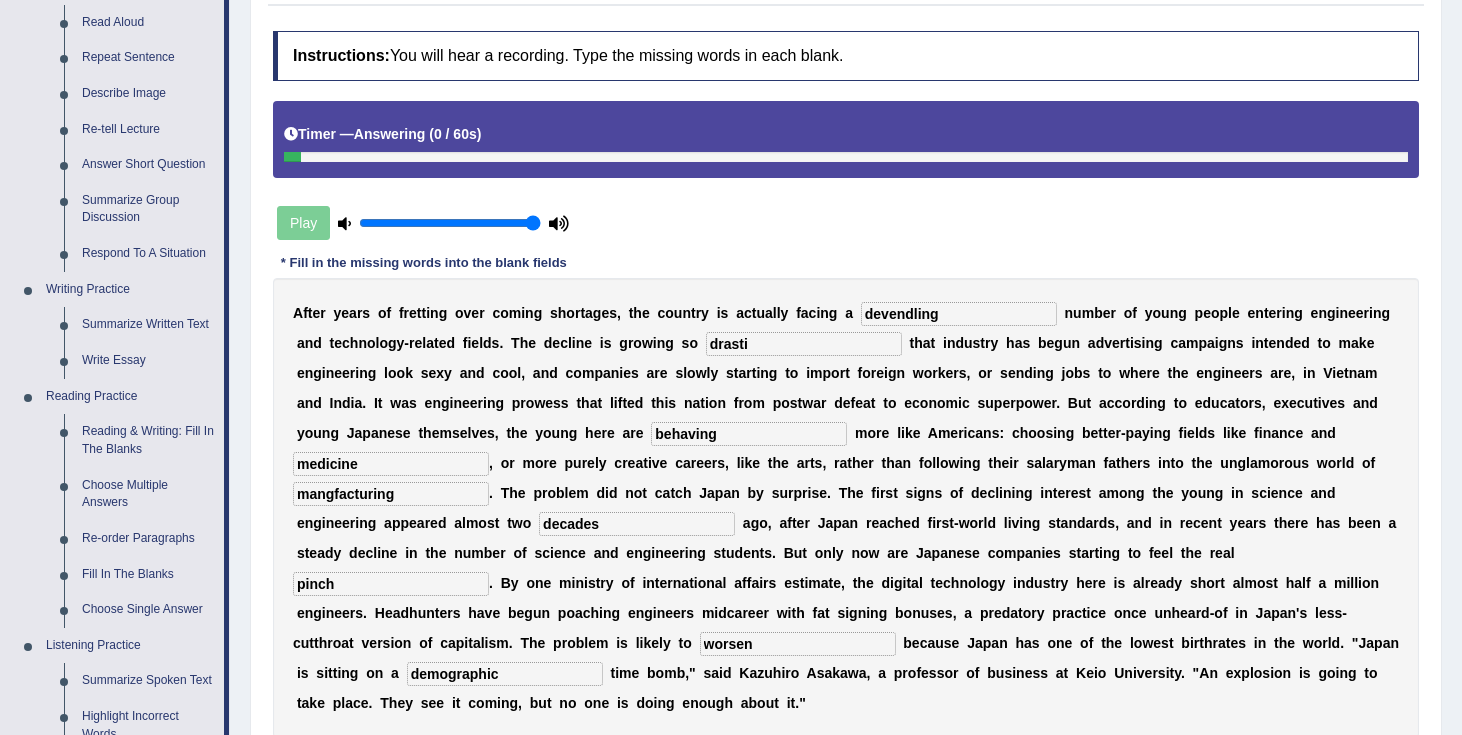 type on "drastic" 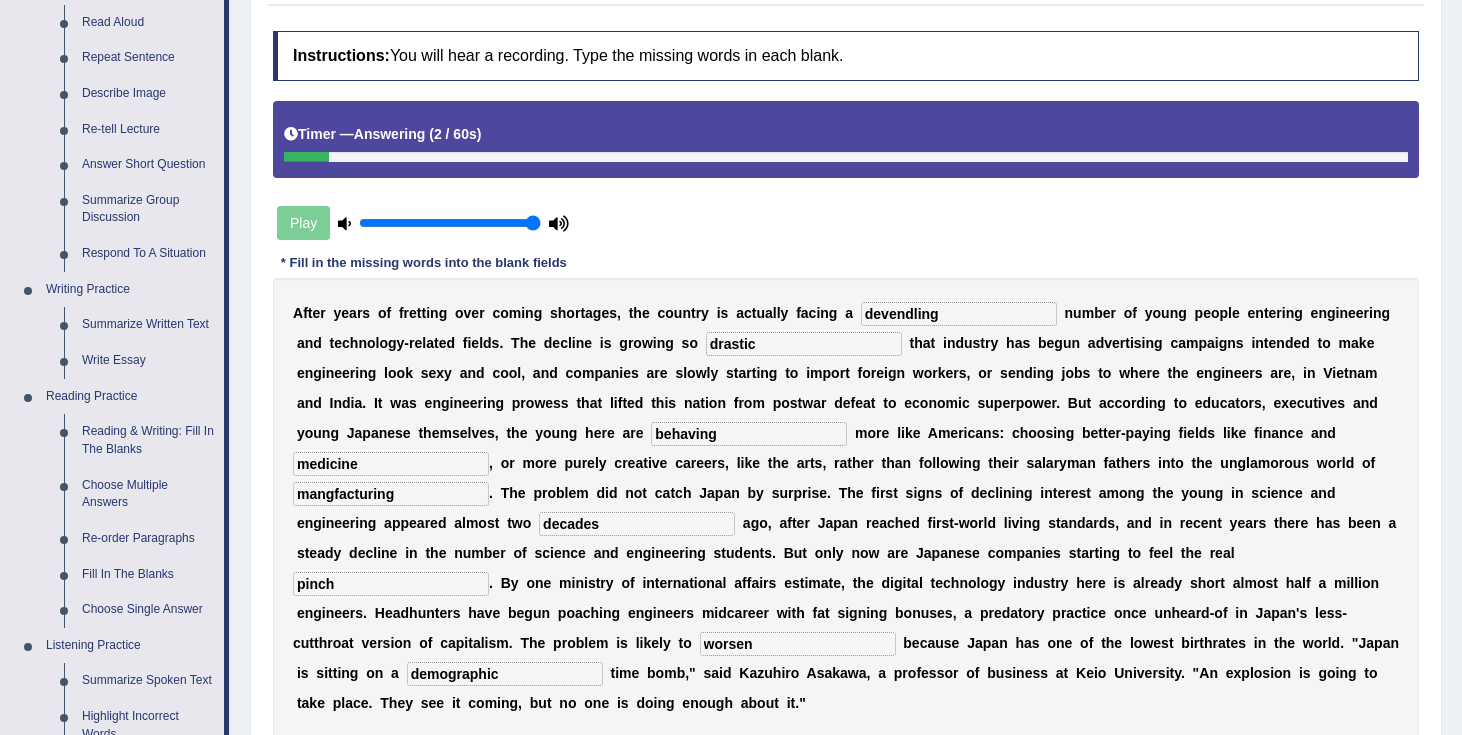 click on "behaving" at bounding box center [749, 434] 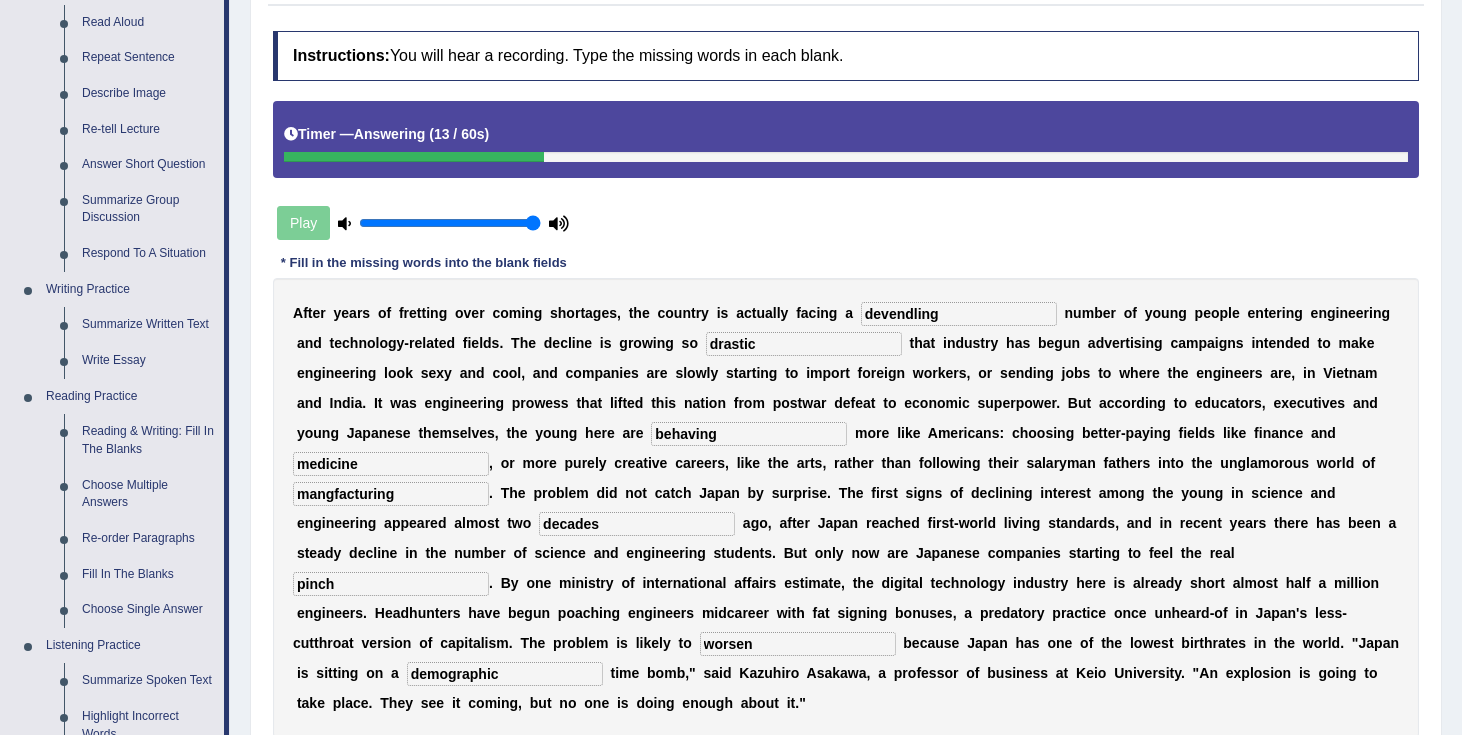 click on "medicine" at bounding box center [391, 464] 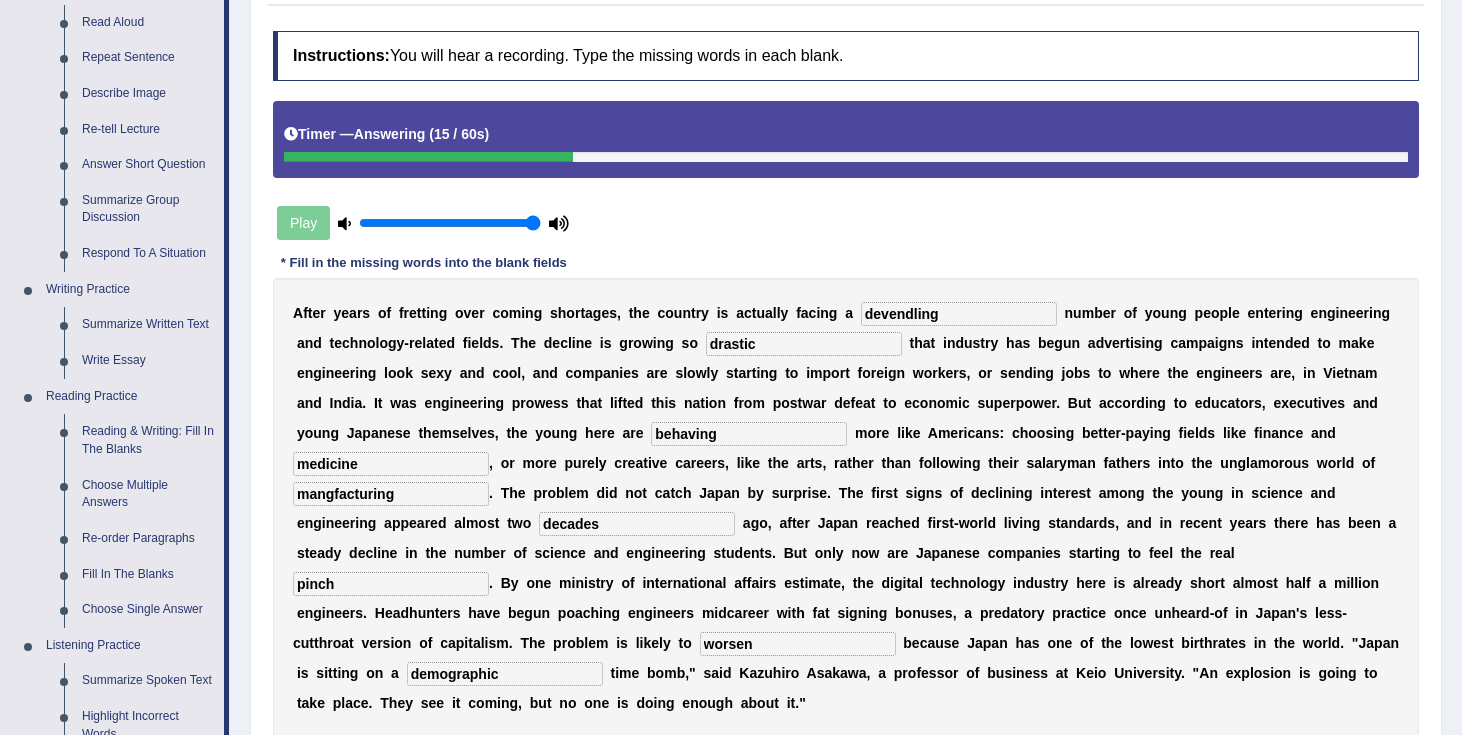 click on "mangfacturing" at bounding box center [391, 494] 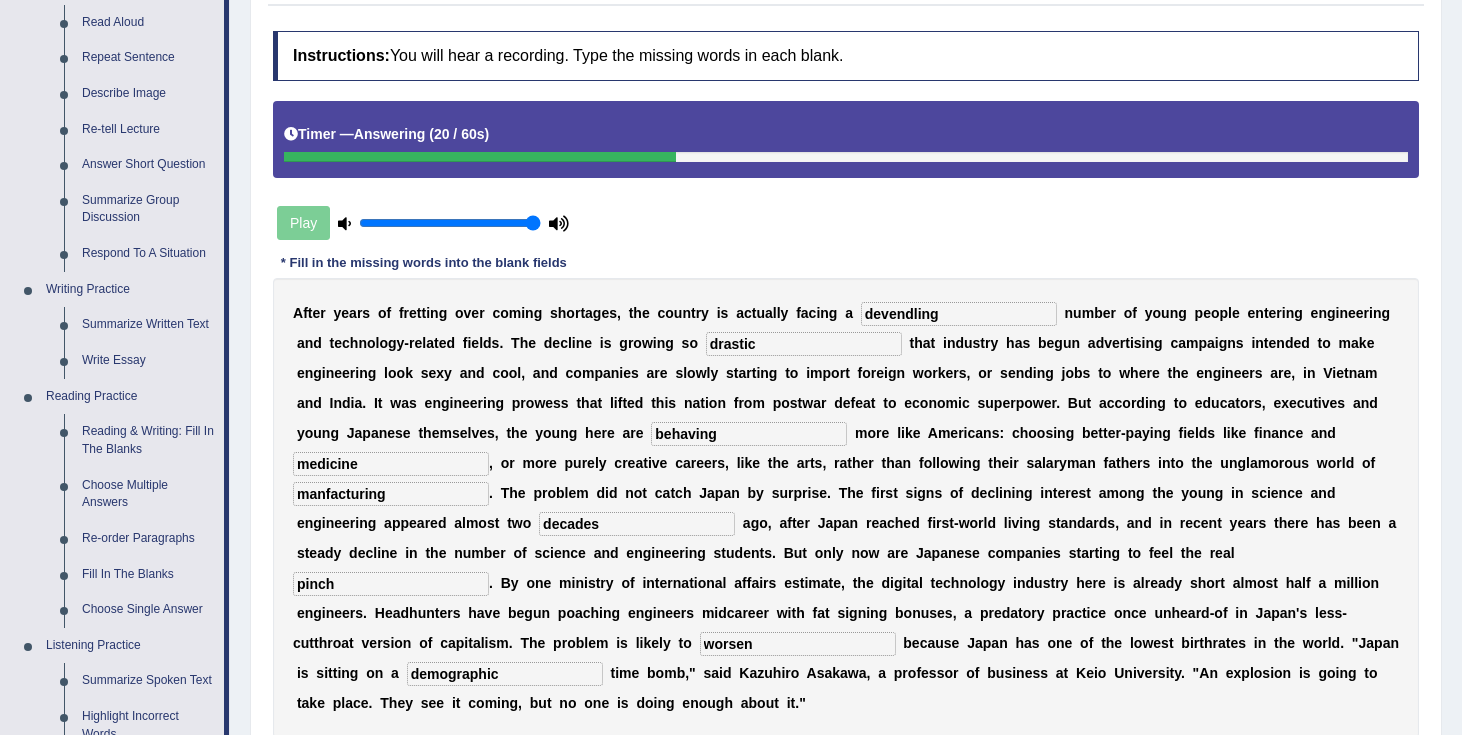 type on "manfacturing" 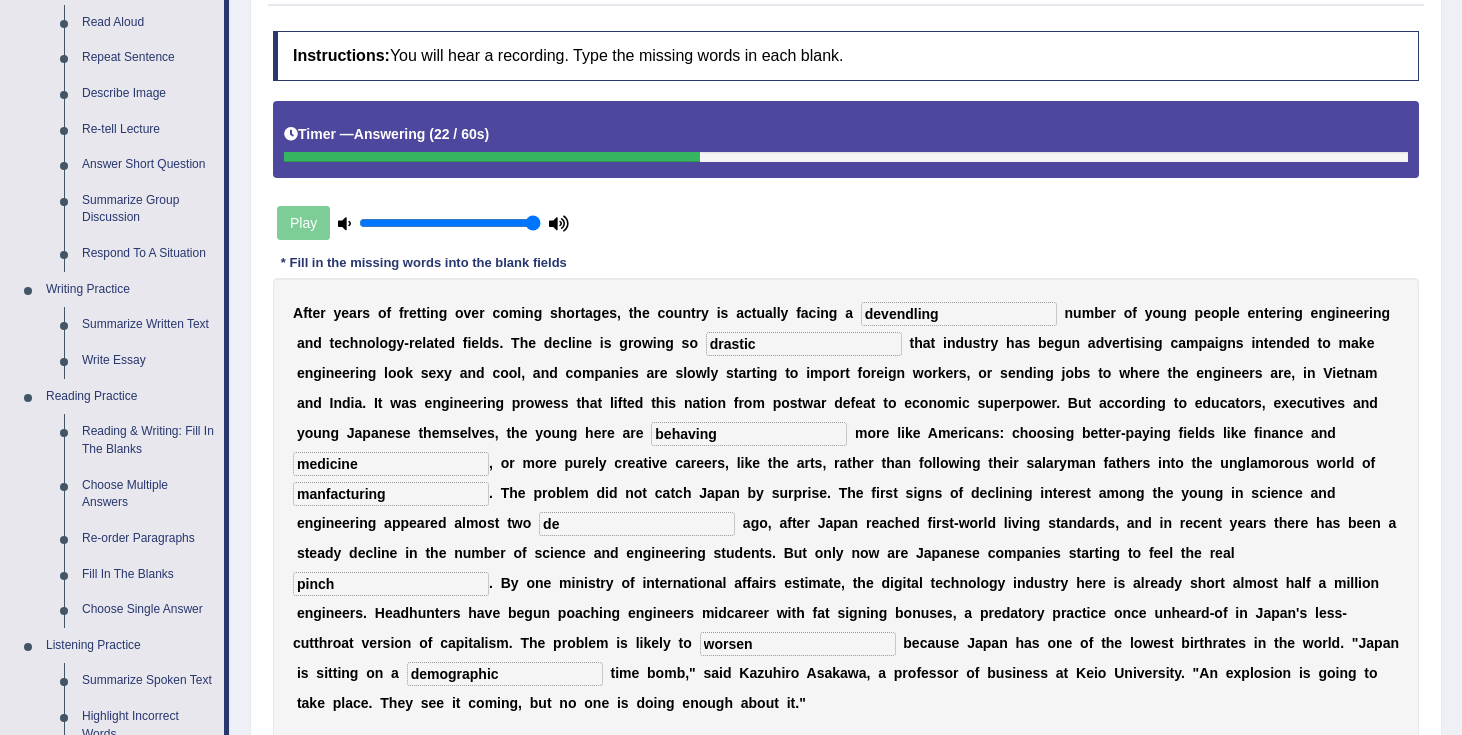 type on "d" 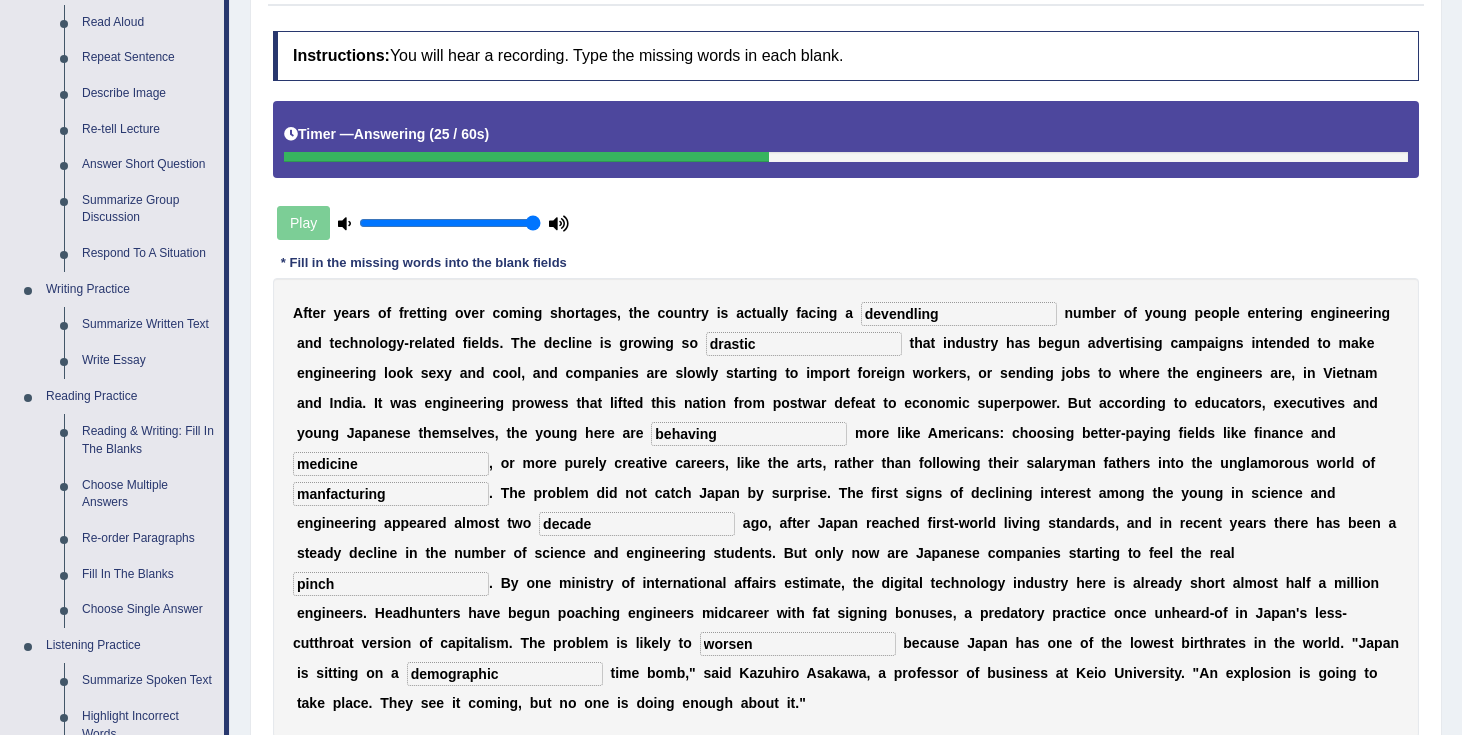 type on "decades" 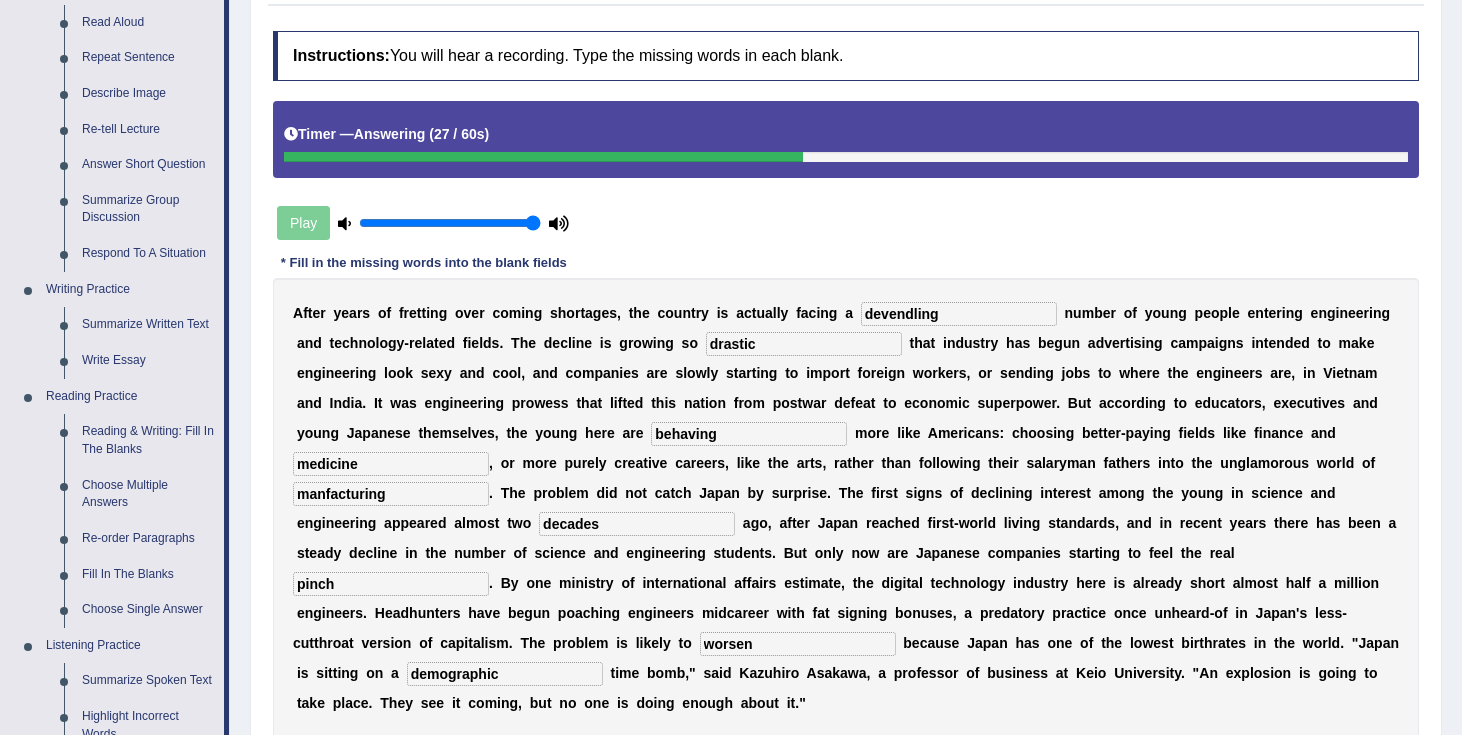 click on "pinch" at bounding box center (391, 584) 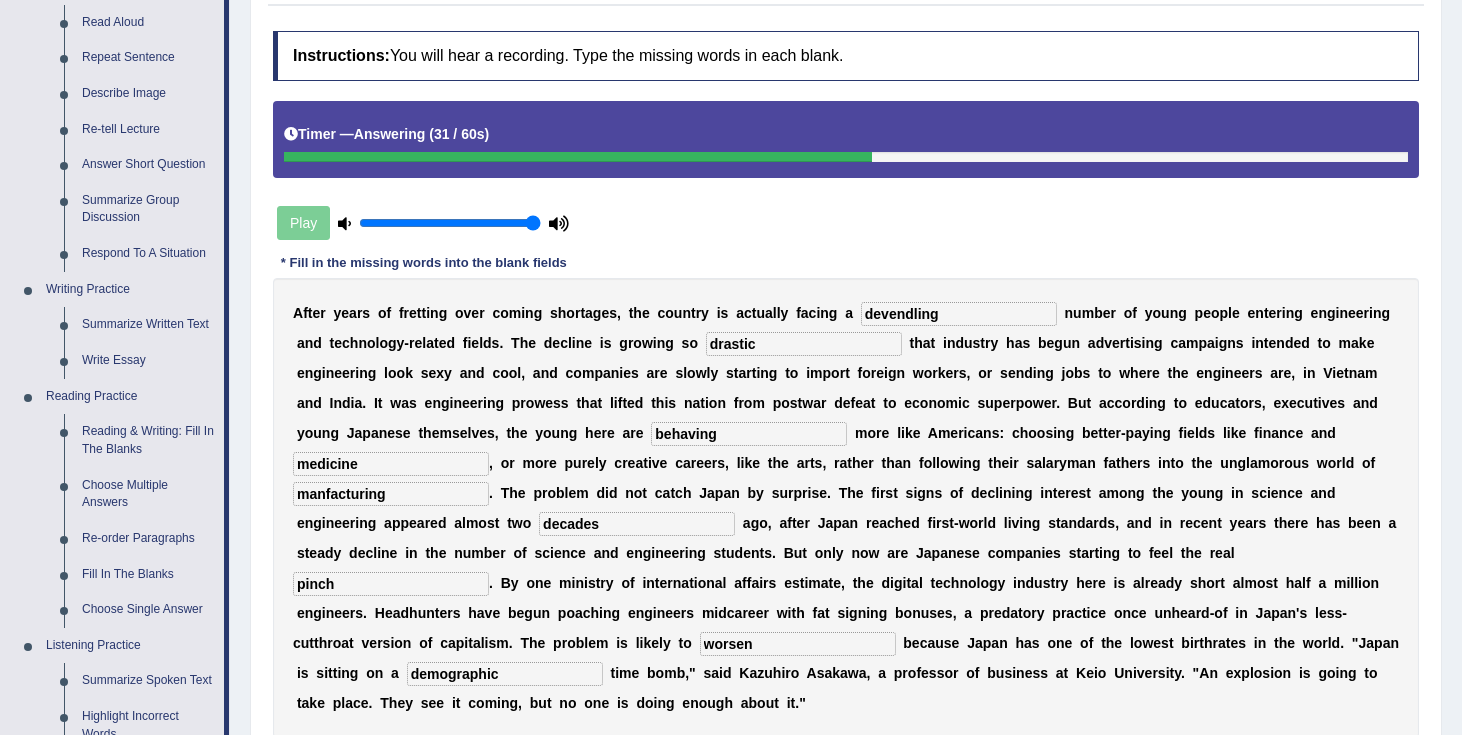 click on "worsen" at bounding box center [798, 644] 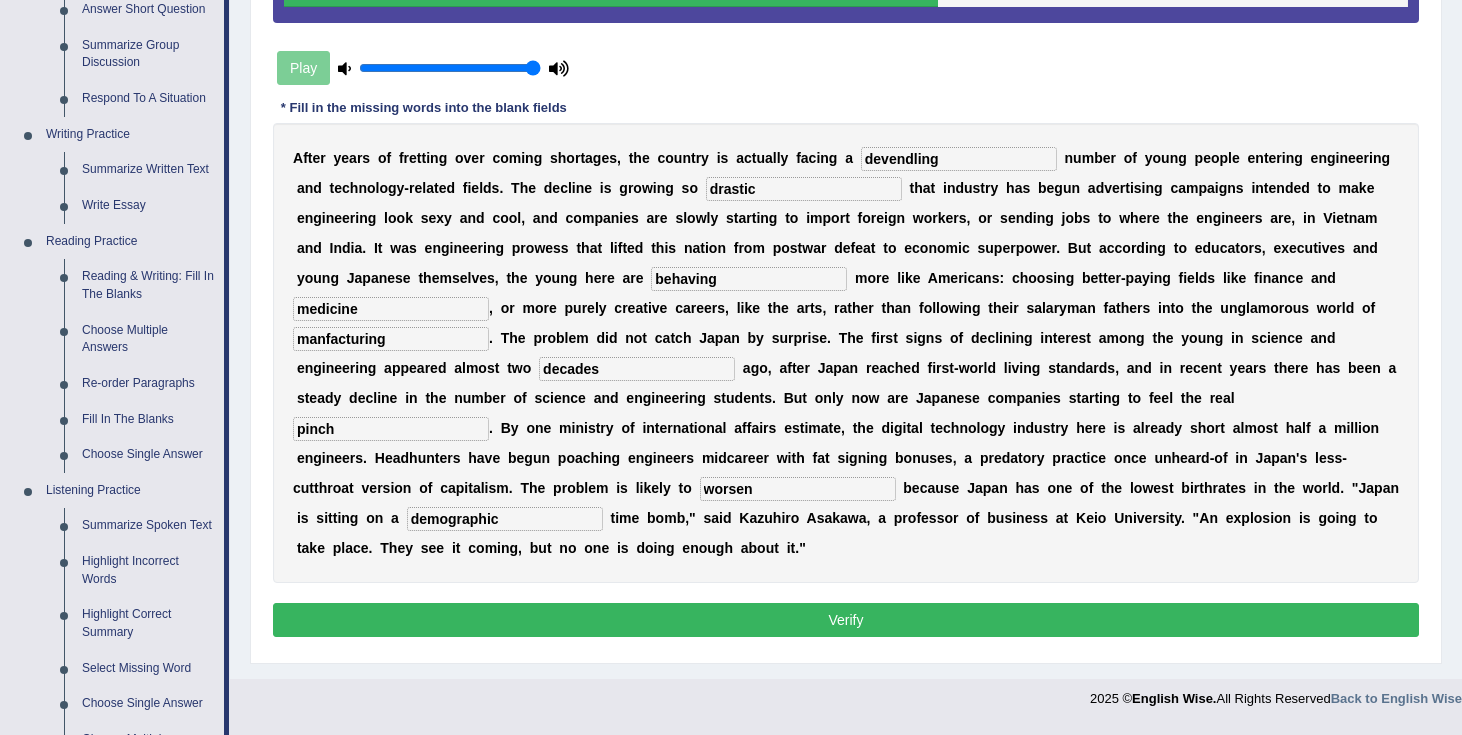 scroll, scrollTop: 417, scrollLeft: 0, axis: vertical 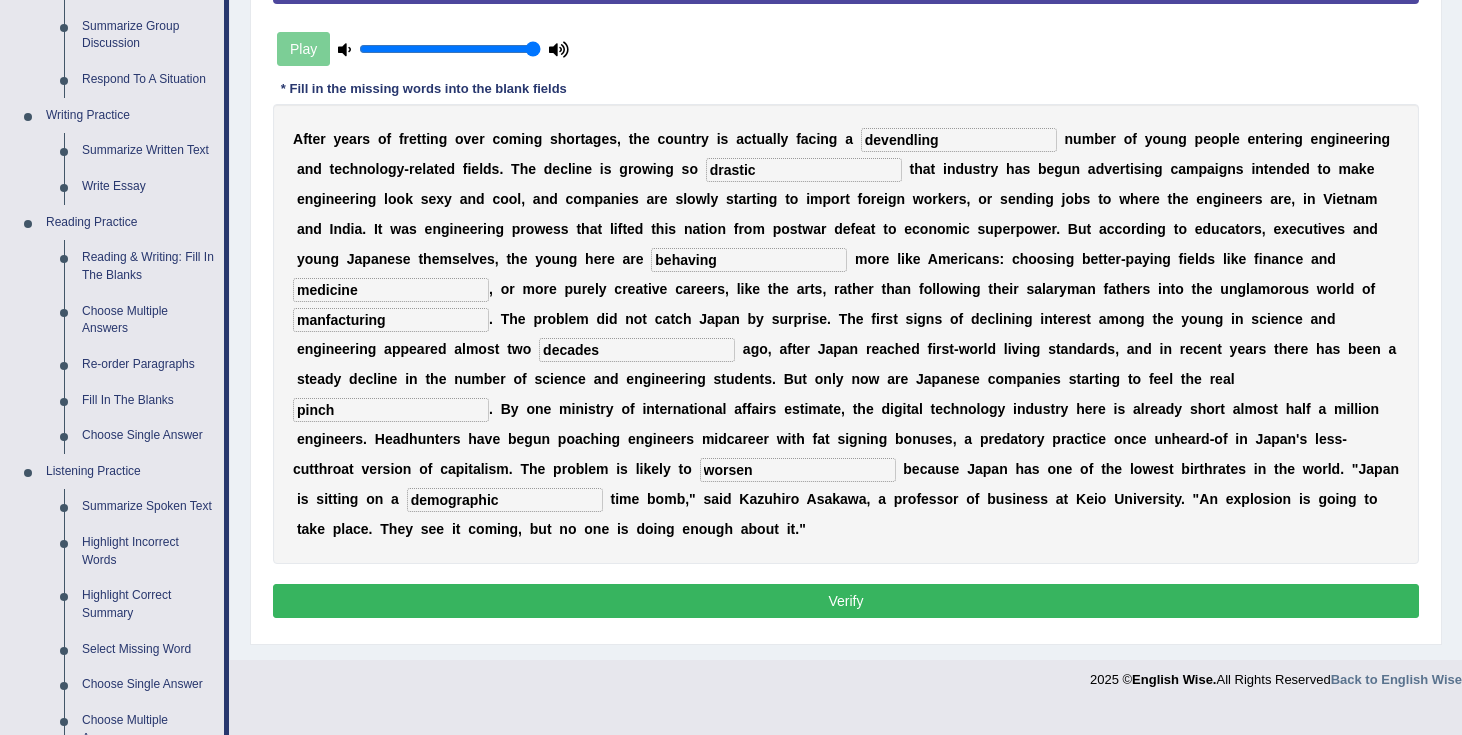 click on "Verify" at bounding box center (846, 601) 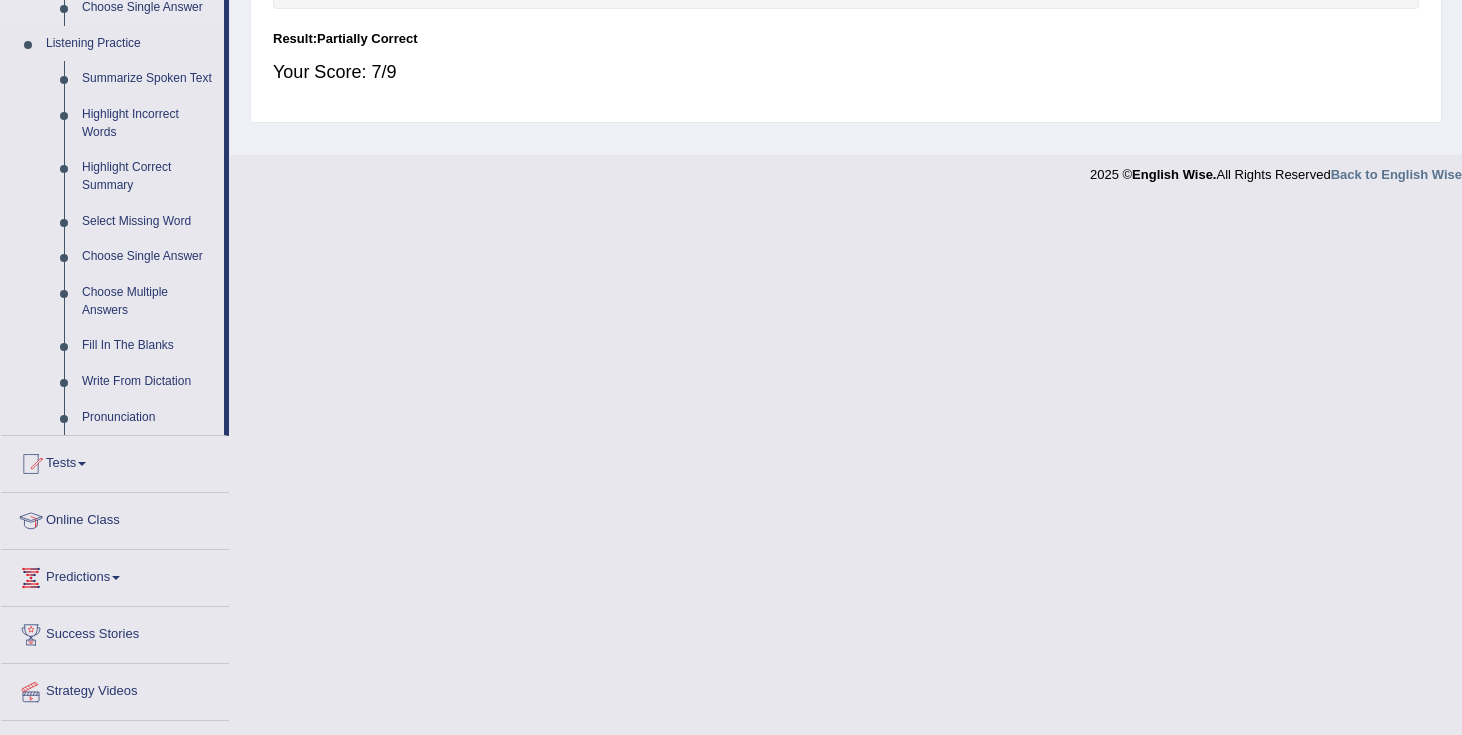 scroll, scrollTop: 907, scrollLeft: 0, axis: vertical 